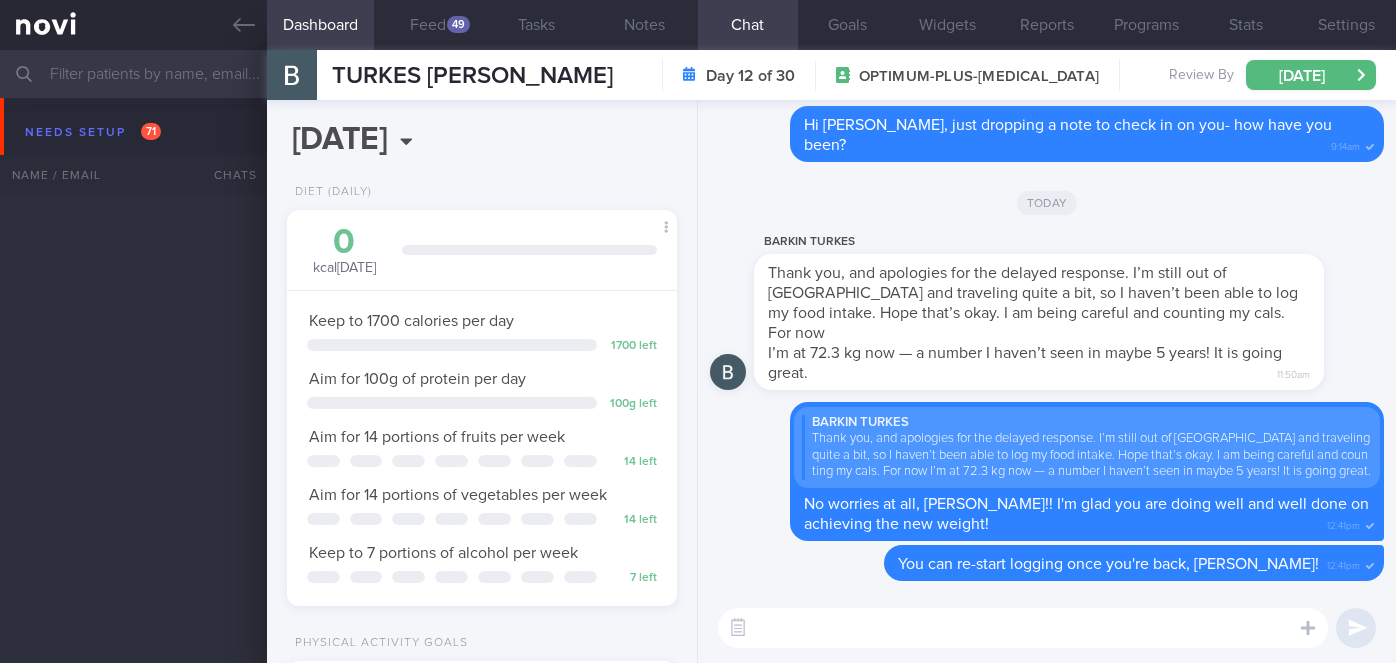 select on "7" 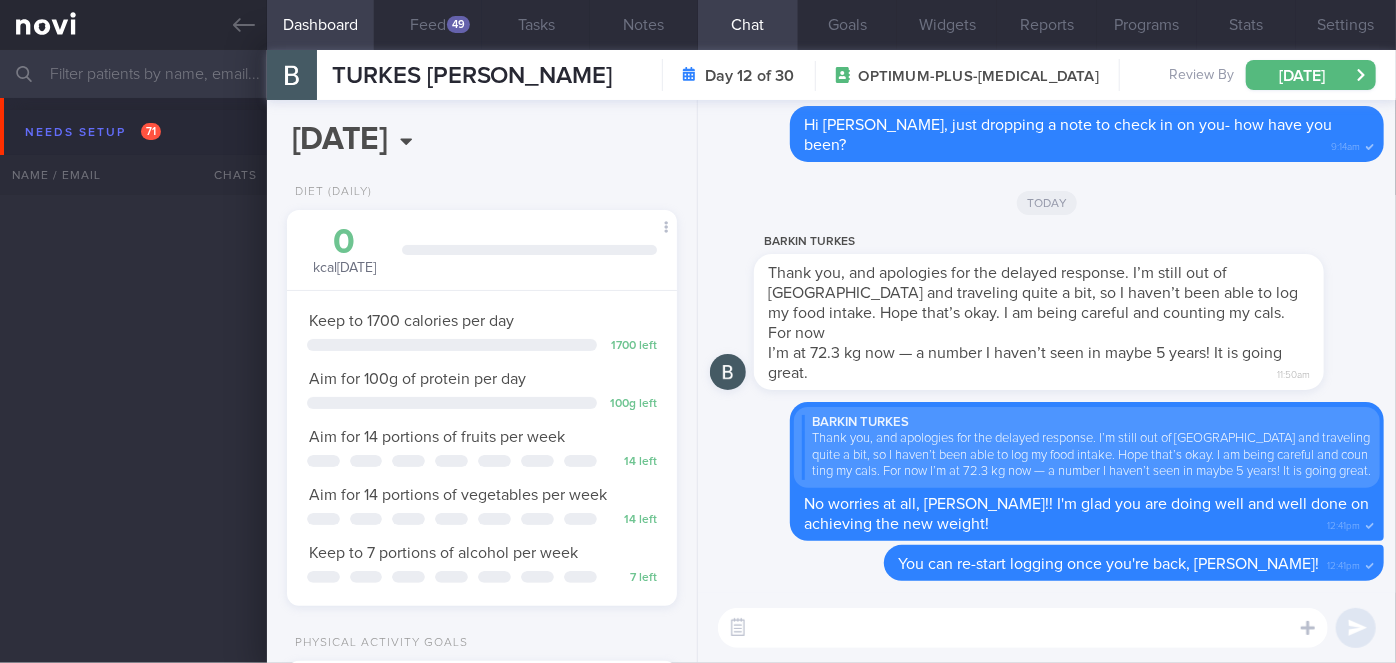 scroll, scrollTop: 5366, scrollLeft: 0, axis: vertical 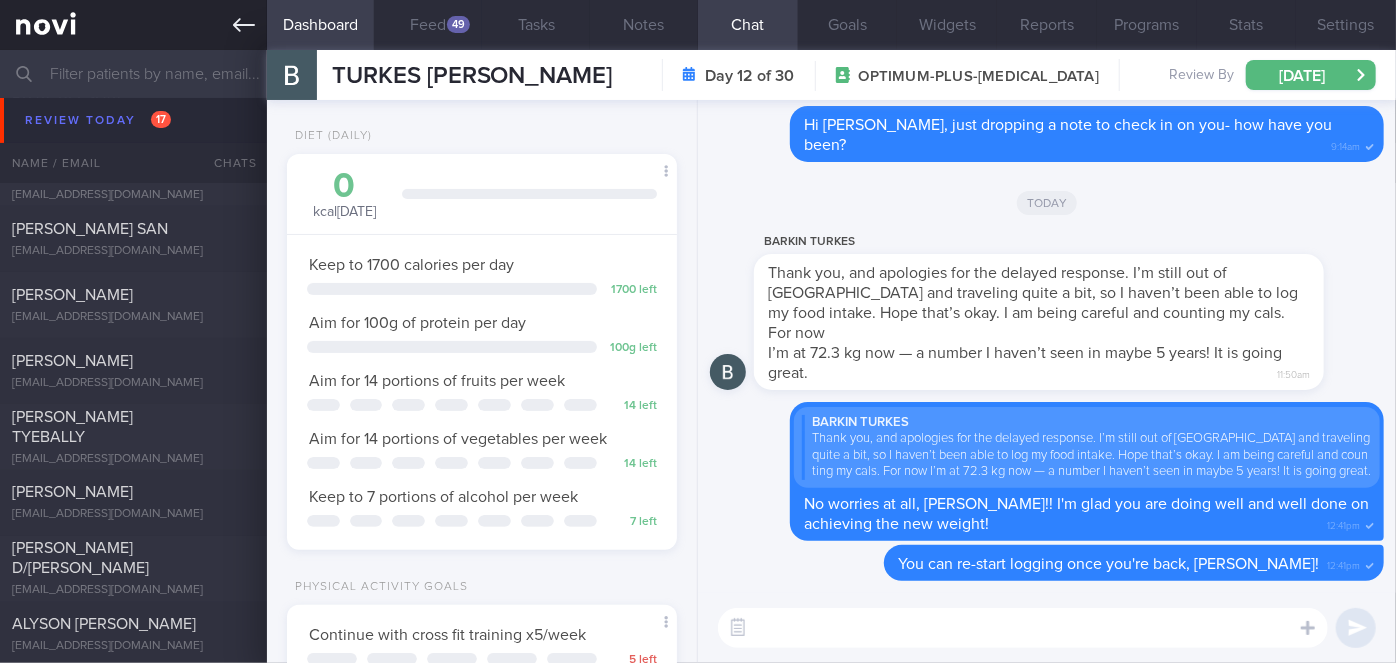 click 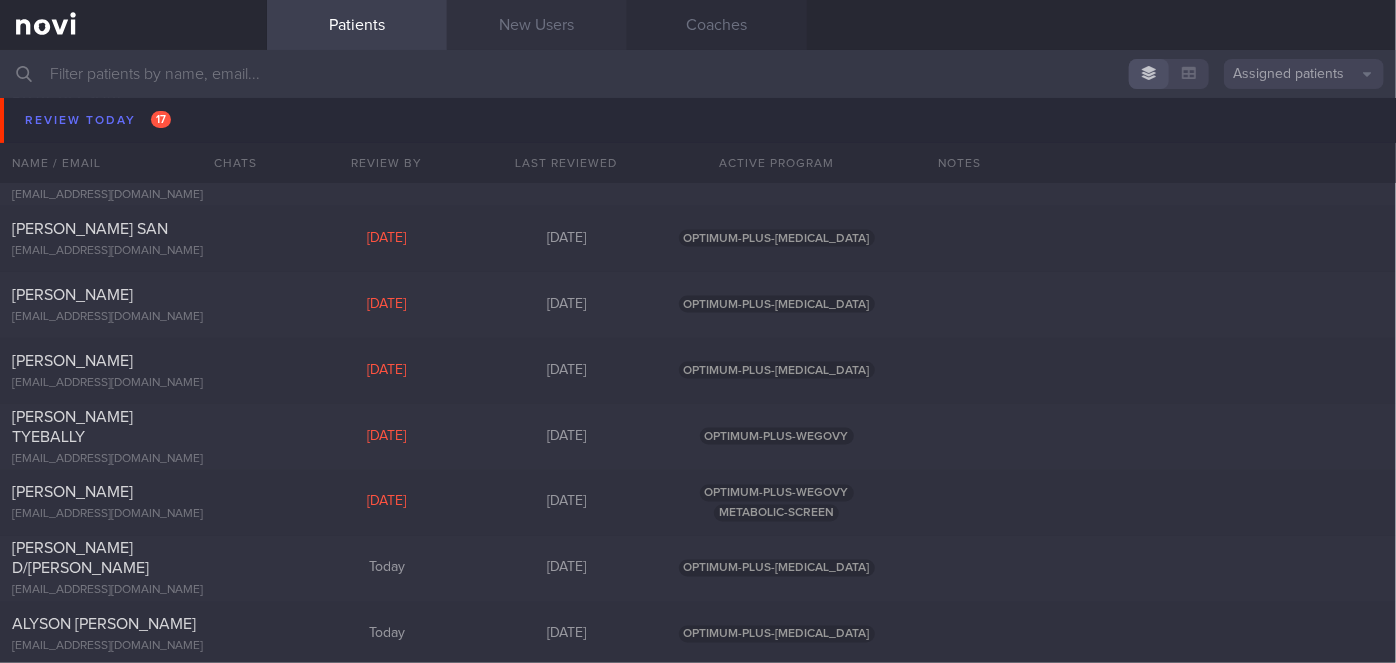 click on "New Users" at bounding box center [537, 25] 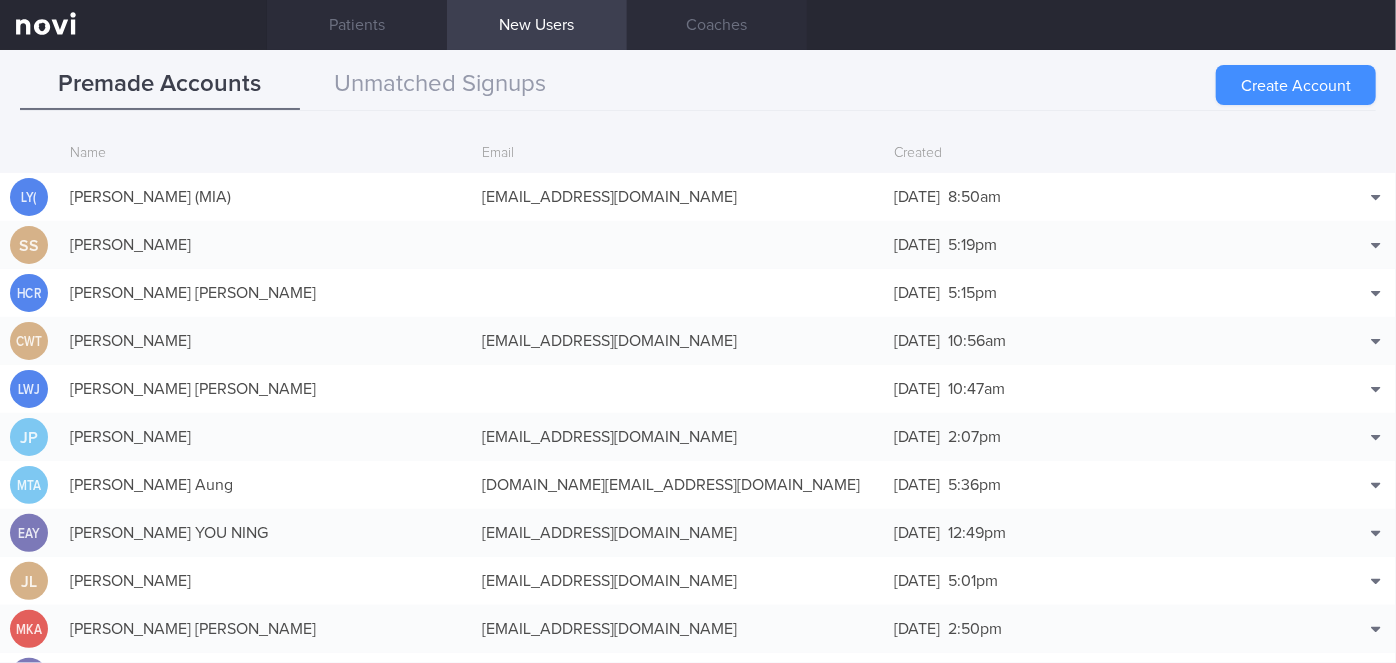 click on "Create Account" at bounding box center (1296, 85) 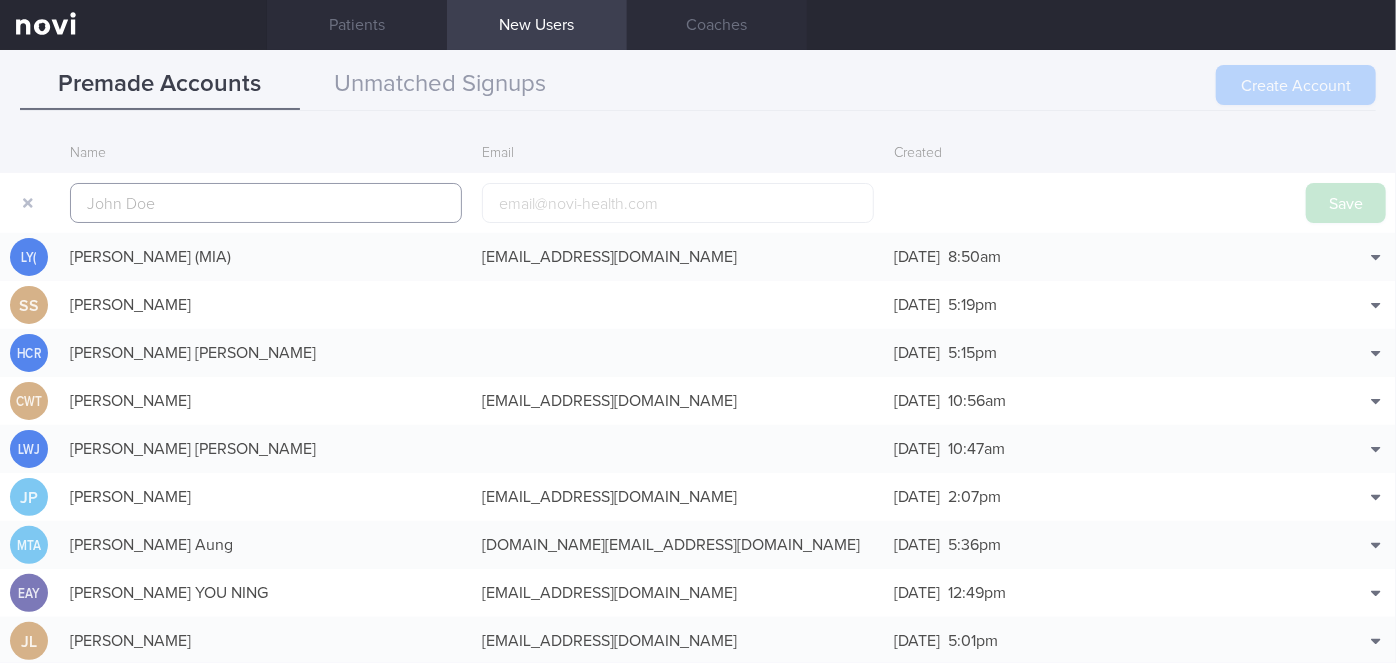 scroll, scrollTop: 48, scrollLeft: 0, axis: vertical 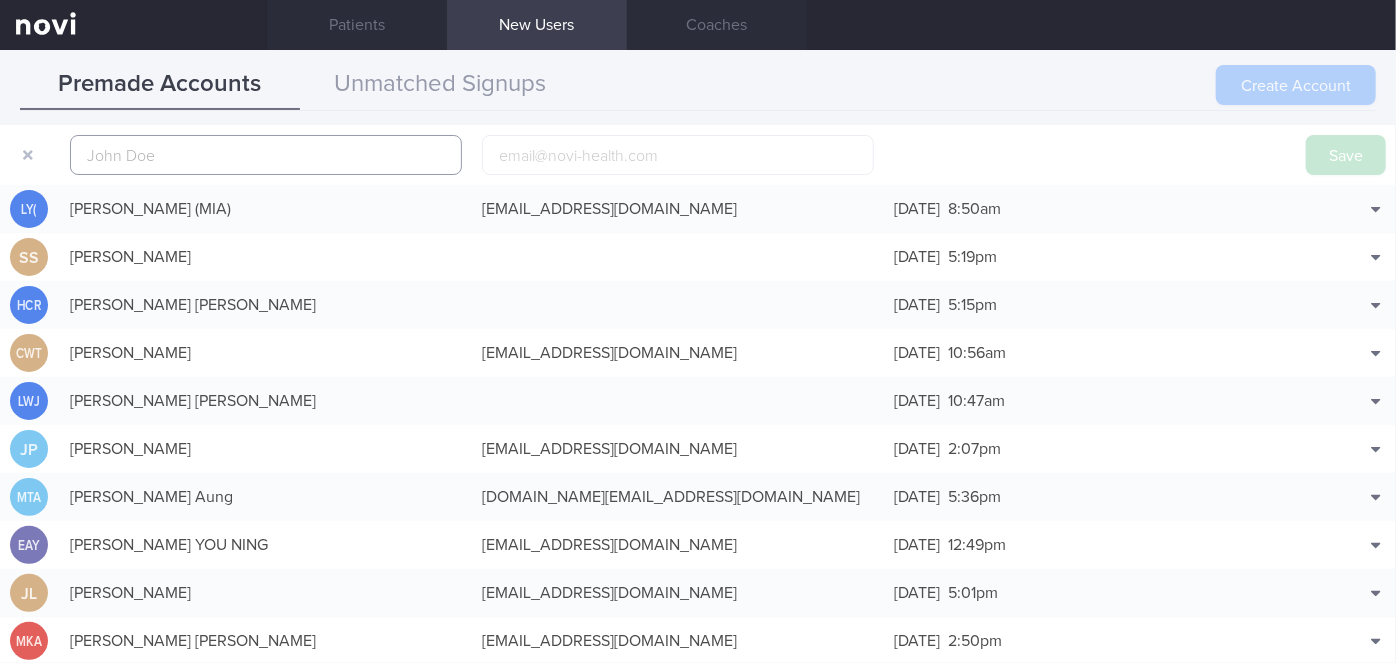 click at bounding box center [266, 155] 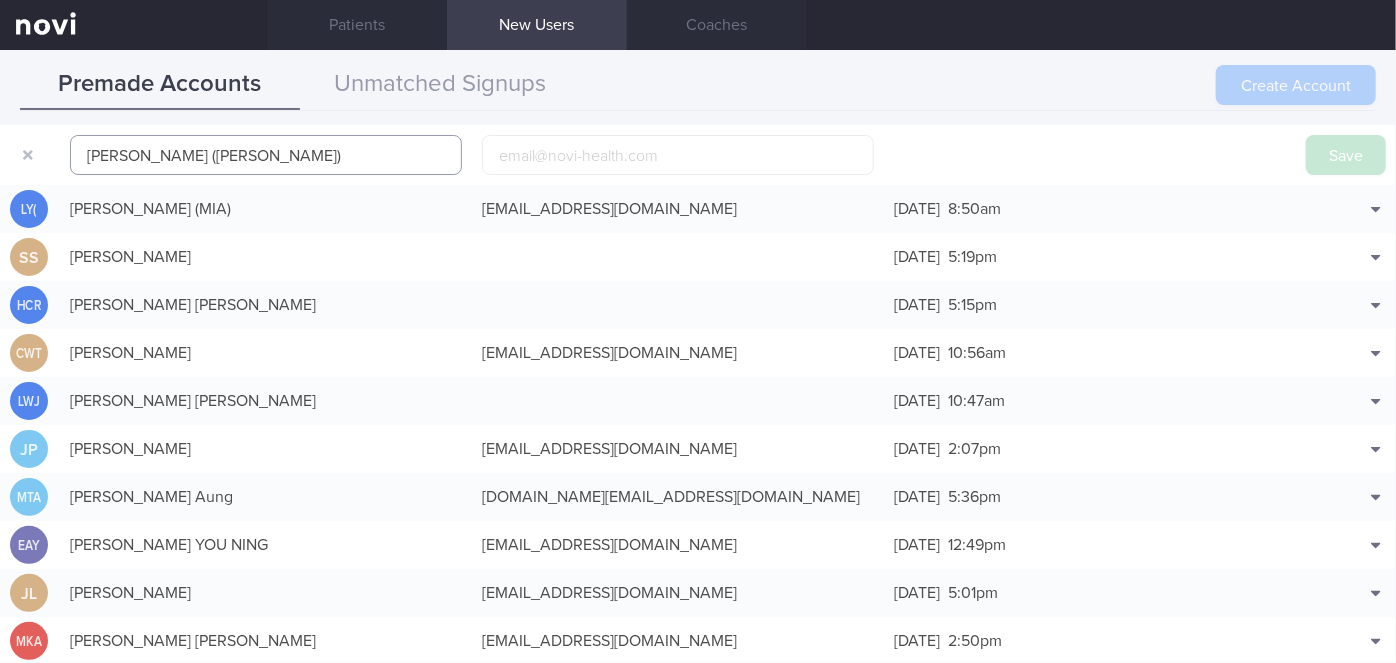 paste on "[PERSON_NAME] ([PERSON_NAME])" 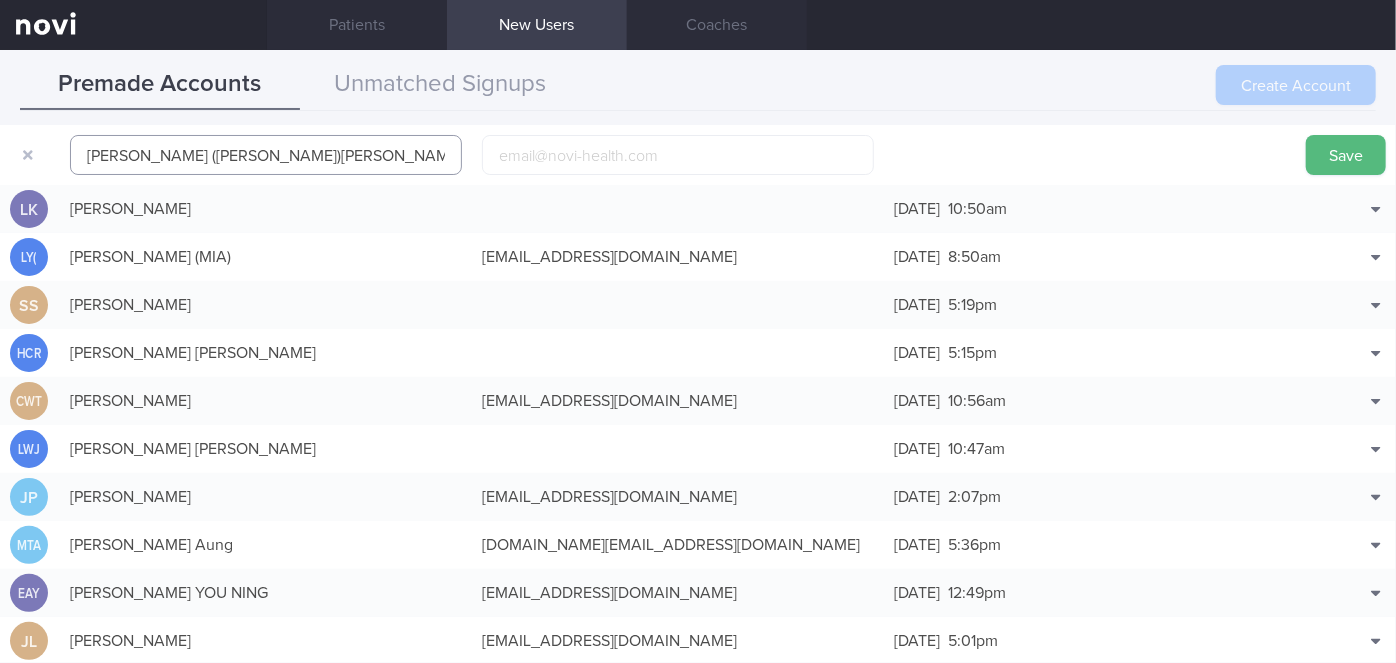 click on "[PERSON_NAME] ([PERSON_NAME])[PERSON_NAME] ([PERSON_NAME])" at bounding box center (266, 155) 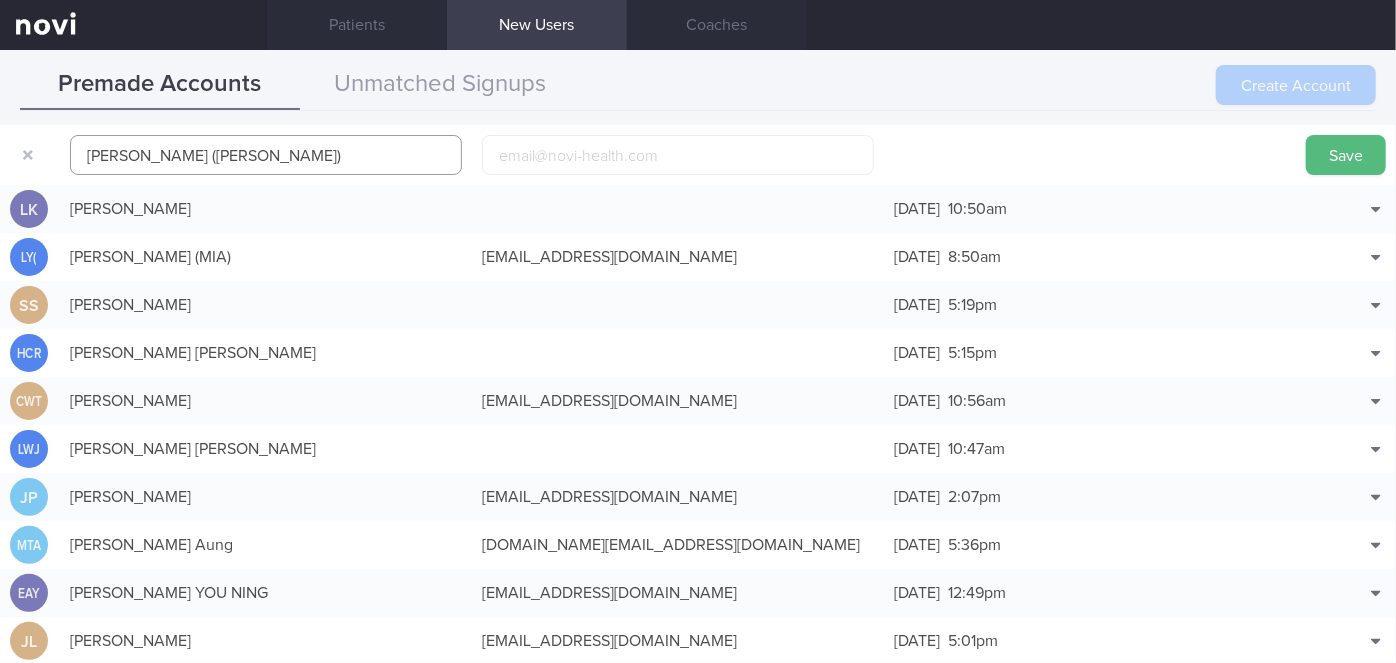 scroll, scrollTop: 0, scrollLeft: 0, axis: both 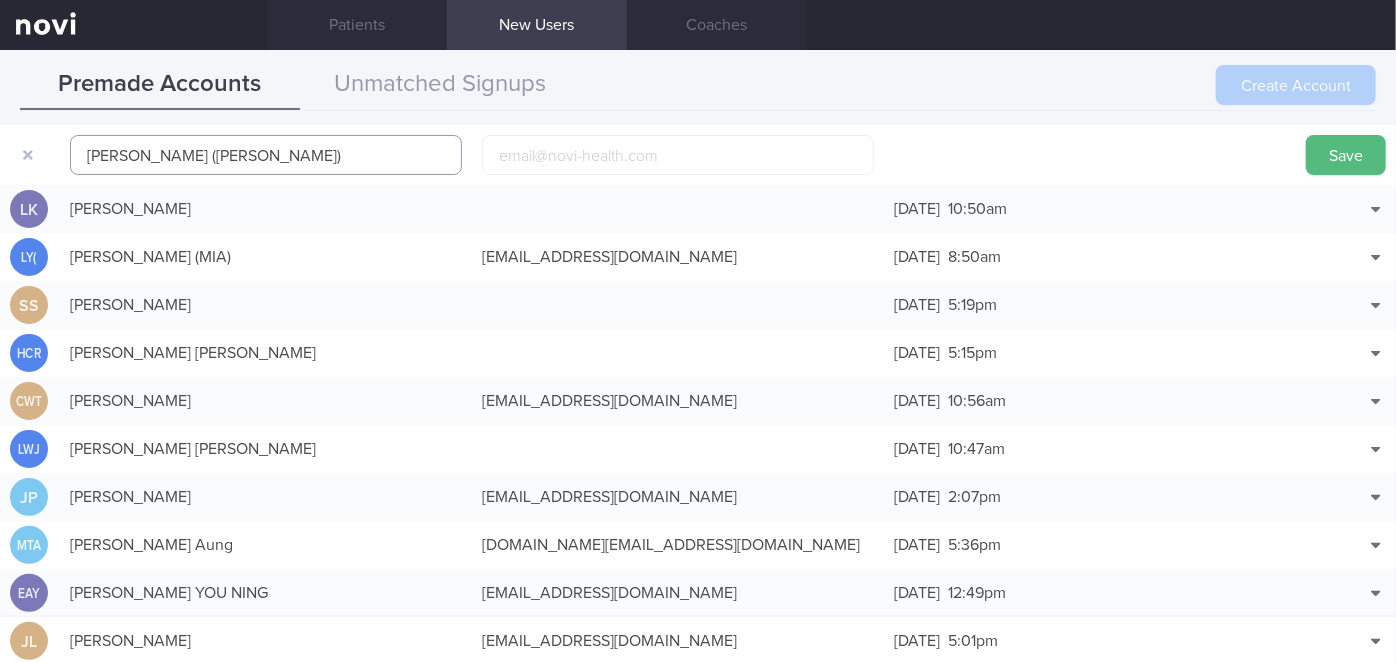 type on "[PERSON_NAME] ([PERSON_NAME])" 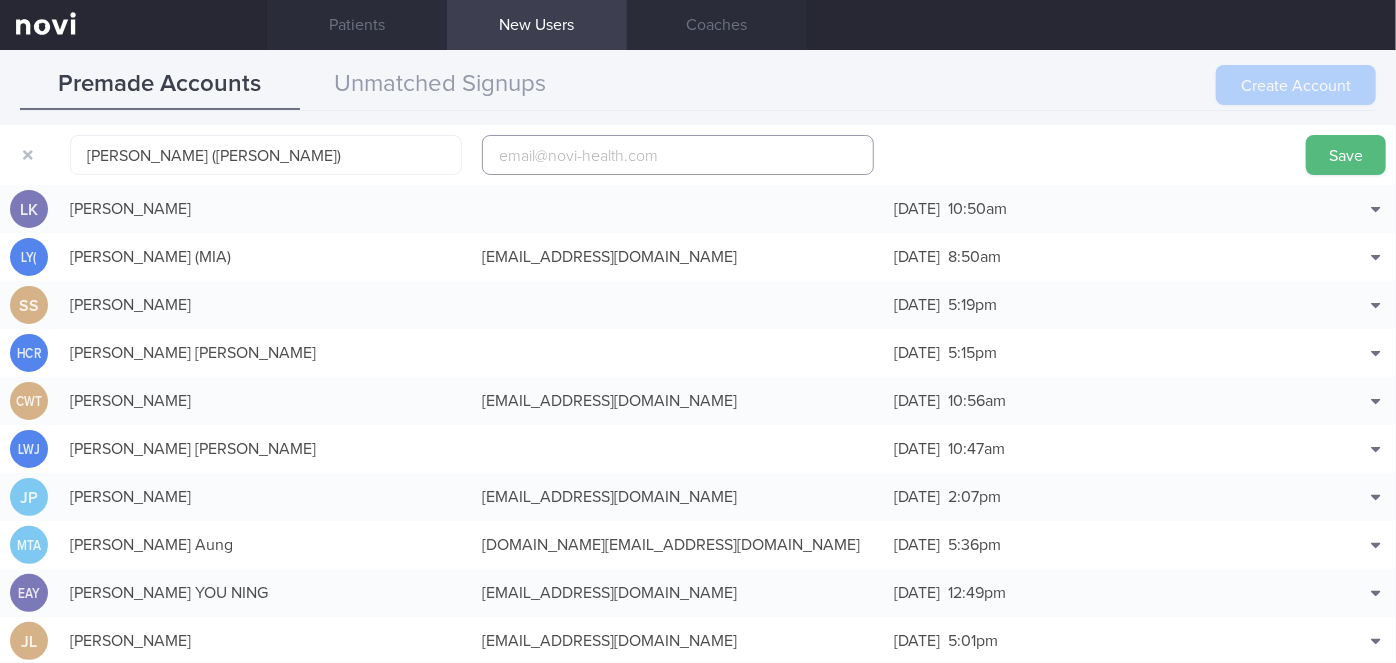 click at bounding box center (678, 155) 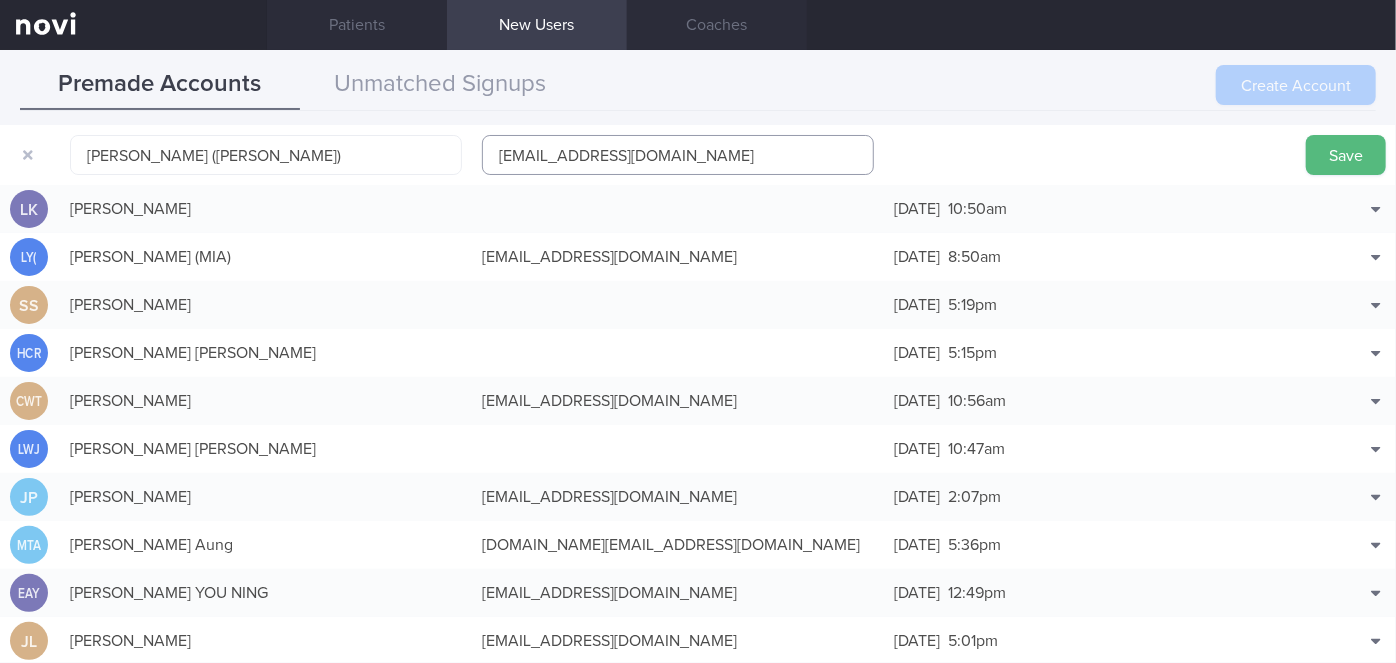 click on "[EMAIL_ADDRESS][DOMAIN_NAME]" at bounding box center (678, 155) 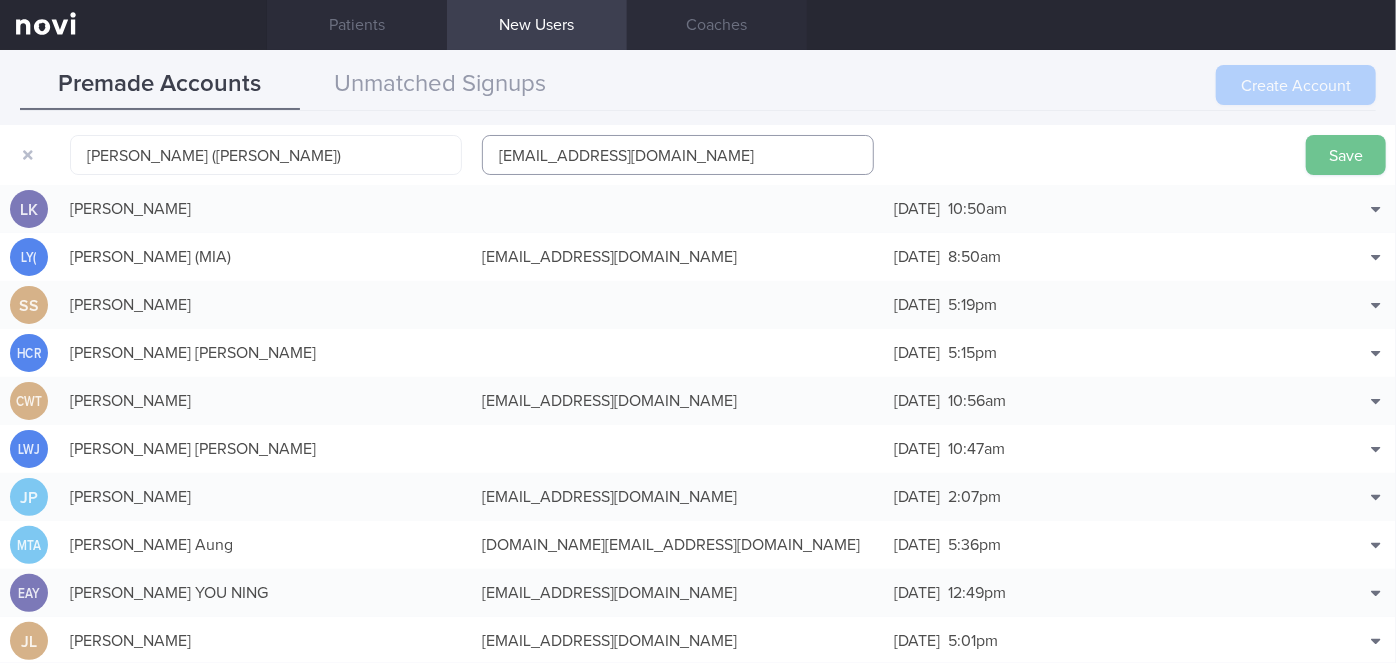 type on "[EMAIL_ADDRESS][DOMAIN_NAME]" 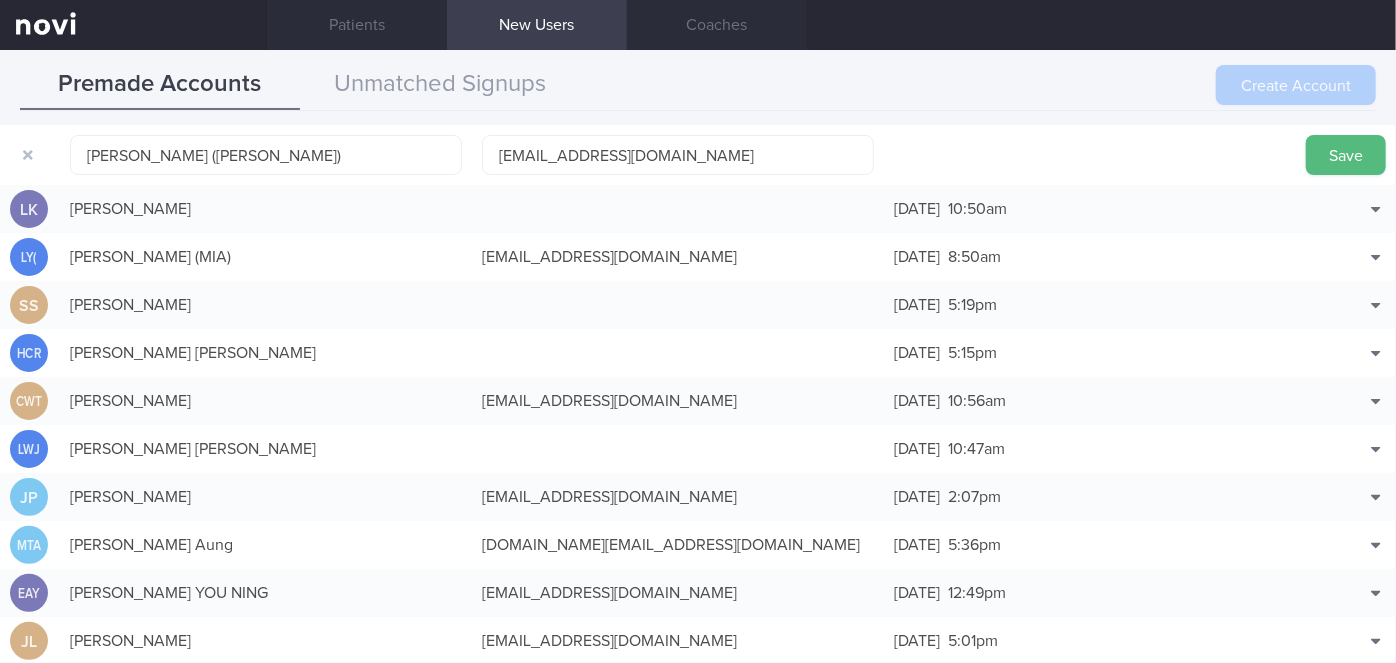 click on "Save" at bounding box center (1346, 155) 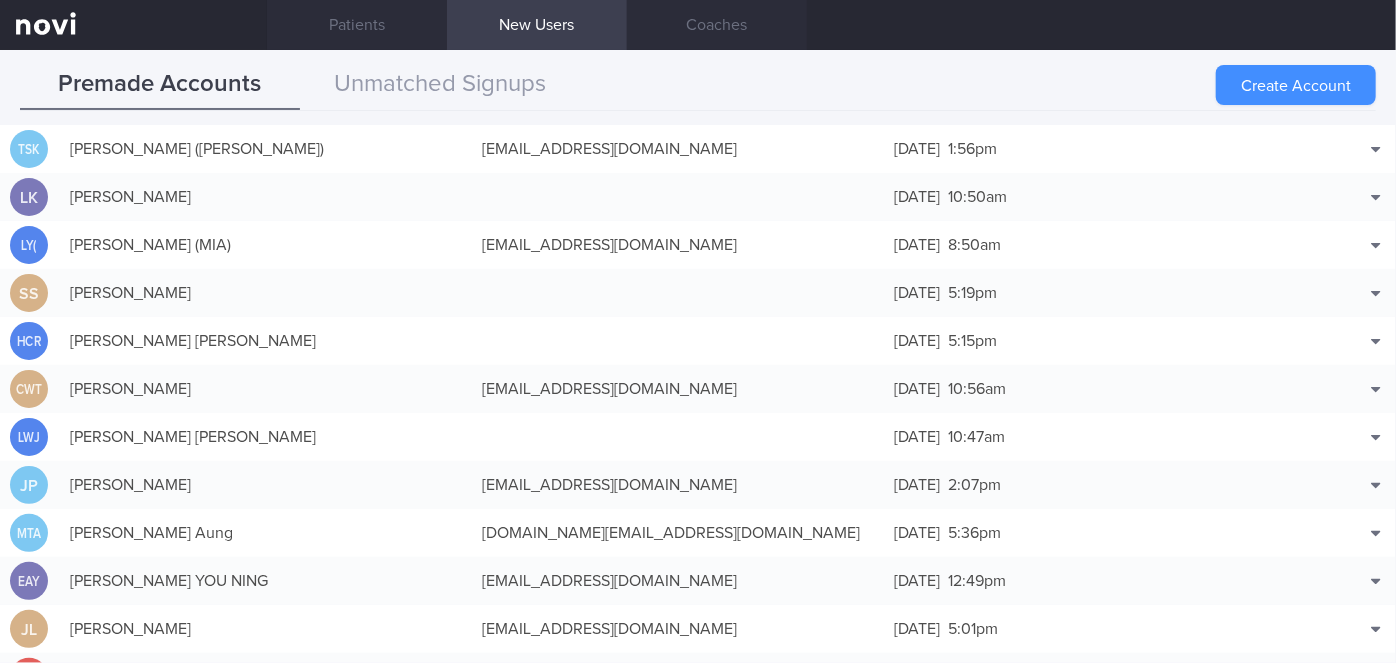 click on "Create Account" at bounding box center [1296, 85] 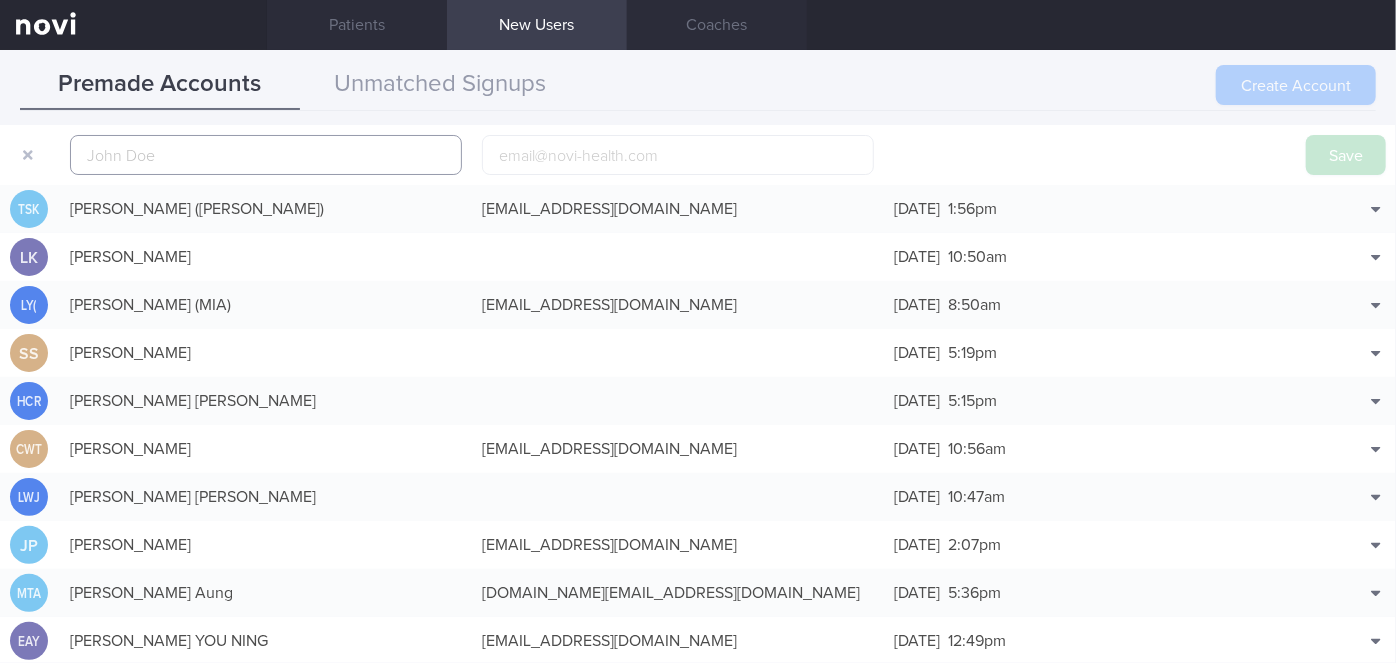scroll, scrollTop: 62, scrollLeft: 0, axis: vertical 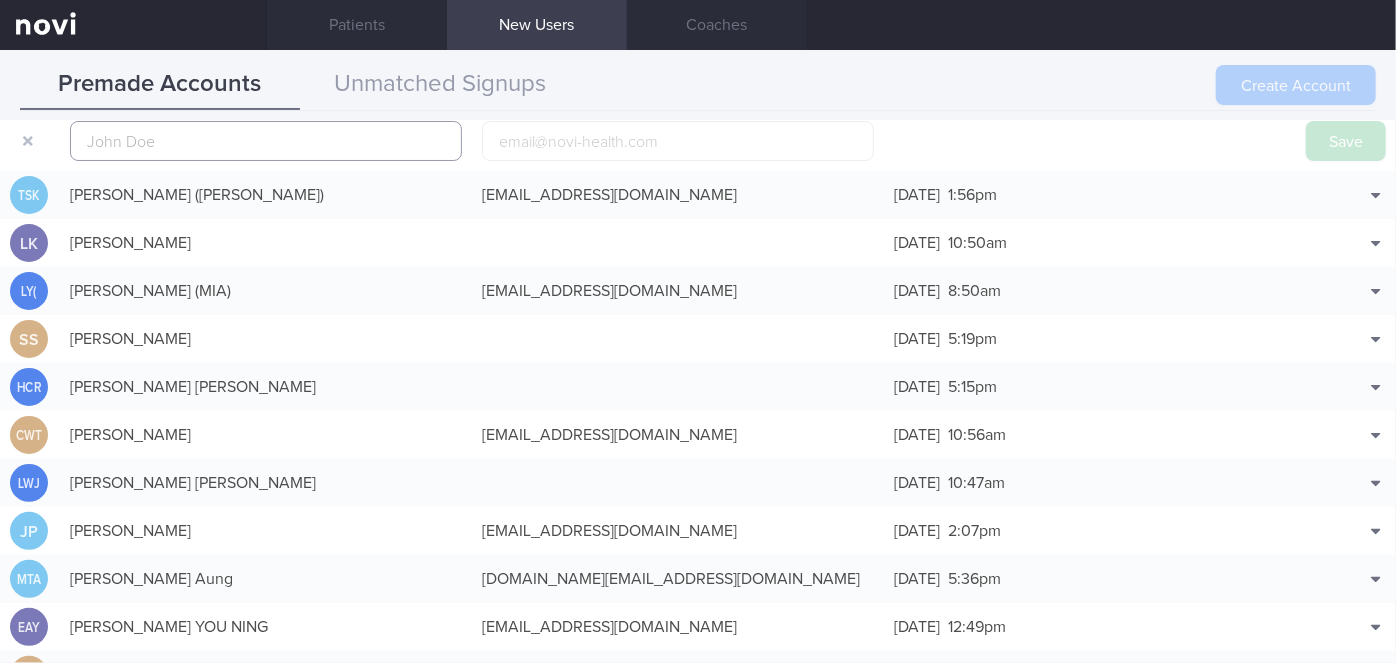click at bounding box center (266, 141) 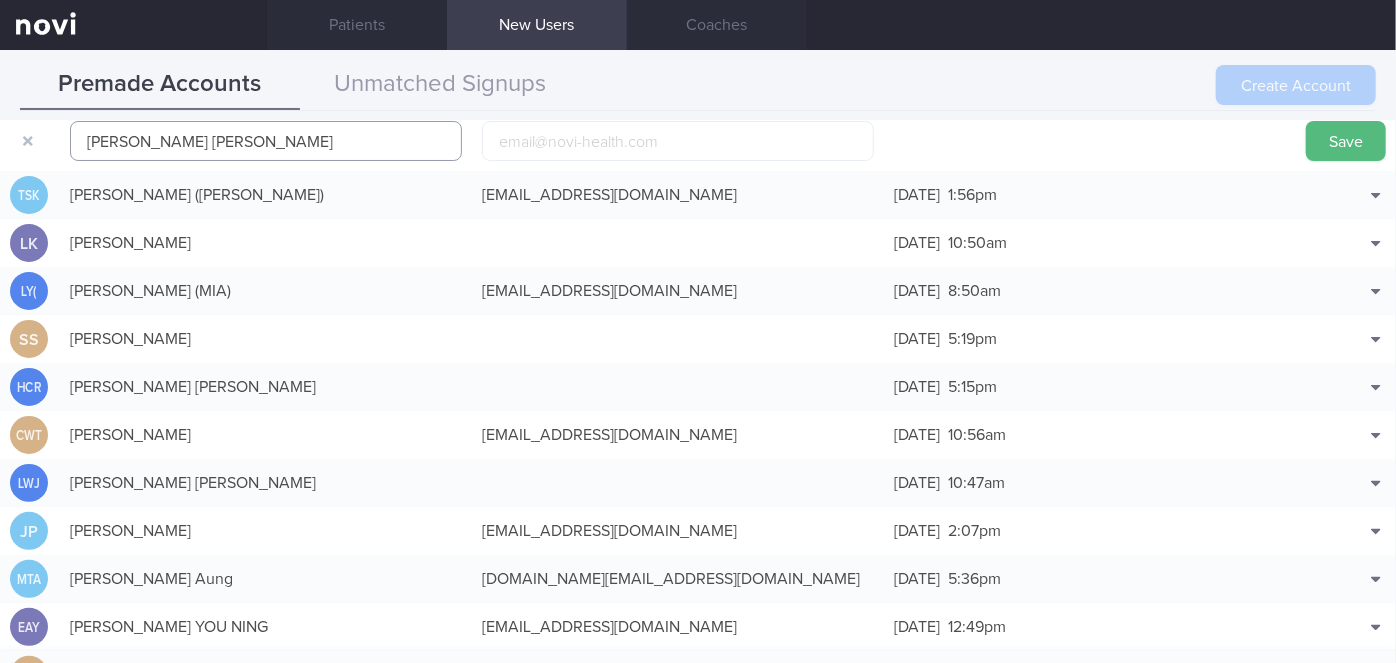 type on "[PERSON_NAME] [PERSON_NAME]" 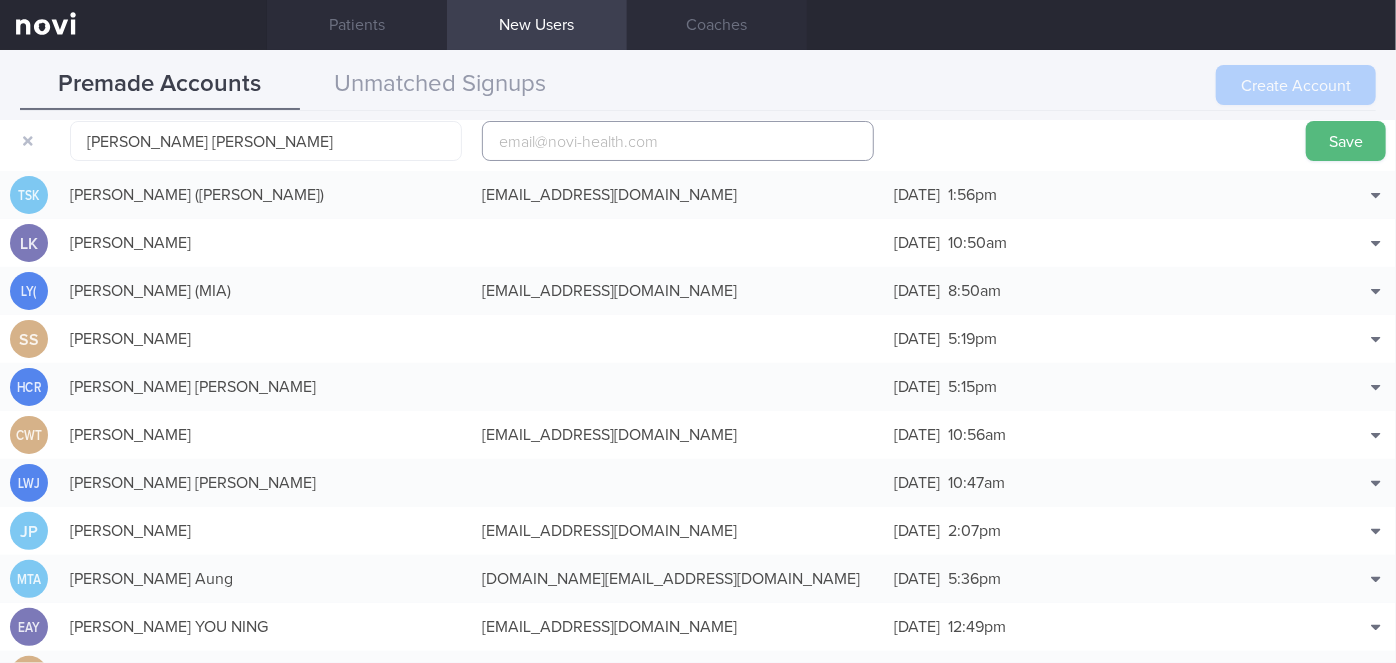 click at bounding box center [678, 141] 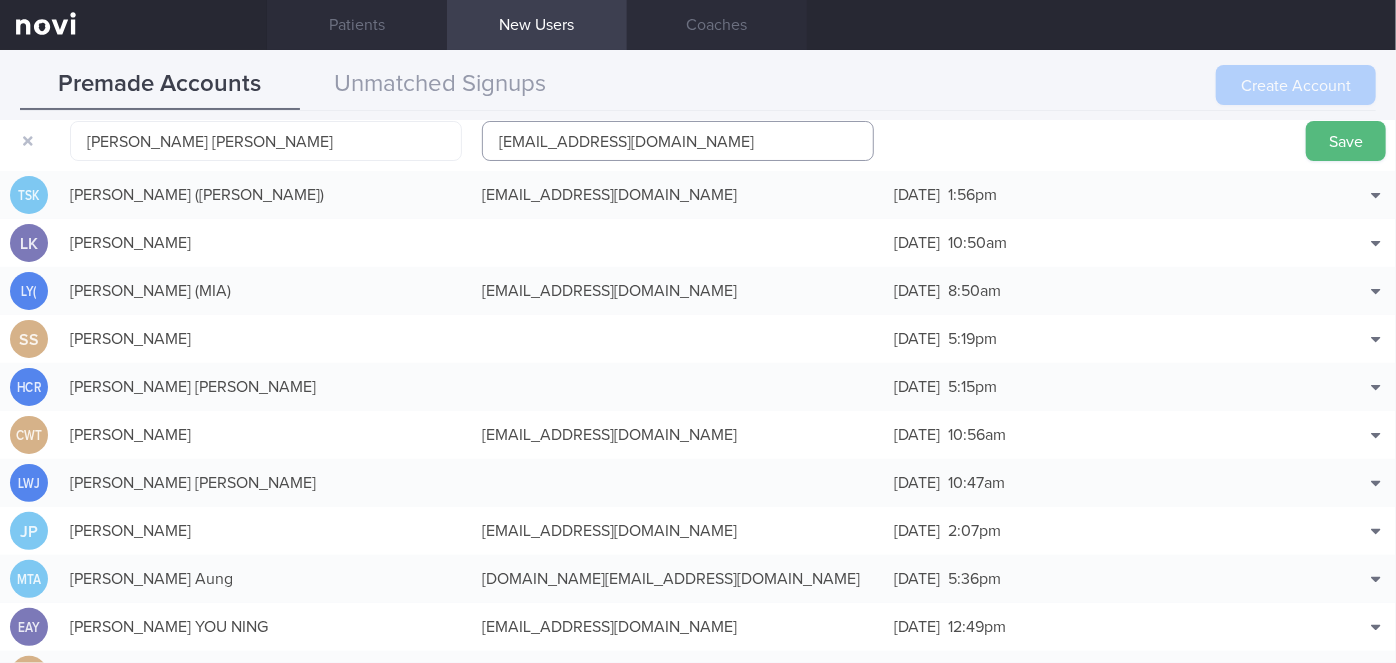 click on "[EMAIL_ADDRESS][DOMAIN_NAME]" at bounding box center [678, 141] 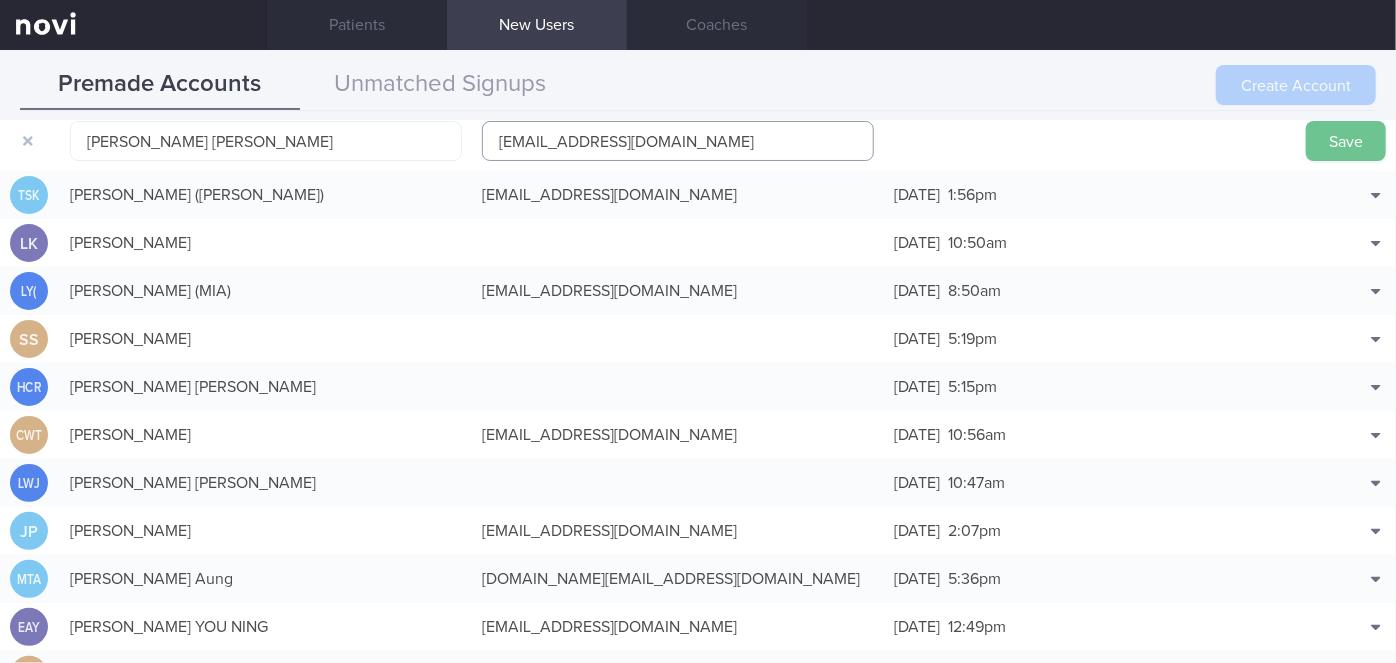 type on "[EMAIL_ADDRESS][DOMAIN_NAME]" 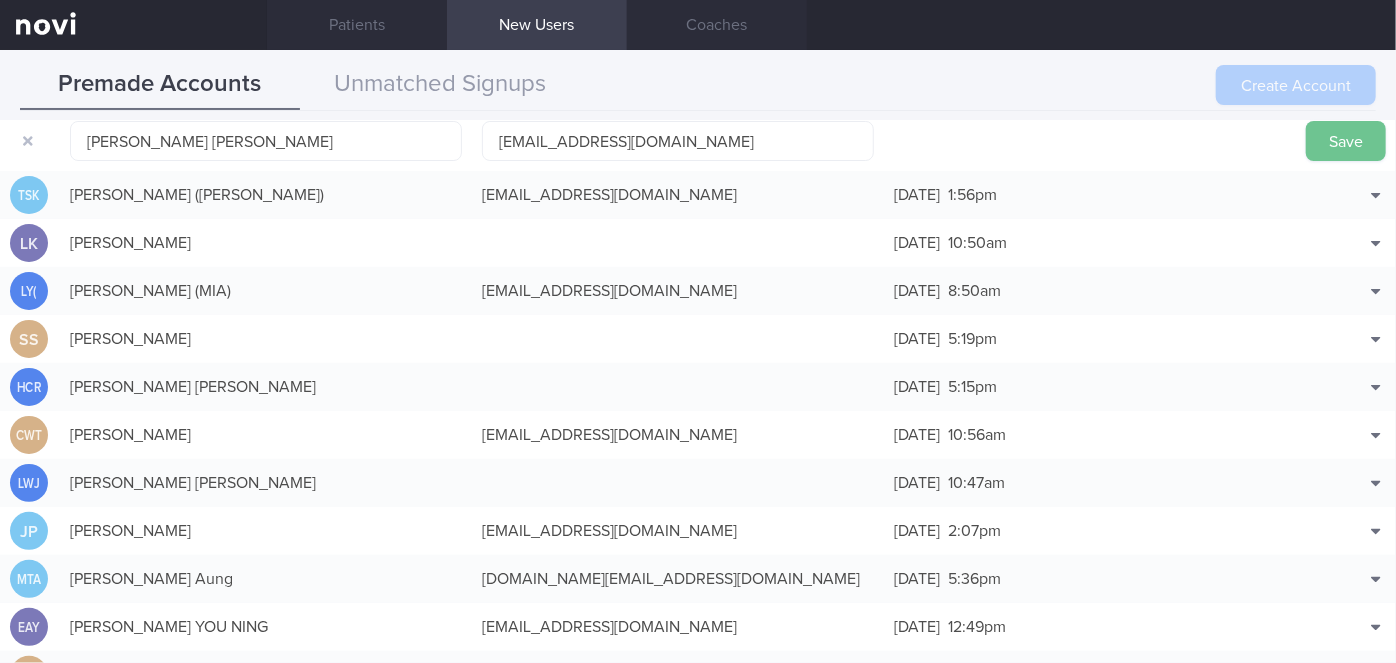 click on "Save" at bounding box center (1346, 141) 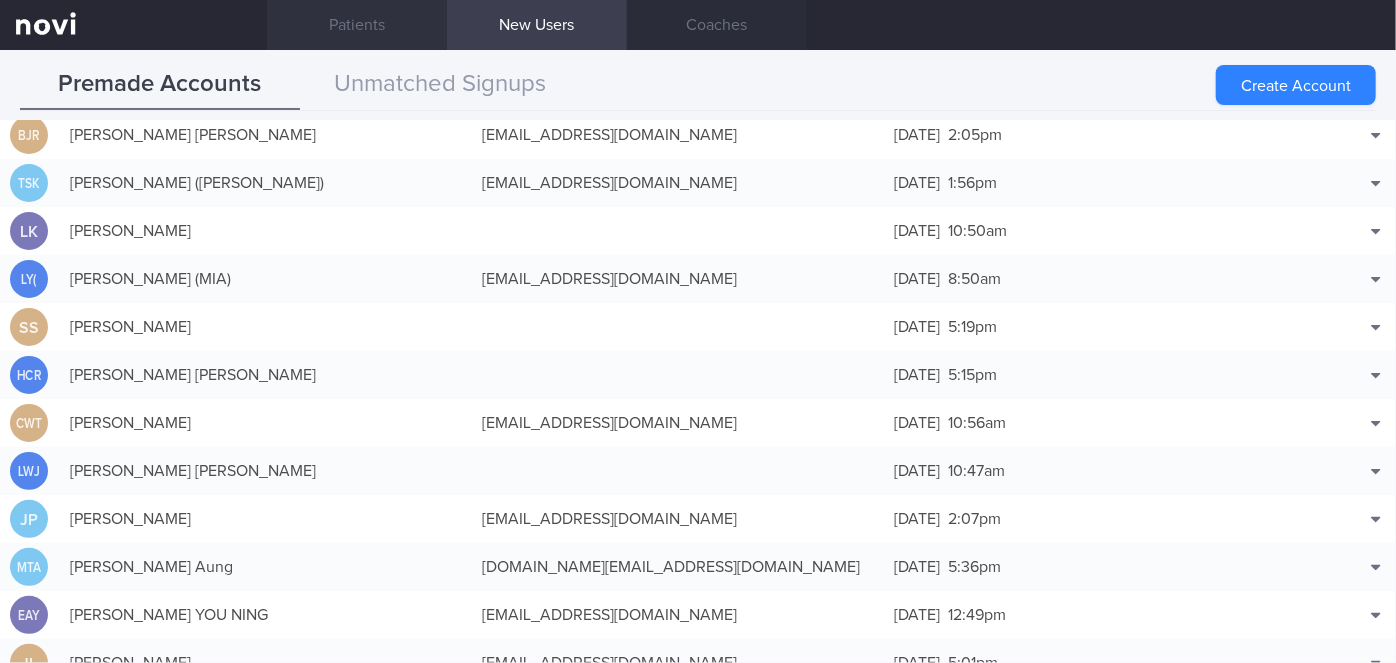 scroll, scrollTop: 50, scrollLeft: 0, axis: vertical 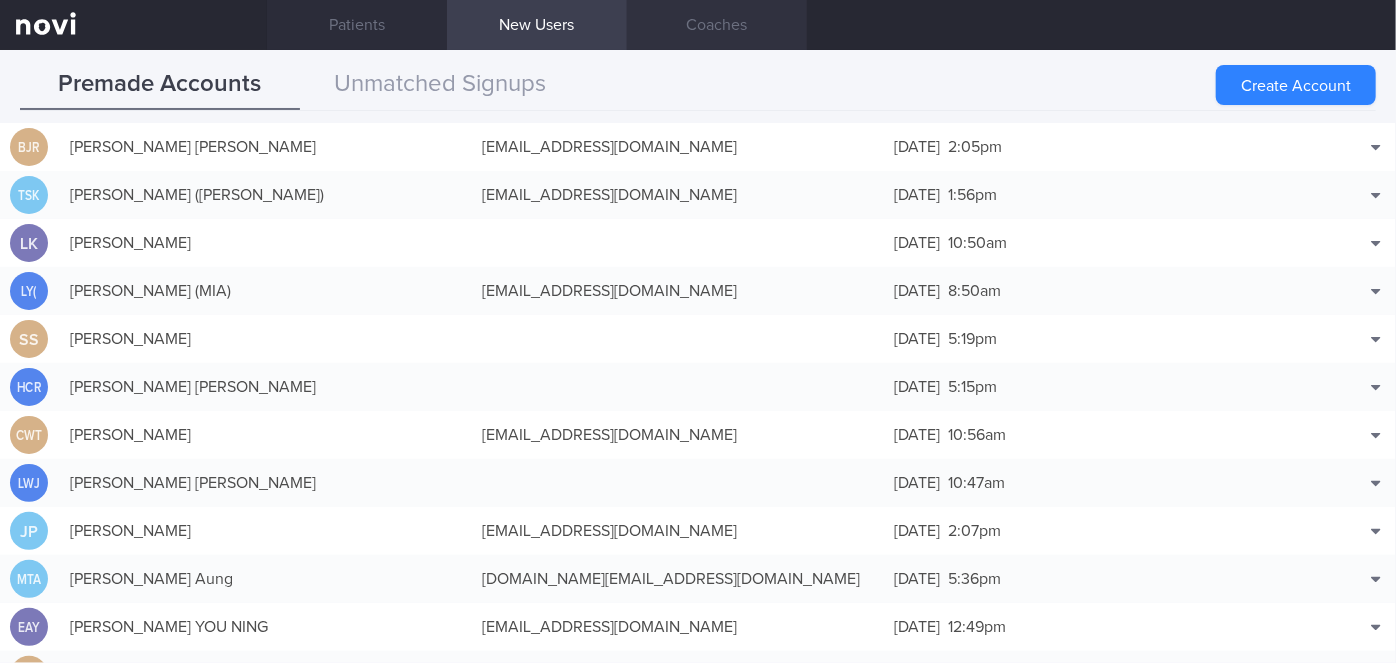 click on "Coaches" at bounding box center (717, 25) 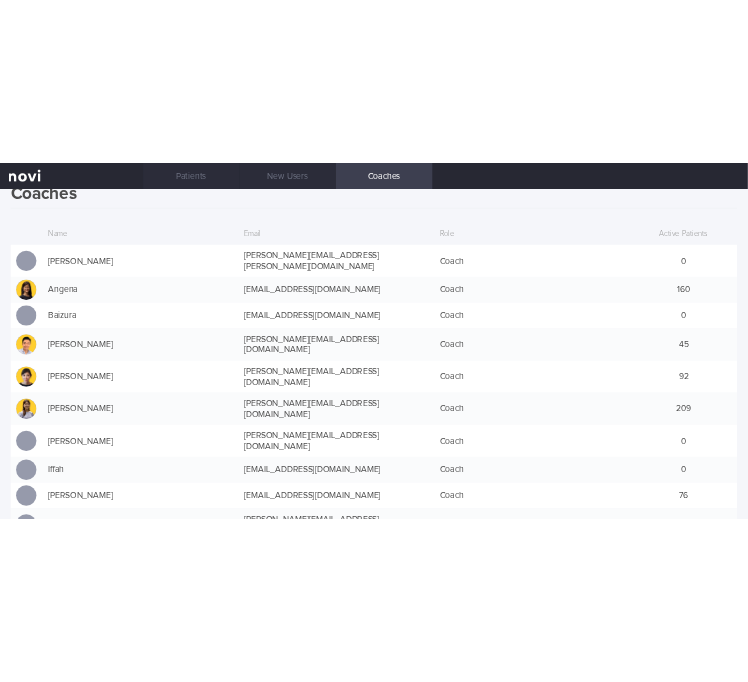scroll, scrollTop: 0, scrollLeft: 0, axis: both 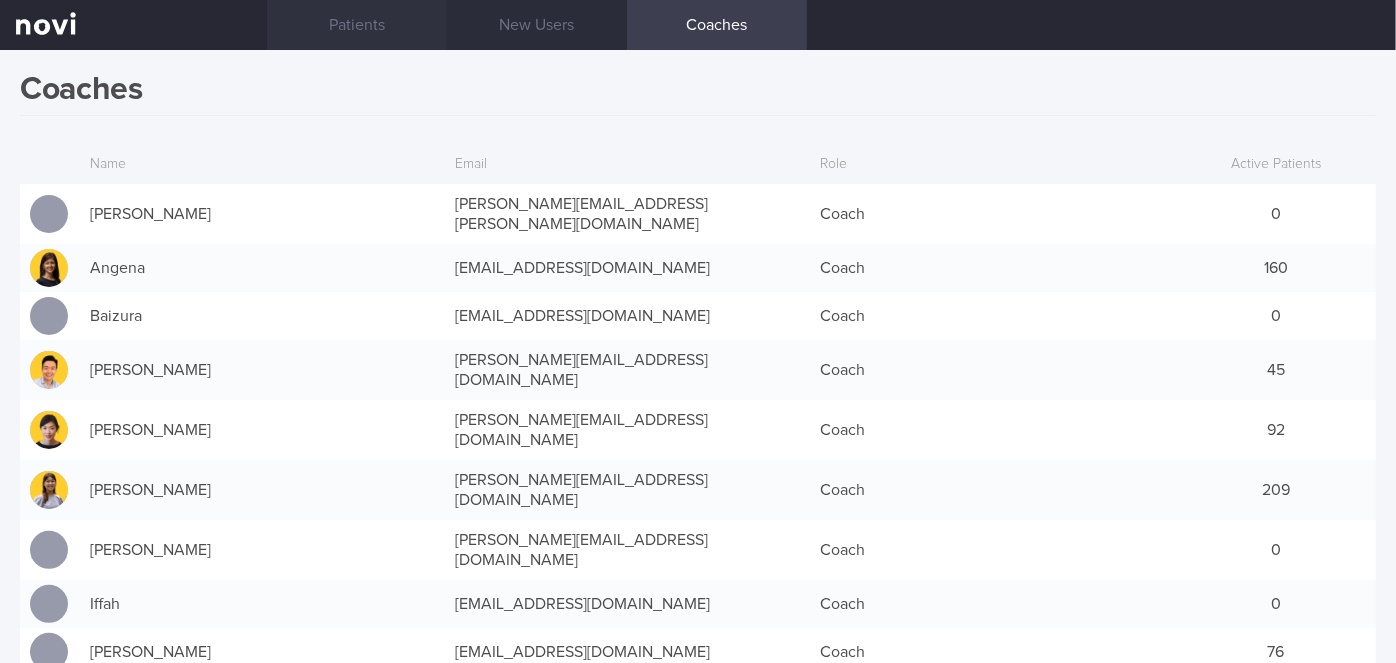 click on "Patients" at bounding box center (357, 25) 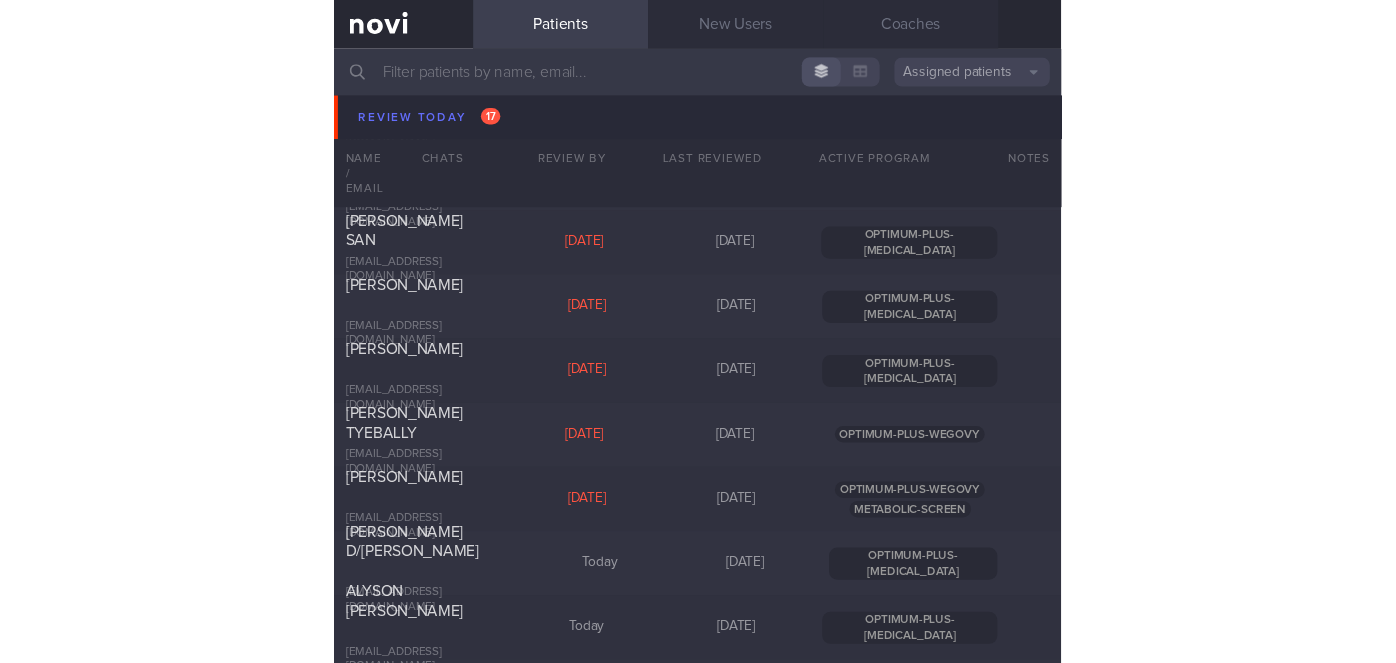 scroll, scrollTop: 5366, scrollLeft: 0, axis: vertical 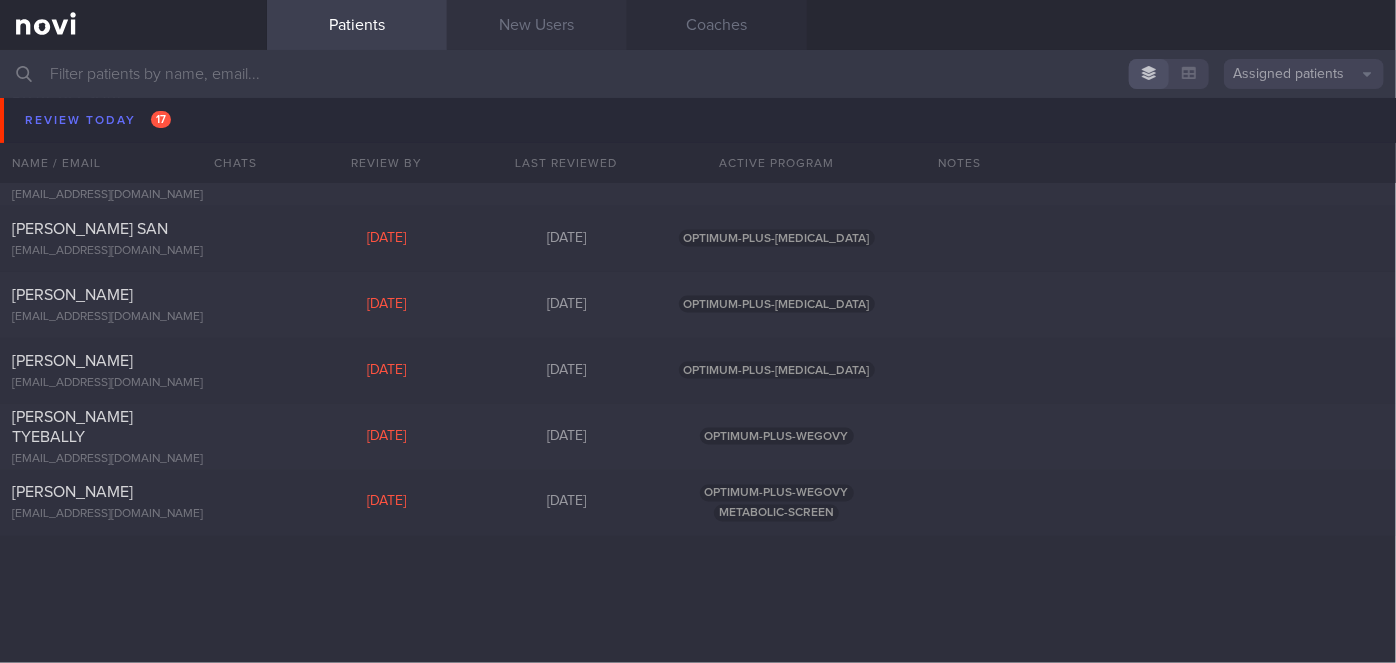 click on "New Users" at bounding box center [537, 25] 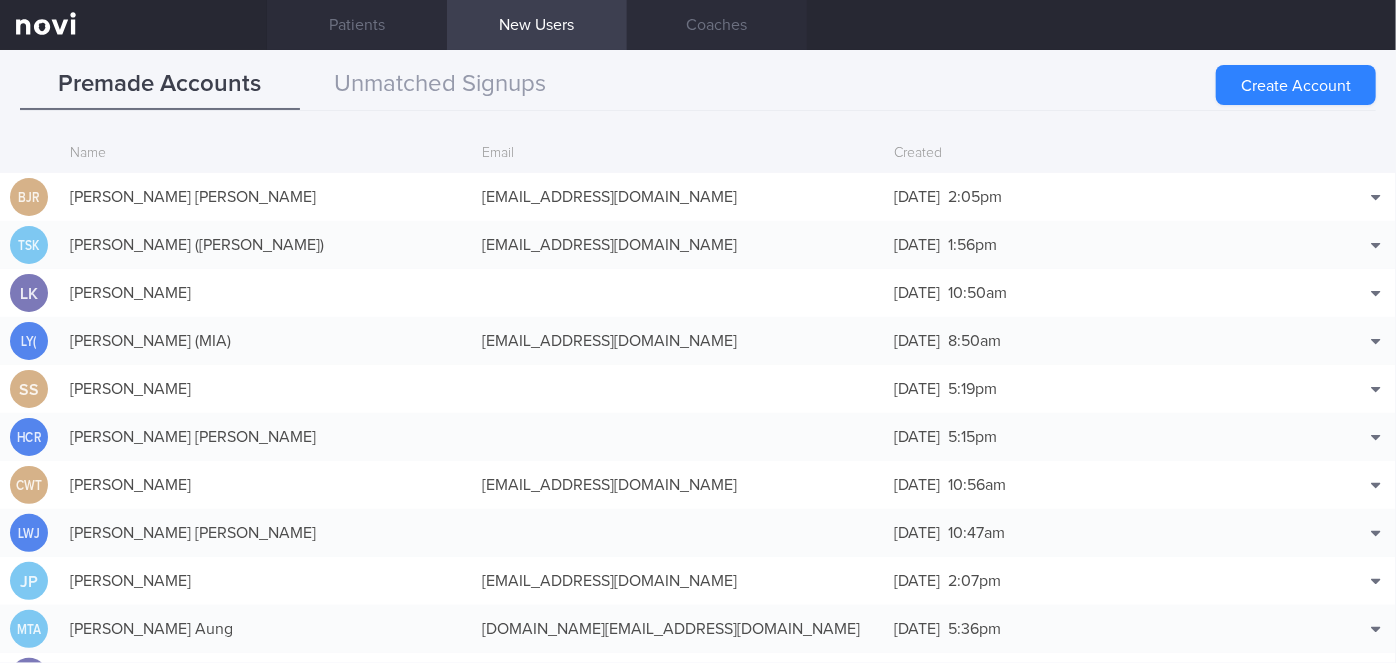 scroll, scrollTop: 4912, scrollLeft: 0, axis: vertical 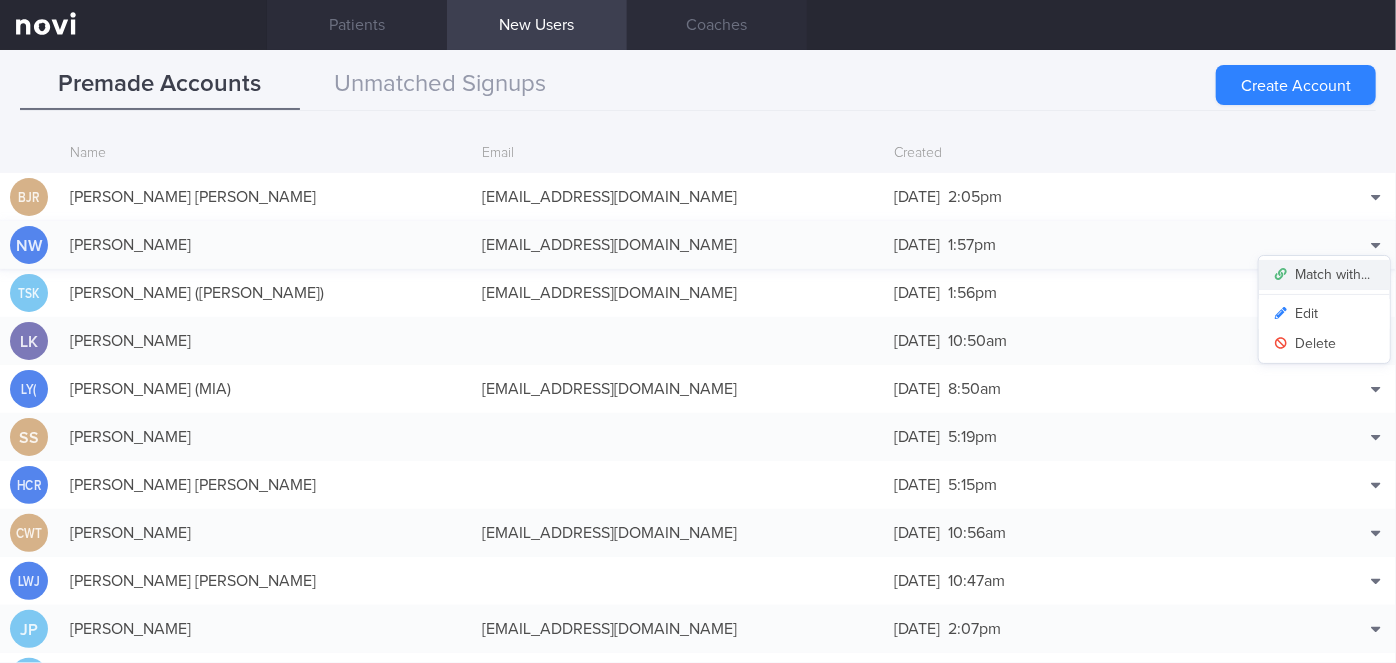 click on "Match with..." at bounding box center (1324, 275) 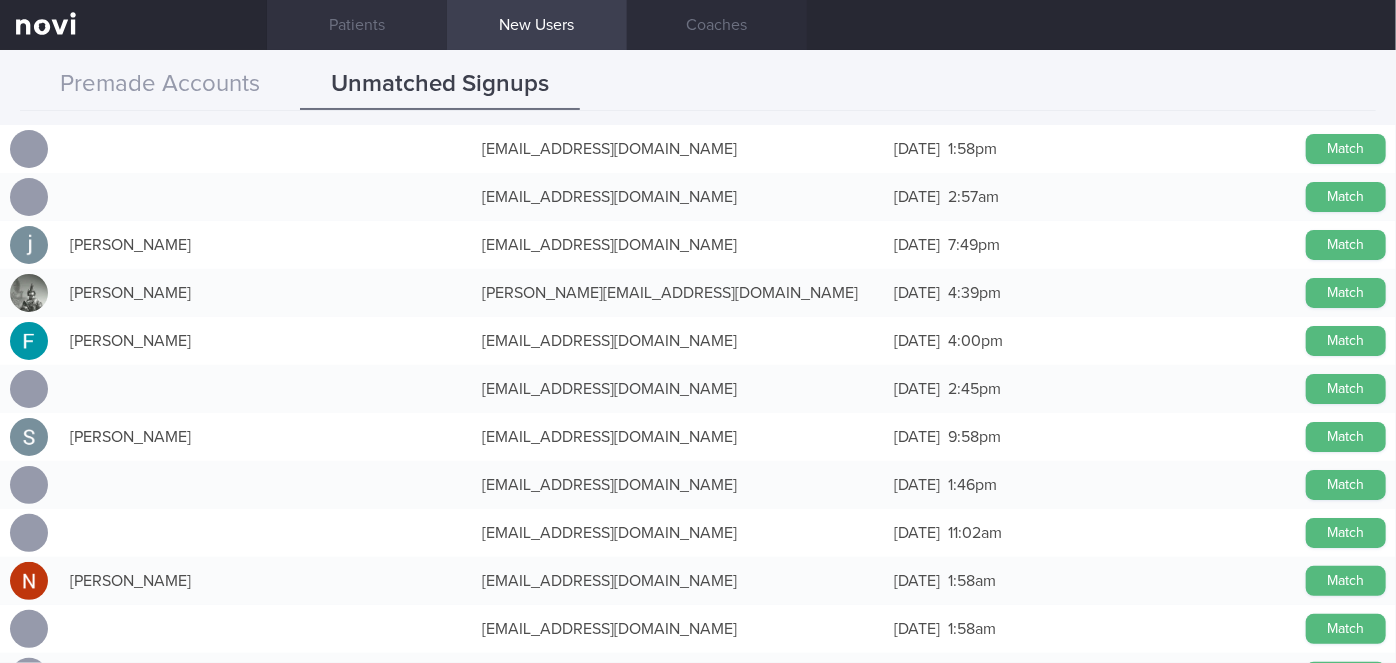 click on "Patients" at bounding box center [357, 25] 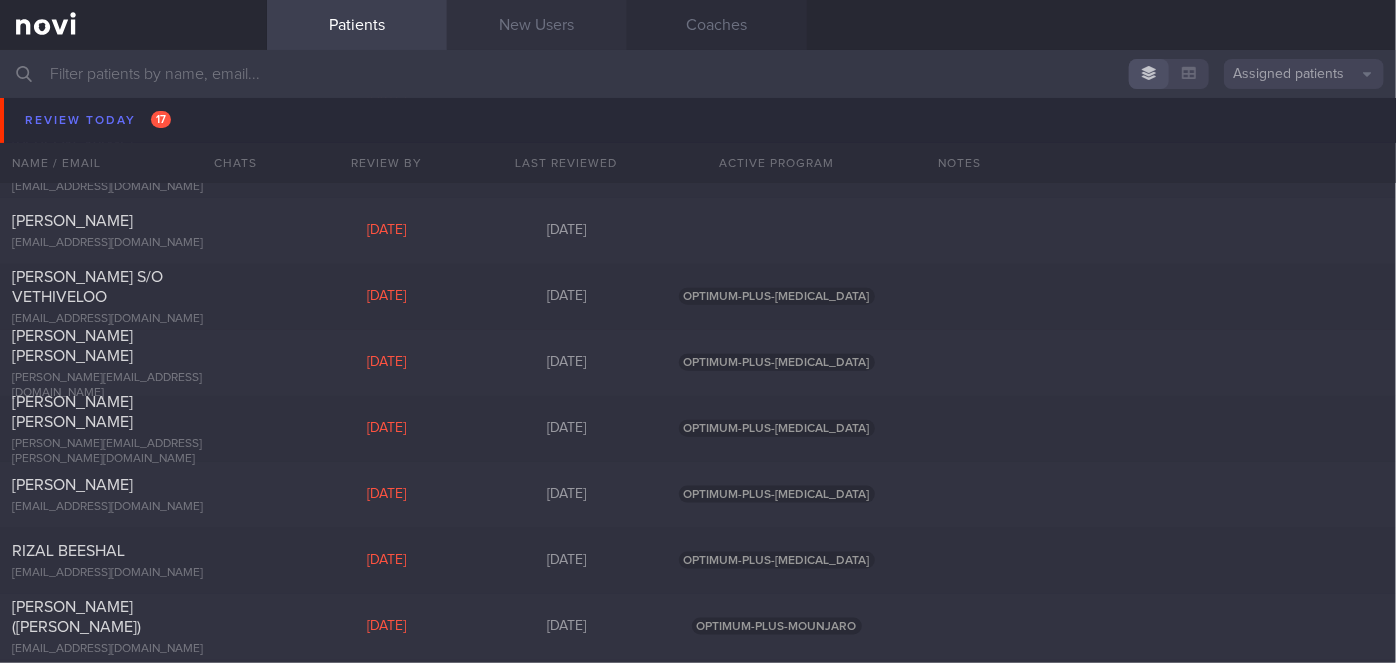 click on "New Users" at bounding box center [537, 25] 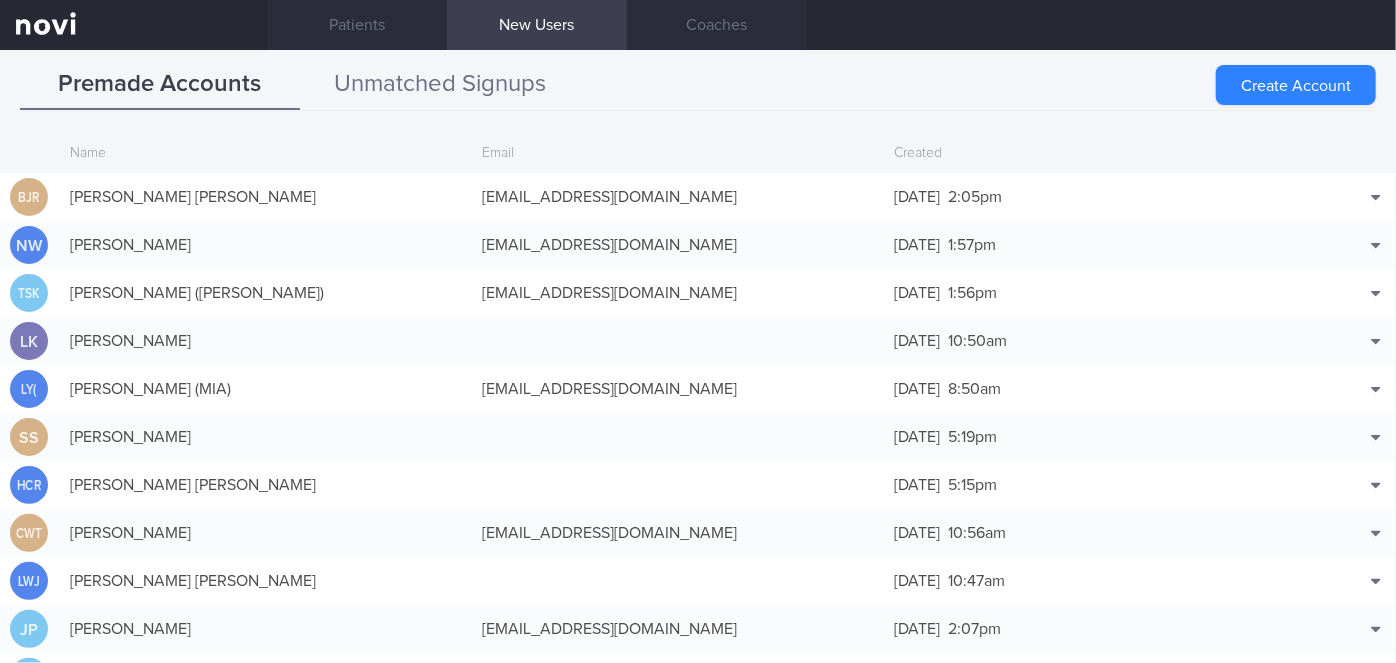 click on "Unmatched Signups" at bounding box center [440, 85] 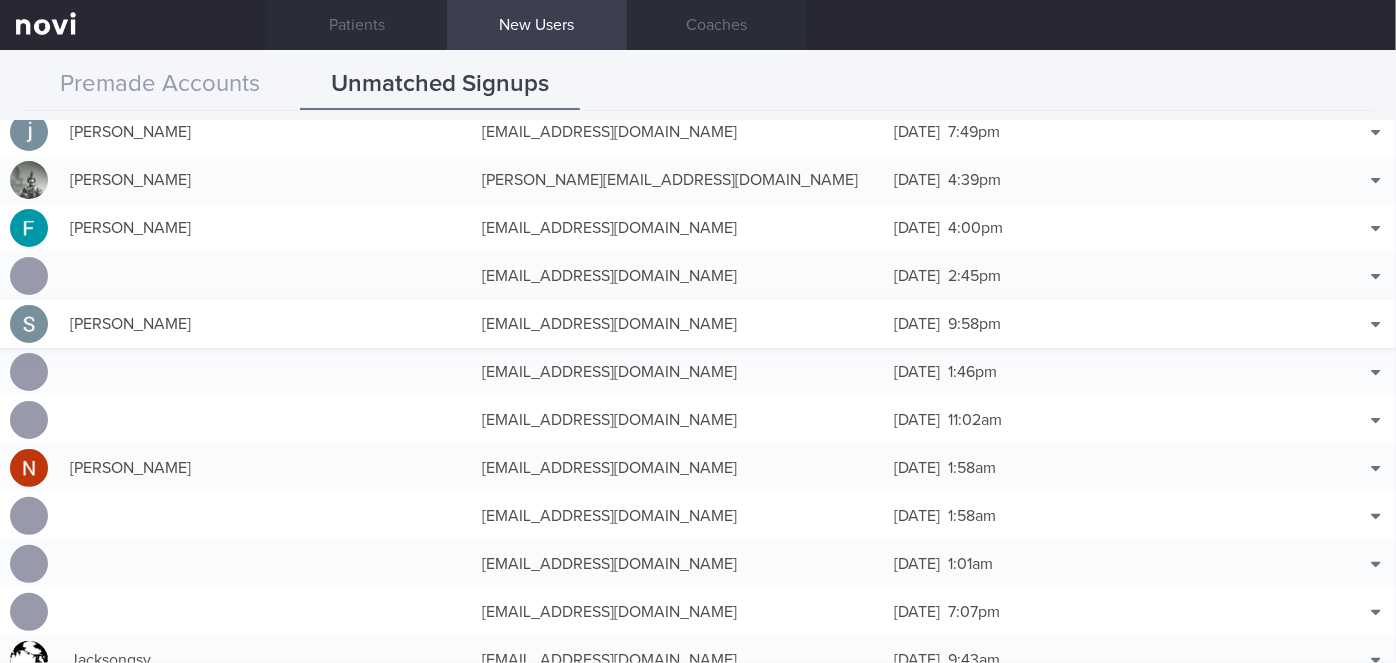 scroll, scrollTop: 181, scrollLeft: 0, axis: vertical 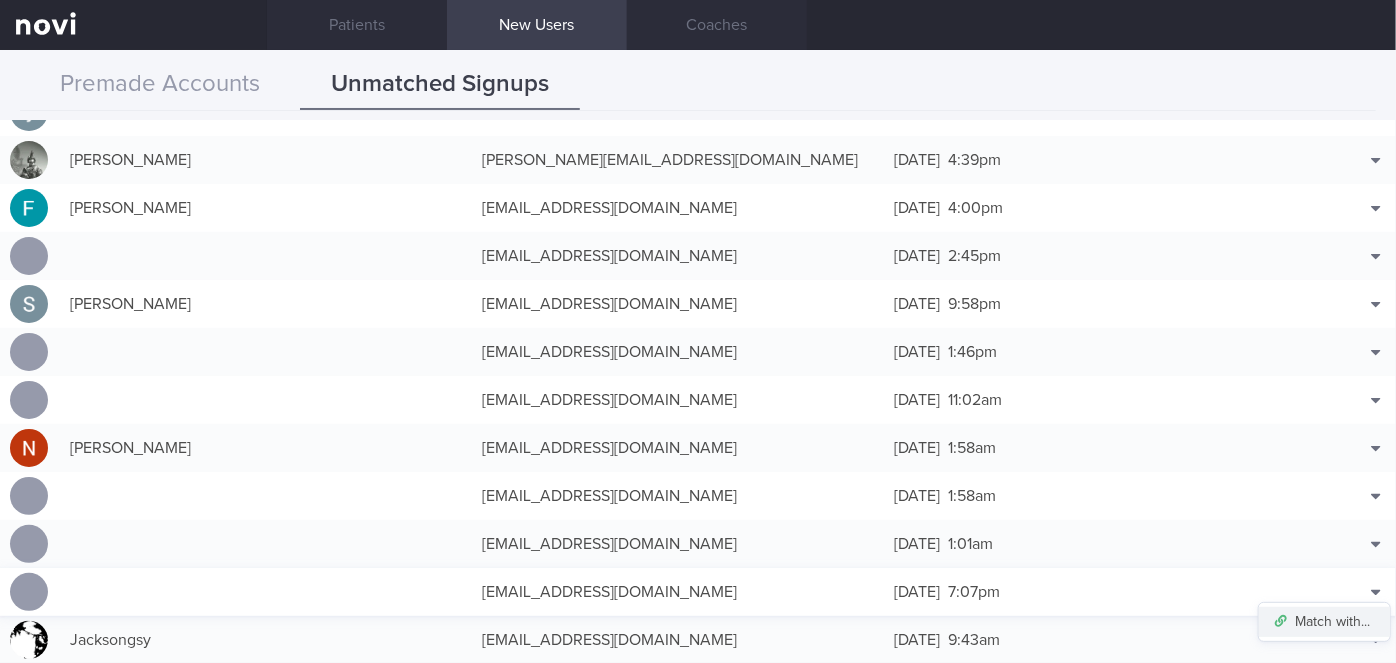 click on "Match with..." at bounding box center [1324, 622] 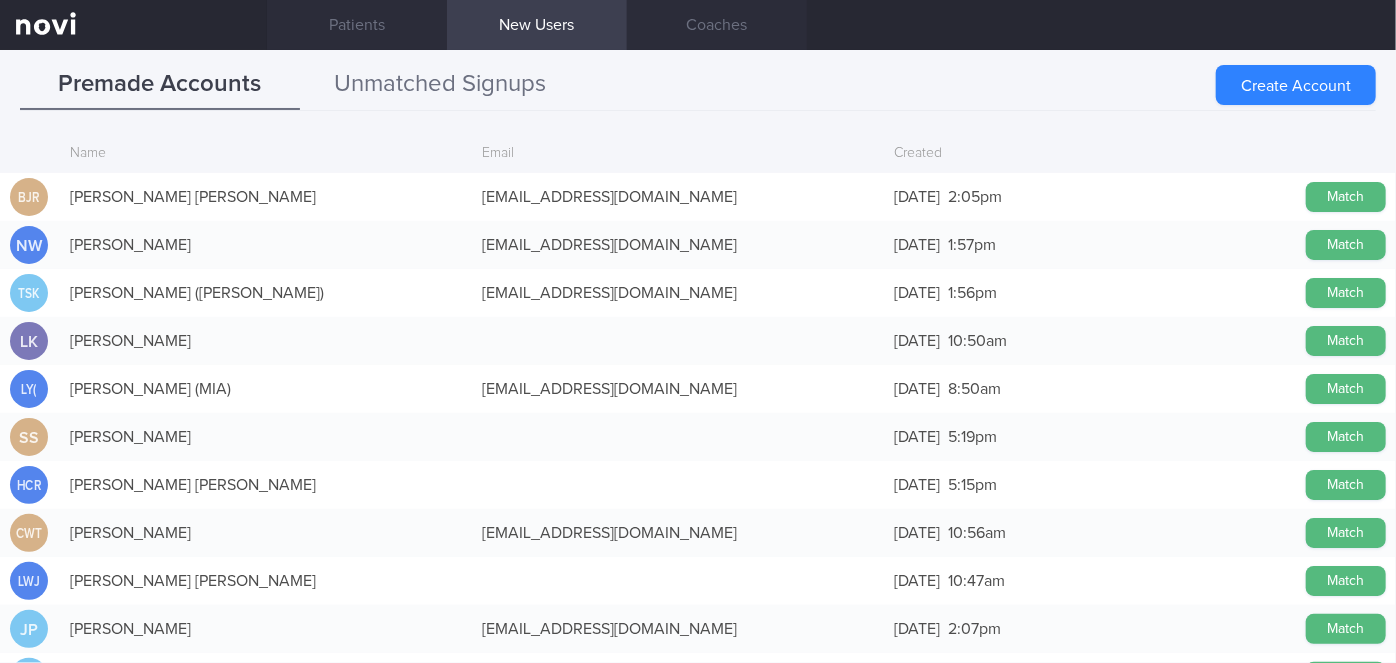 click on "Unmatched Signups" at bounding box center [440, 85] 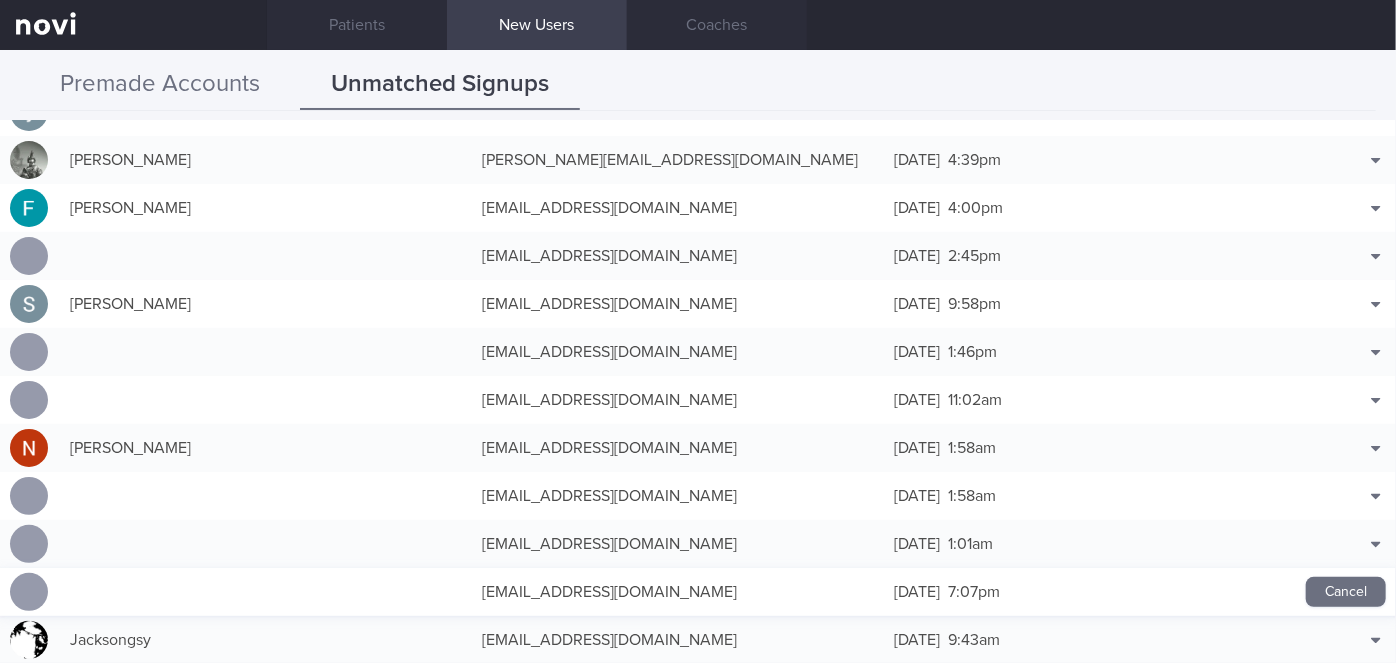 click on "Premade Accounts" at bounding box center [160, 85] 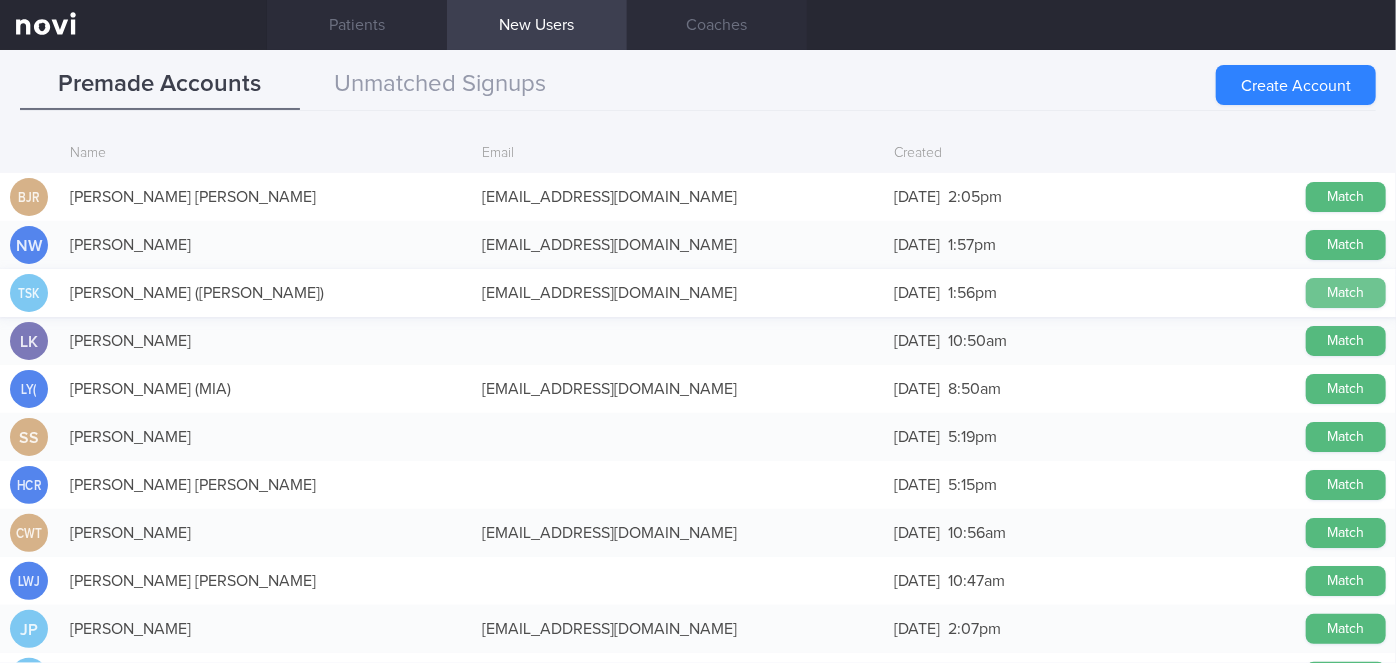 click on "Match" at bounding box center (1346, 293) 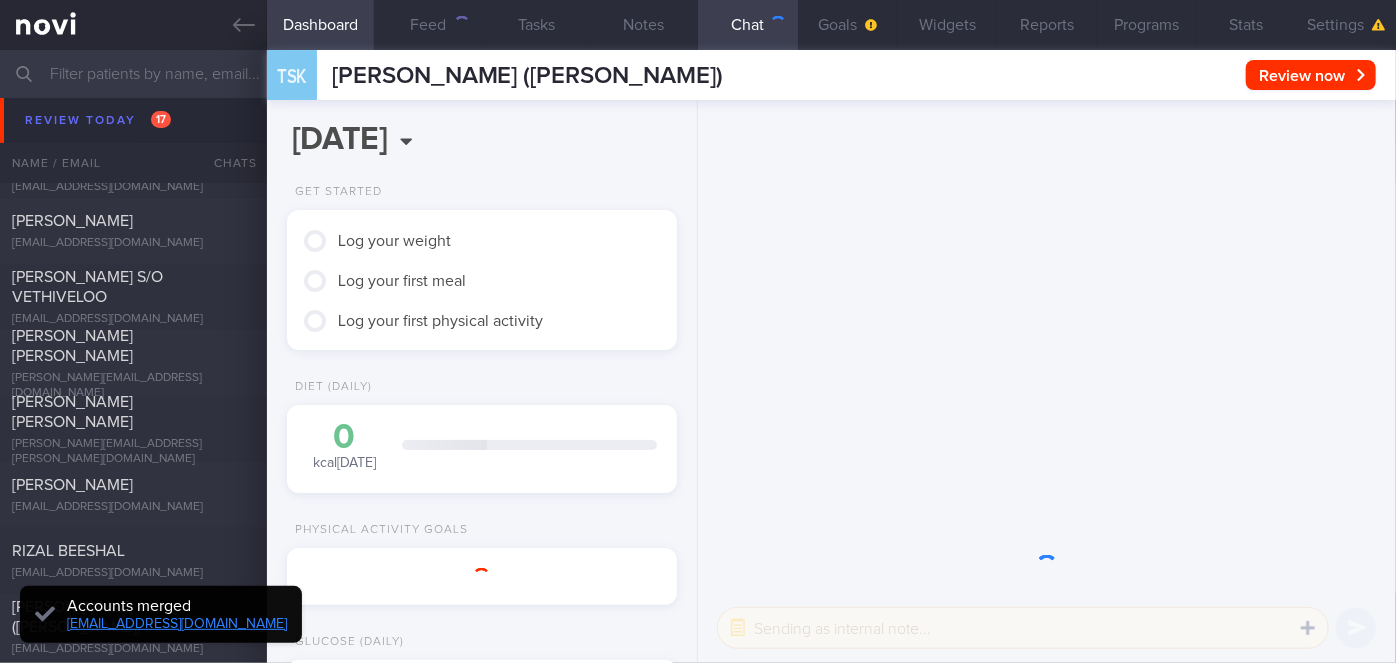 scroll, scrollTop: 999826, scrollLeft: 999650, axis: both 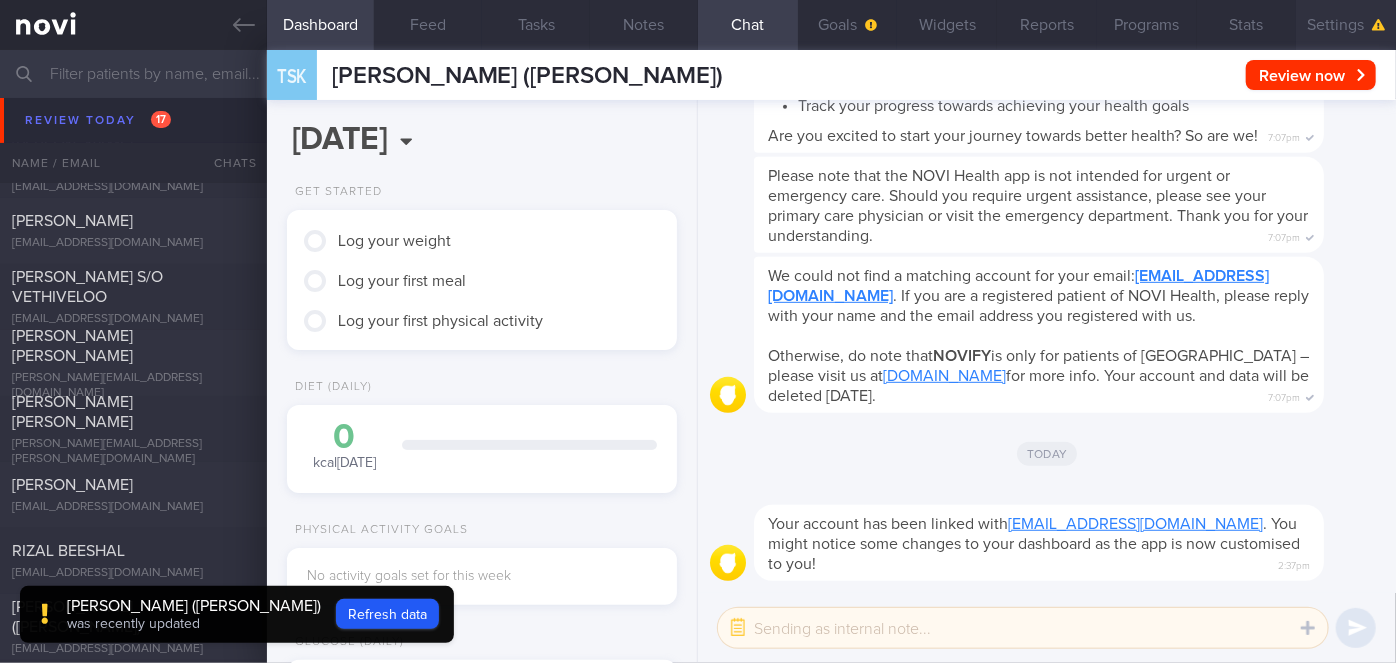click on "Settings" at bounding box center [1346, 25] 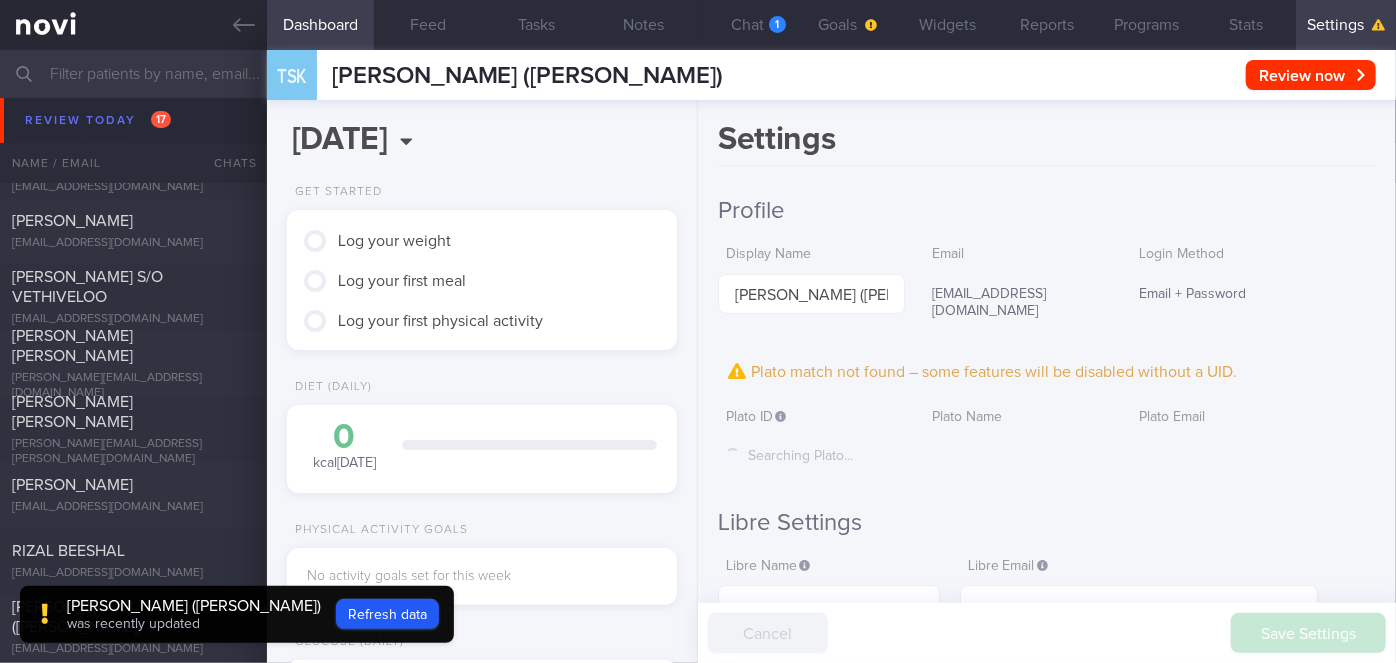 scroll, scrollTop: 0, scrollLeft: 0, axis: both 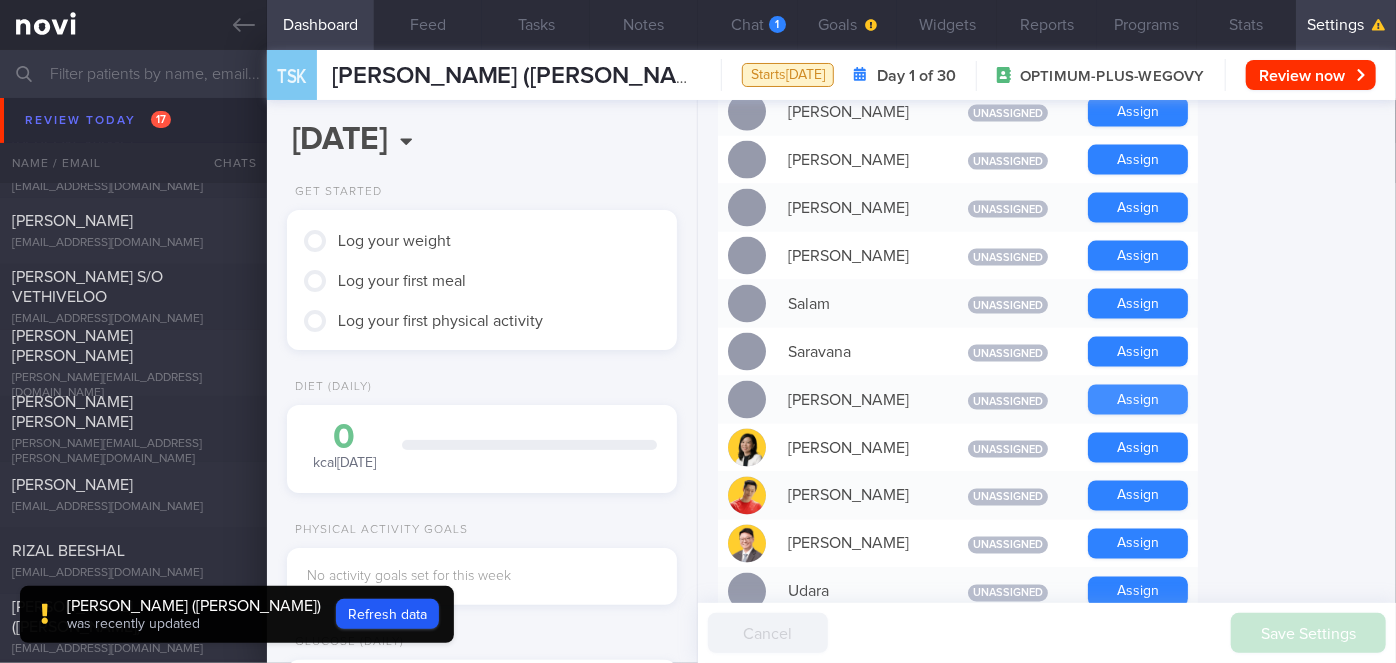 click on "Assign" at bounding box center (1138, 400) 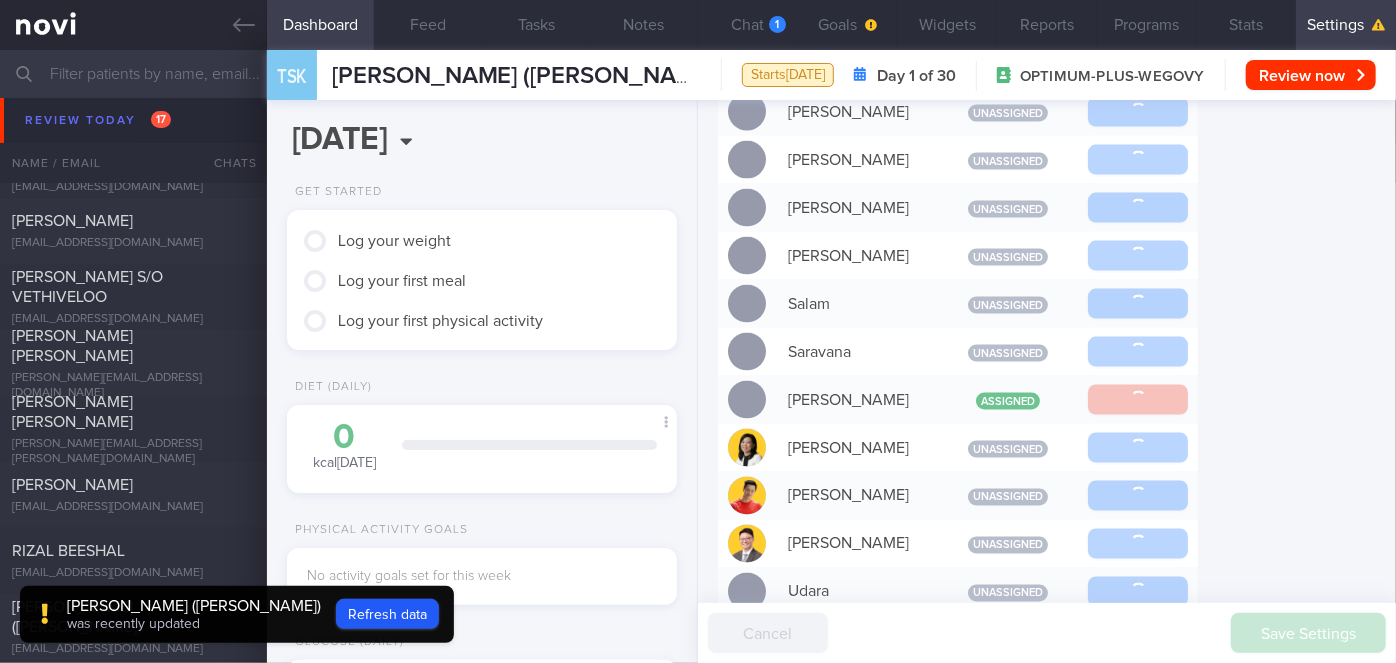 scroll, scrollTop: -55, scrollLeft: 0, axis: vertical 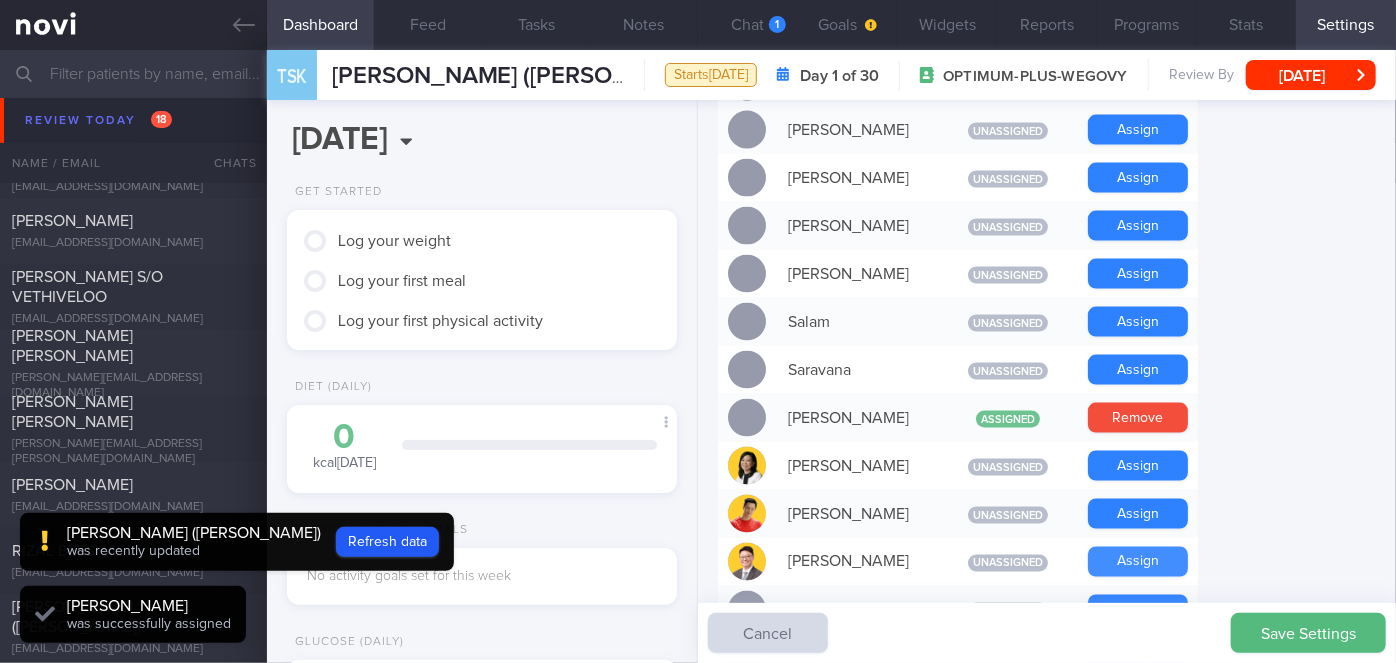 click on "Assign" at bounding box center [1138, 562] 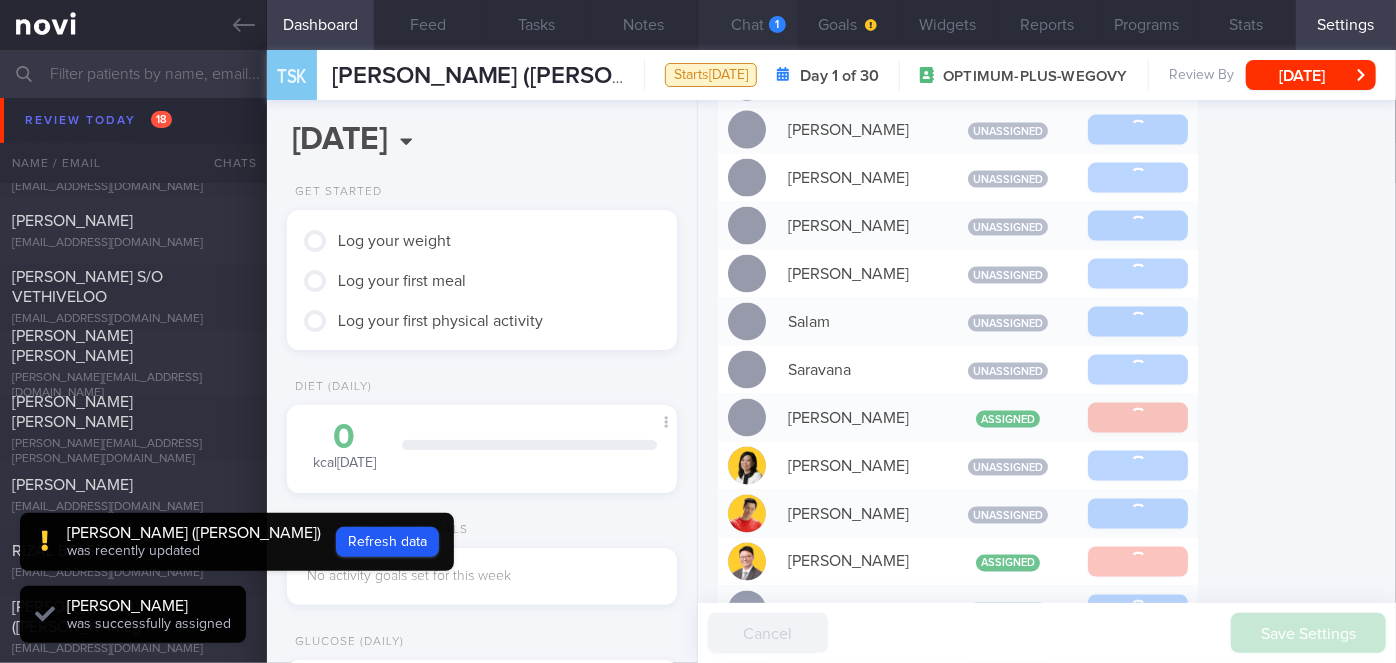 scroll, scrollTop: 999826, scrollLeft: 999650, axis: both 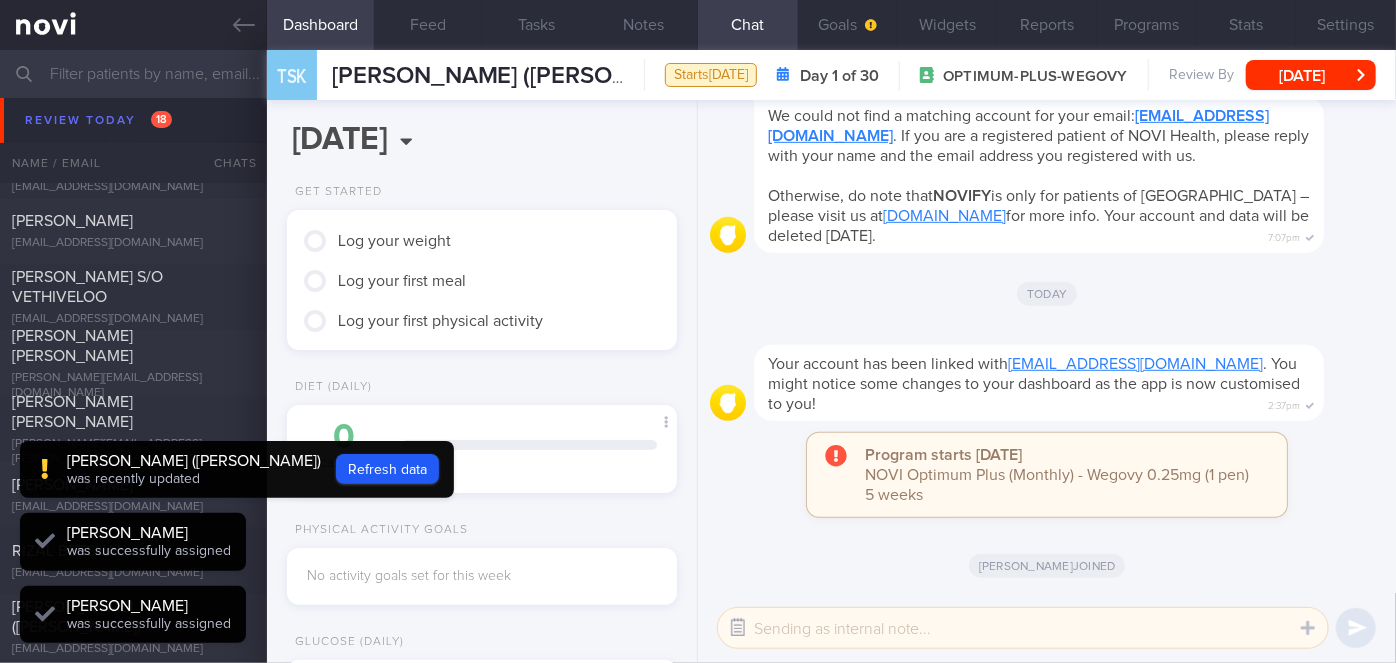 click at bounding box center (738, 628) 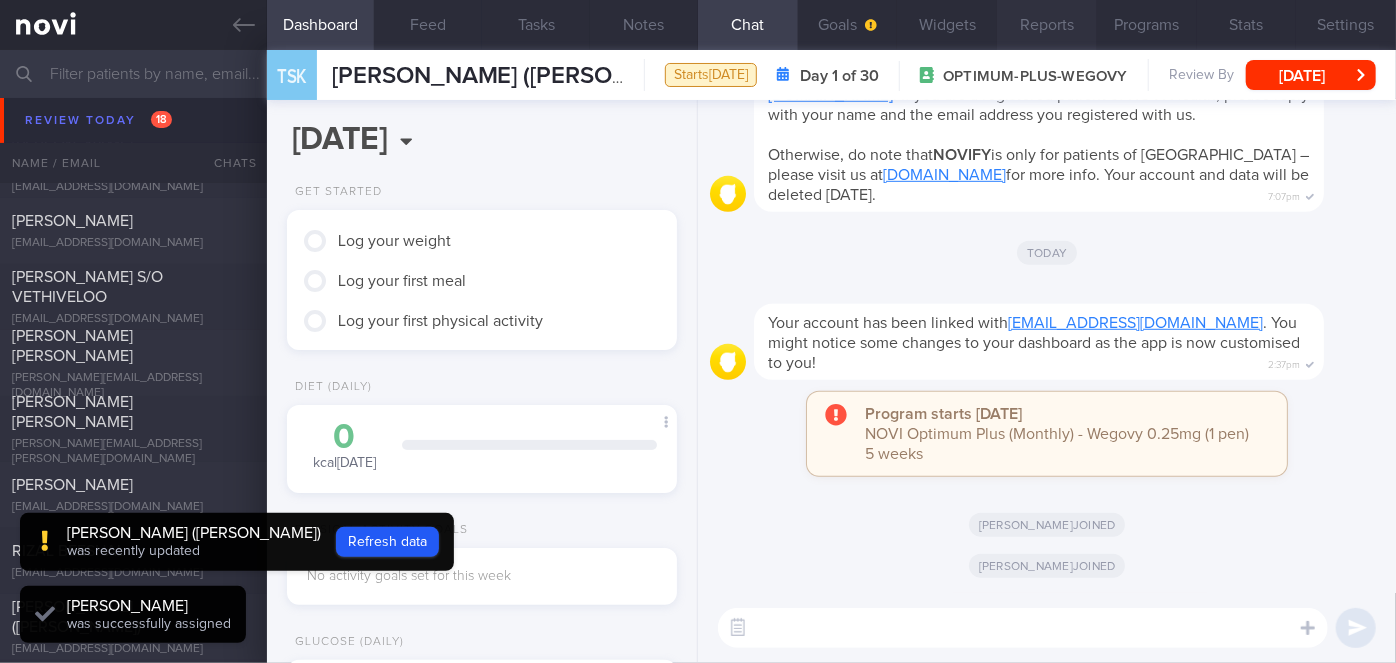 scroll, scrollTop: 0, scrollLeft: 0, axis: both 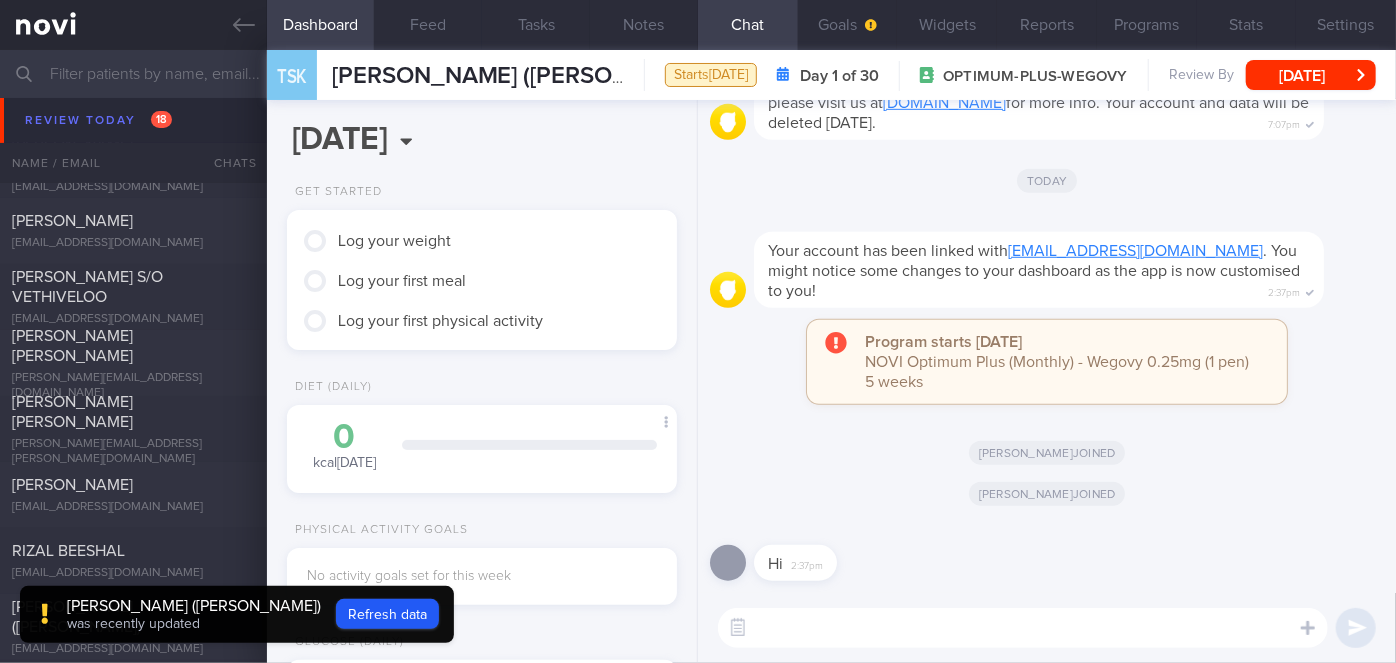 click at bounding box center (1023, 628) 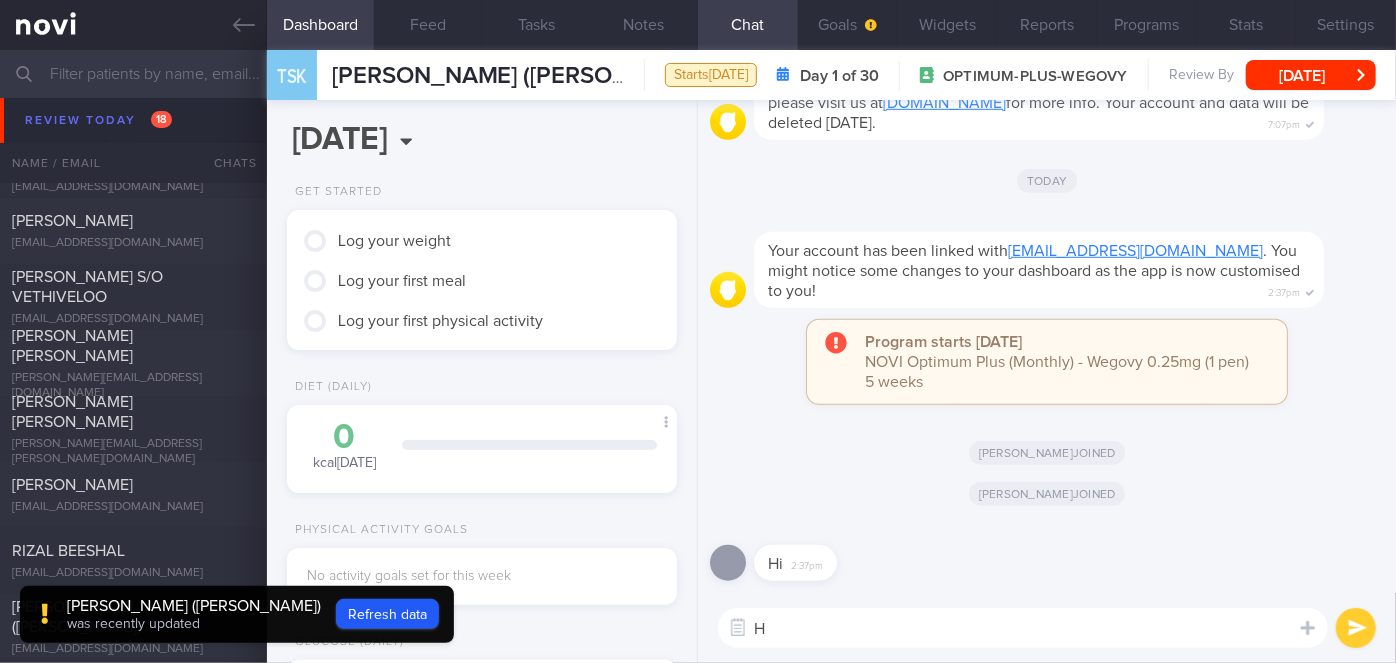 type on "Hi" 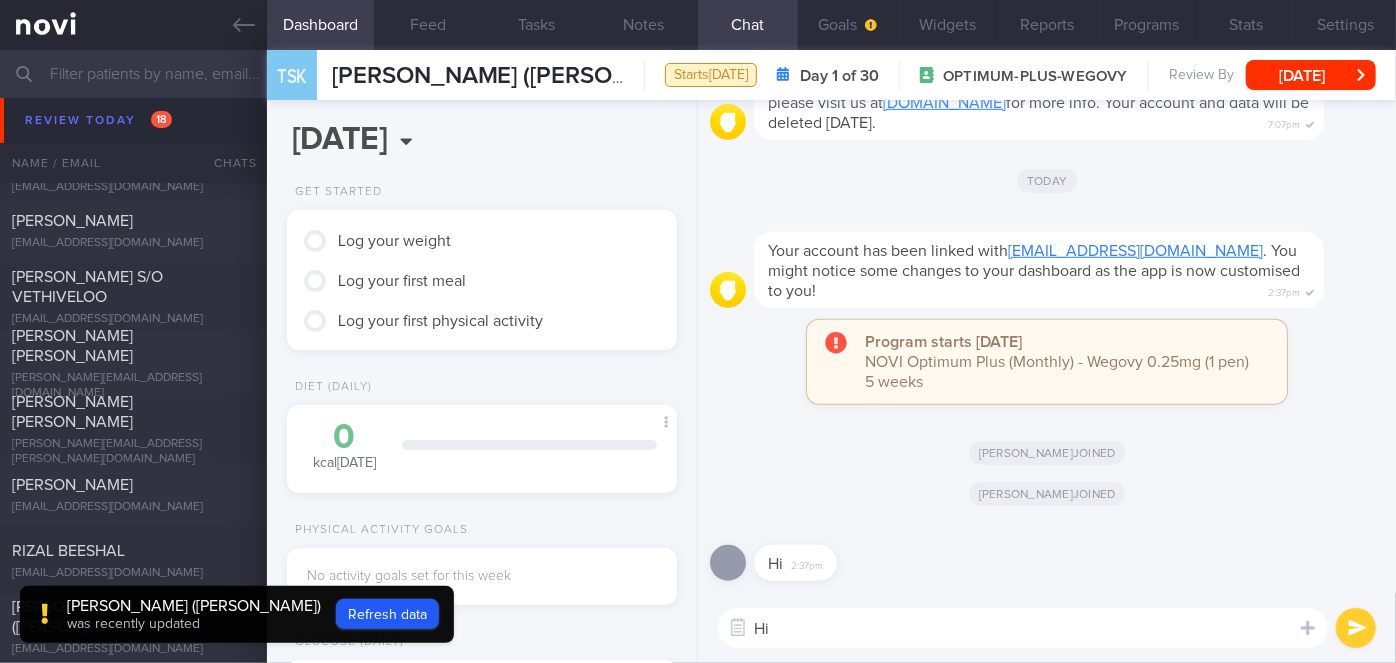 type 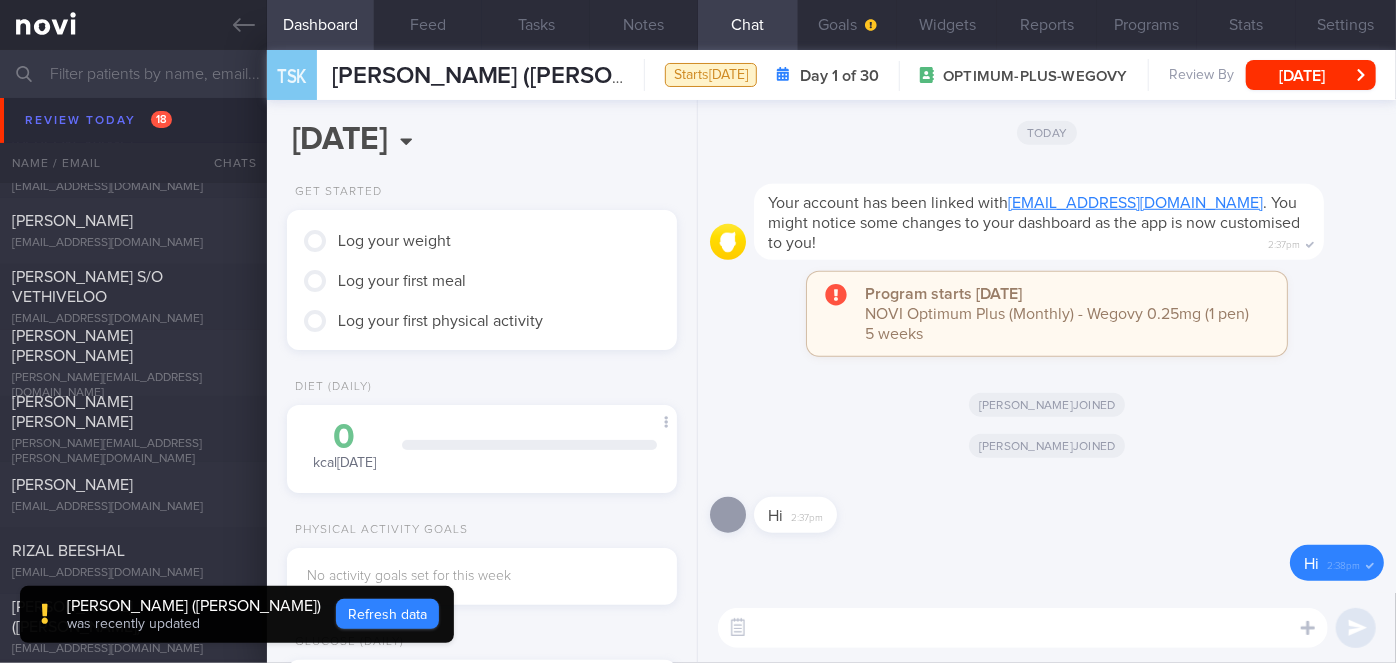 click on "Refresh data" at bounding box center (387, 614) 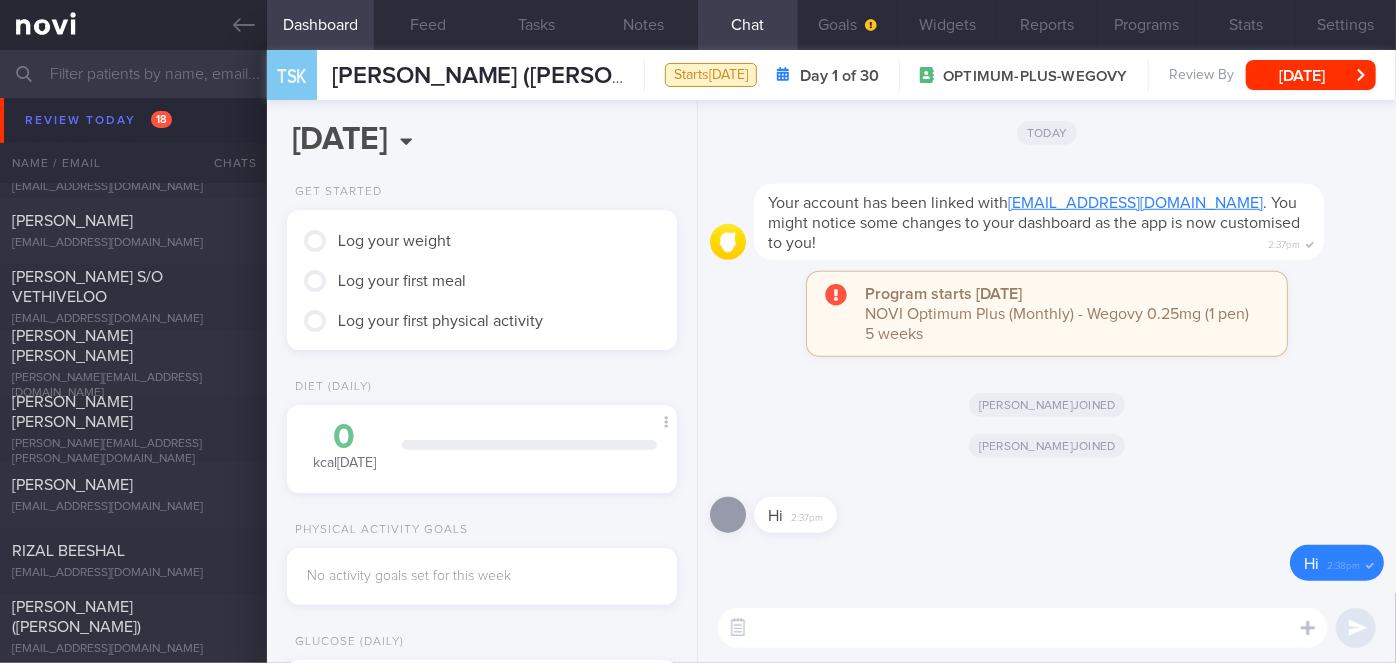 type on "6c674fc585a74dc4ab2bf8b175862d1b" 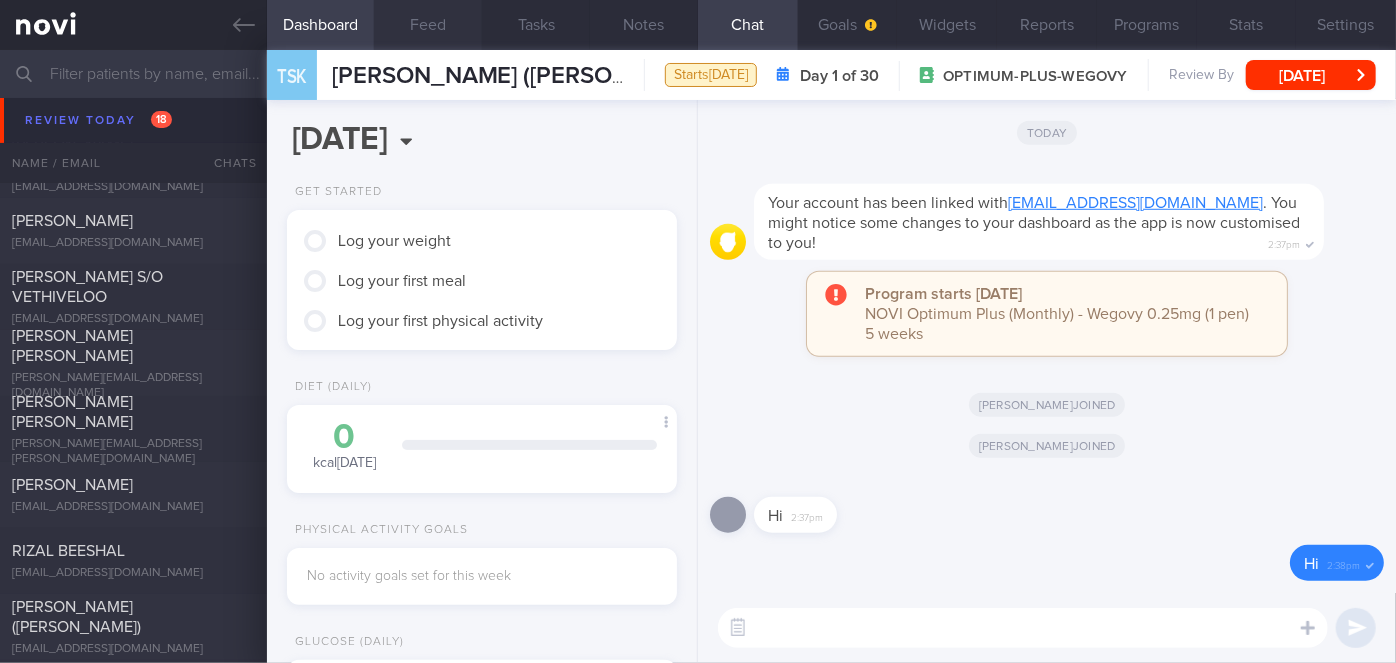 click on "Feed" at bounding box center (428, 25) 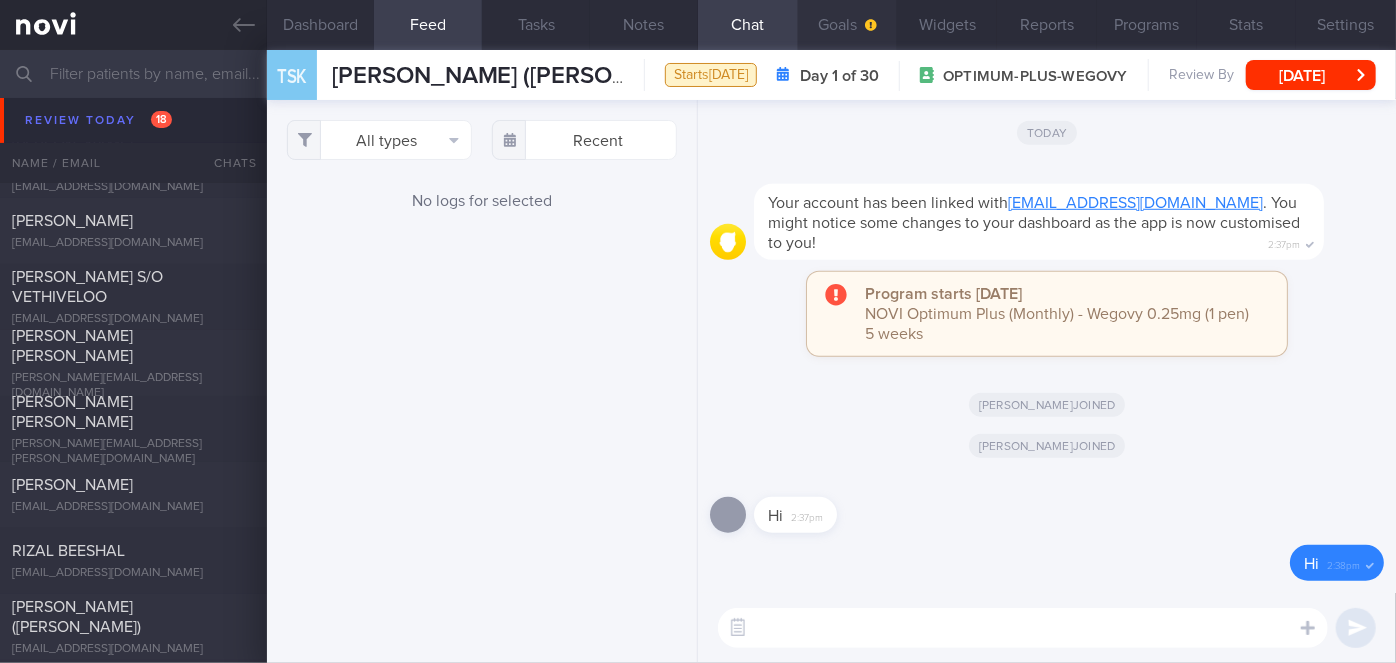 click 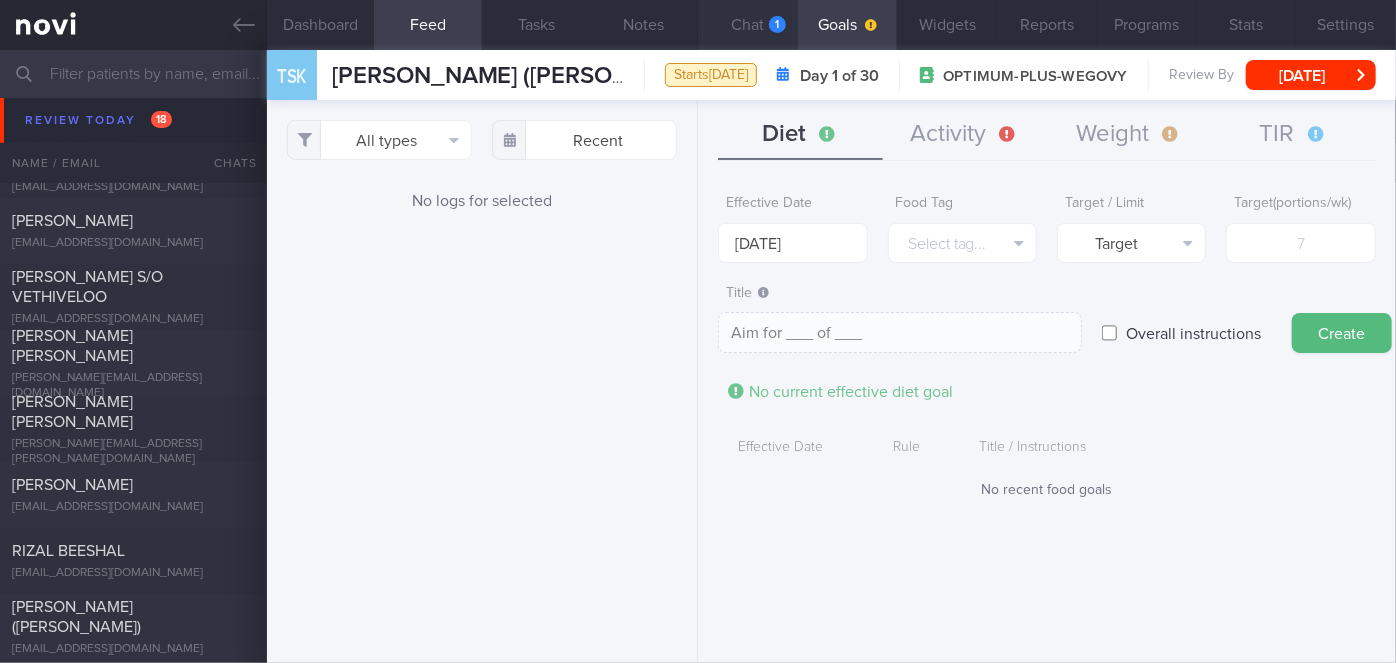 click on "Chat
1" at bounding box center (748, 25) 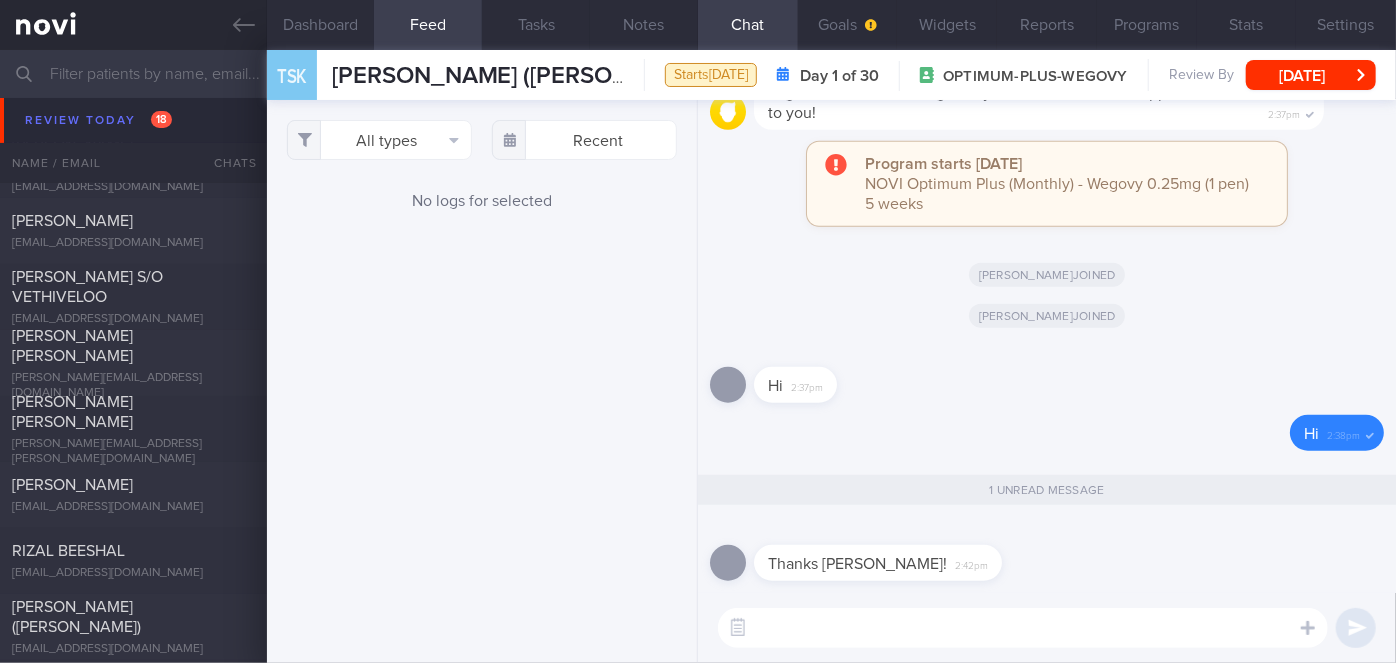 click at bounding box center (1023, 628) 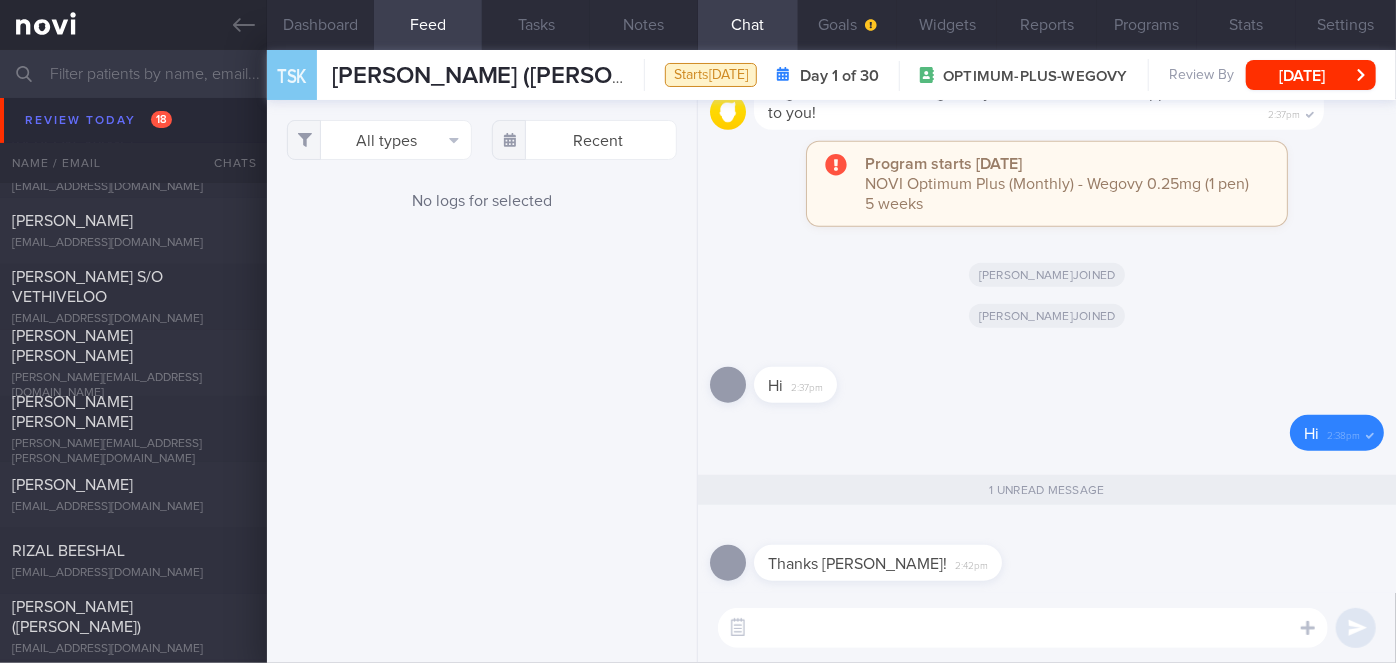 type on "Y" 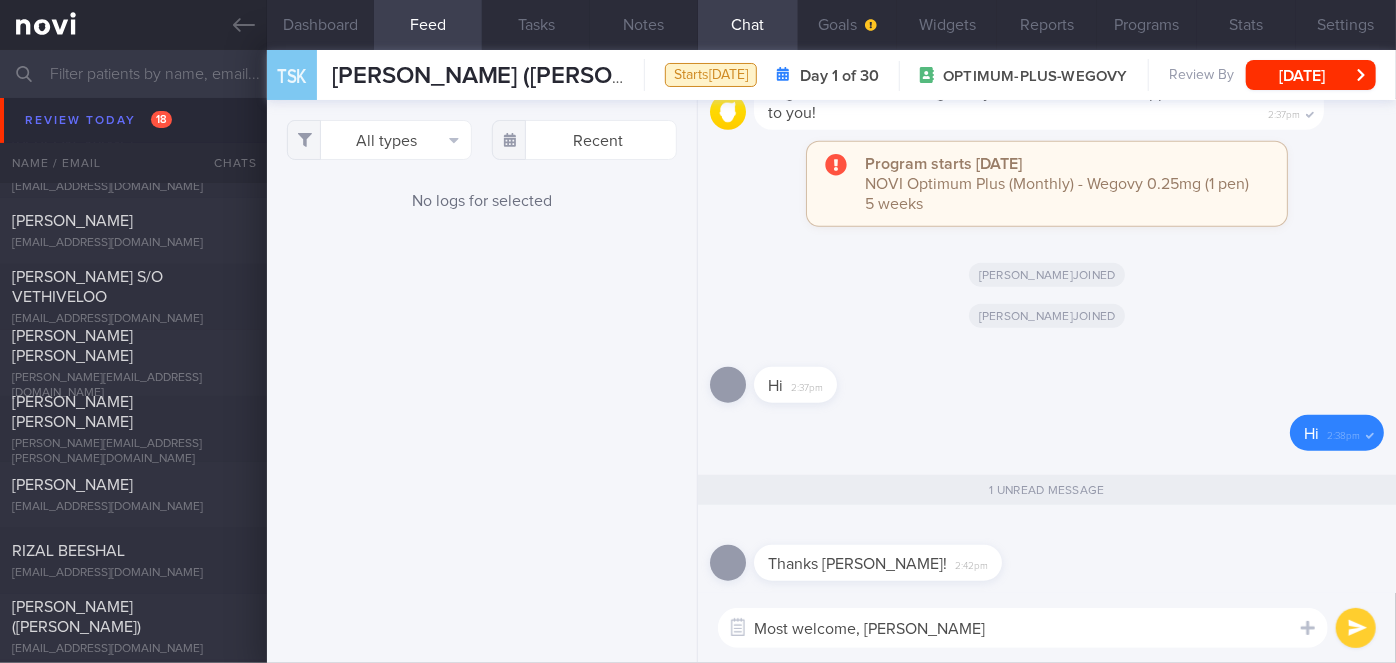 type on "Most welcome, [PERSON_NAME]!" 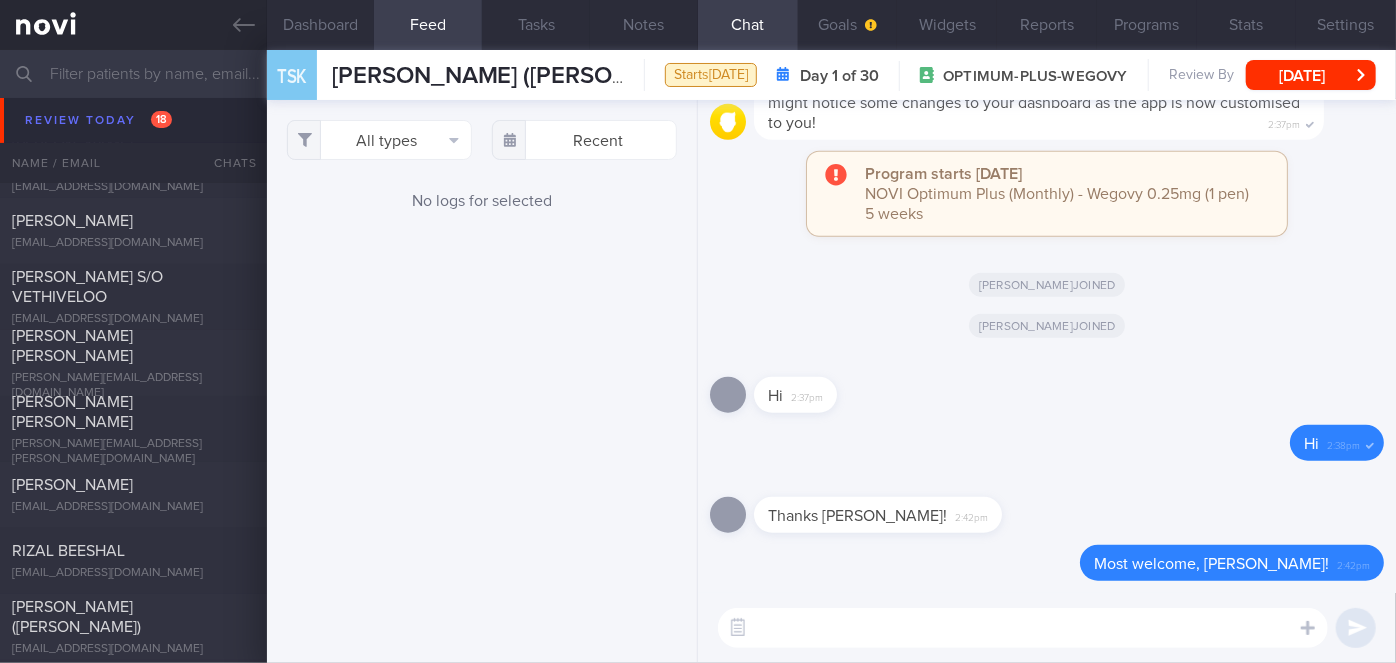 click at bounding box center (1023, 628) 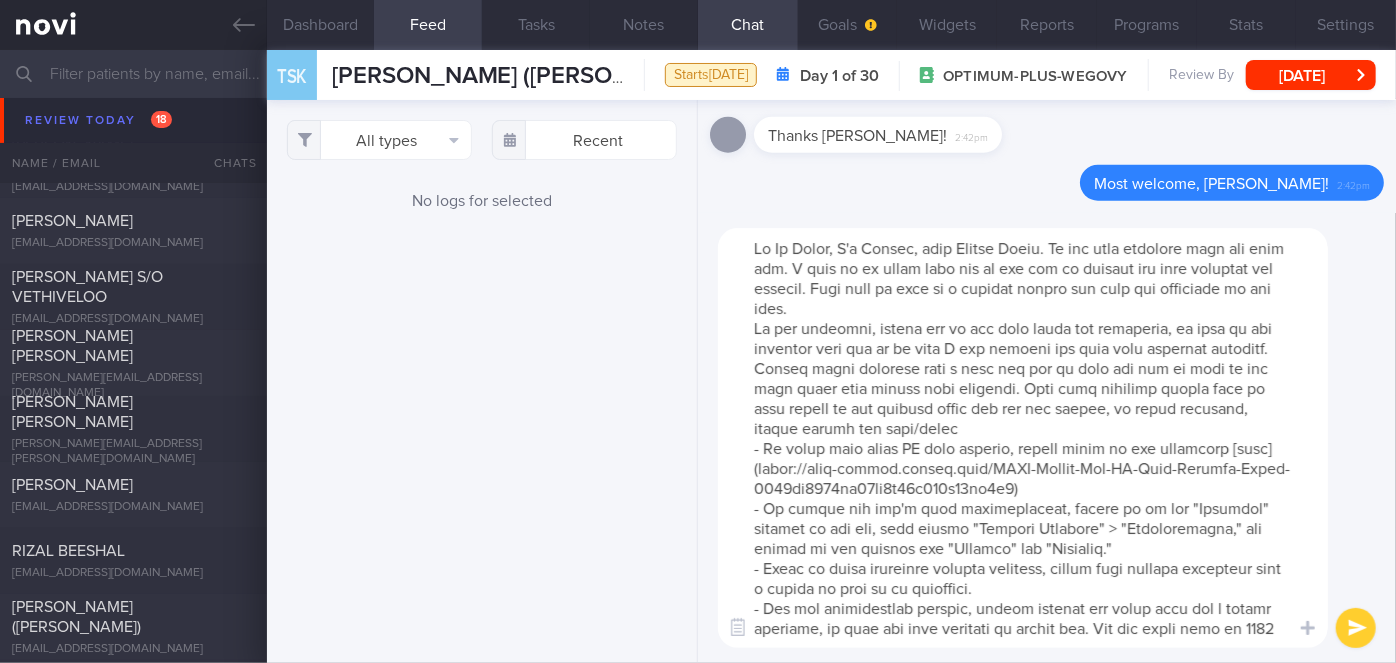 scroll, scrollTop: 119, scrollLeft: 0, axis: vertical 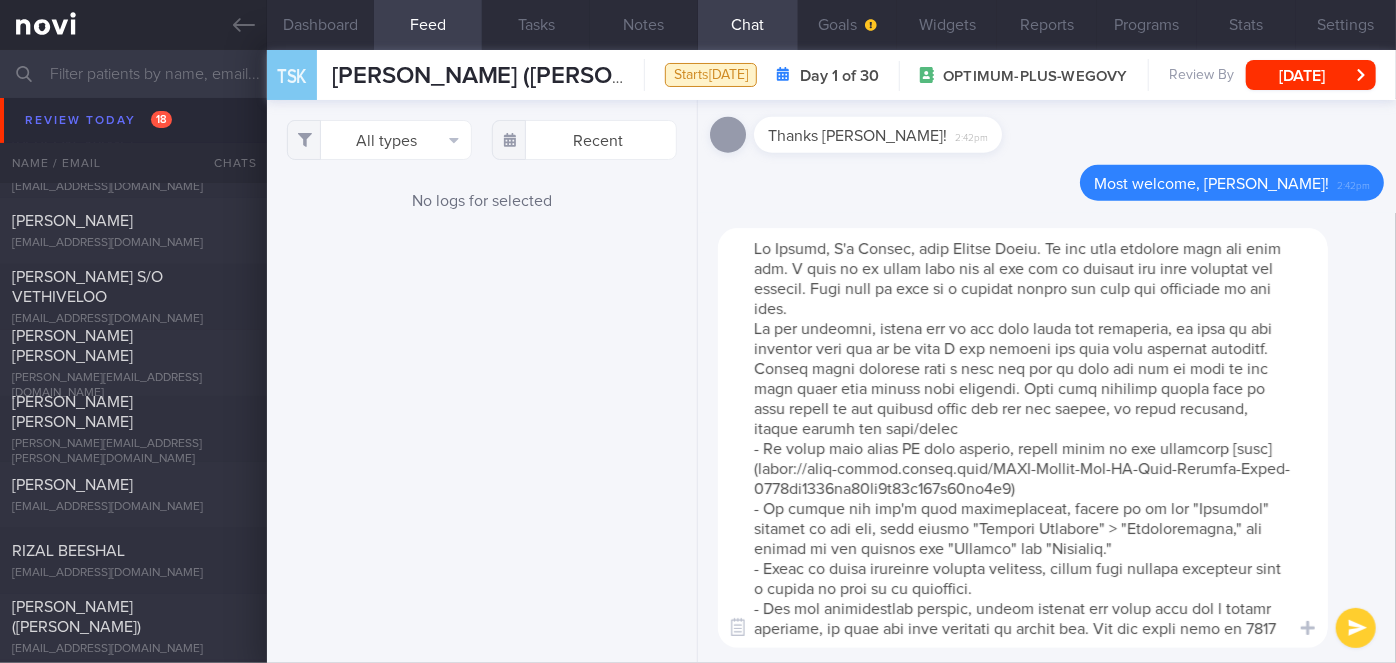 click at bounding box center [1023, 438] 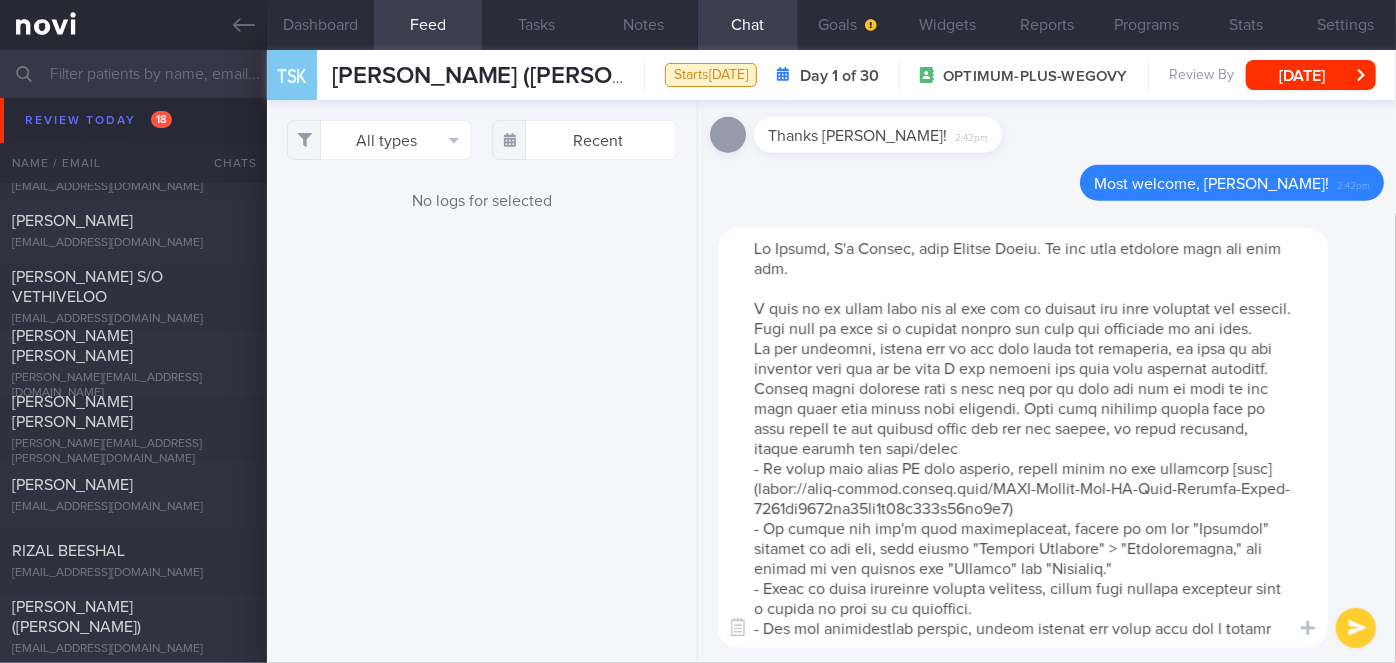 click at bounding box center [1023, 438] 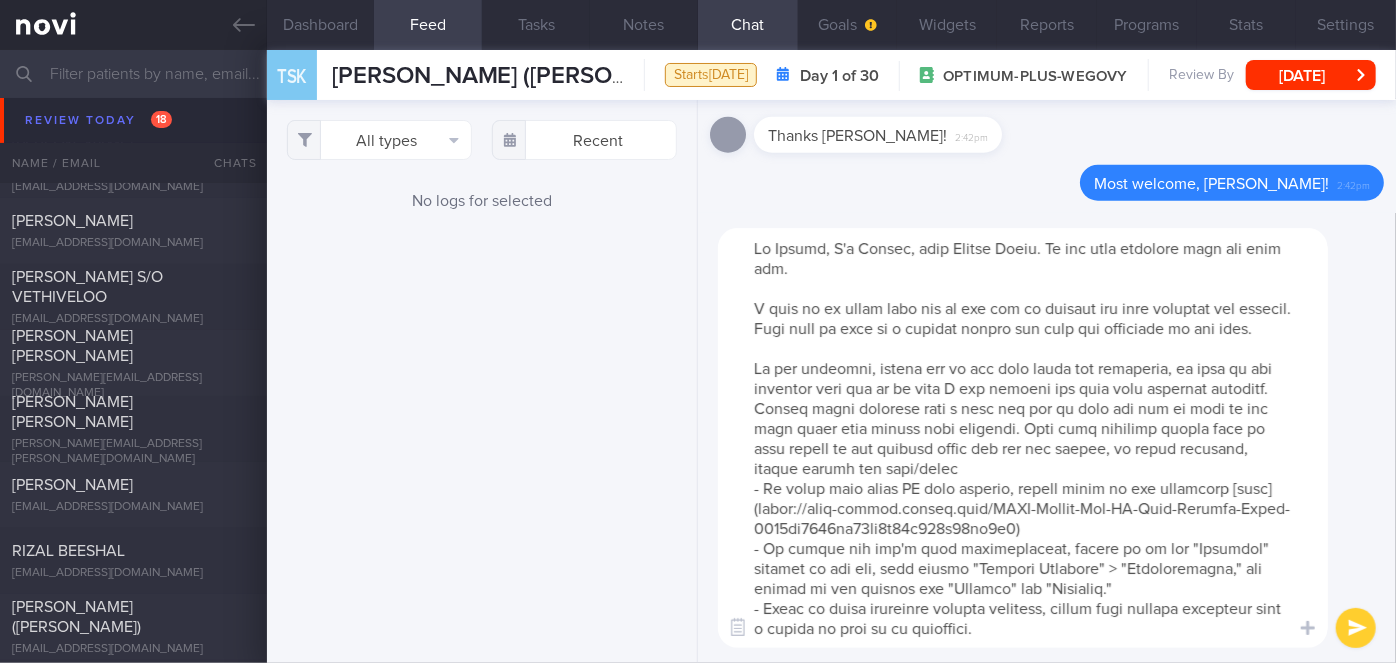 scroll, scrollTop: 126, scrollLeft: 0, axis: vertical 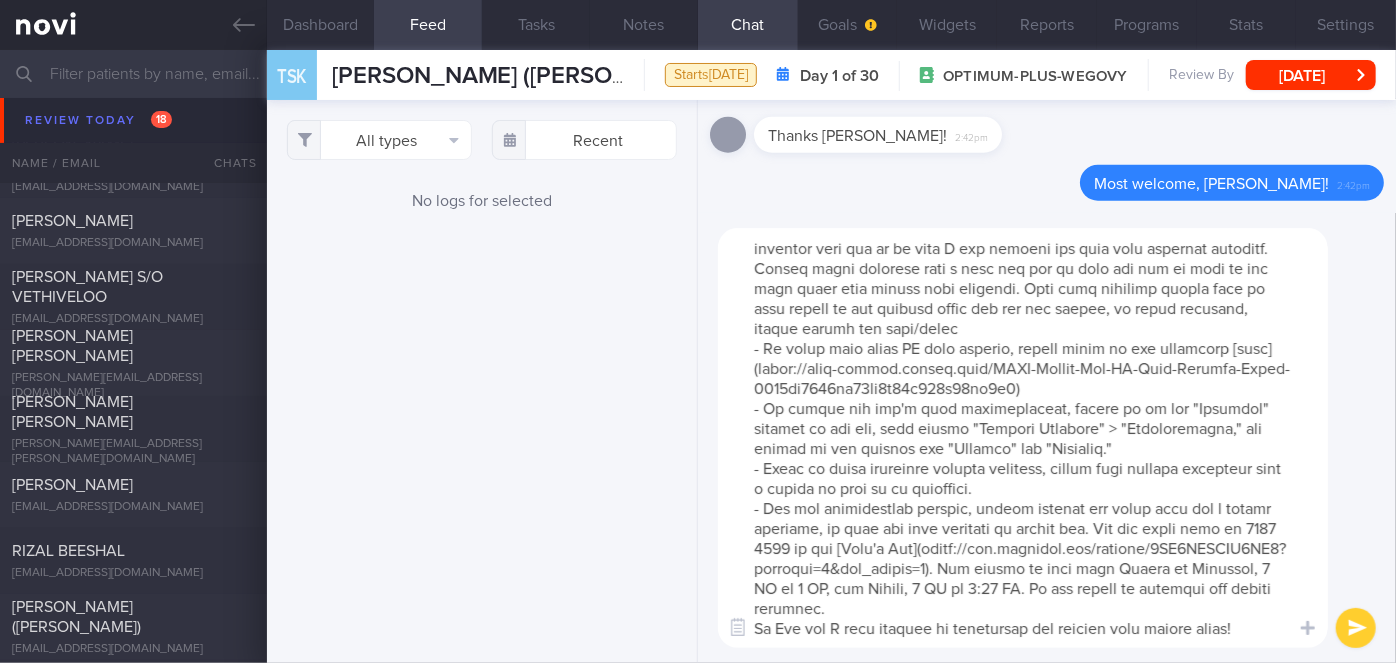 click at bounding box center (1023, 438) 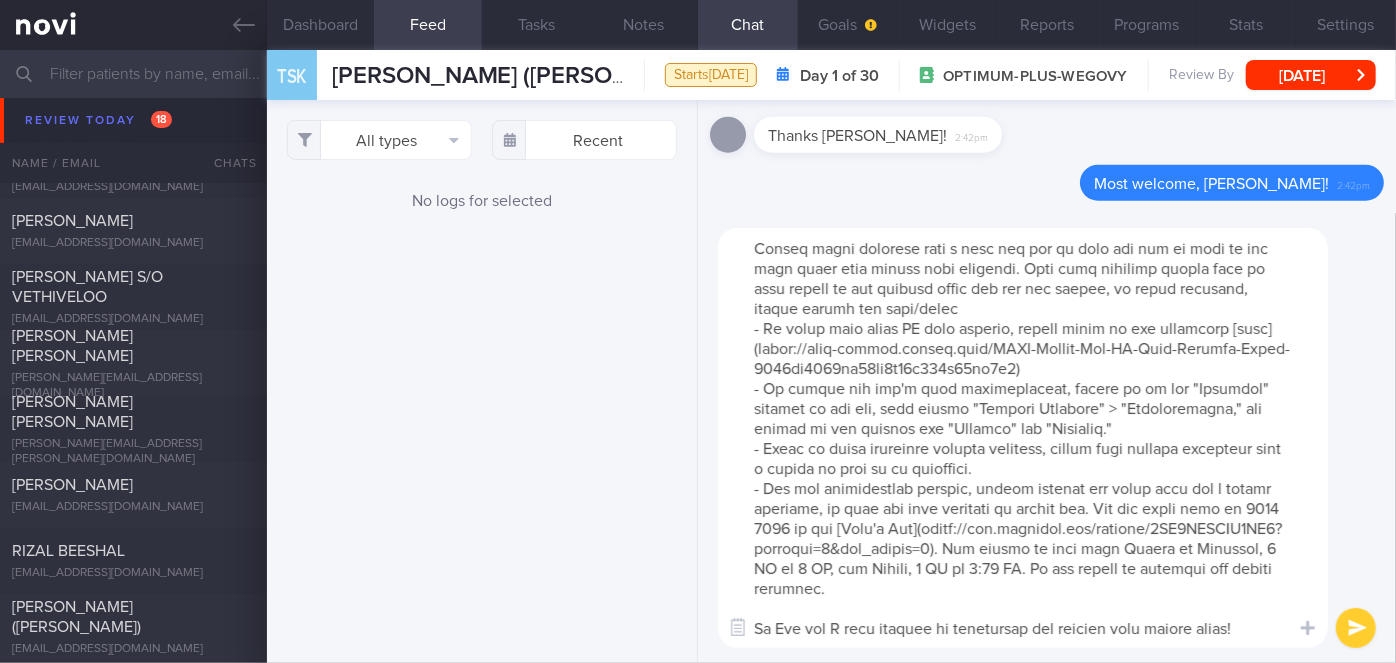 scroll, scrollTop: 196, scrollLeft: 0, axis: vertical 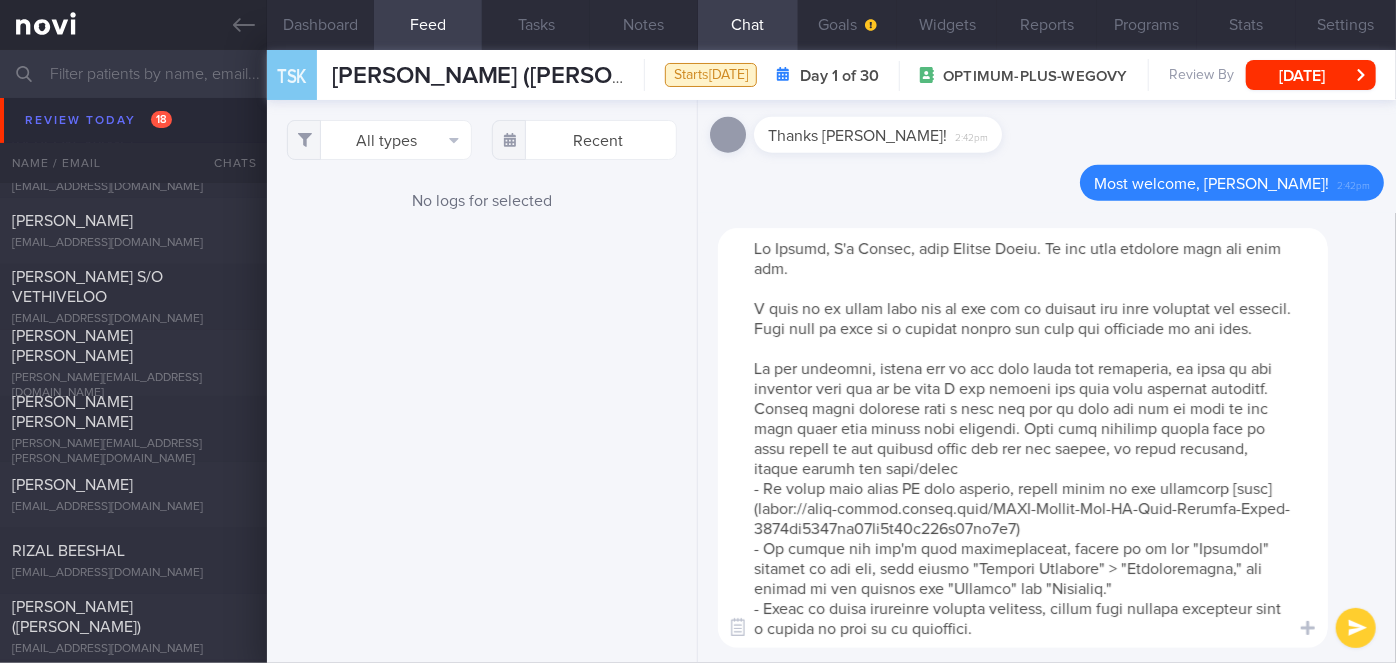 type on "Hi [PERSON_NAME], I'm [PERSON_NAME], your Health Coach. It was nice speaking with you just now.
I will be in touch with you on the app to provide you with guidance and support. Feel free to drop me a message should you have any questions at any time.
In the meantime, please log in all your meals and beverages, as well as the exercise that you do so that I can provide you with more specific feedback. Please weigh yourself once a week and log it into the app so that we can also track your weight loss progress. Your most accurate weight will be your weight in the morning after you use the toilet, in light clothing, before taking any food/drink
- To learn more about AI food logging, please click on the following [link]([URL][DOMAIN_NAME])
- To ensure you don't miss notifications, please go to the "Settings" section of the app, then select "Account Settings" > "Notifications," and toggle on all options for "General" and "Coaching."
- Since..." 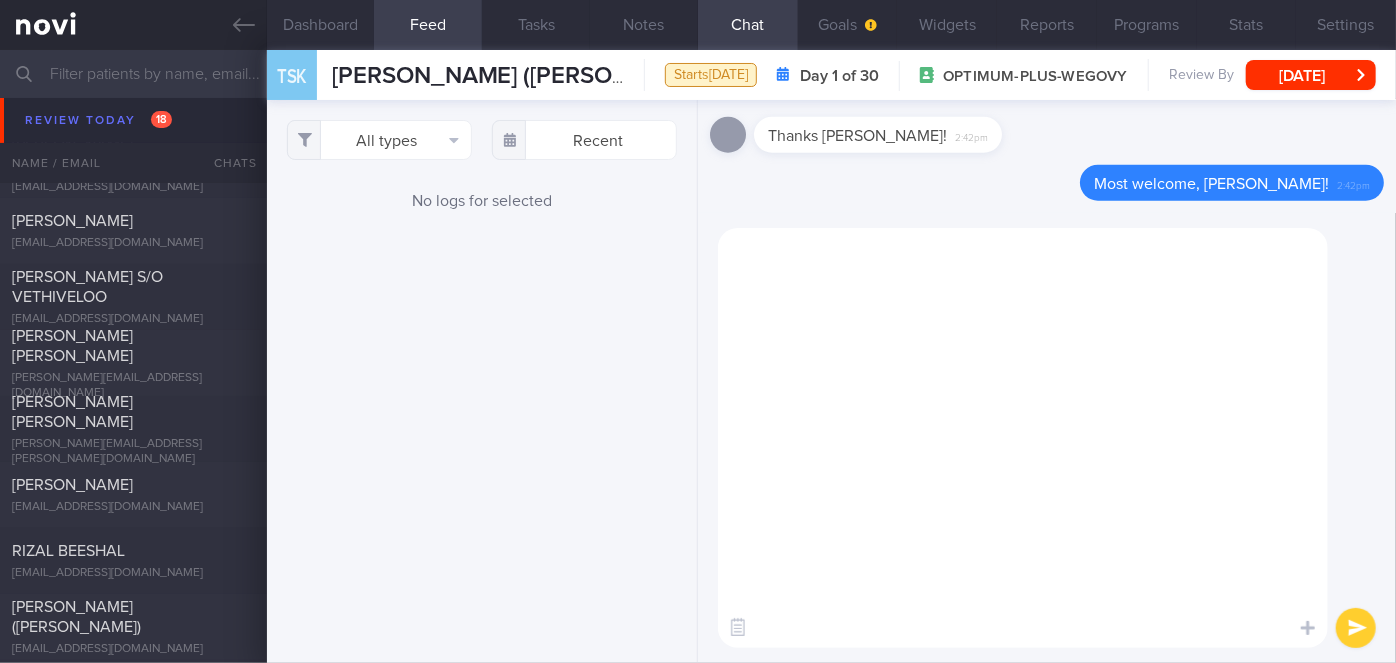 scroll, scrollTop: 0, scrollLeft: 0, axis: both 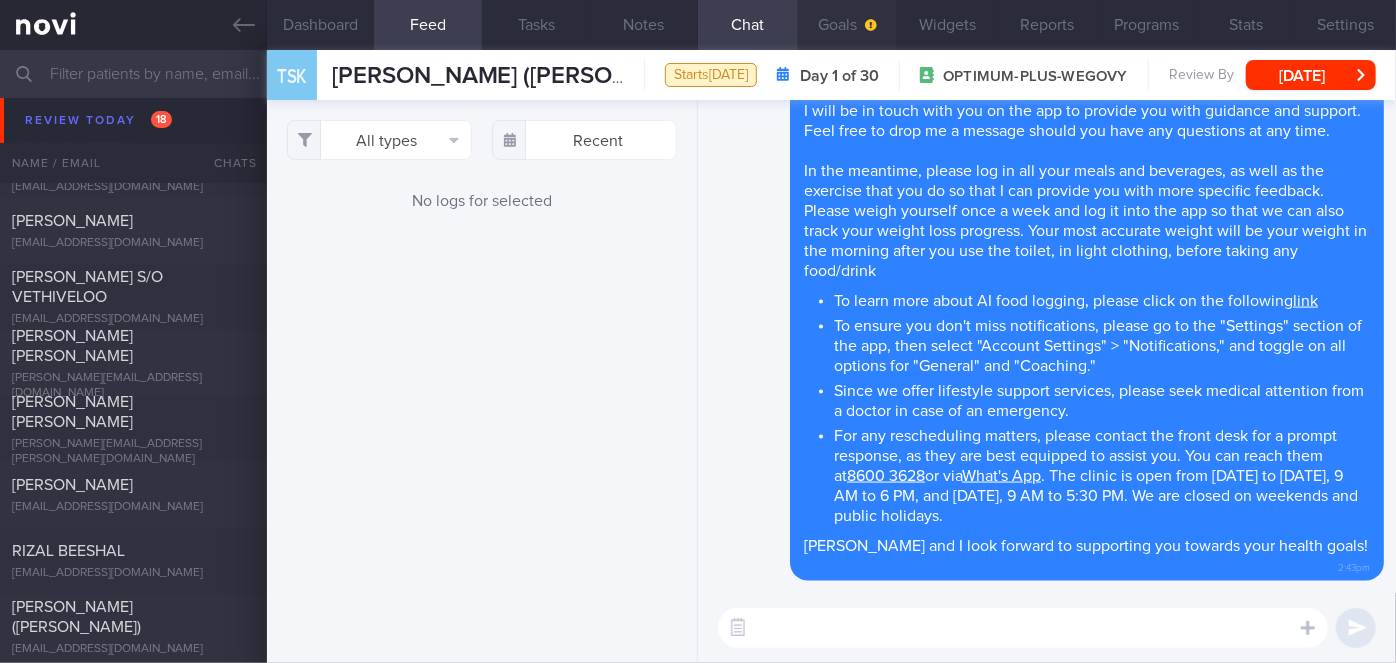 click at bounding box center [869, 25] 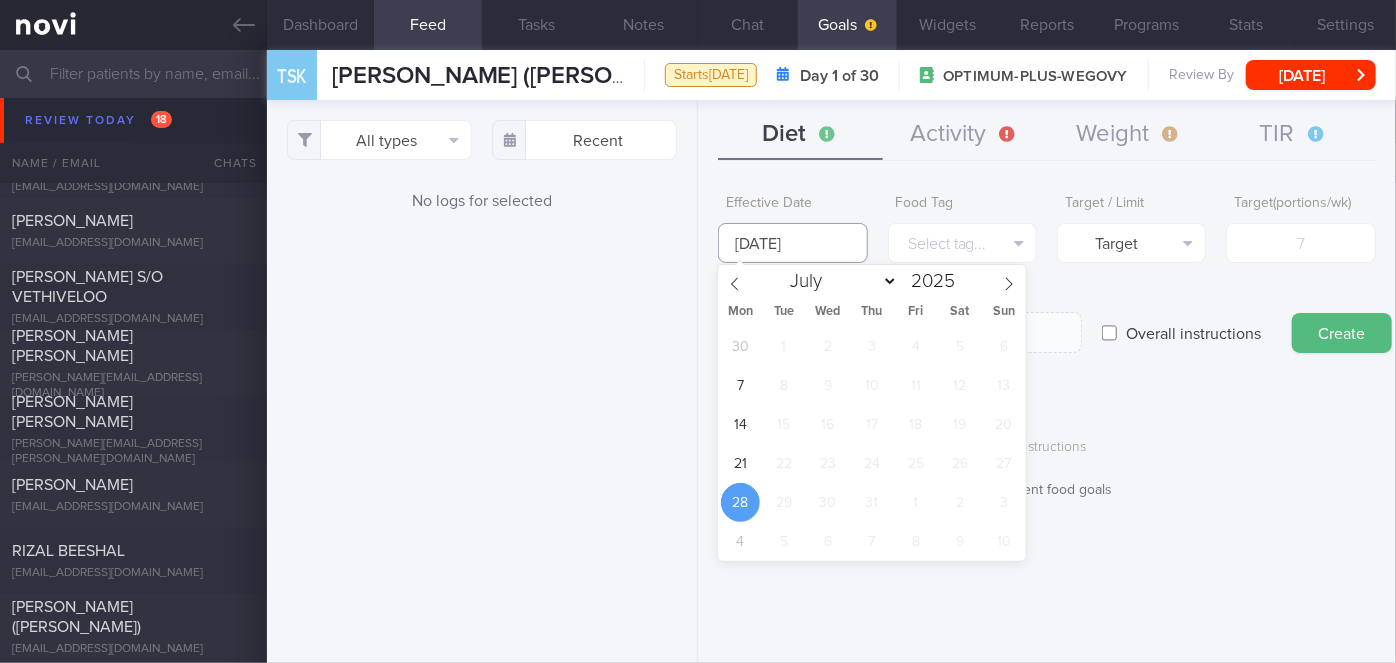 click on "[DATE]" at bounding box center [792, 243] 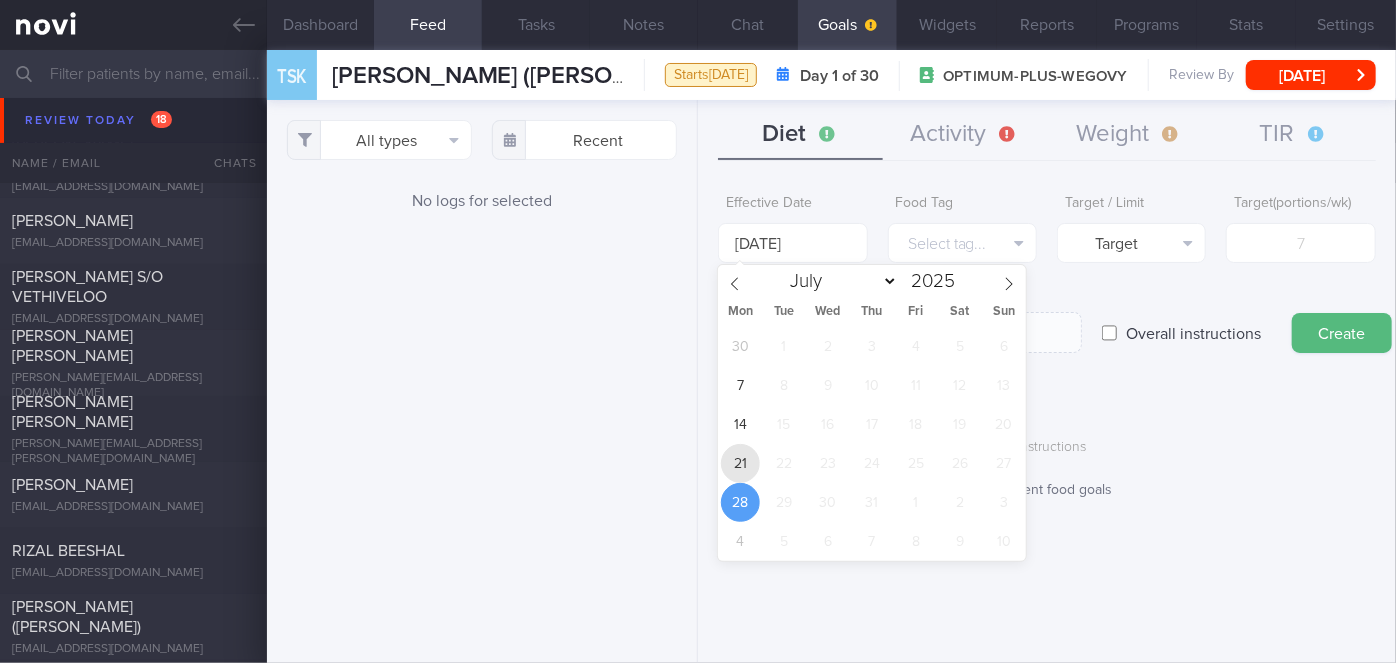 click on "21" at bounding box center [740, 463] 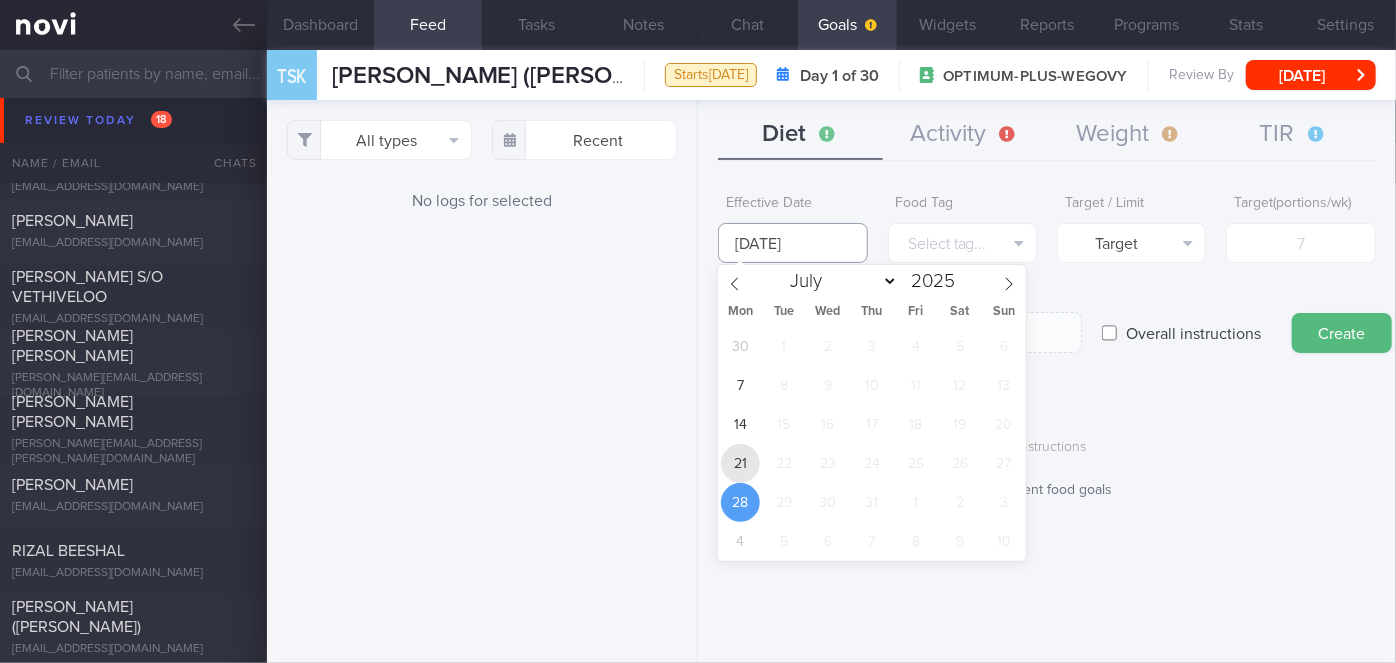 type on "[DATE]" 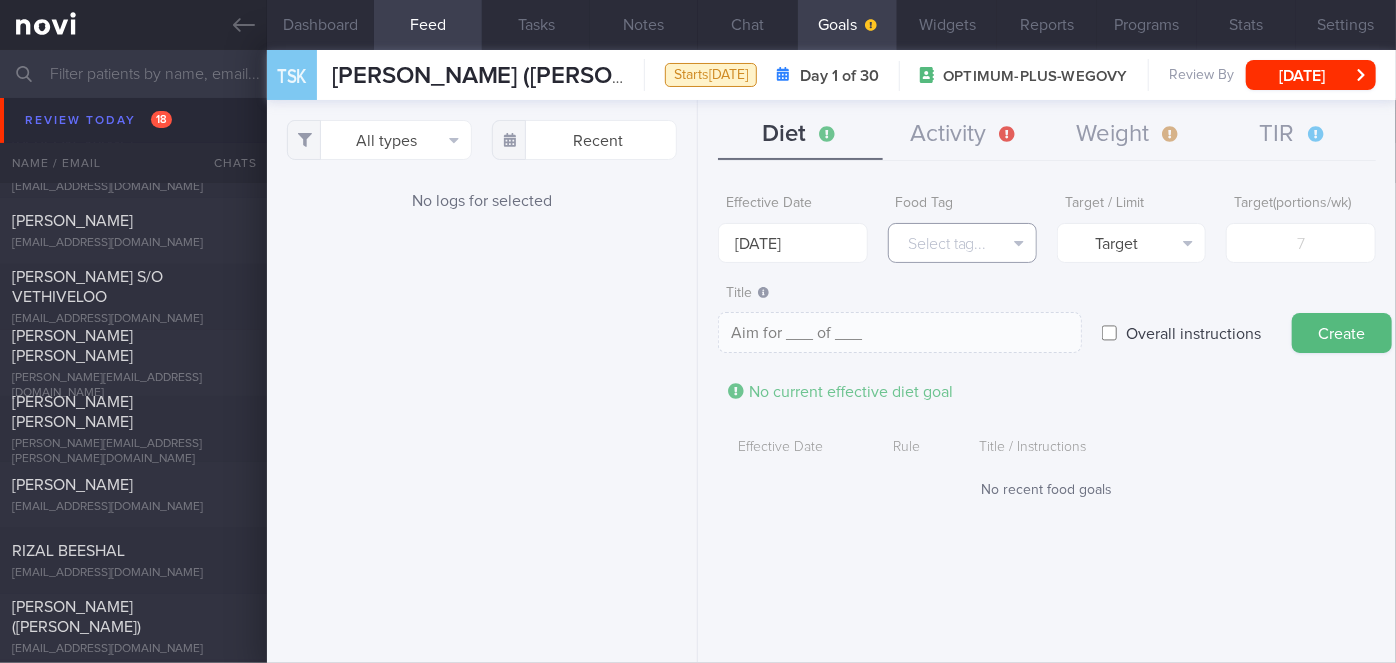 click on "Select tag..." at bounding box center (962, 243) 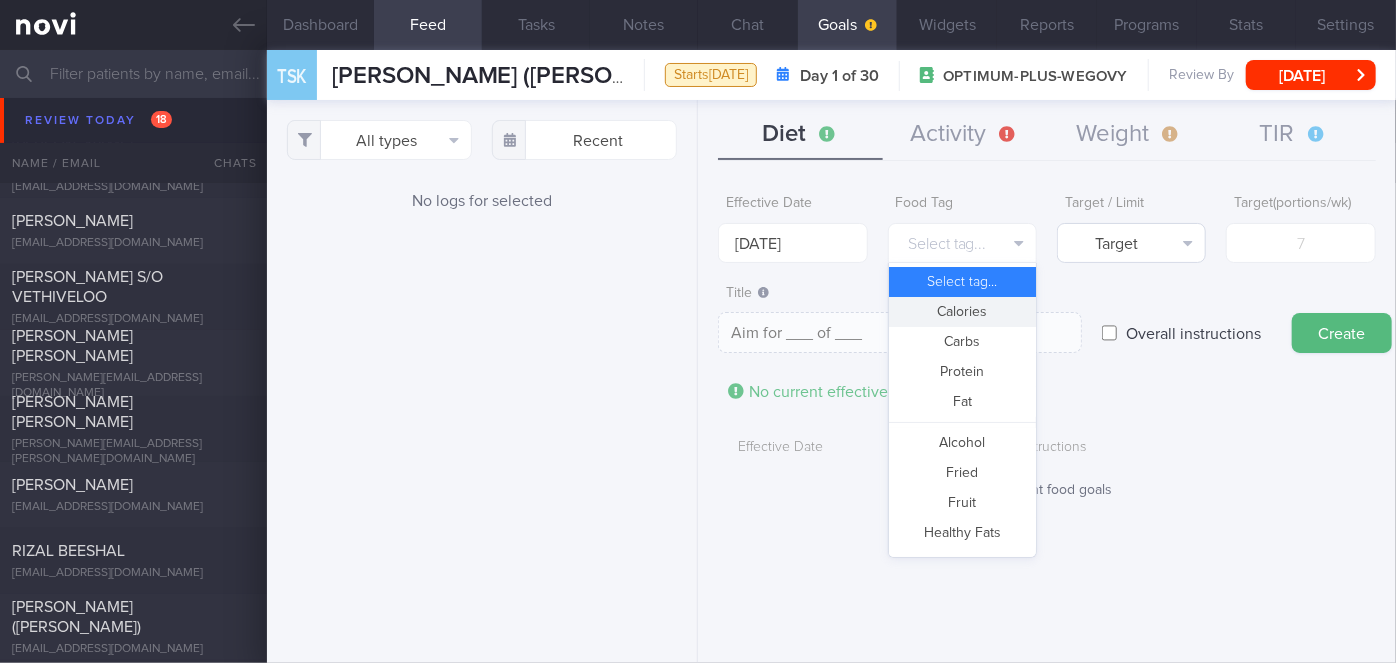 drag, startPoint x: 978, startPoint y: 307, endPoint x: 1103, endPoint y: 235, distance: 144.25325 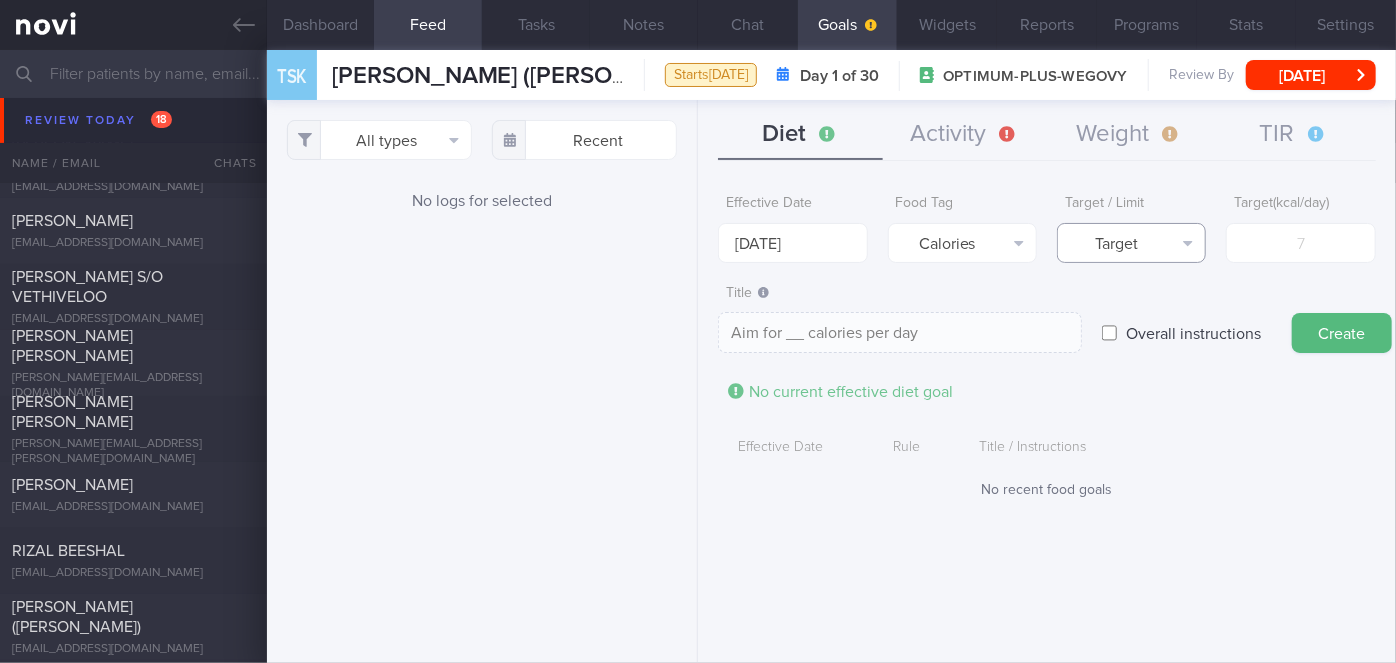 click on "Target" at bounding box center (1131, 243) 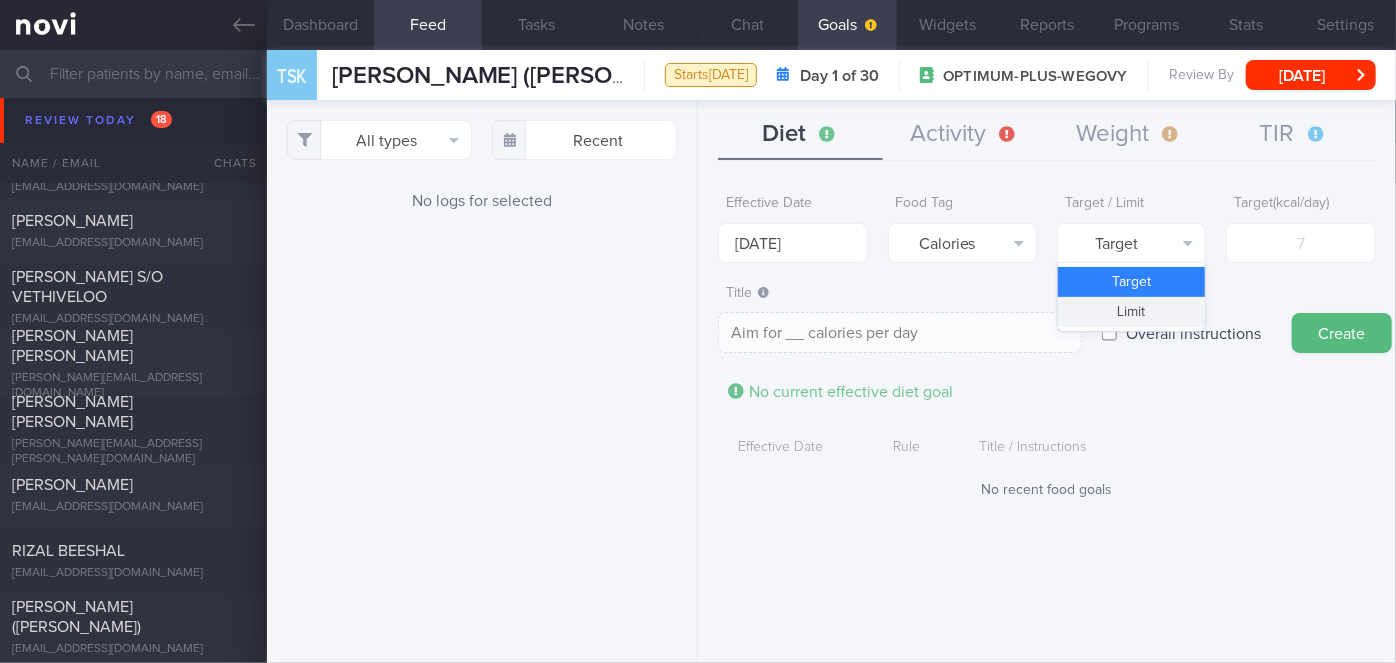 click on "Limit" at bounding box center (1131, 312) 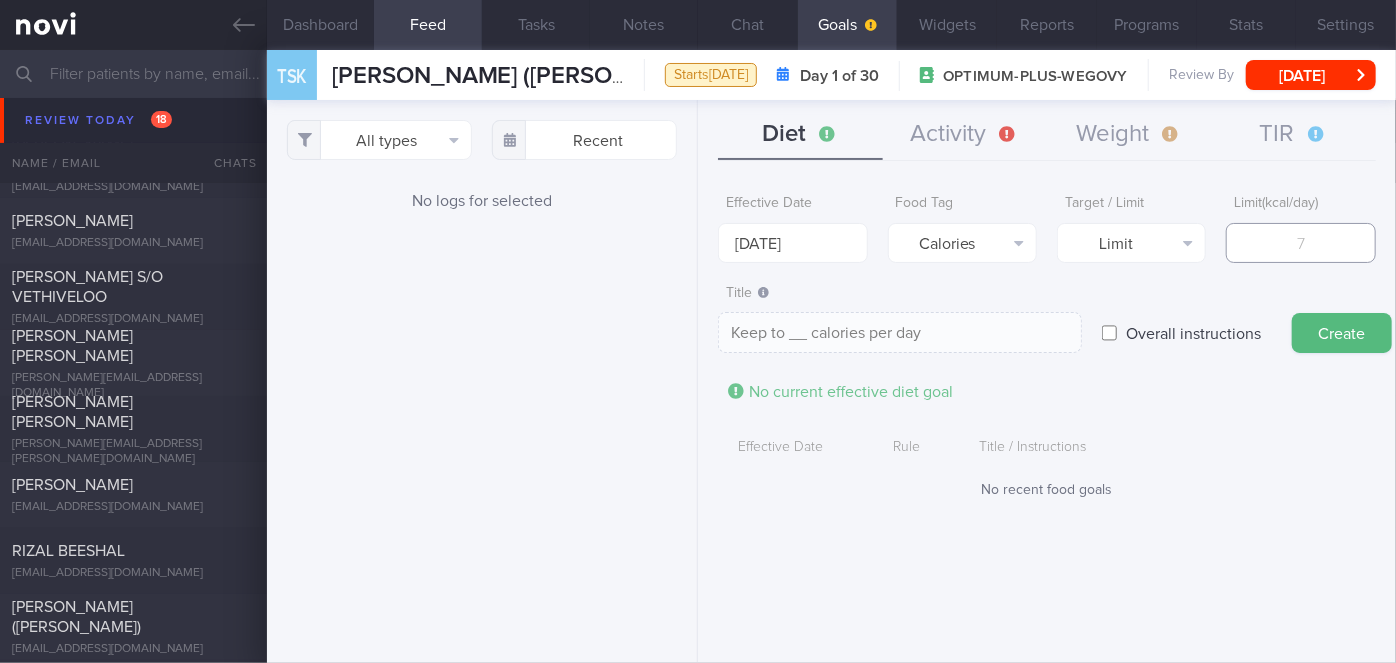 click at bounding box center (1300, 243) 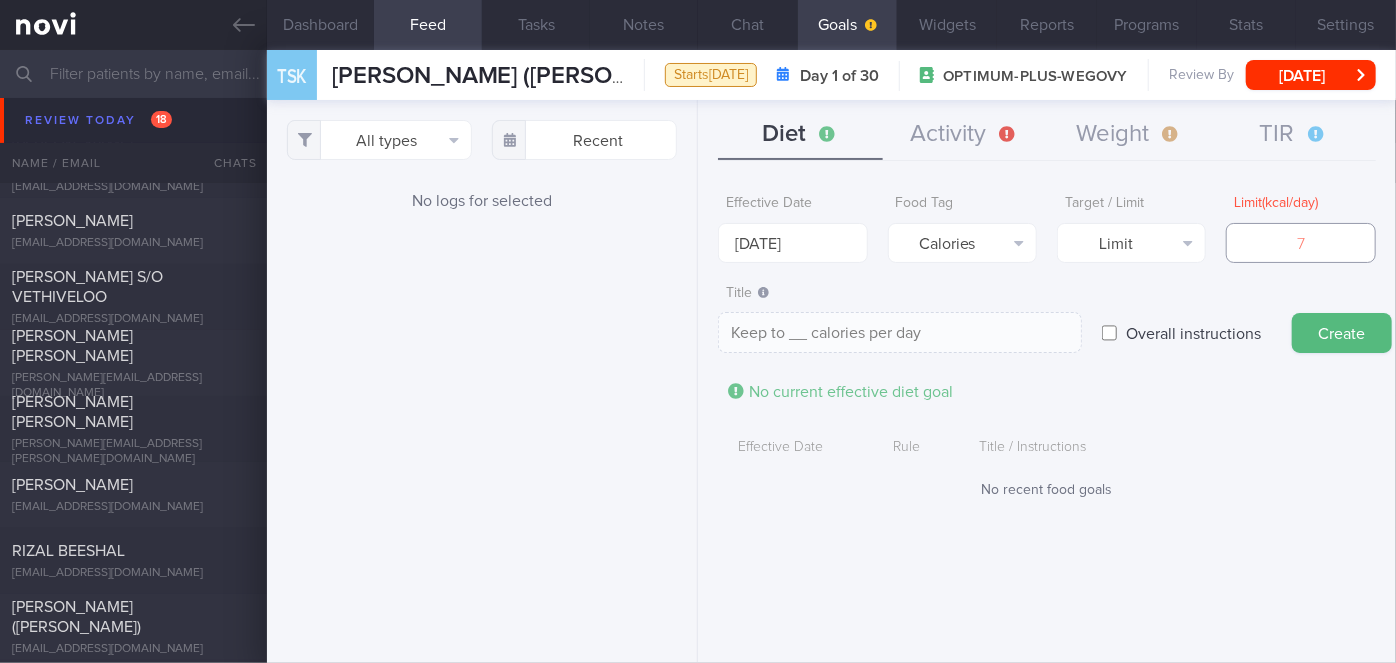 type on "1" 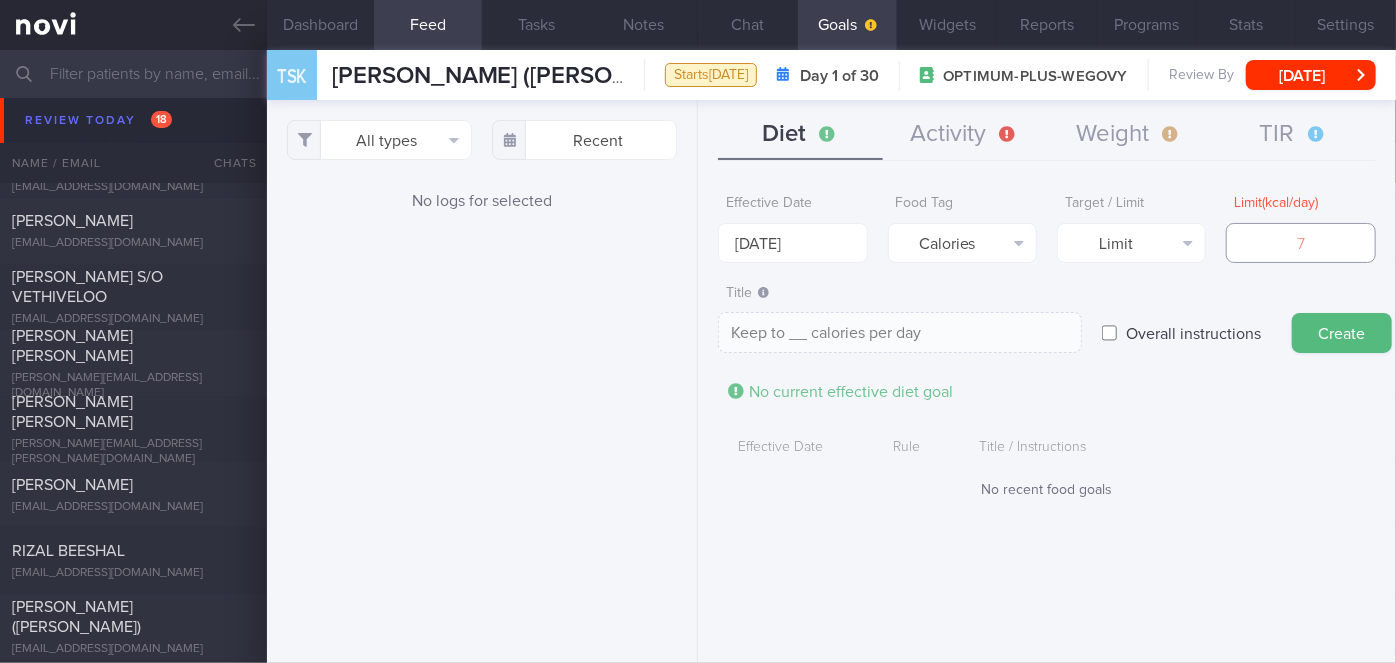 type on "Keep to 1 calories per day" 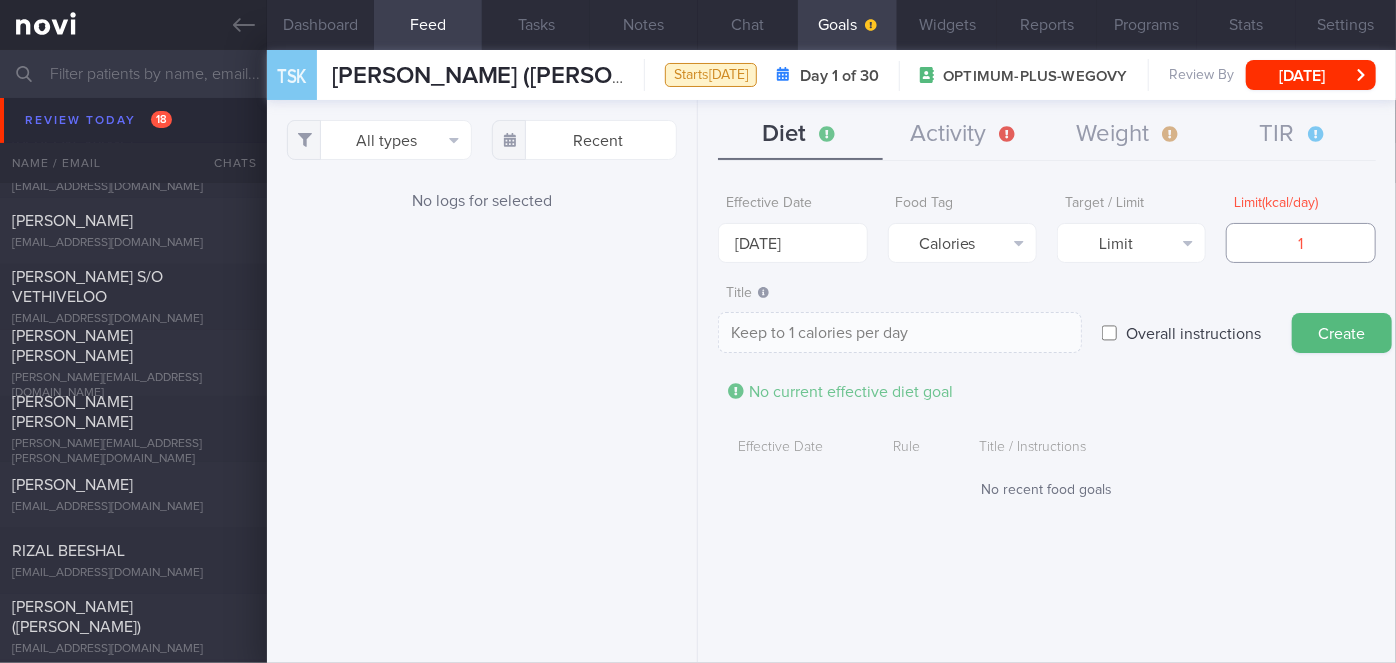 type on "13" 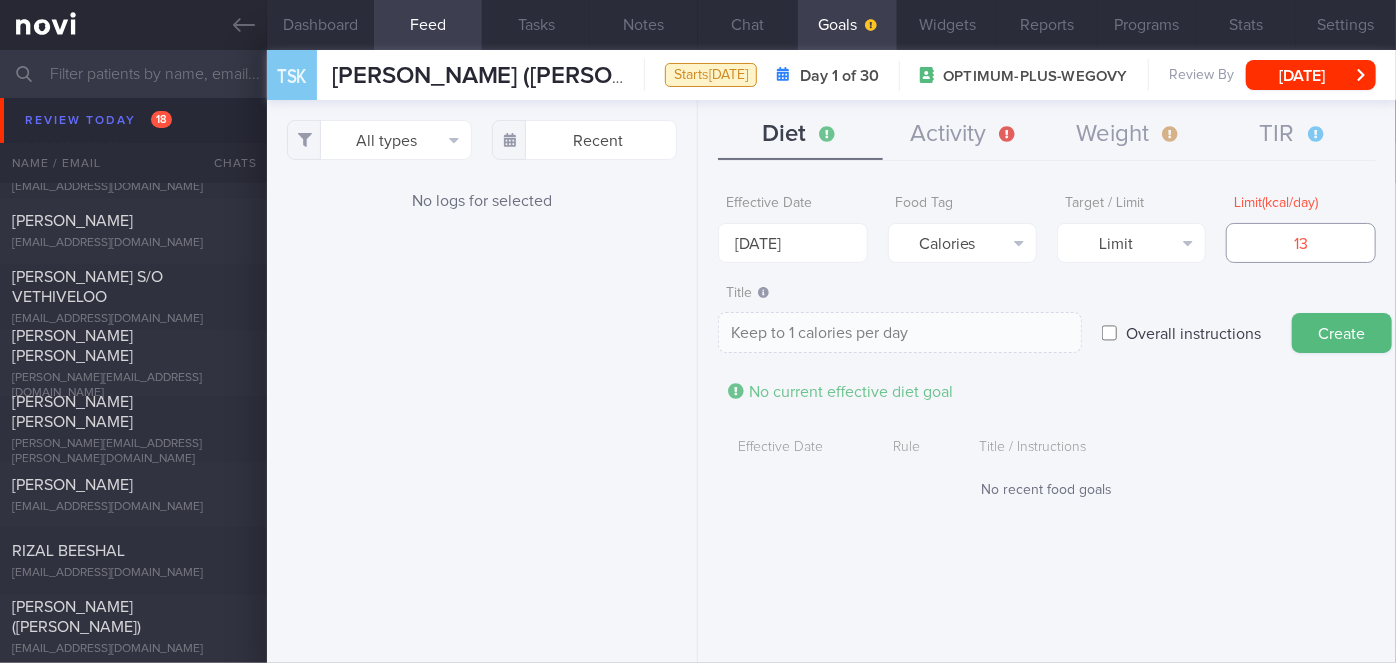 type on "Keep to 13 calories per day" 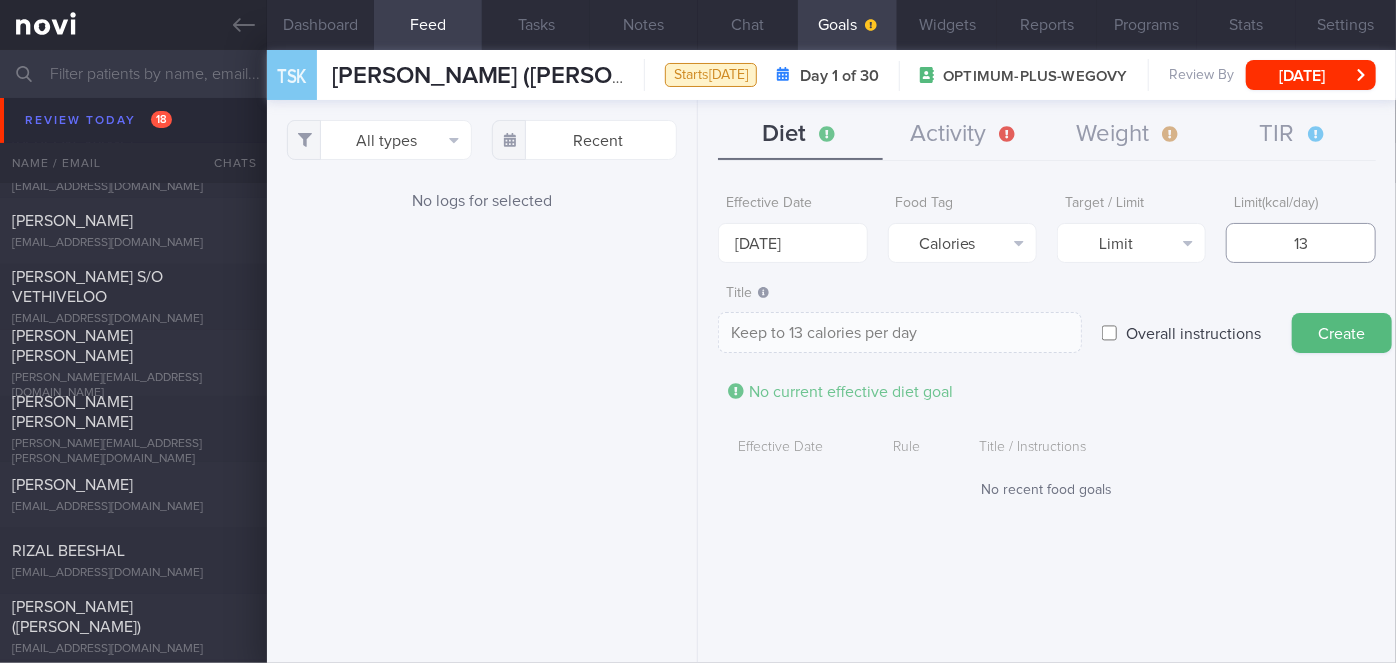 type on "130" 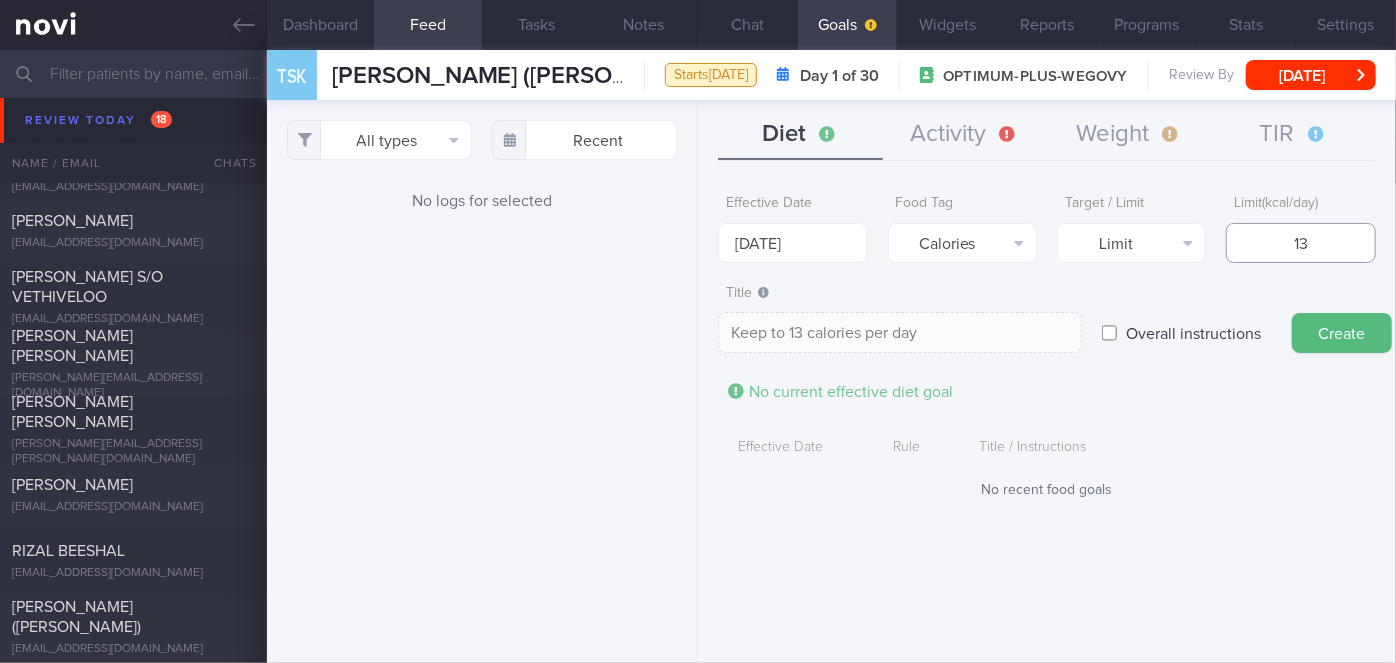 type on "Keep to 130 calories per day" 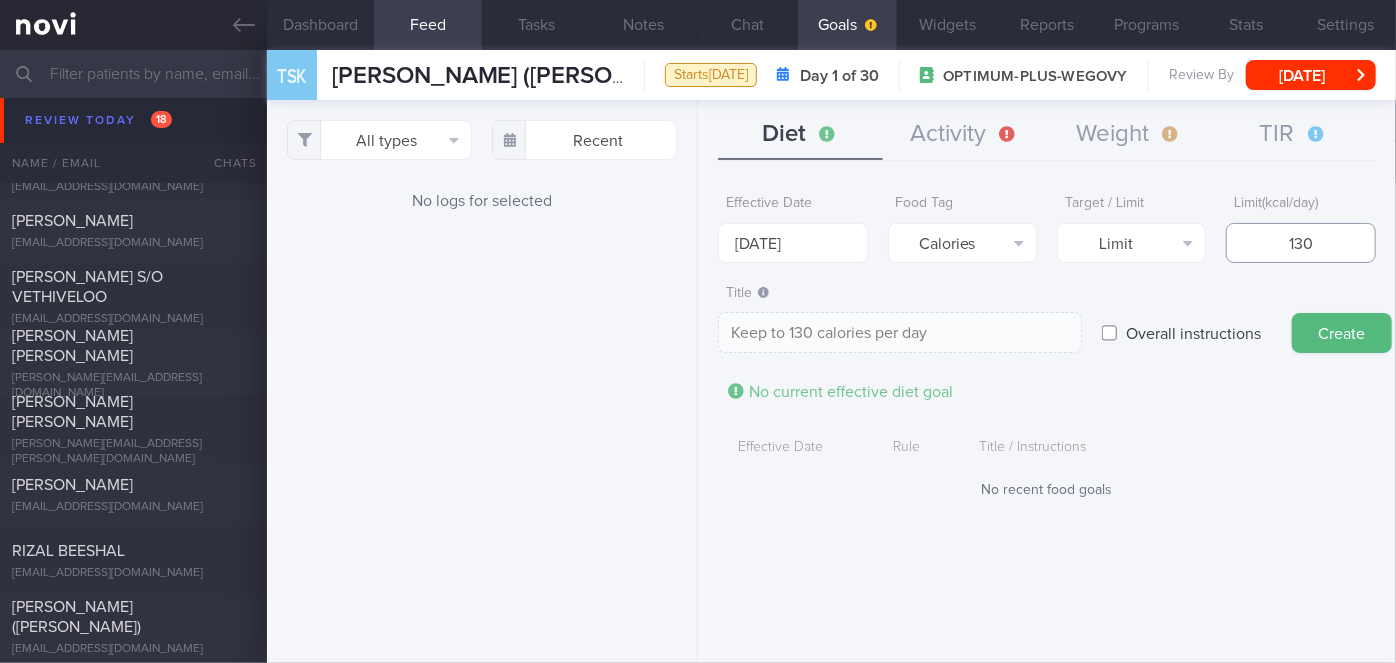 type on "1300" 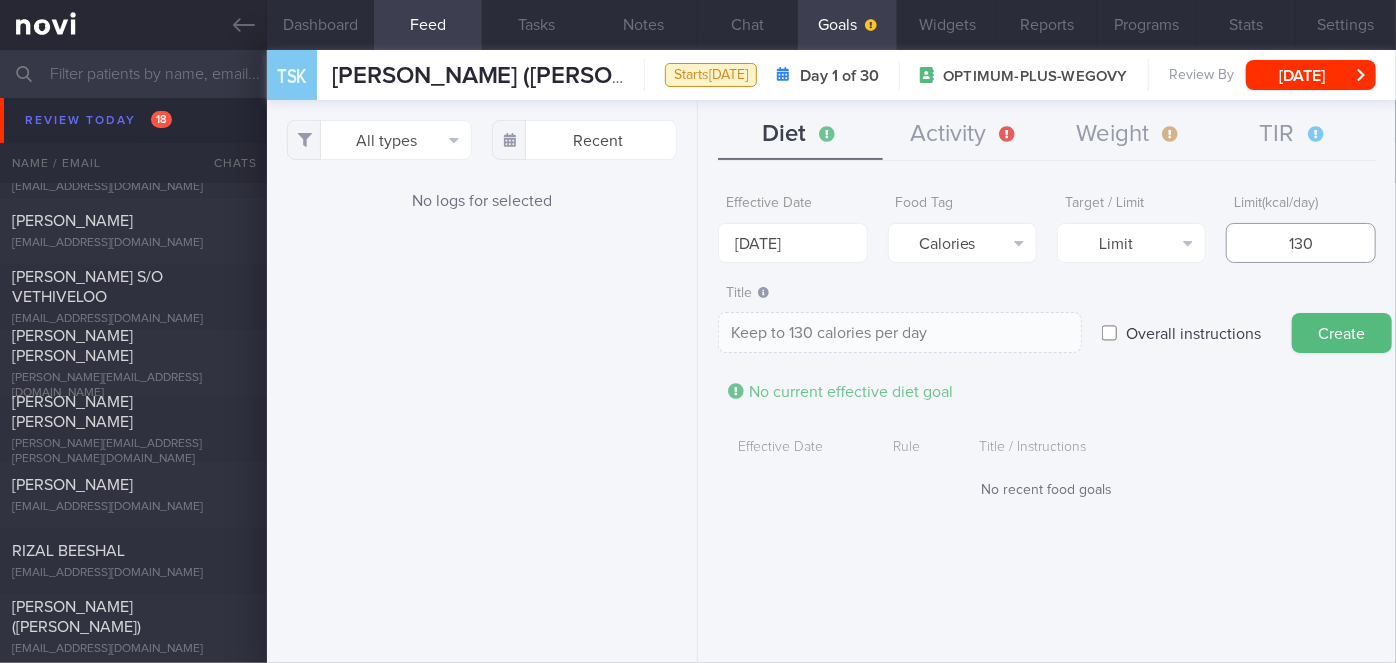 type on "Keep to 1300 calories per day" 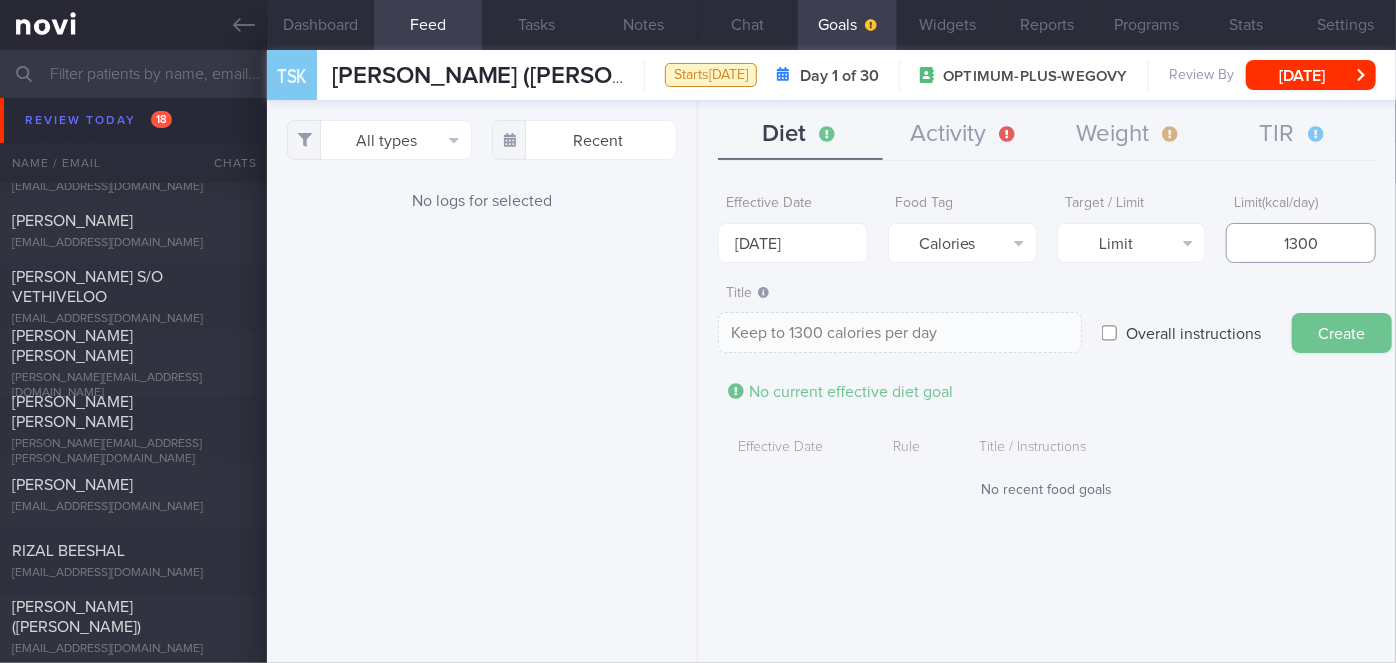 type on "1300" 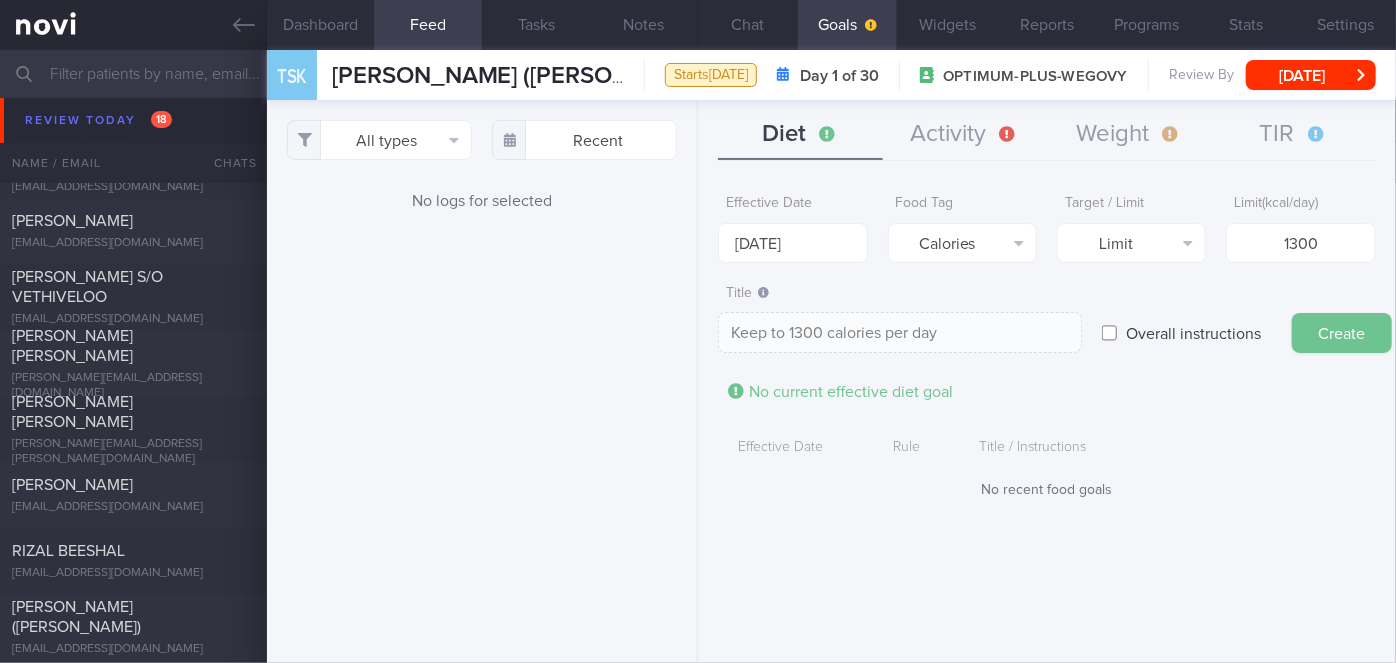 click on "Create" at bounding box center (1342, 333) 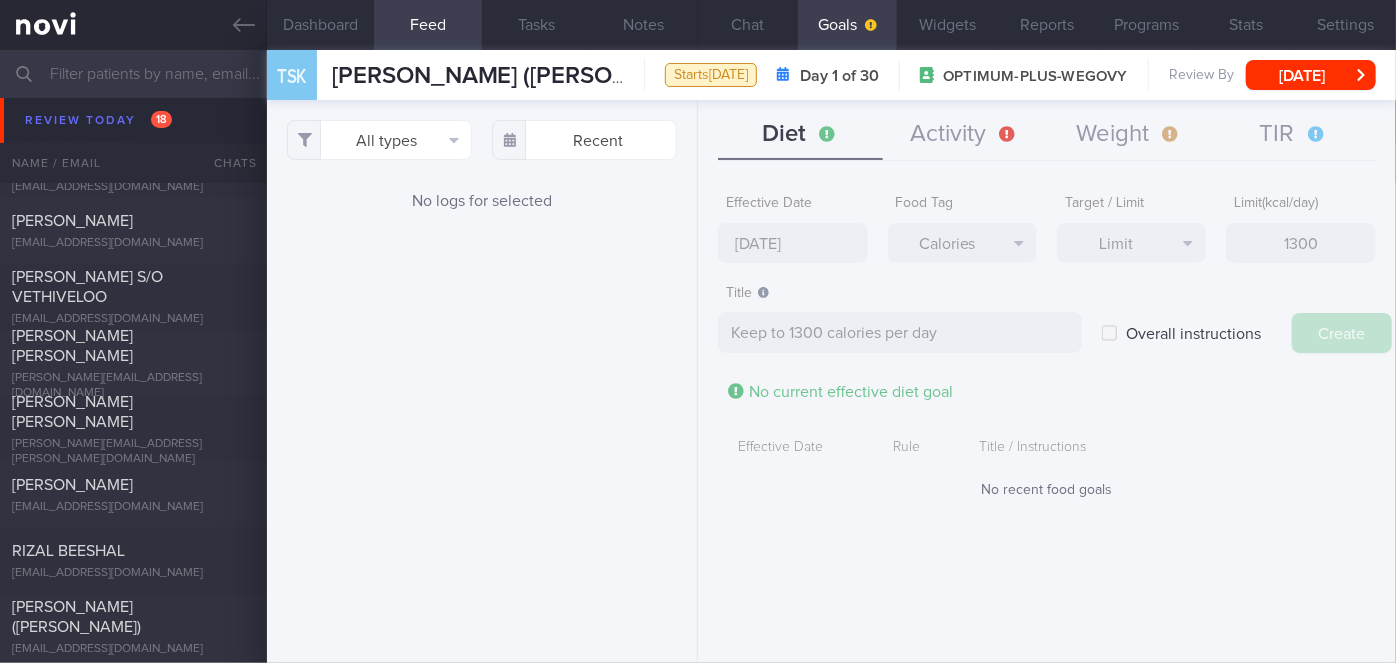 type on "[DATE]" 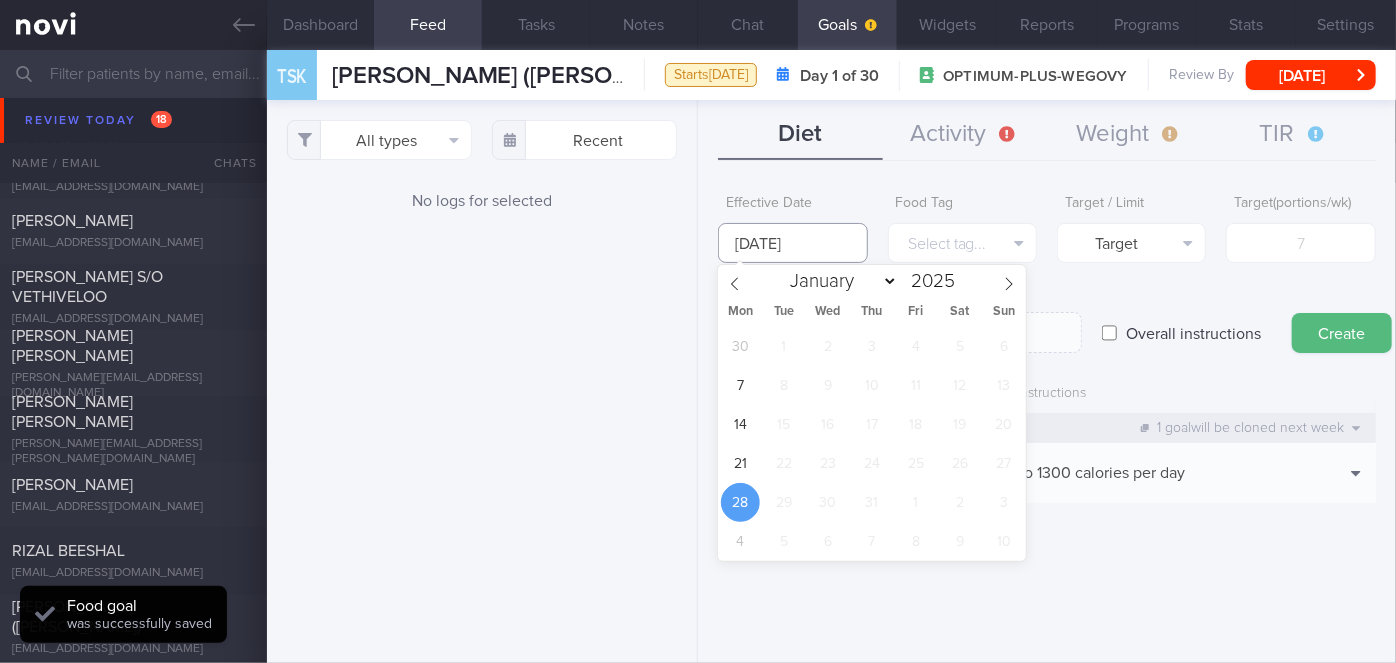 click on "[DATE]" at bounding box center [792, 243] 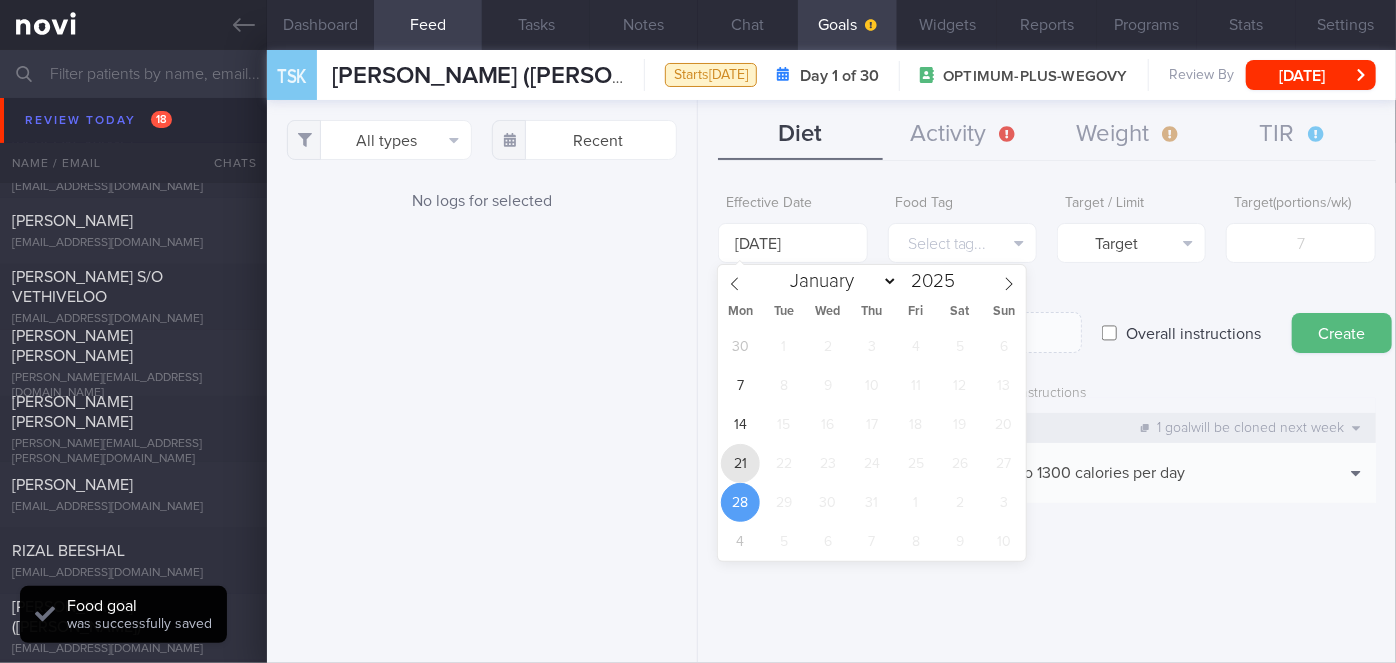click on "21" at bounding box center (740, 463) 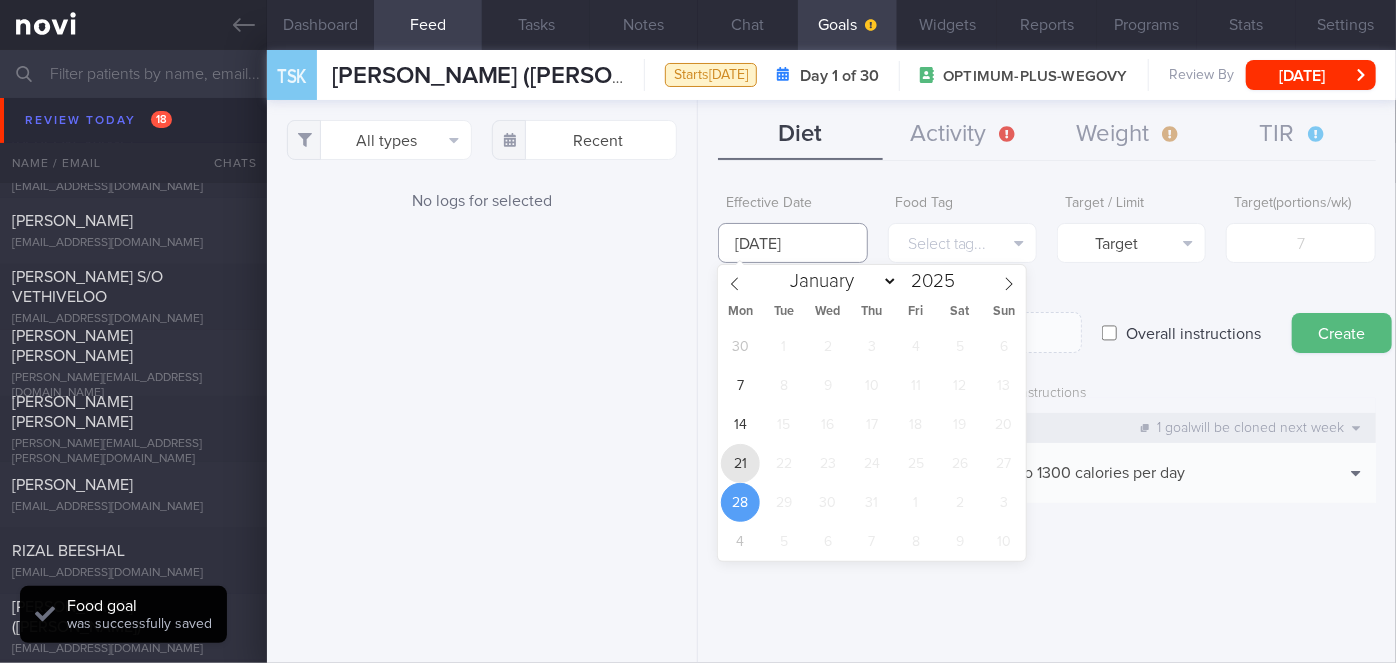 type on "[DATE]" 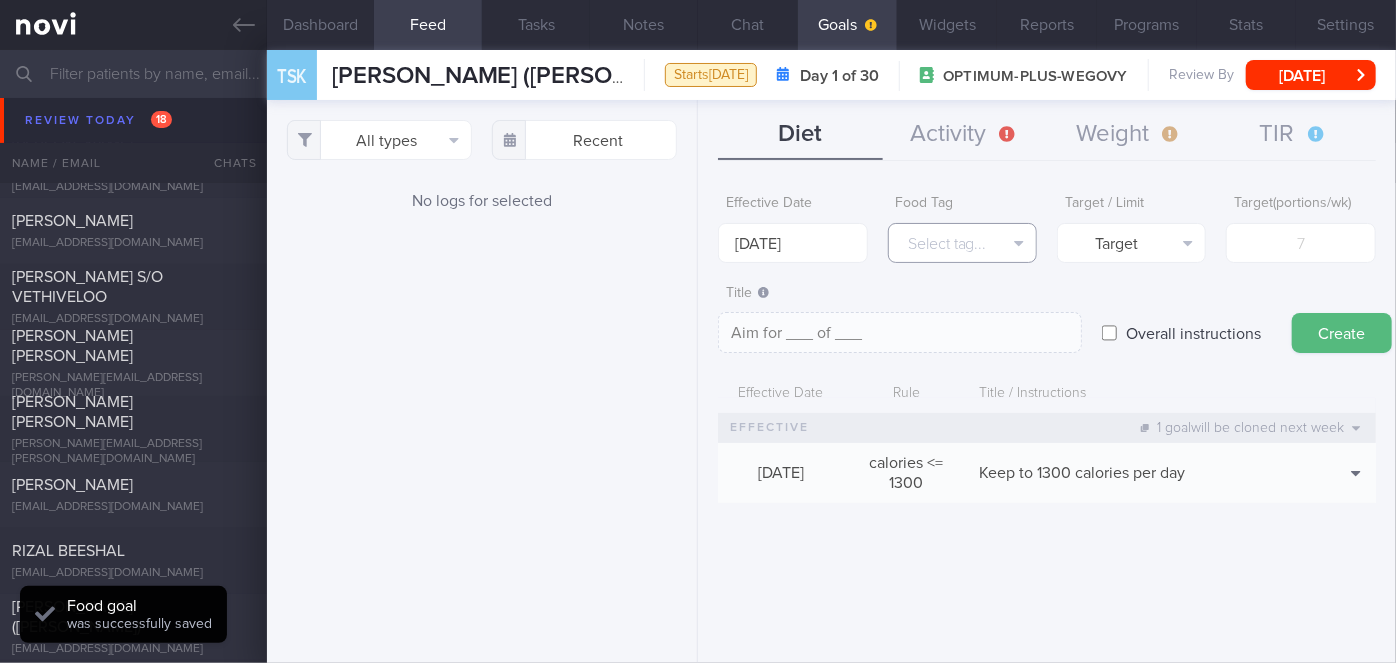 click on "Select tag..." at bounding box center (962, 243) 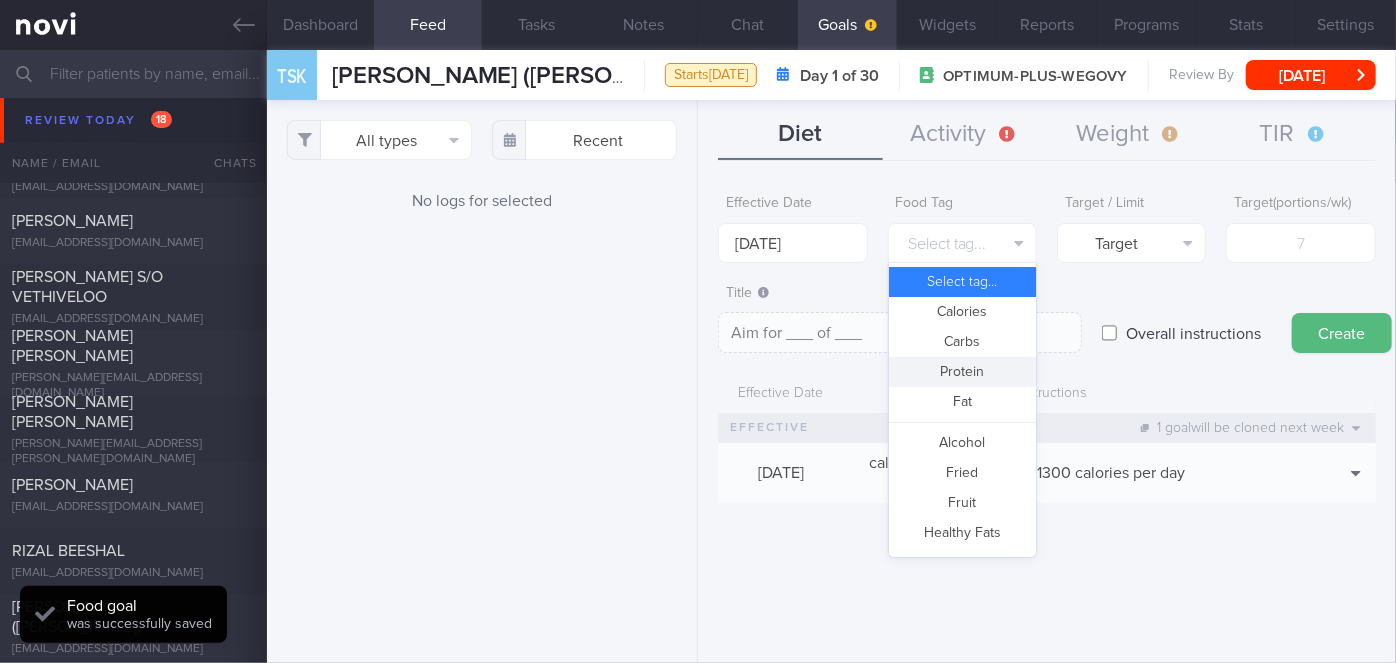 click on "Protein" at bounding box center [962, 372] 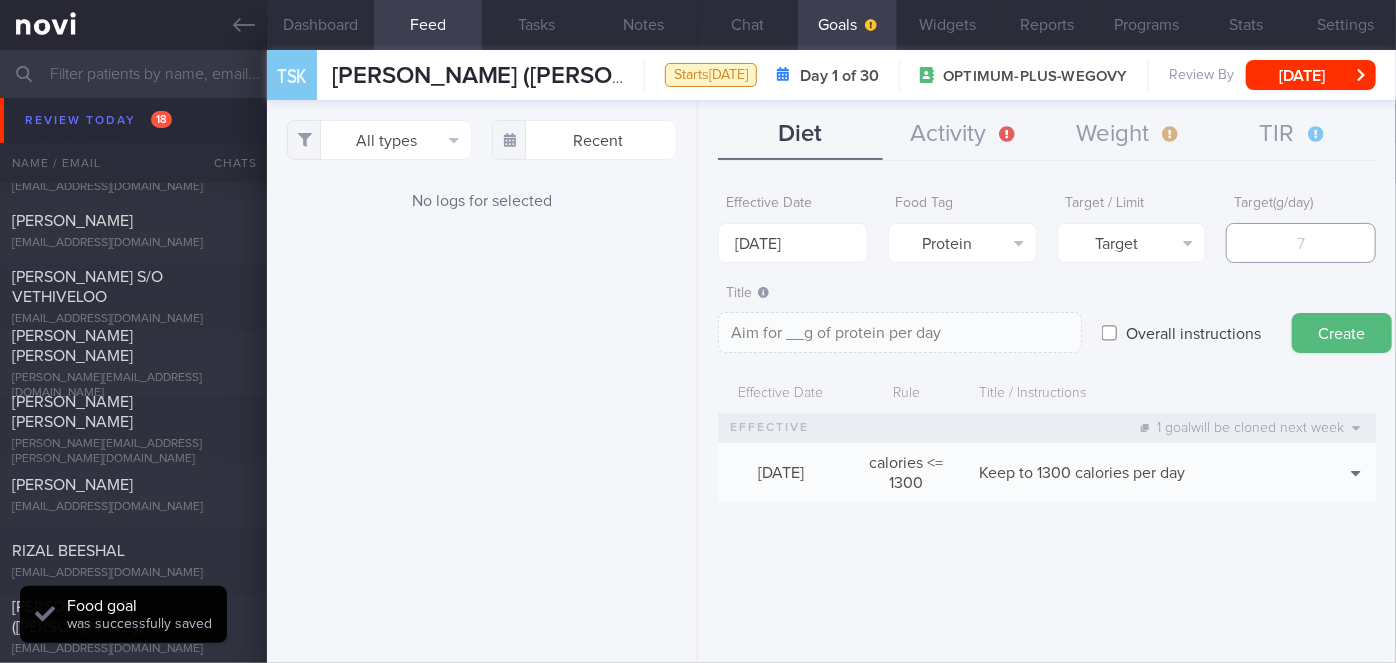 click at bounding box center [1300, 243] 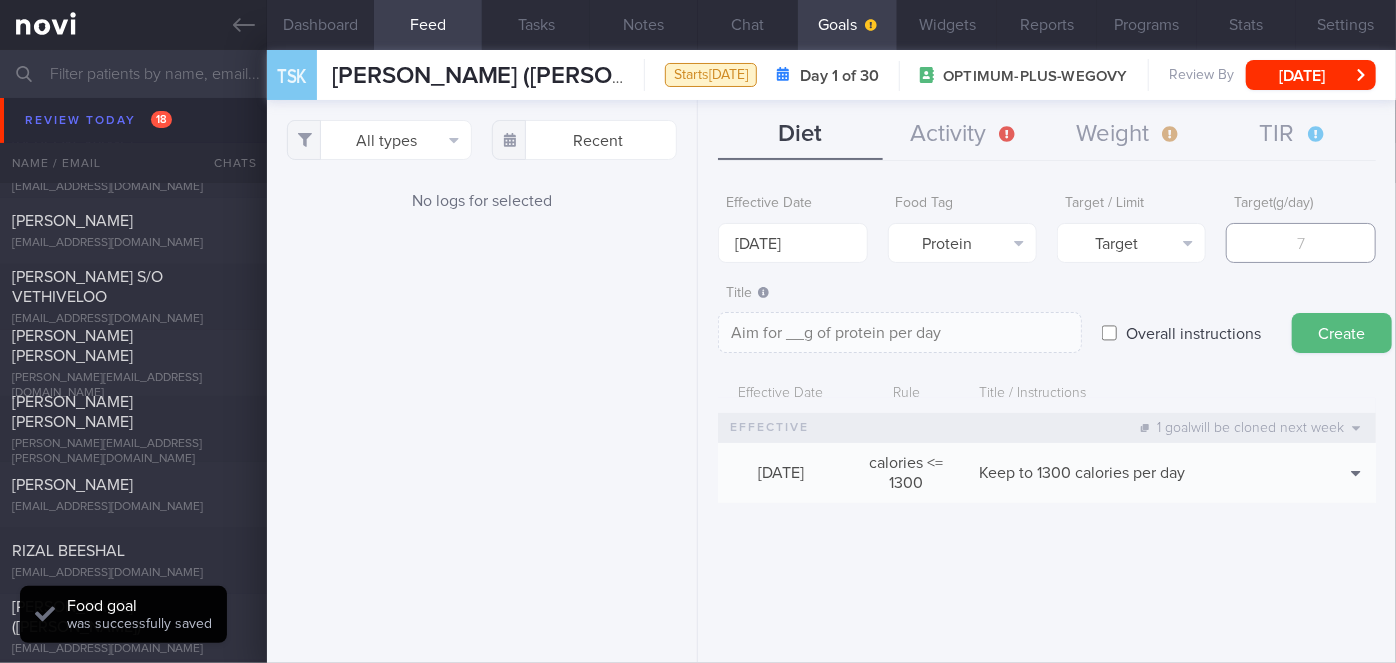 type on "7" 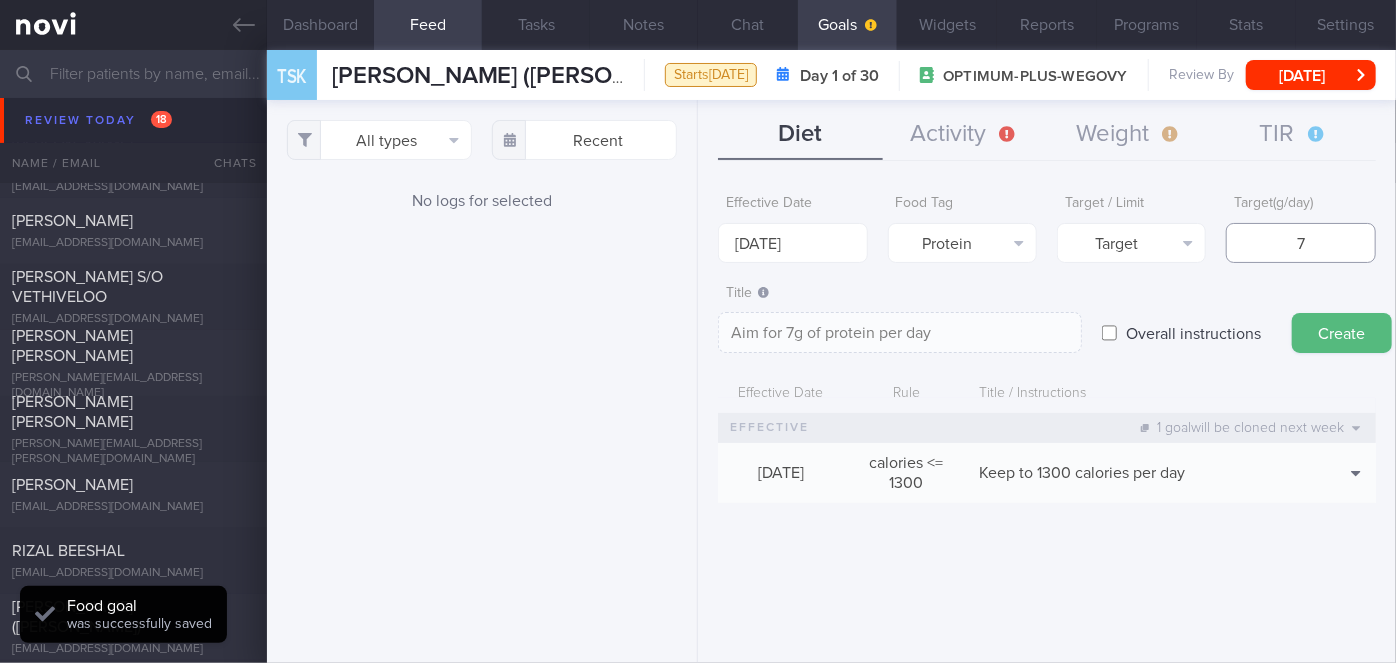 type on "75" 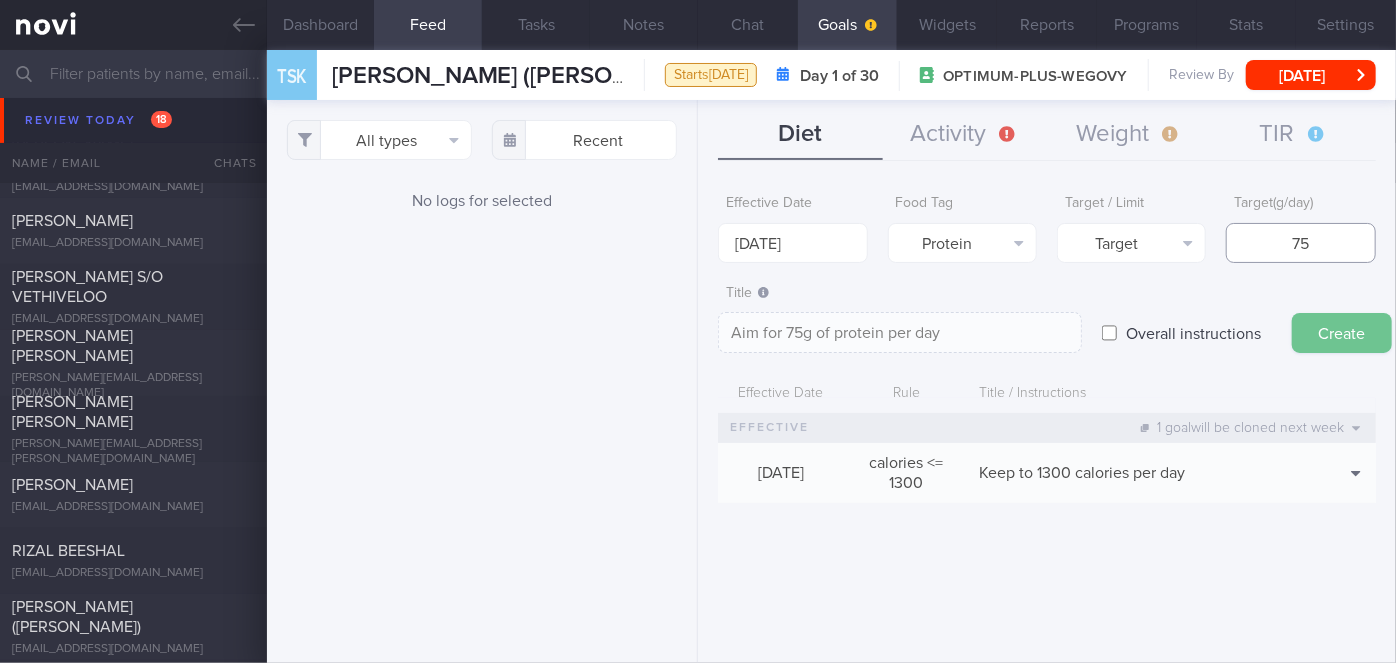 type on "75" 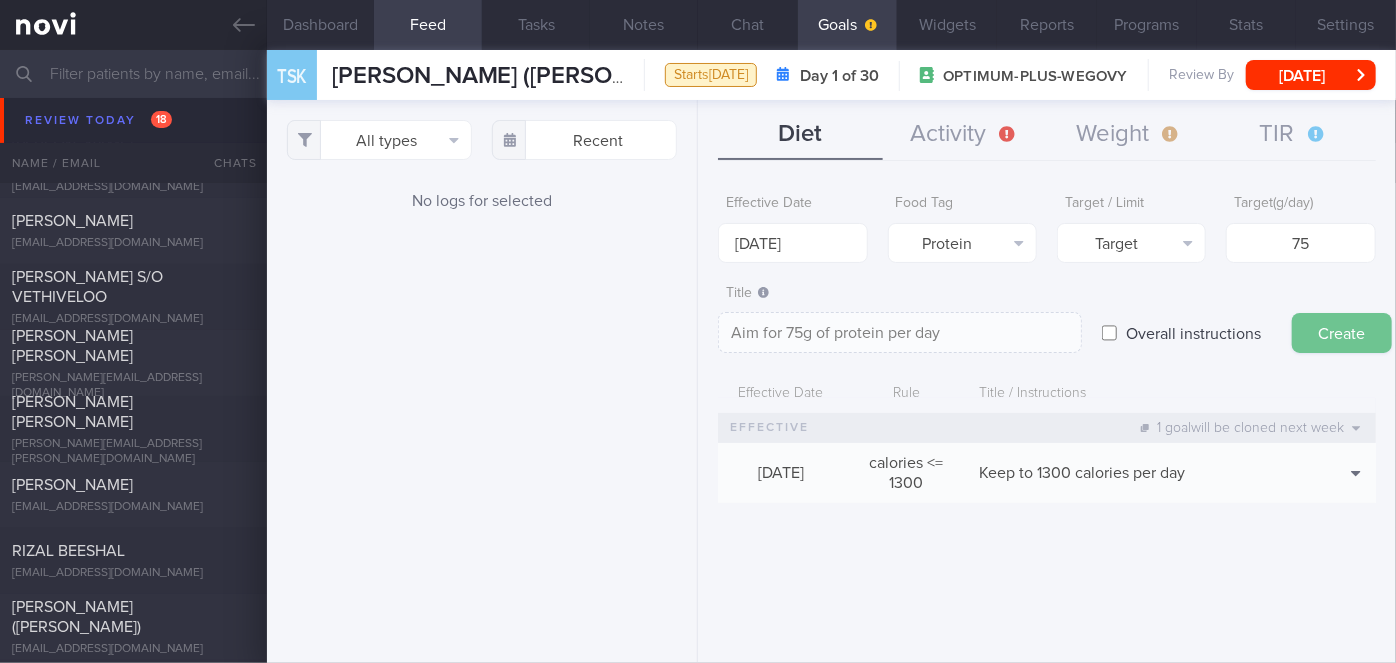 click on "Create" at bounding box center [1342, 333] 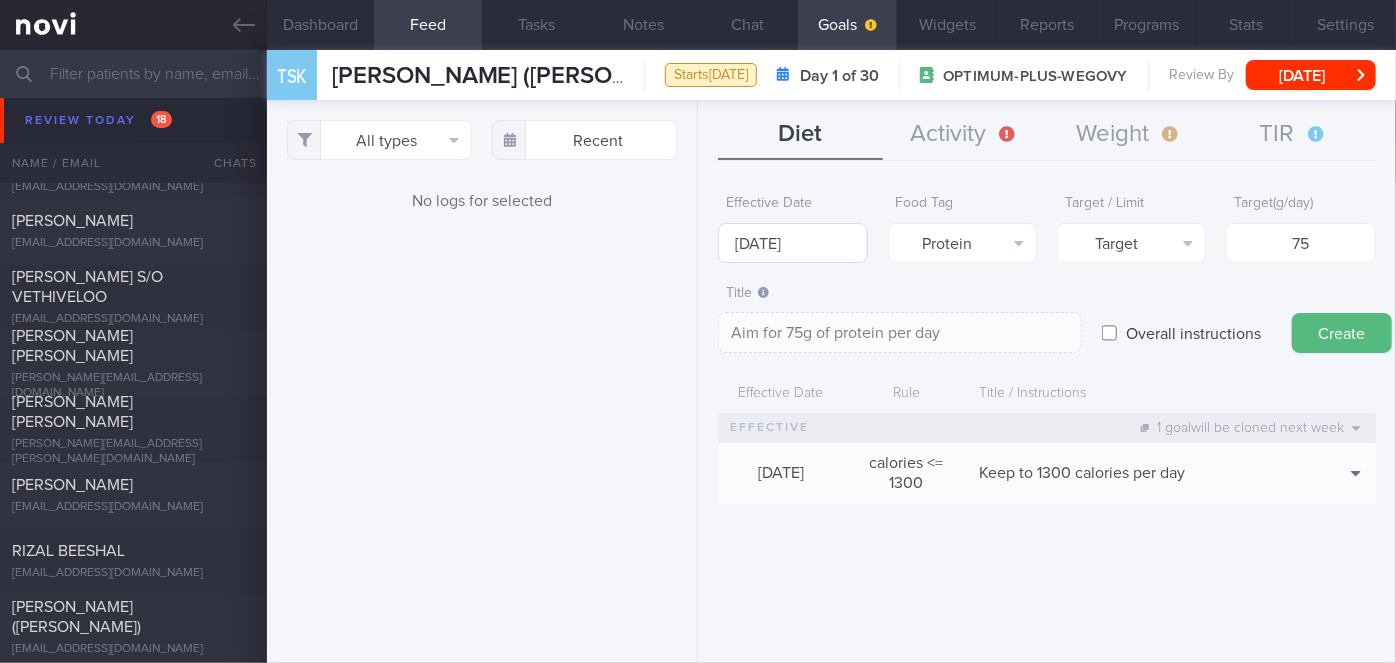 type on "[DATE]" 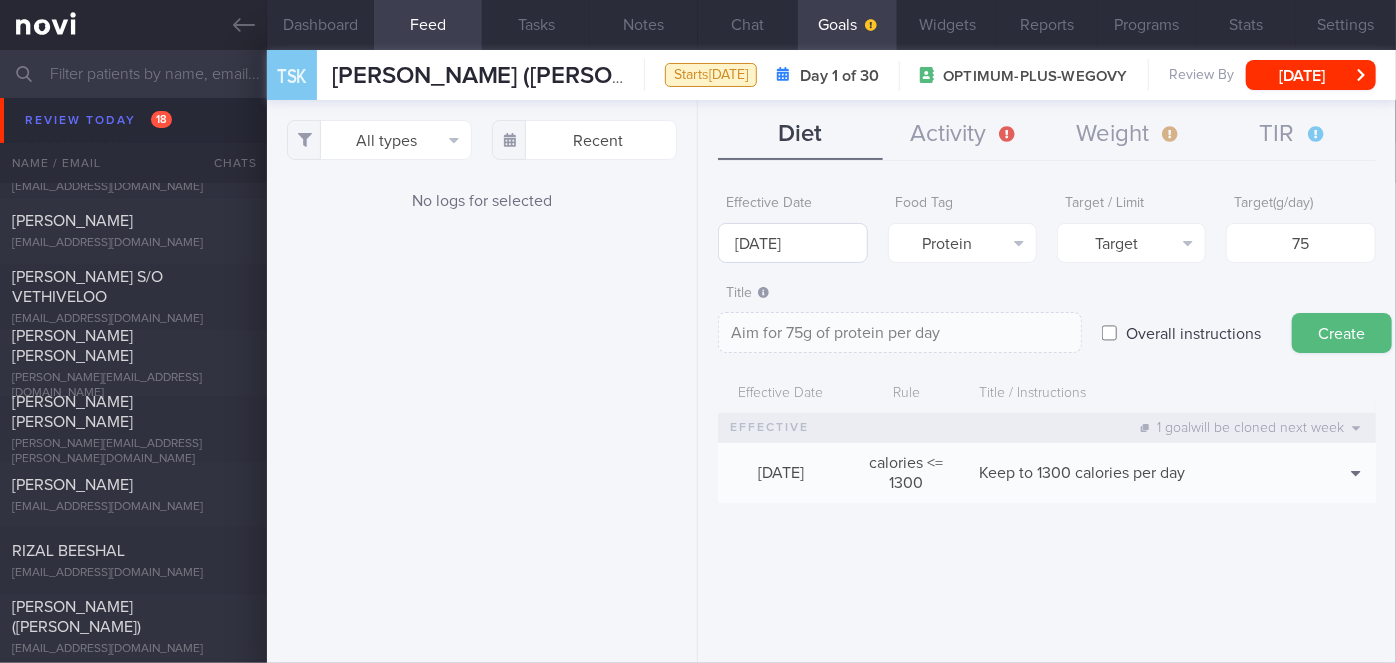 type 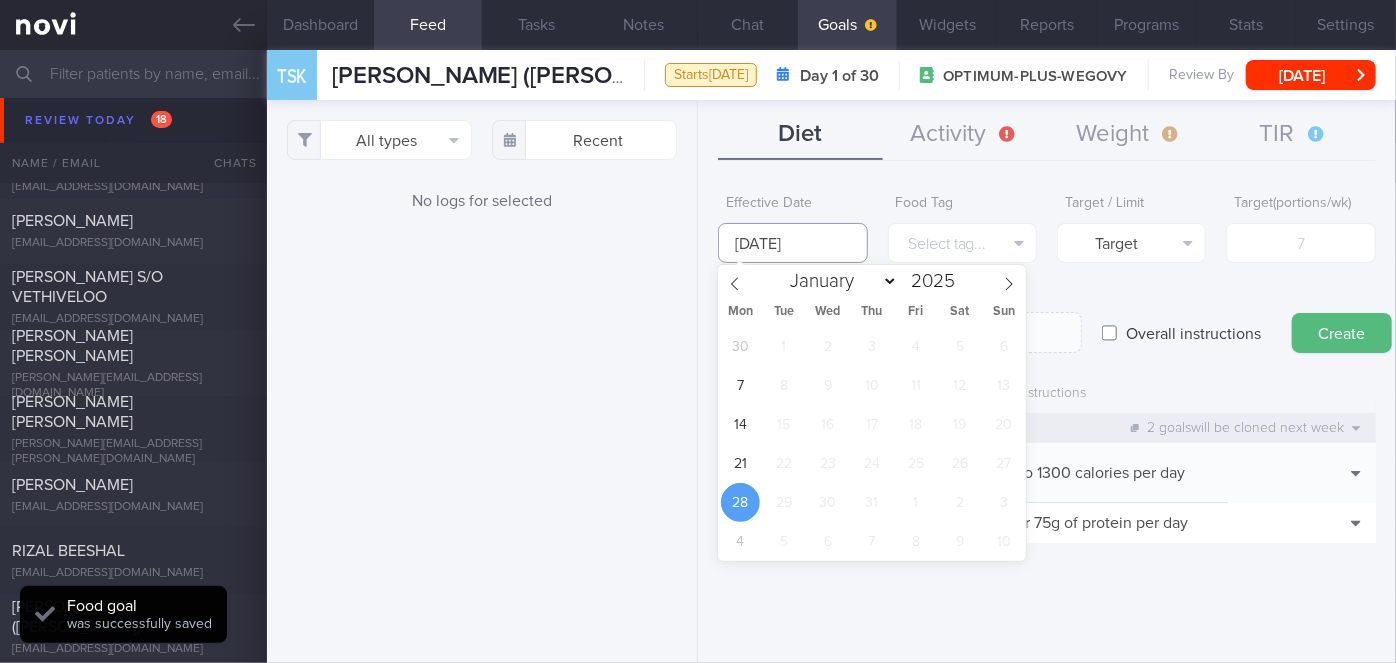 click on "[DATE]" at bounding box center (792, 243) 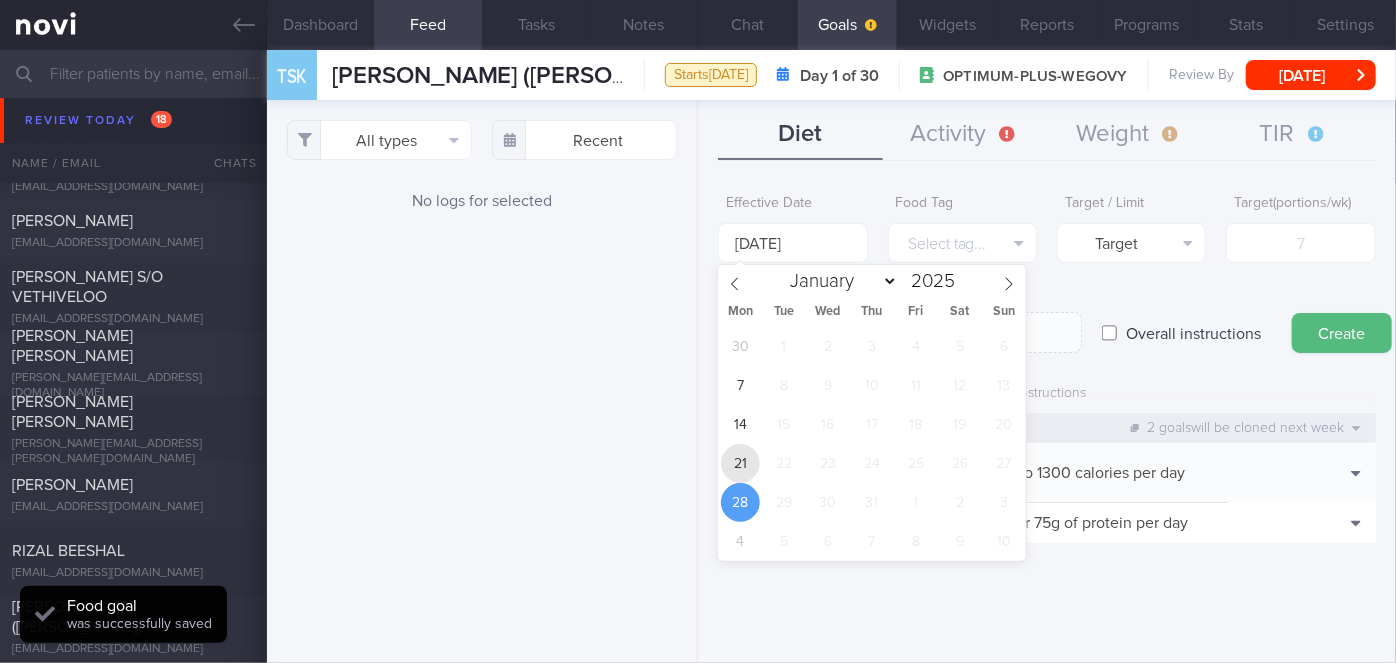 click on "21" at bounding box center [740, 463] 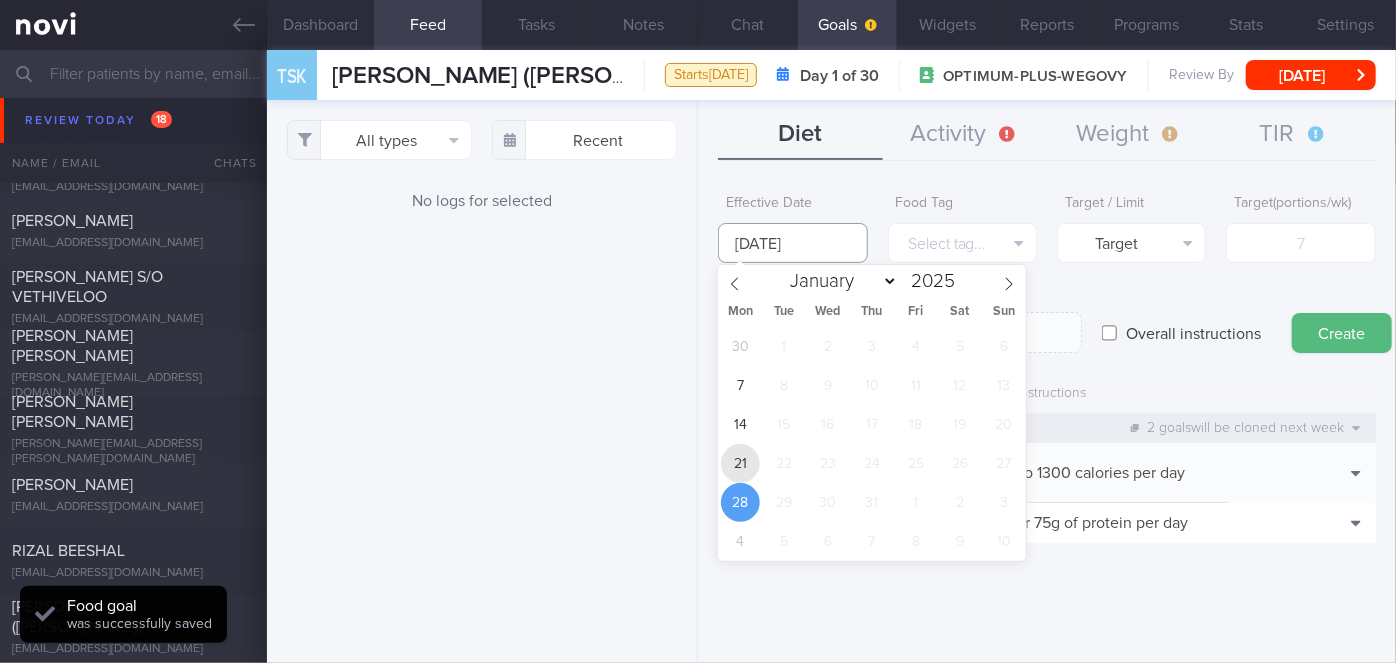 type on "[DATE]" 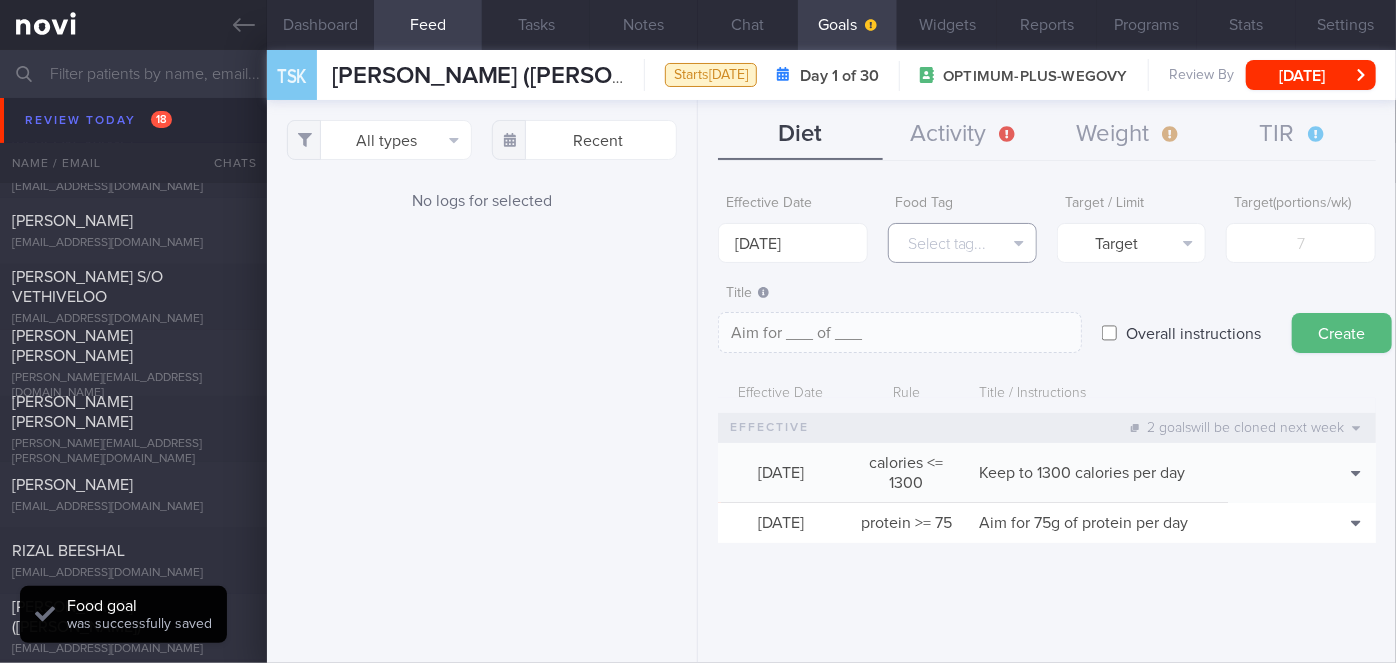 click on "Select tag..." at bounding box center [962, 243] 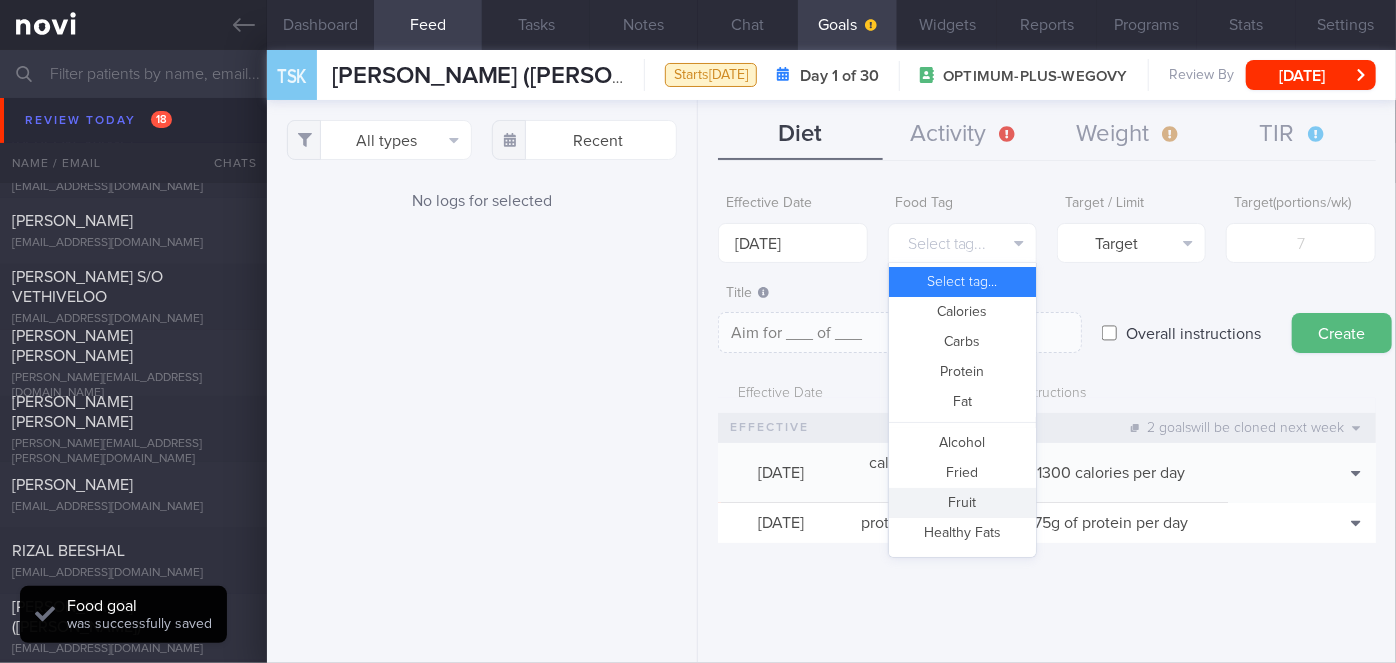 click on "Fruit" at bounding box center [962, 503] 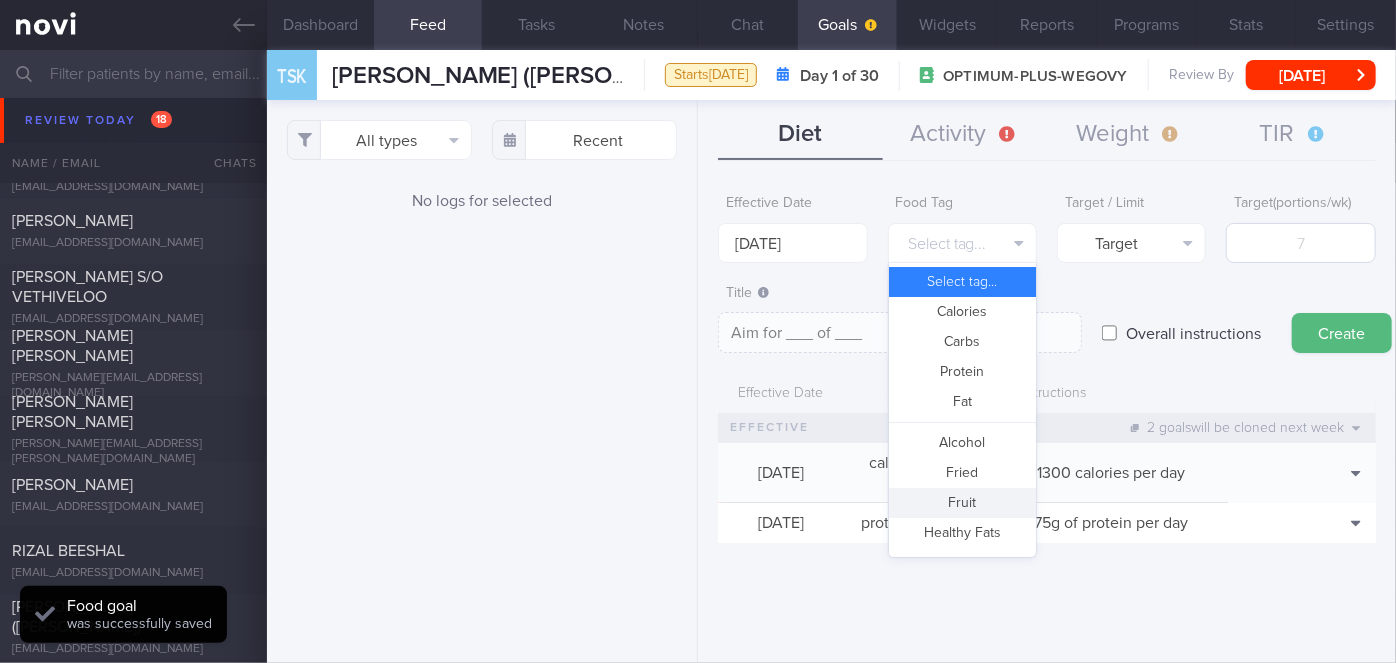 type on "Aim for __ portions of fruits per week" 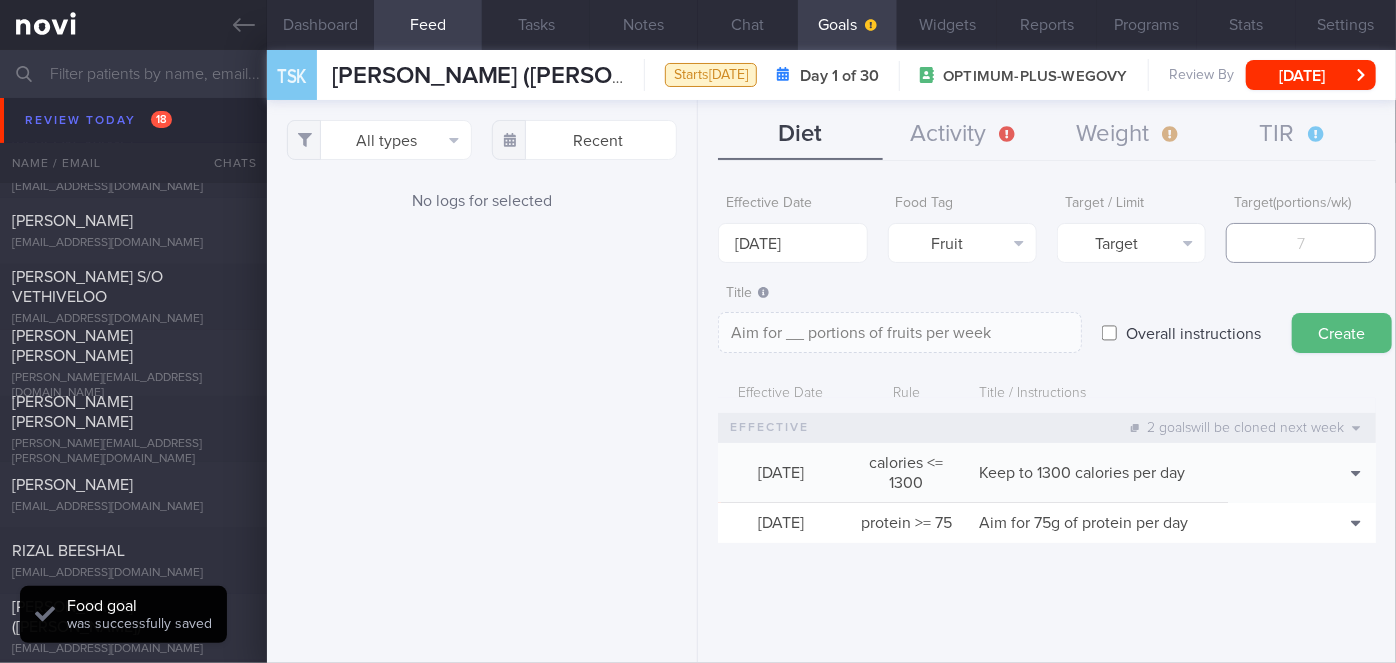 click at bounding box center [1300, 243] 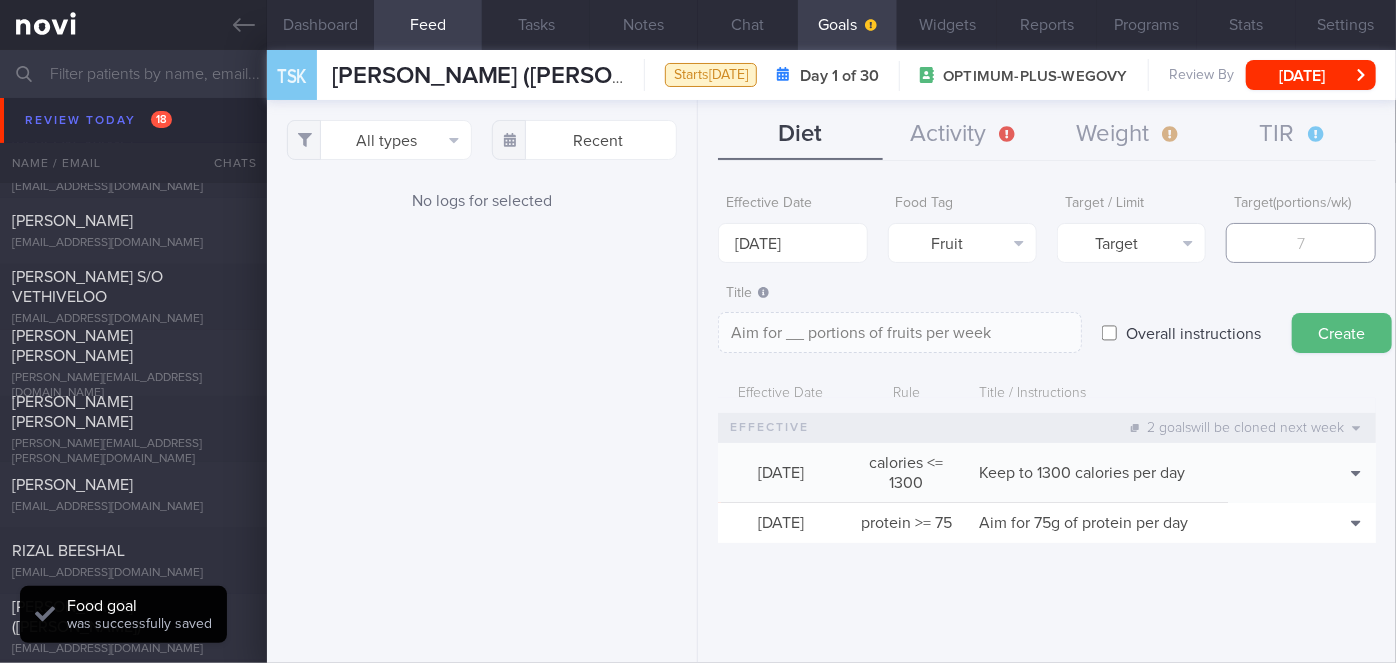 type on "1" 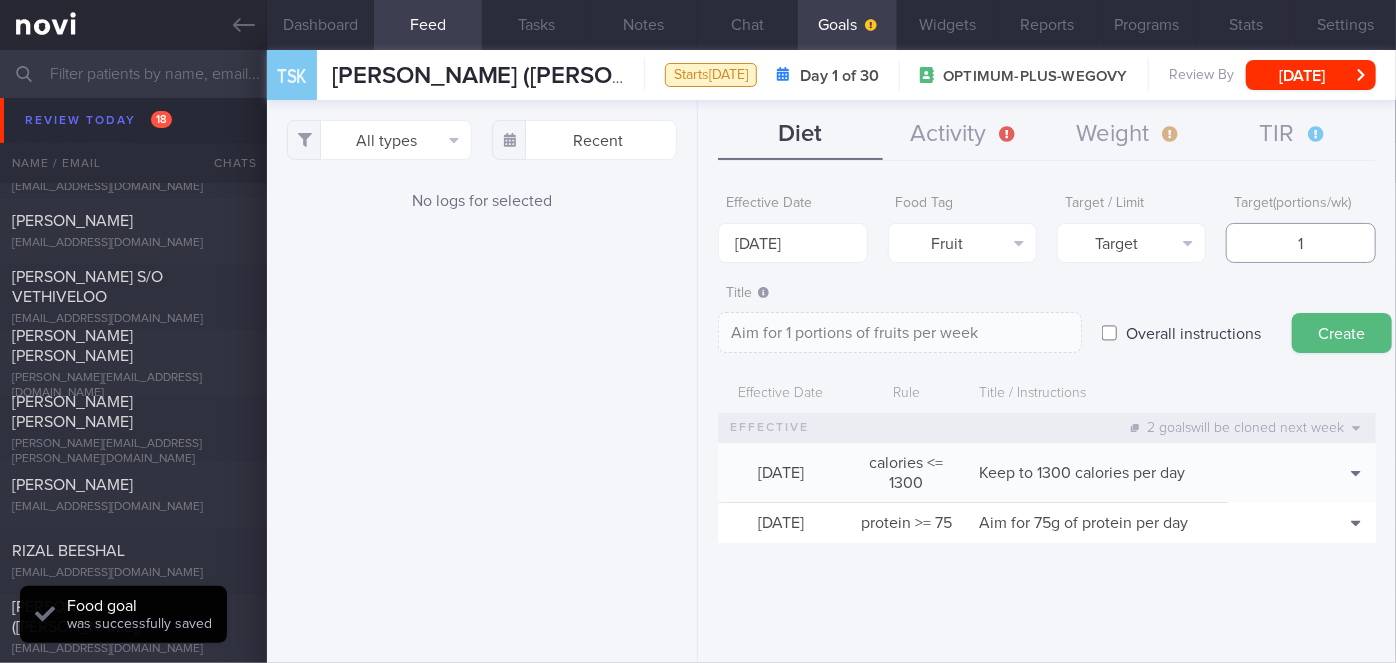 type on "14" 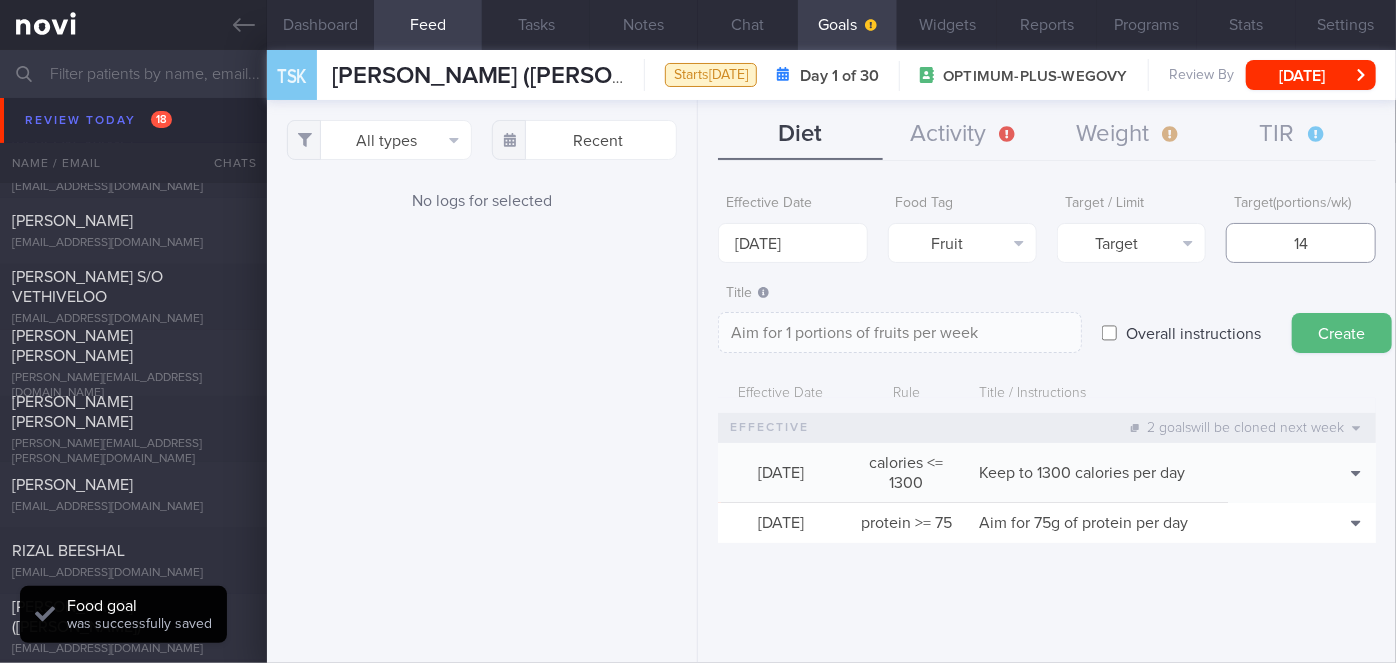 type on "Aim for 14 portions of fruits per week" 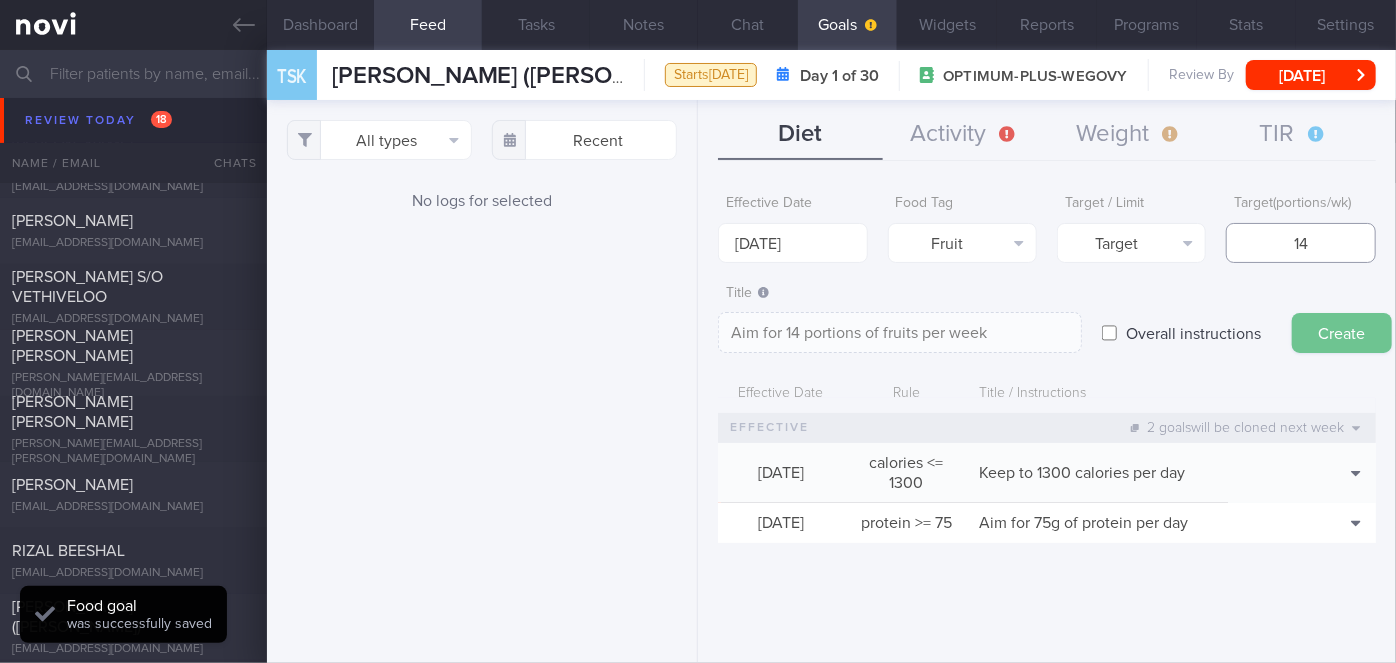 type on "14" 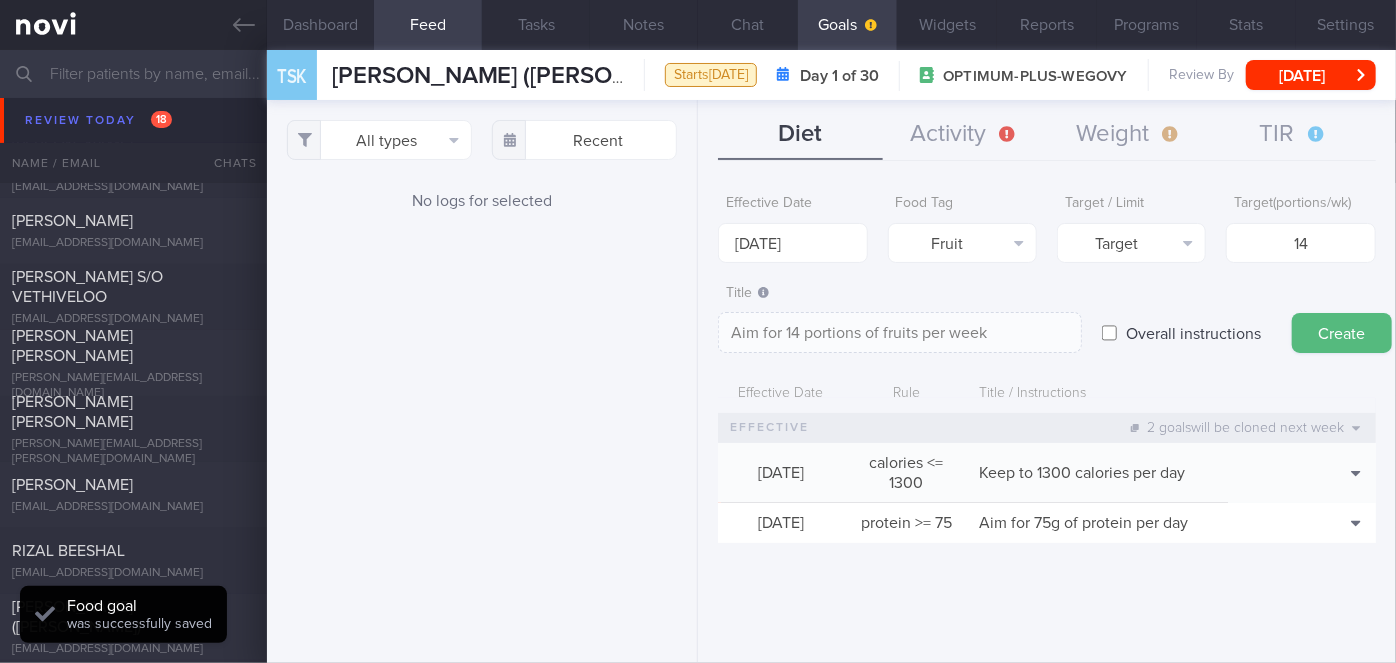 drag, startPoint x: 1314, startPoint y: 333, endPoint x: 1230, endPoint y: 323, distance: 84.59315 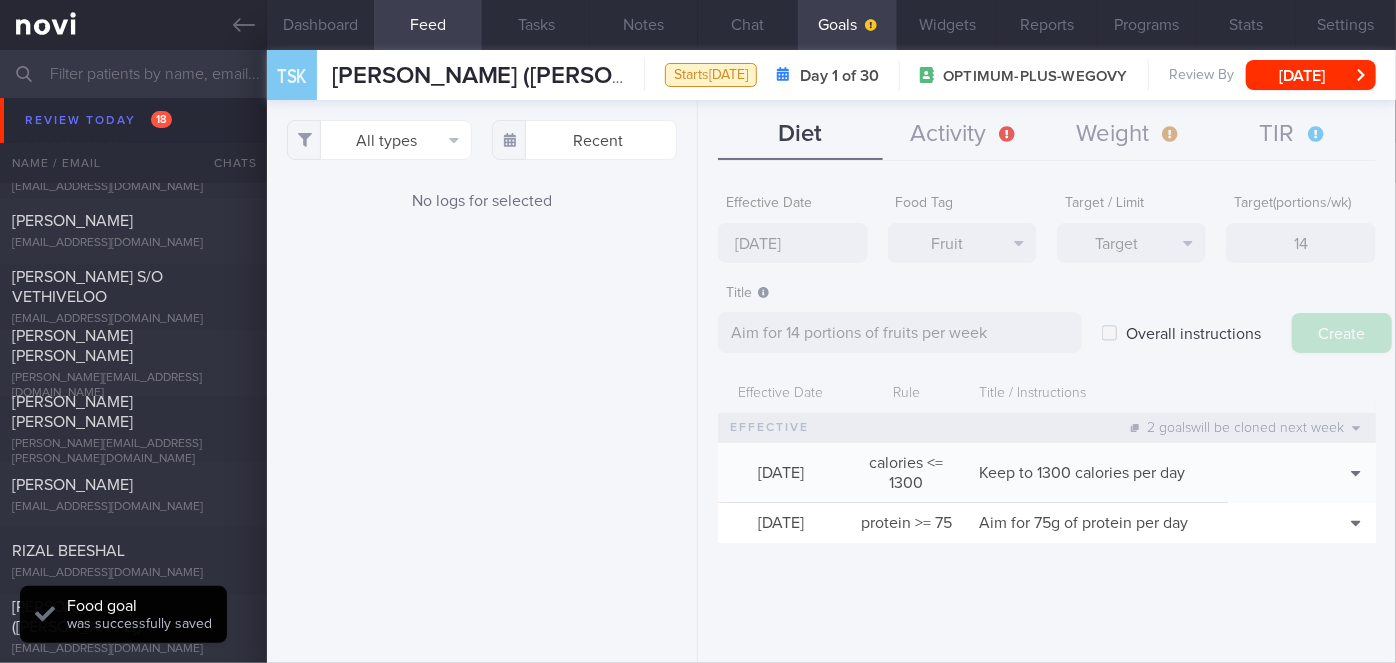 type on "[DATE]" 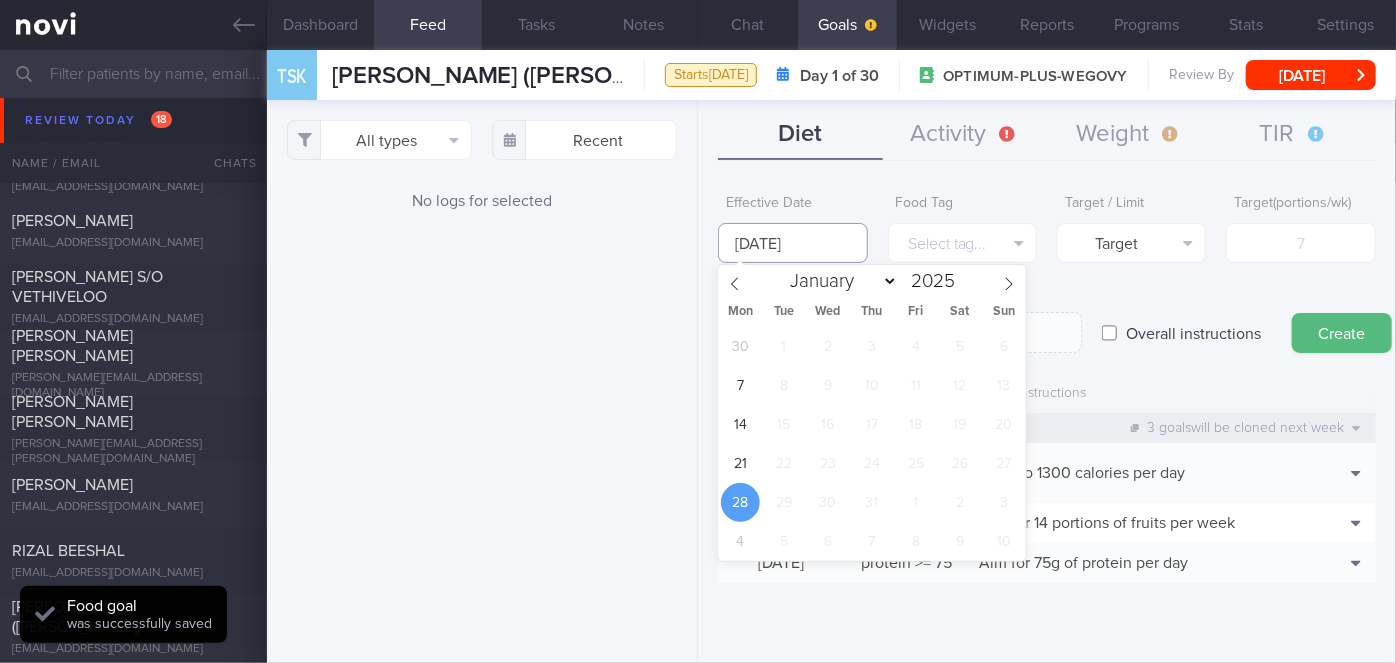 click on "[DATE]" at bounding box center (792, 243) 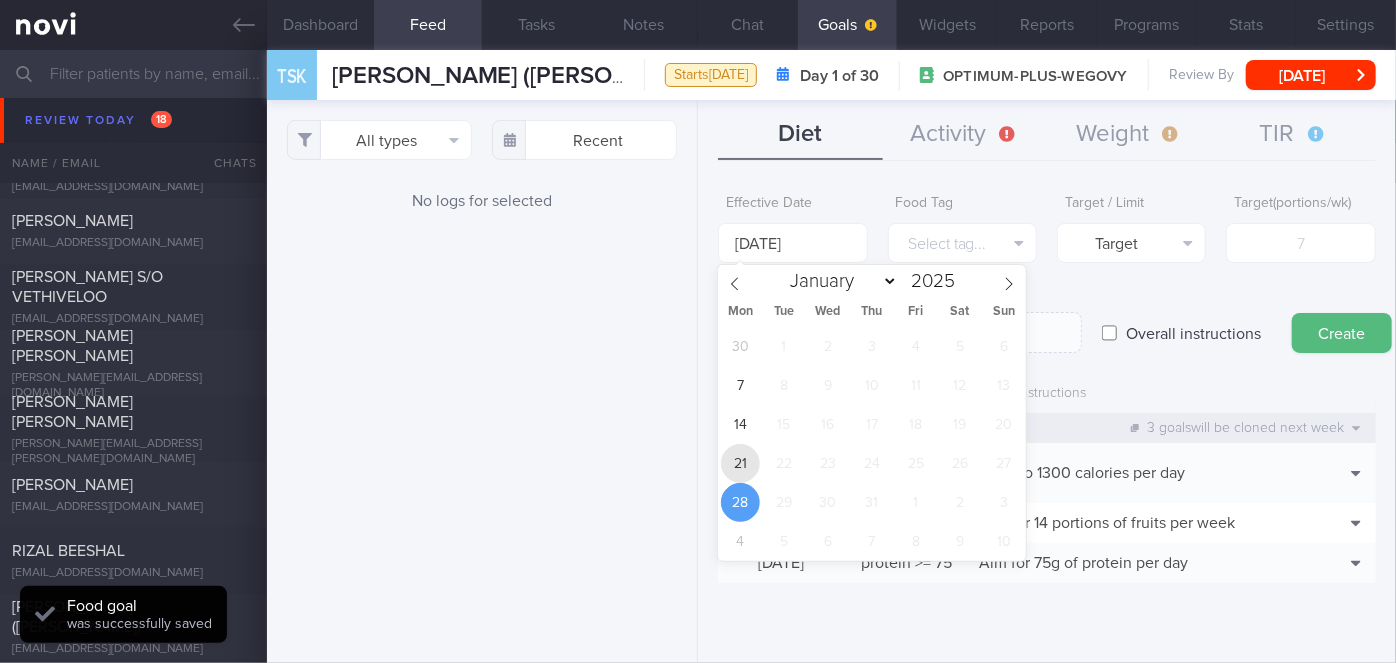 click on "21" at bounding box center [740, 463] 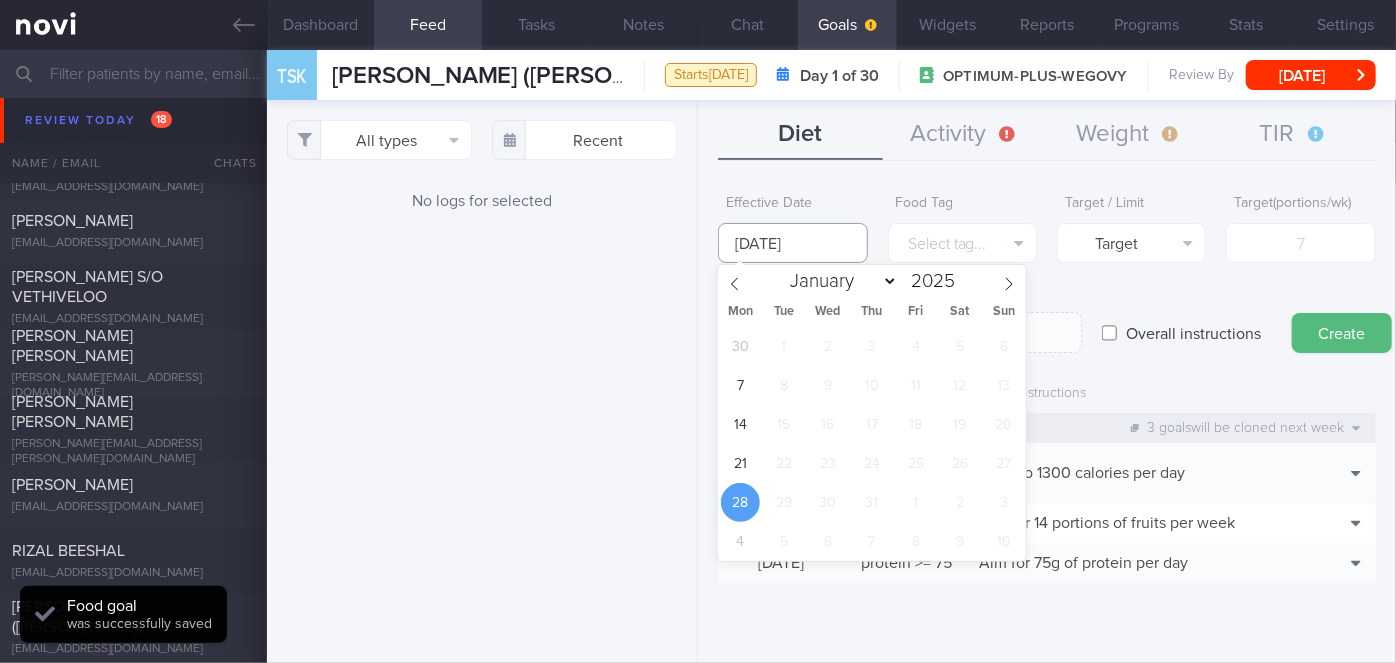 type on "[DATE]" 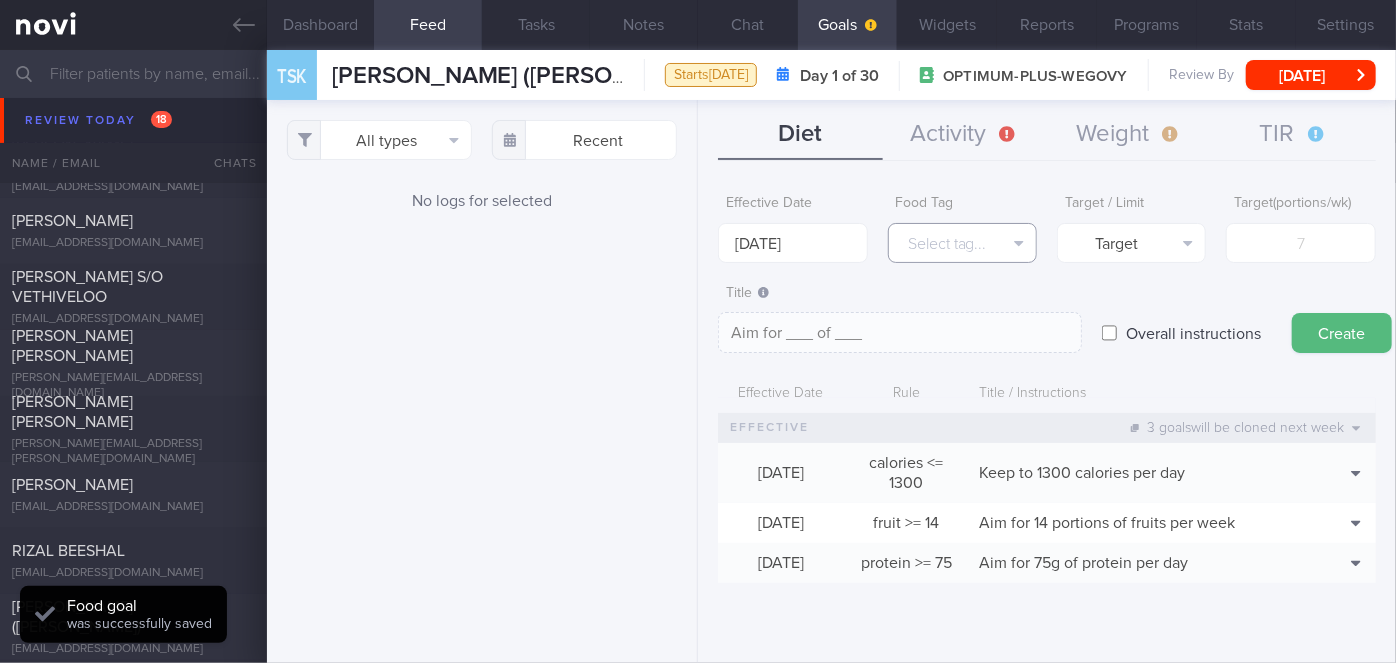 click on "Select tag..." at bounding box center (962, 243) 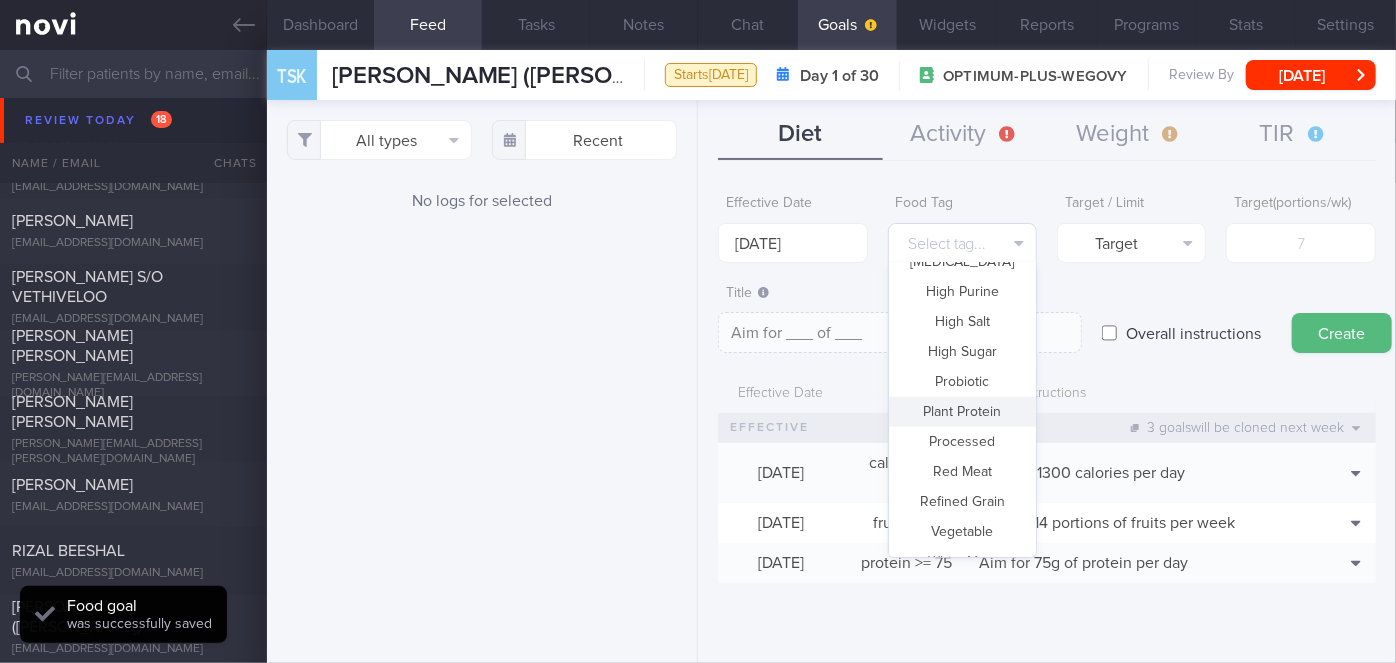 scroll, scrollTop: 545, scrollLeft: 0, axis: vertical 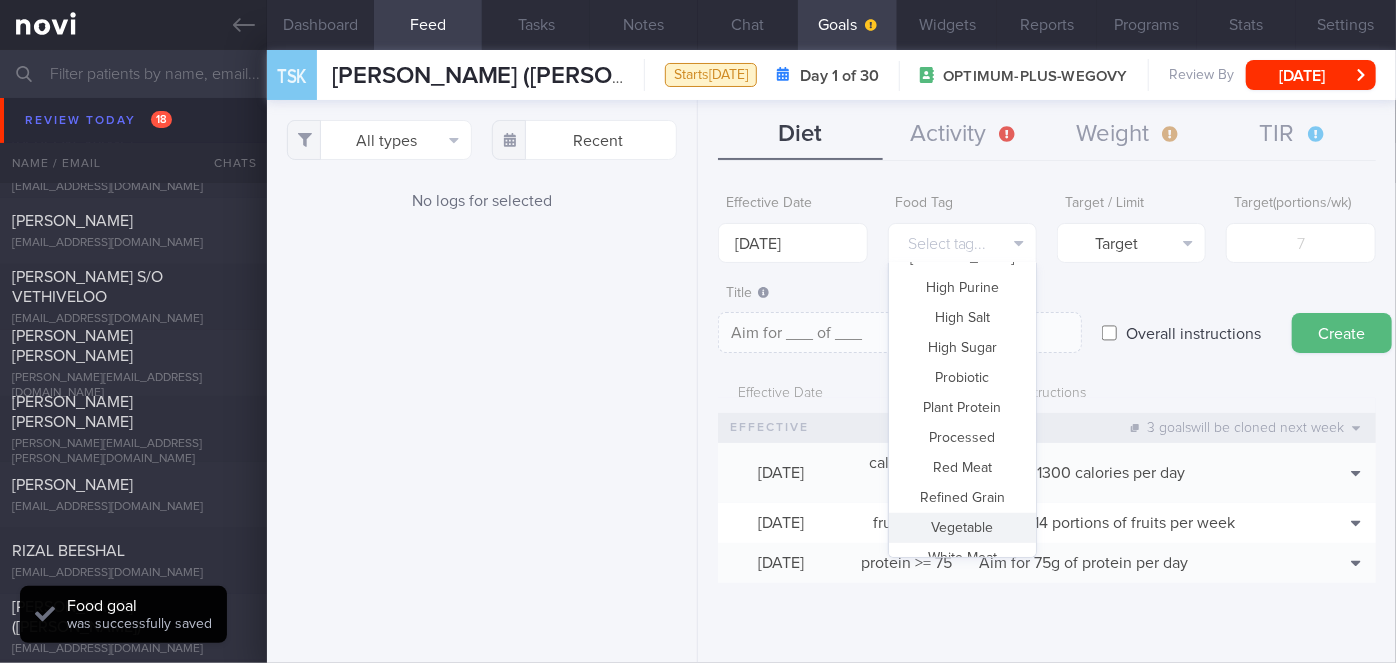 click on "Vegetable" at bounding box center (962, 528) 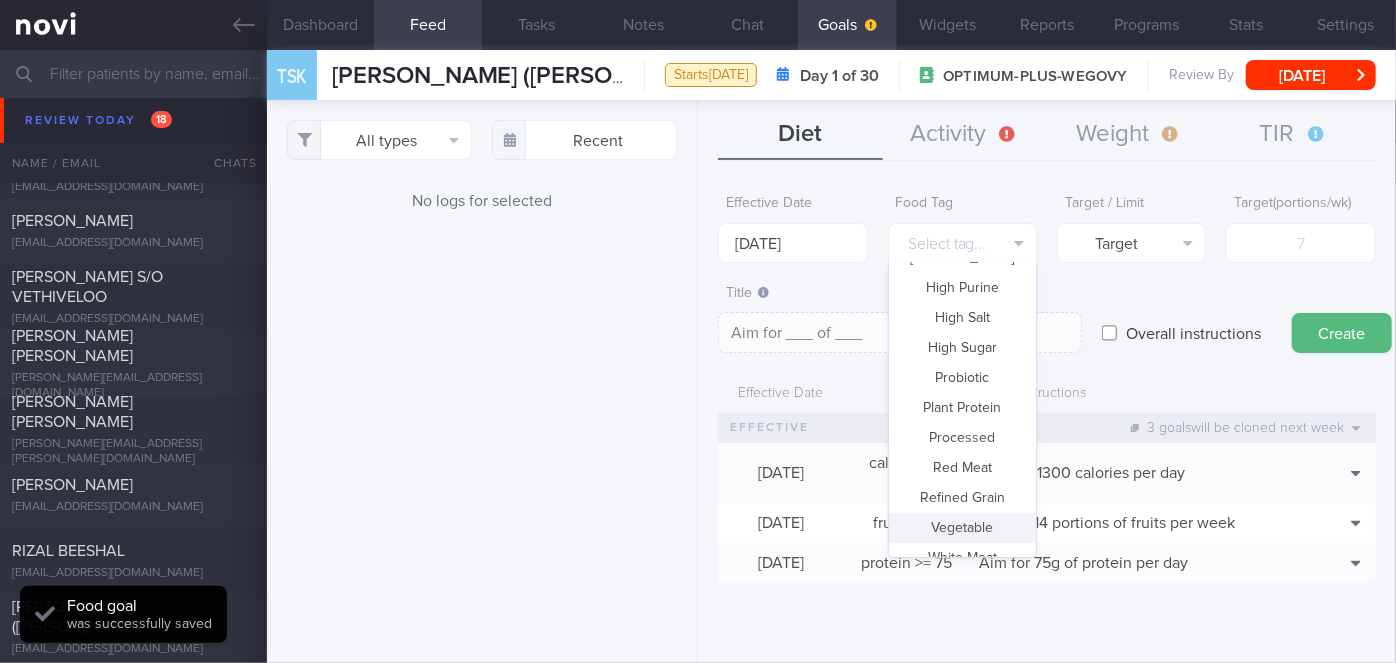type on "Aim for __ portions of vegetables per week" 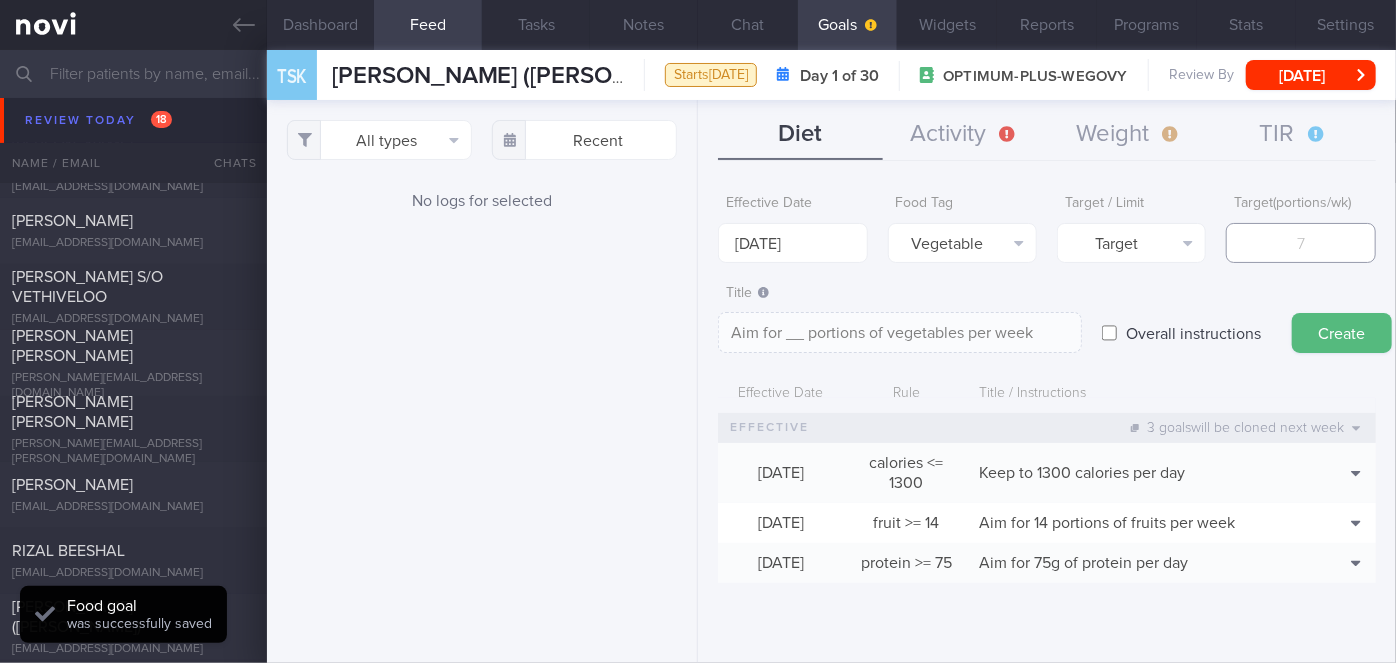 click at bounding box center [1300, 243] 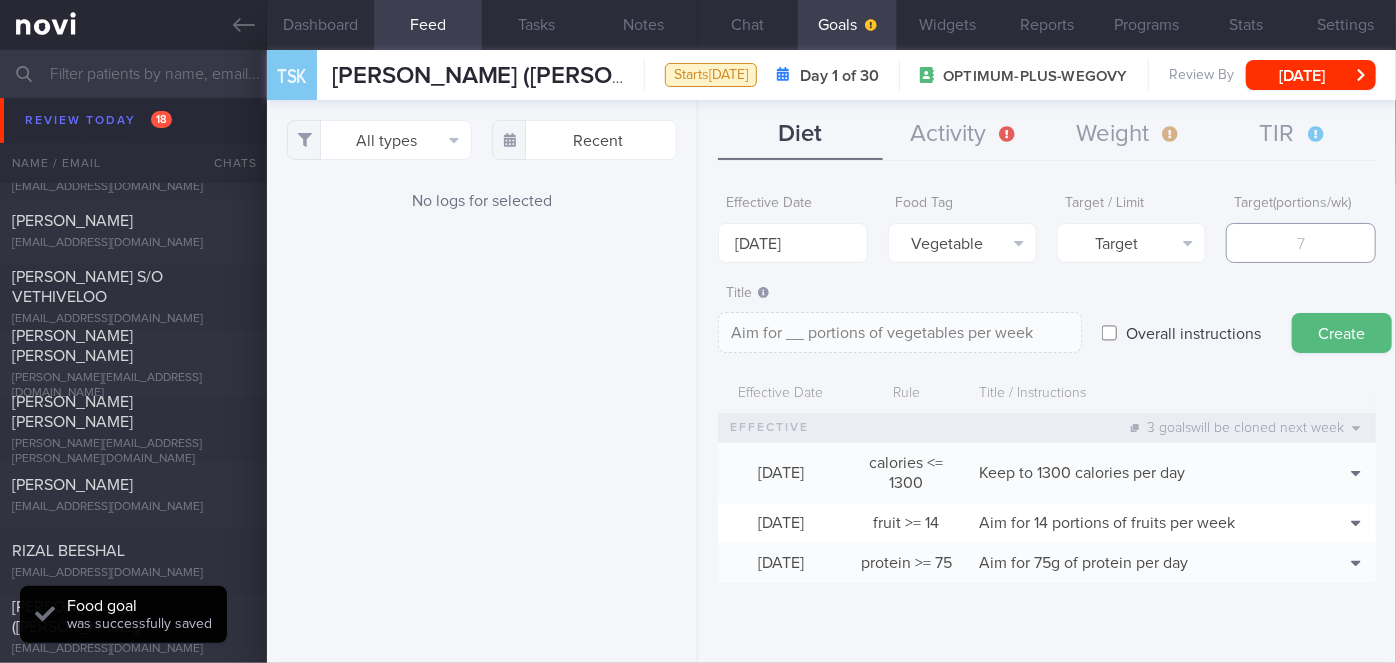 type on "1" 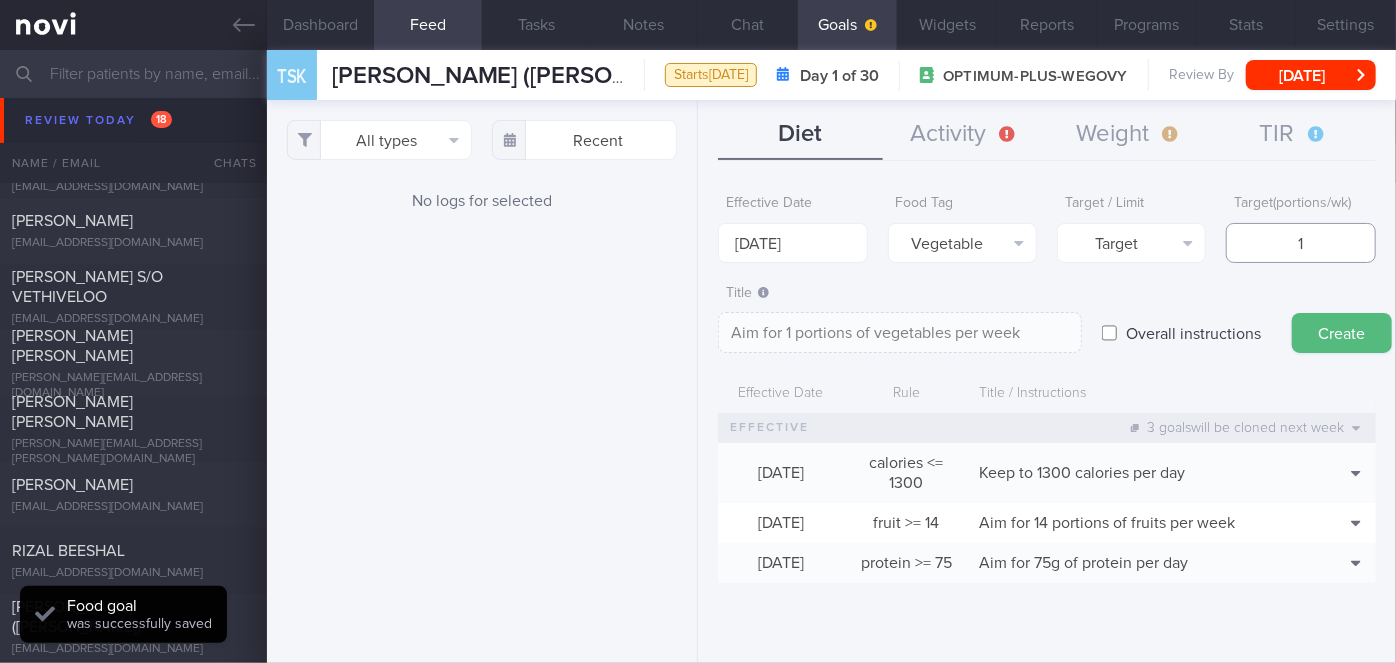 type on "14" 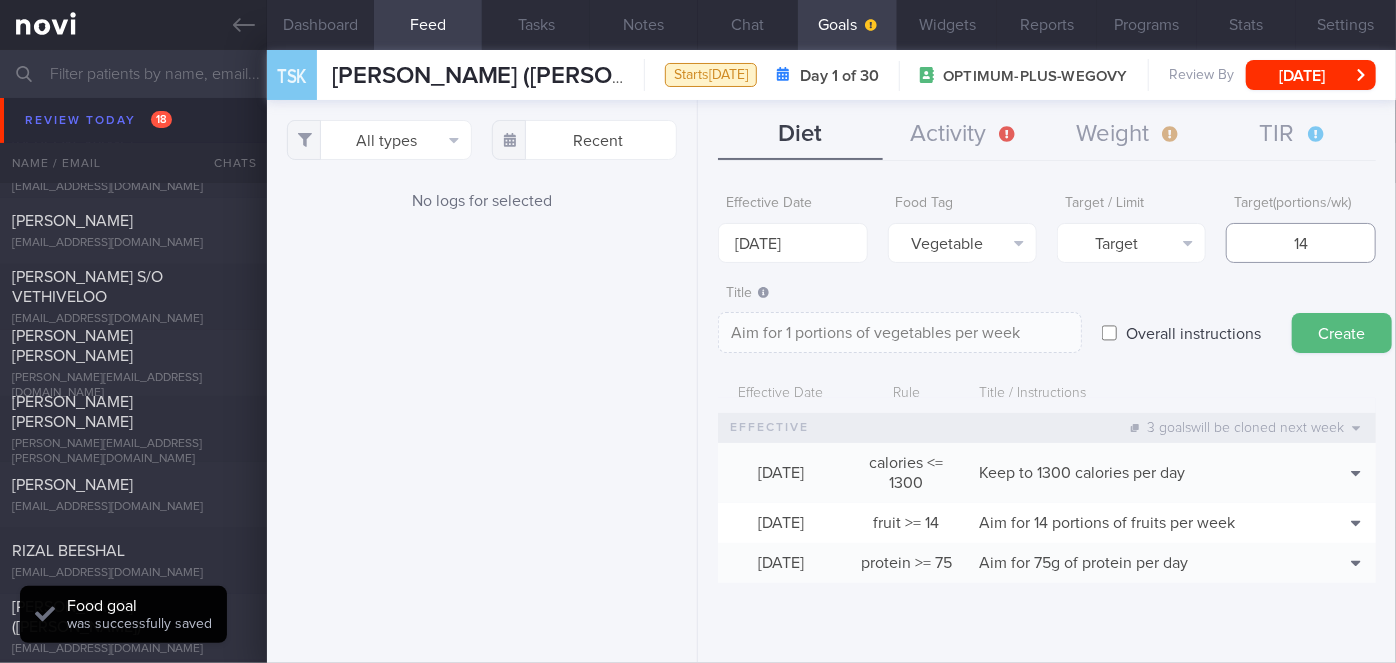 type on "Aim for 14 portions of vegetables per week" 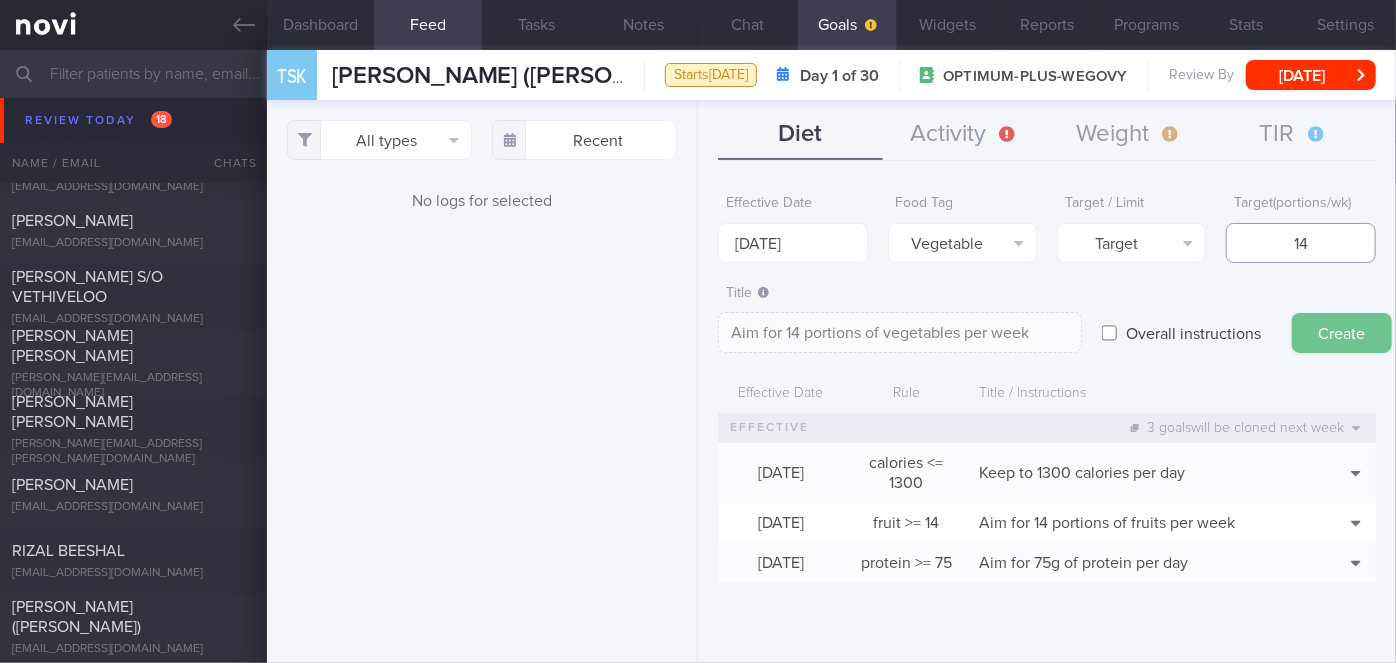 type on "14" 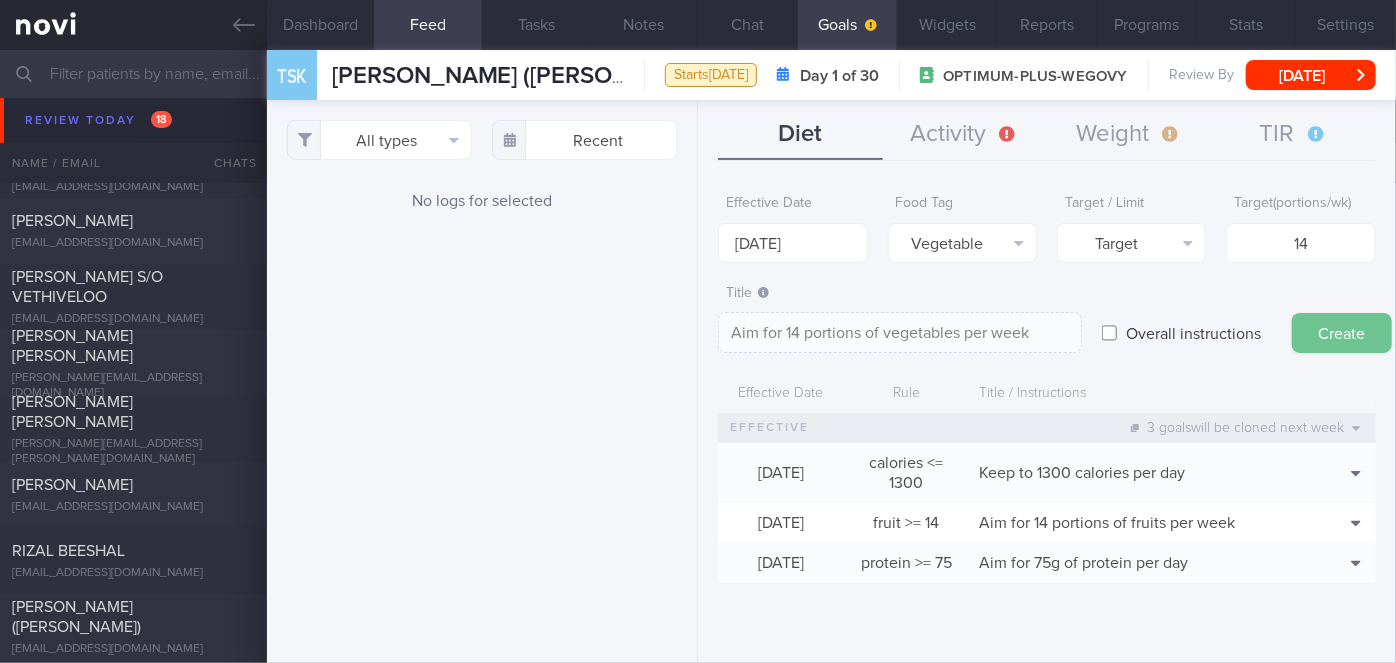 click on "Create" at bounding box center (1342, 333) 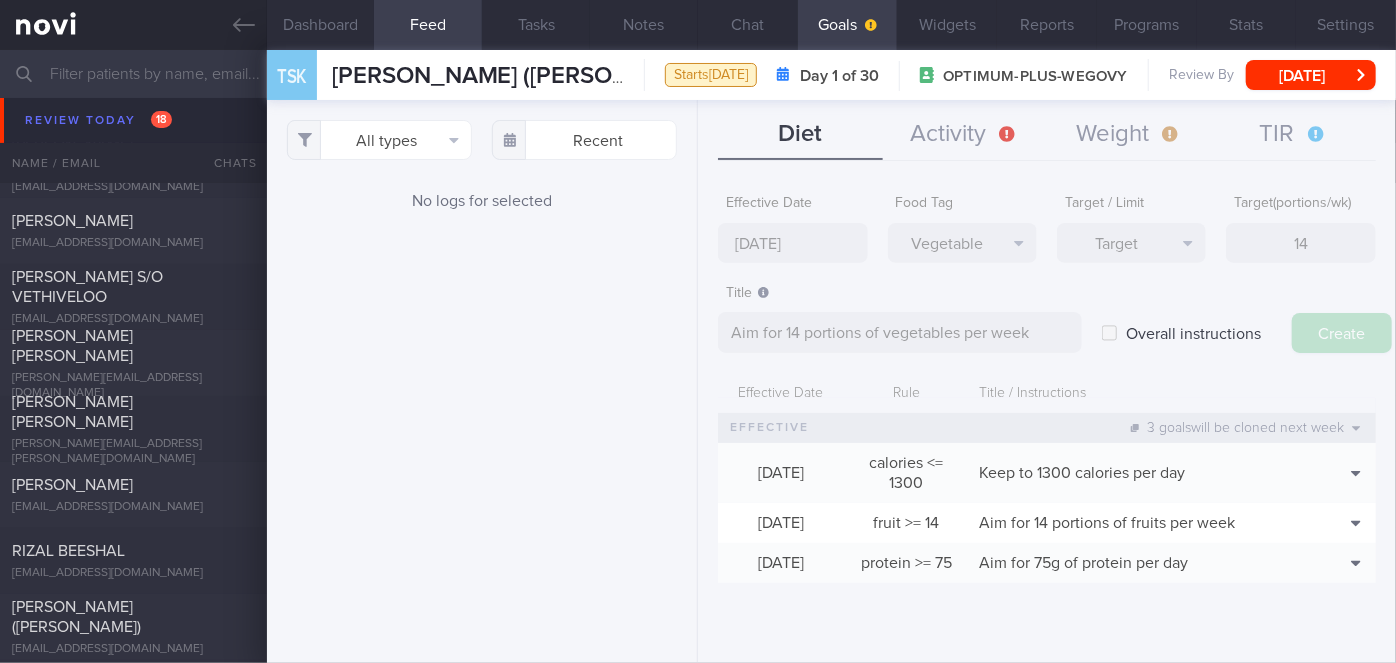 type on "[DATE]" 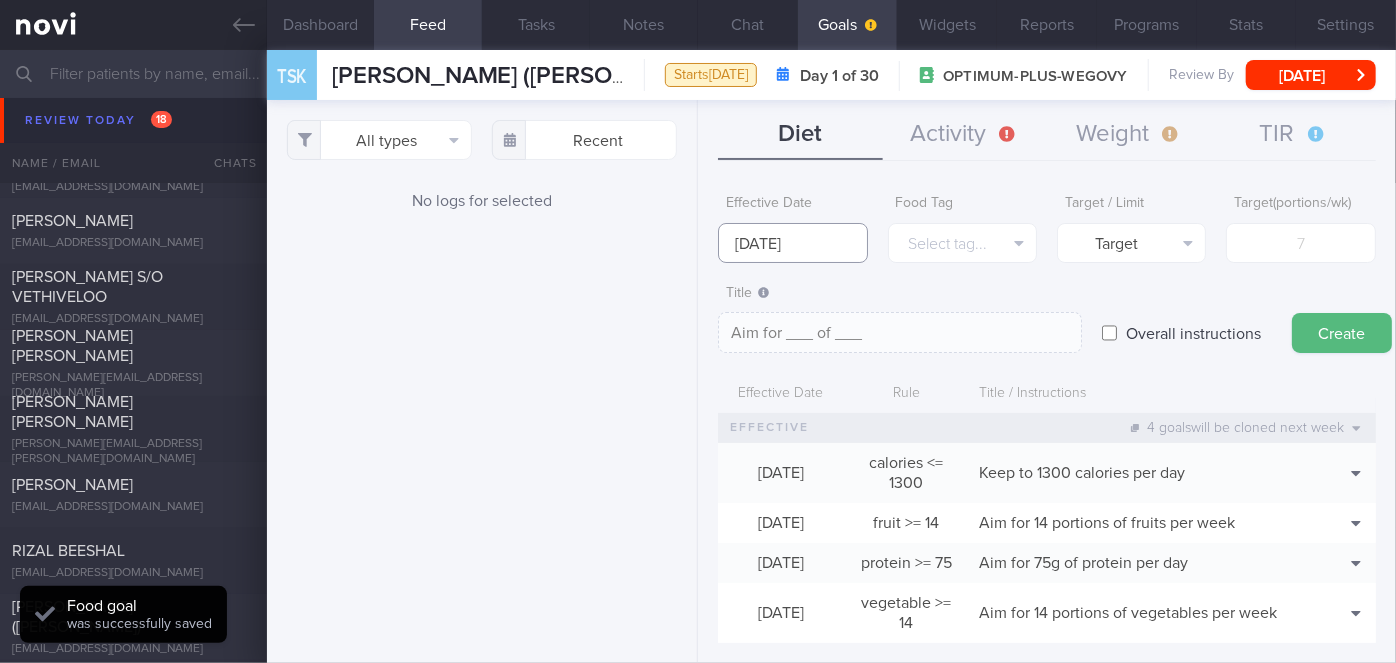click on "[DATE]" at bounding box center (792, 243) 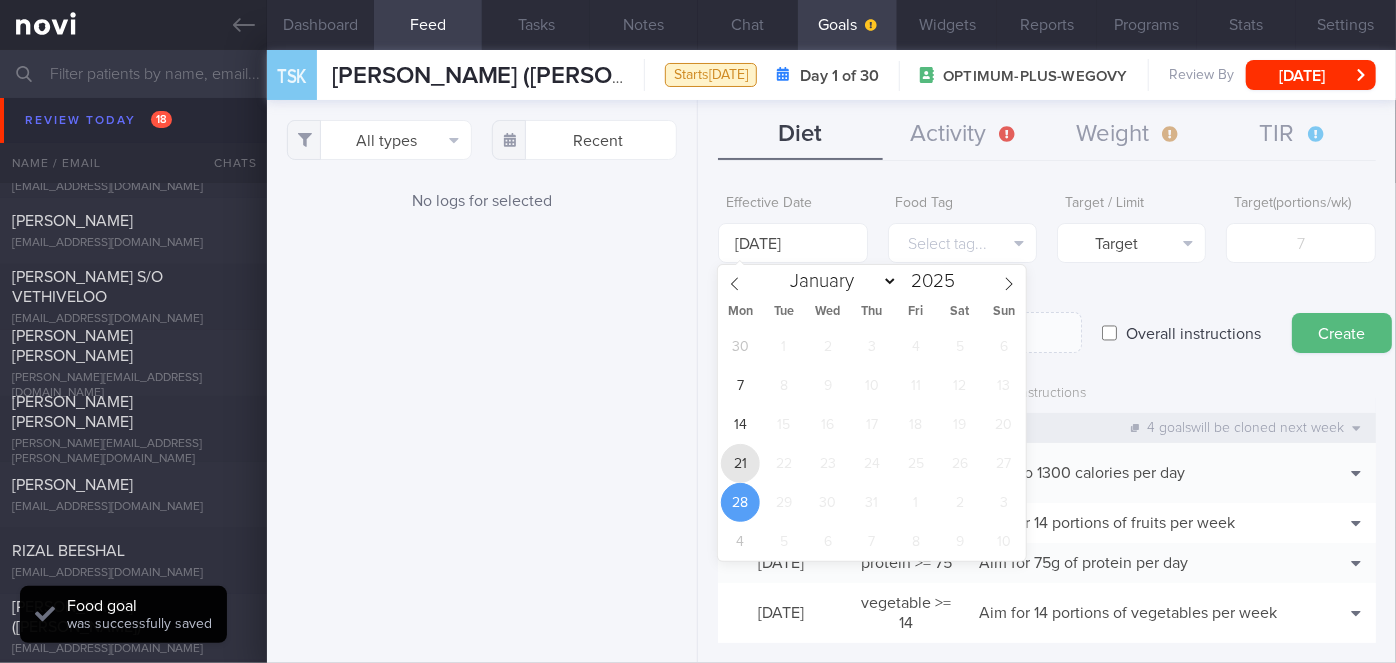 click on "21" at bounding box center [740, 463] 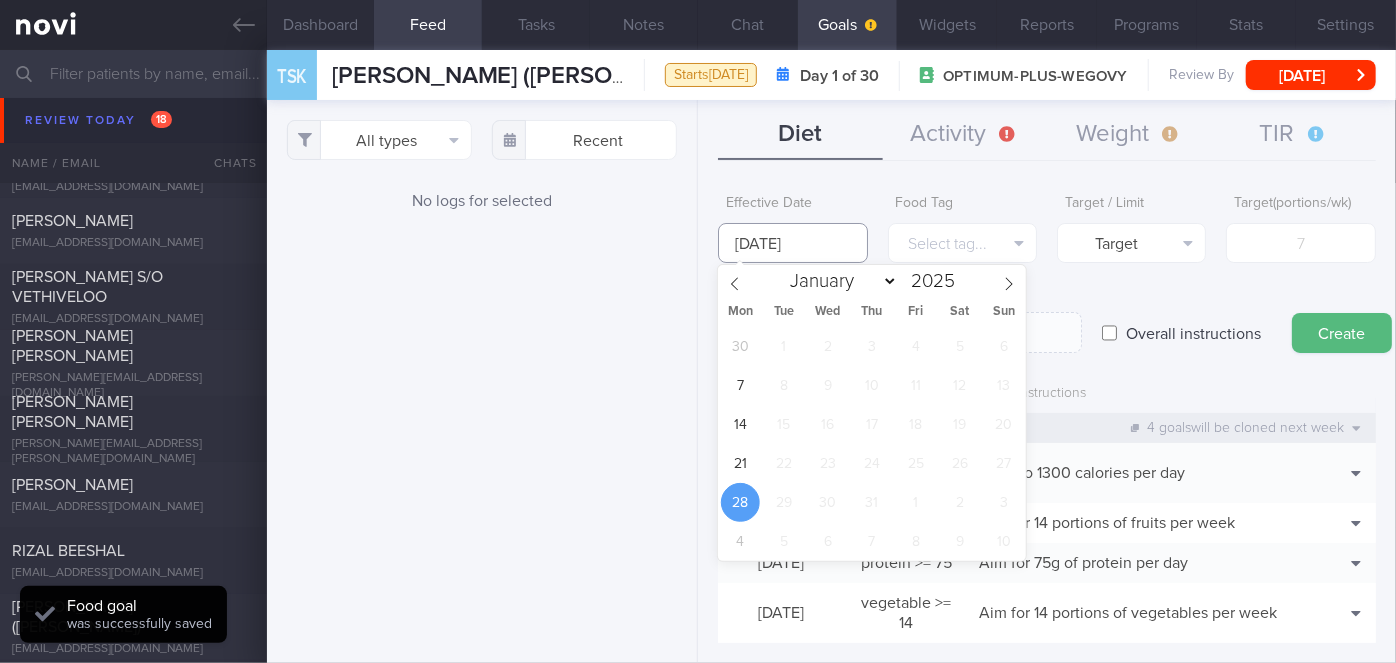 type on "[DATE]" 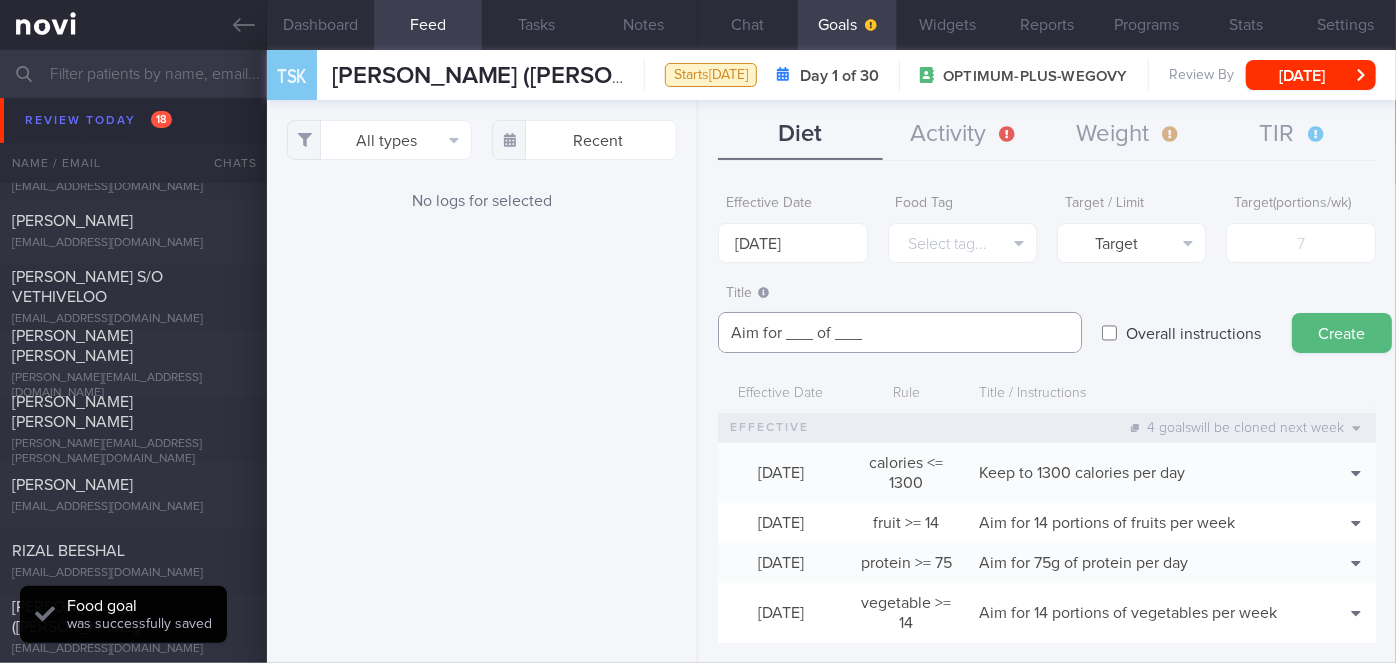 click on "Aim for ___ of ___" at bounding box center (900, 332) 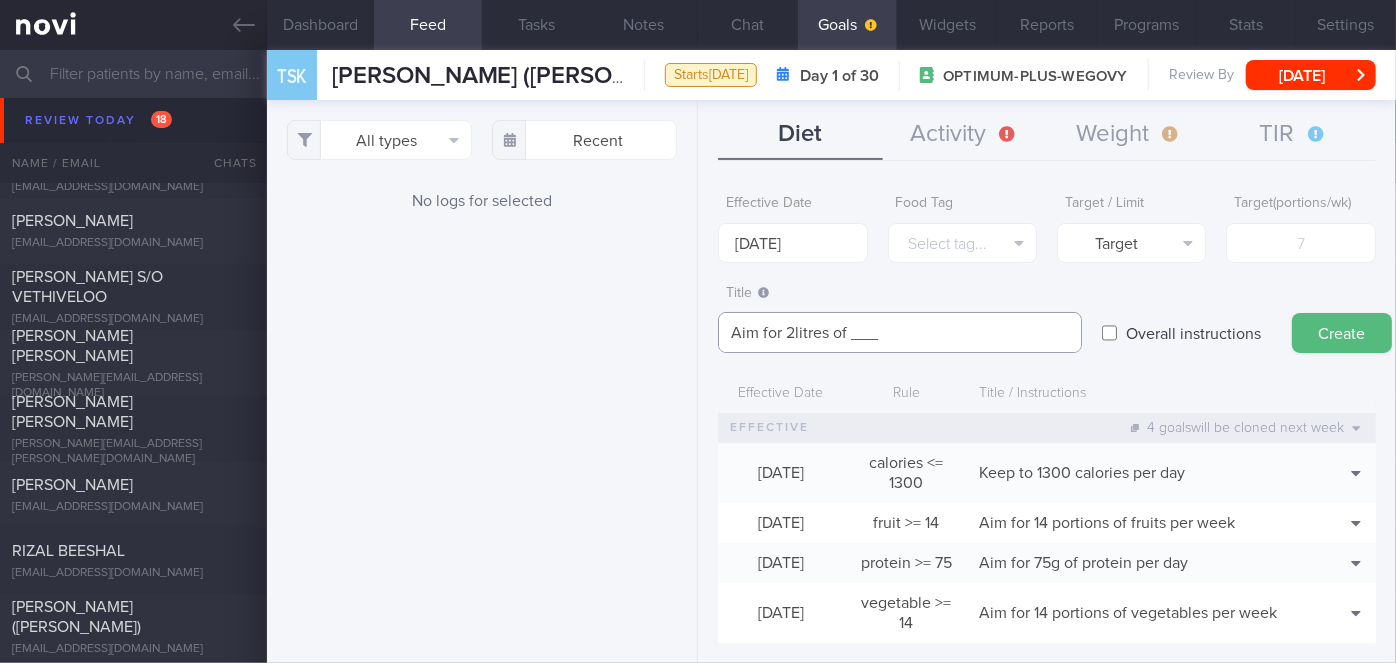 click on "Aim for 2litres of ___" at bounding box center (900, 332) 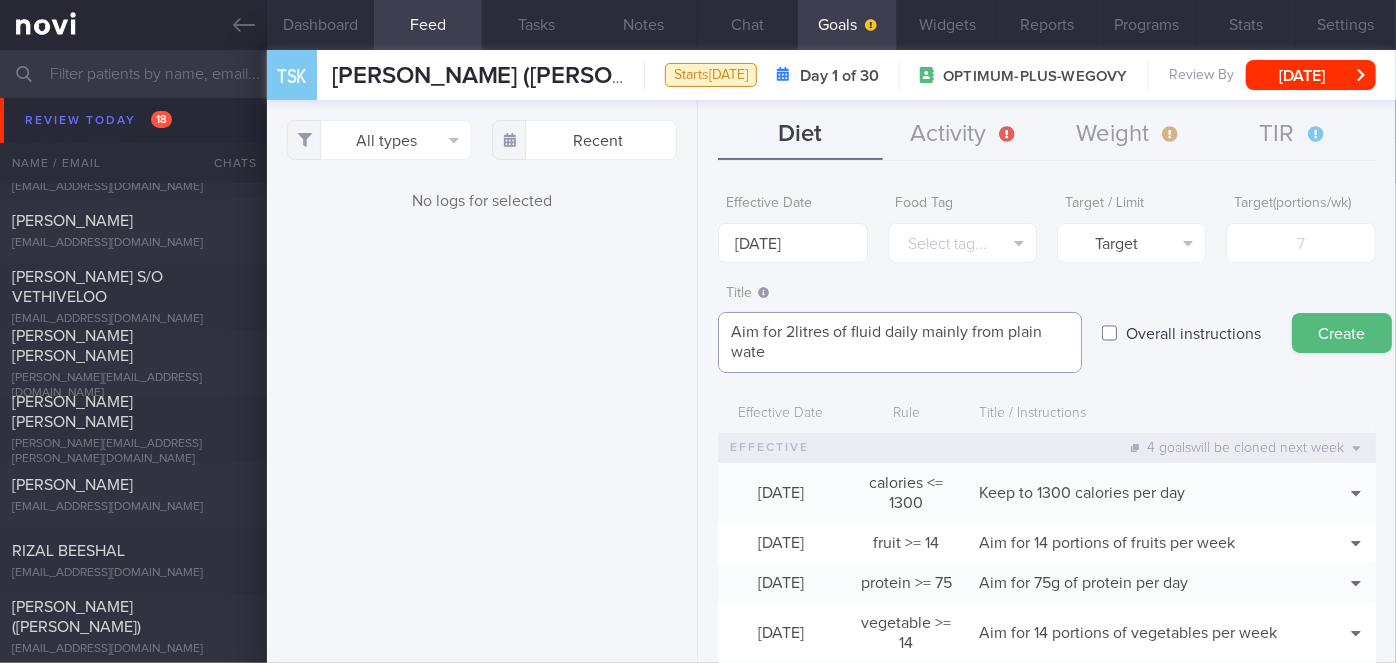 scroll, scrollTop: 0, scrollLeft: 0, axis: both 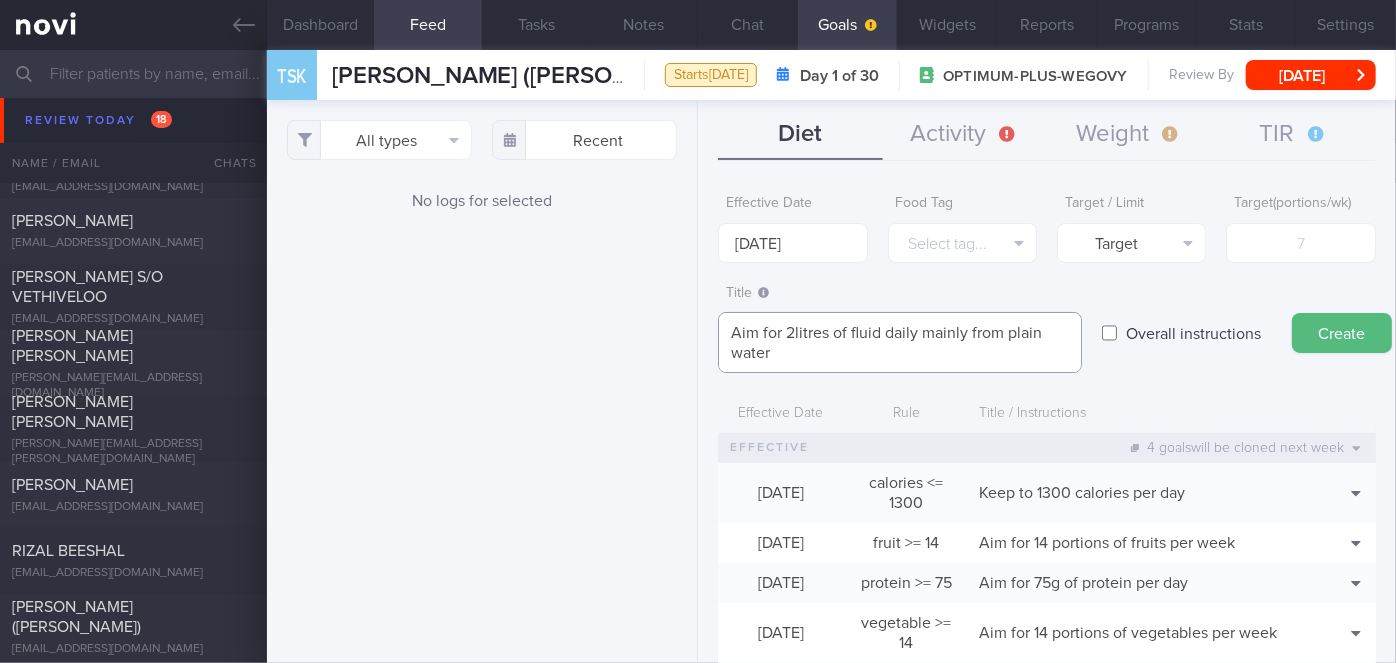 type on "Aim for 2litres of fluid daily mainly from plain water" 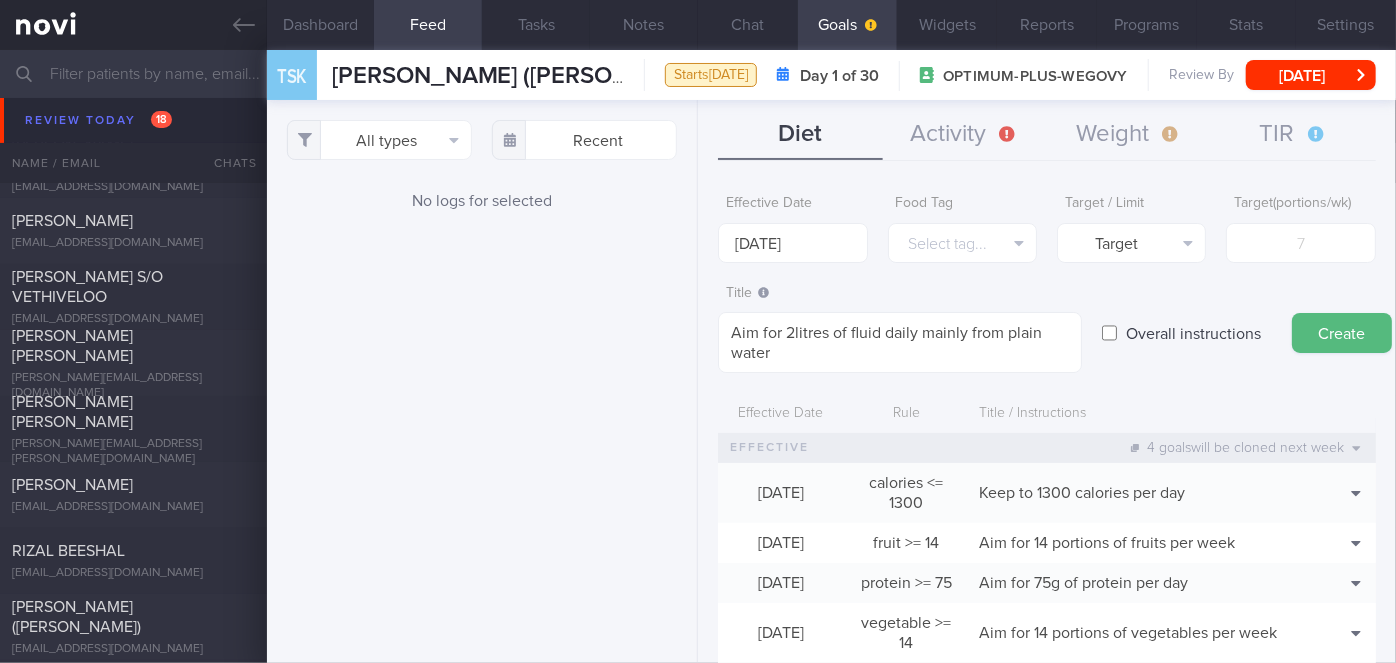 click on "Overall instructions" at bounding box center [1193, 333] 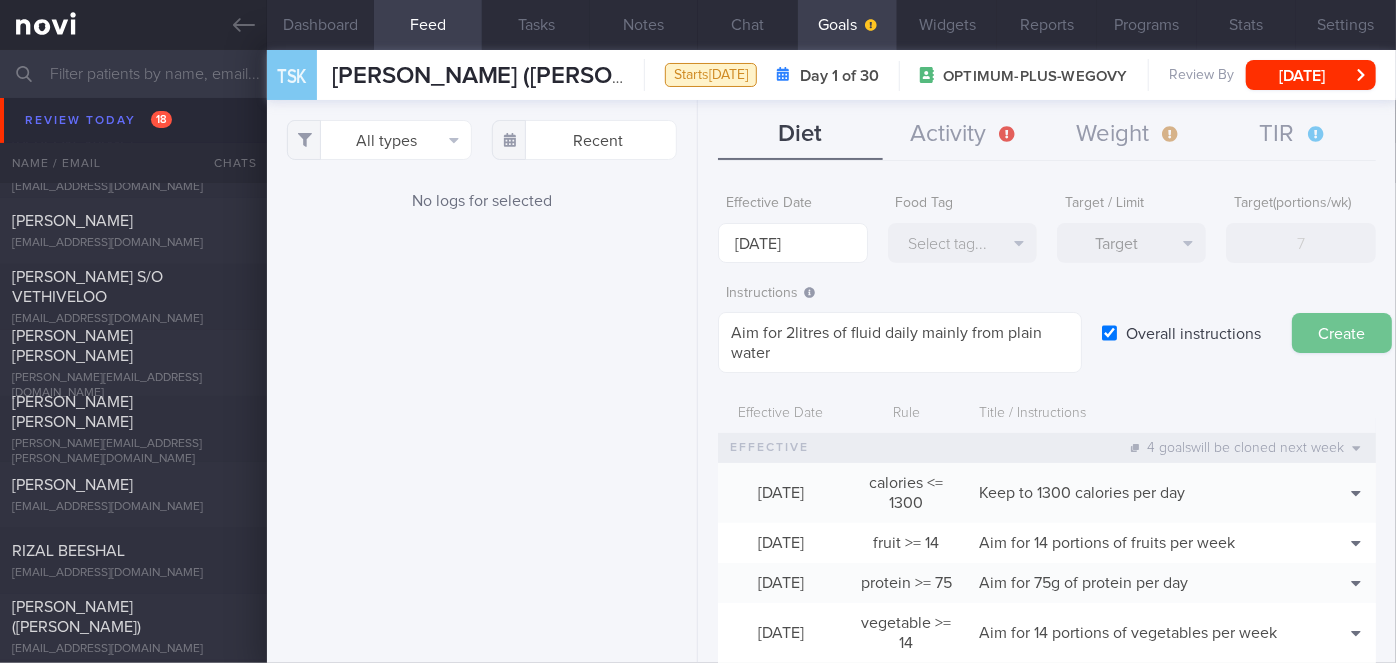 click on "Create" at bounding box center (1342, 333) 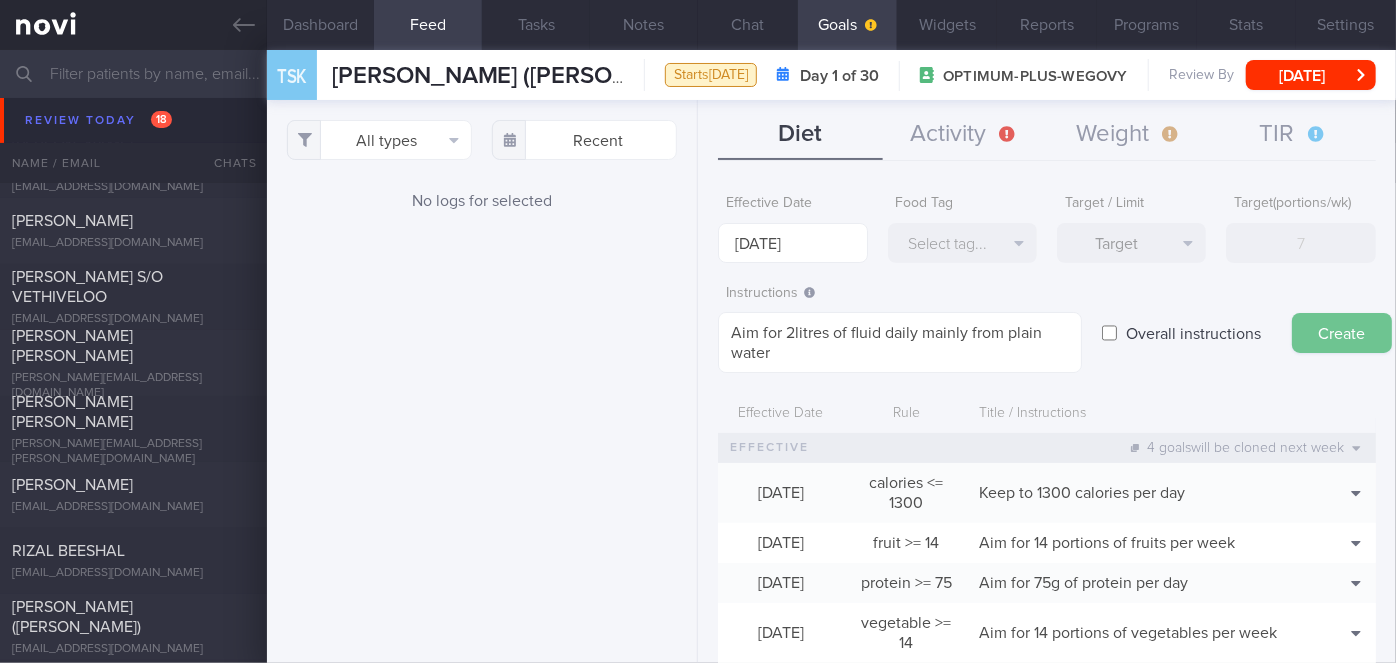 type on "[DATE]" 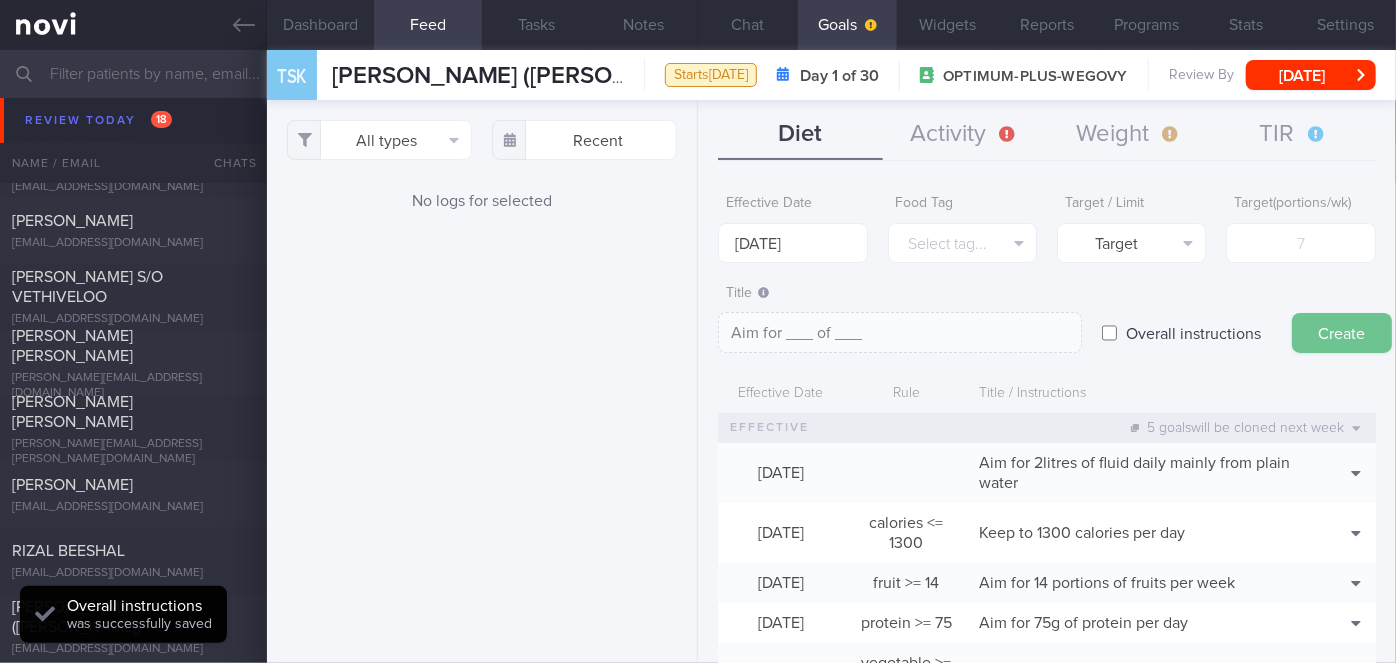 scroll, scrollTop: 0, scrollLeft: 0, axis: both 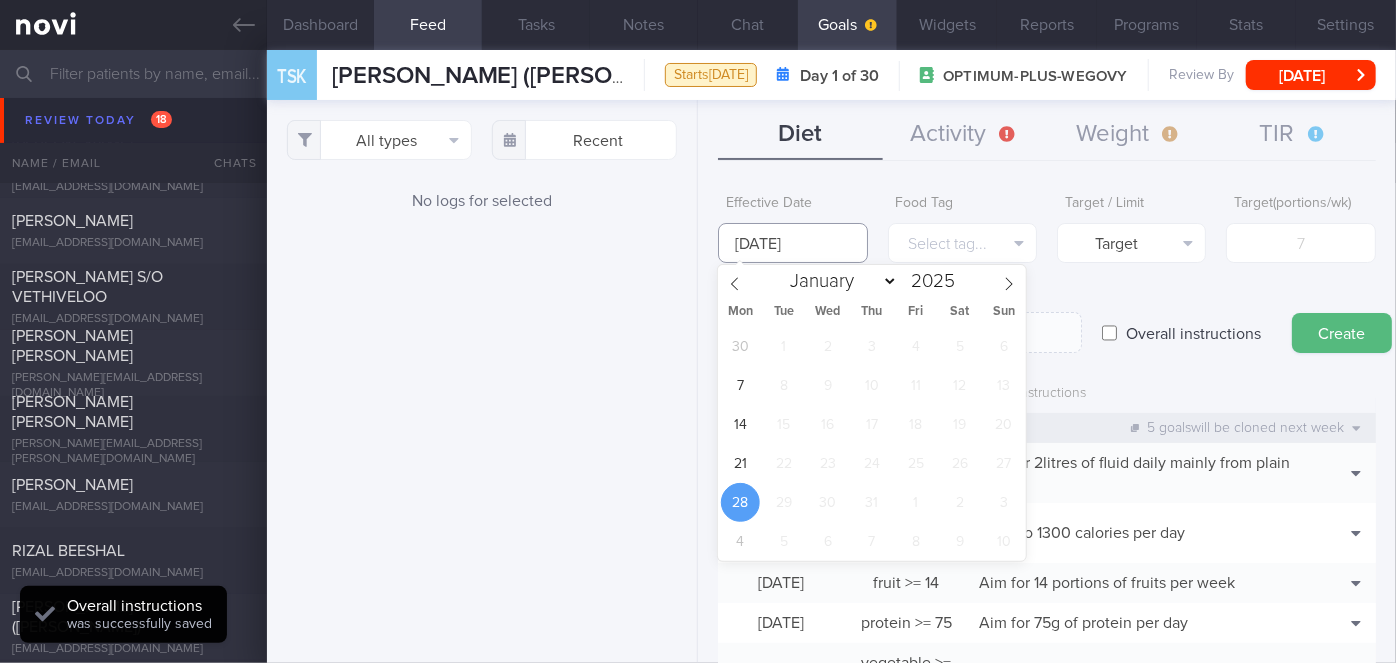 click on "[DATE]" at bounding box center (792, 243) 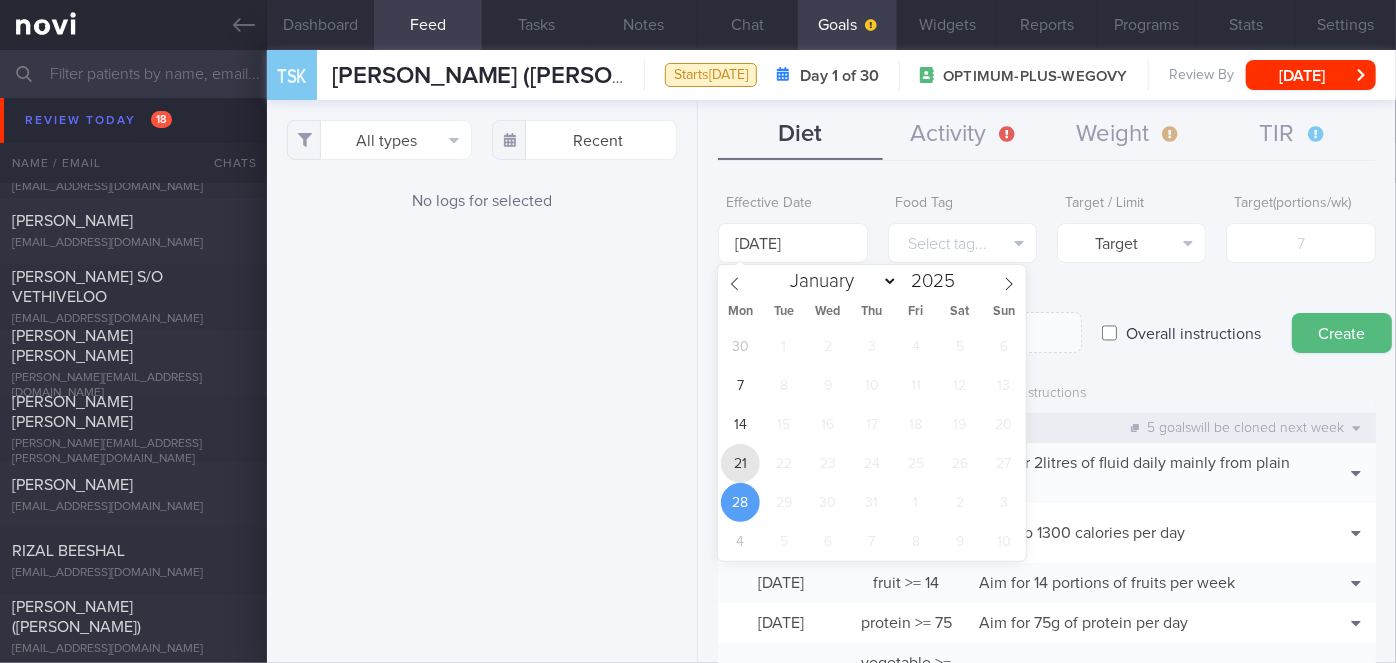 click on "21" at bounding box center (740, 463) 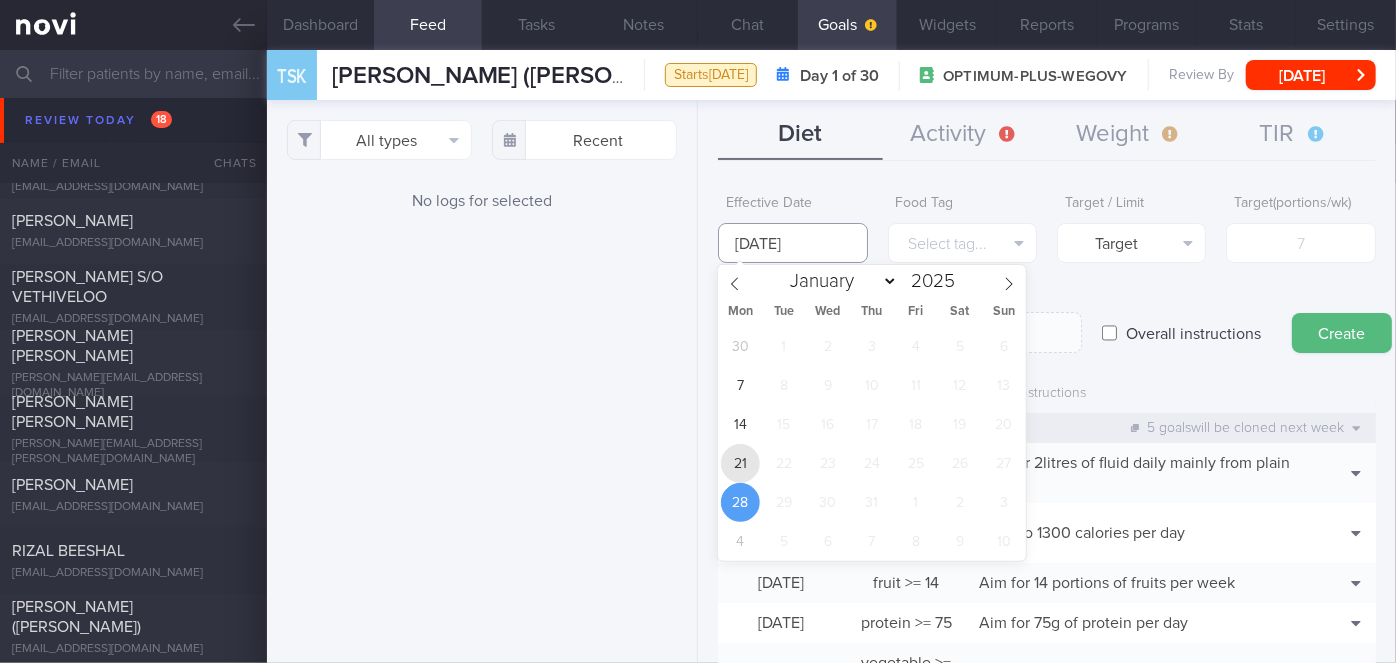 type on "[DATE]" 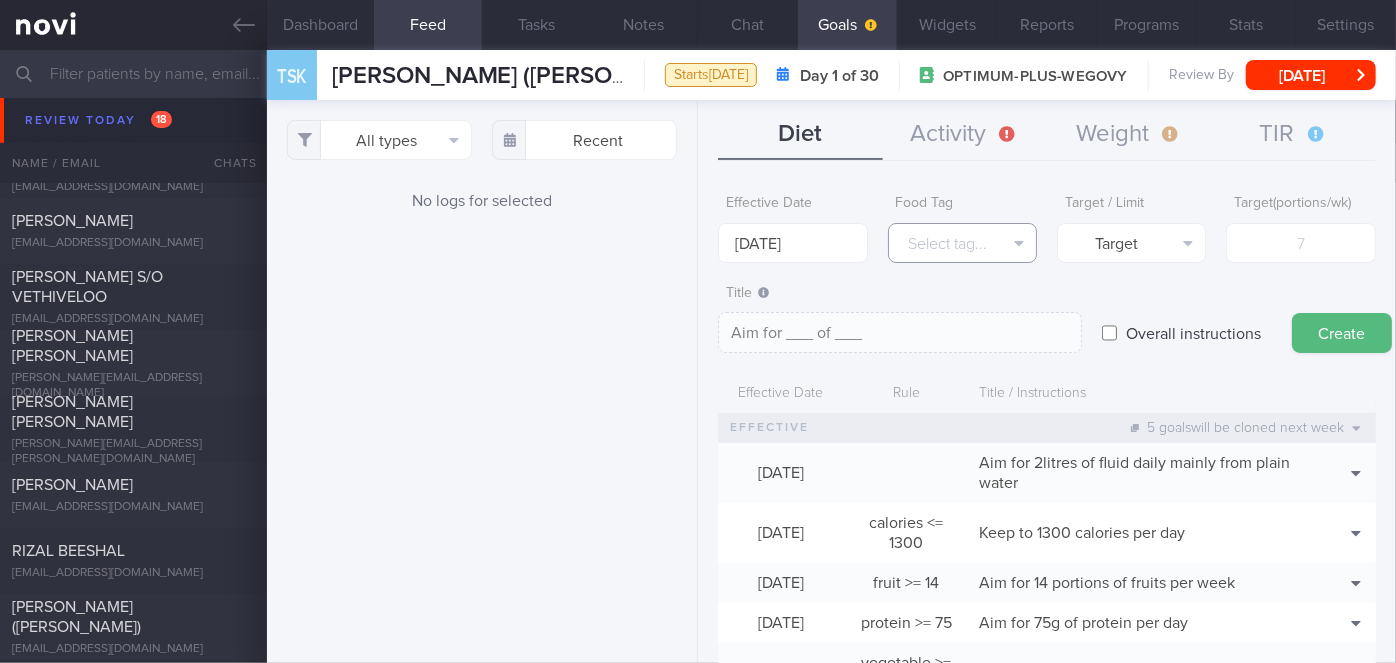 click on "Select tag..." at bounding box center (962, 243) 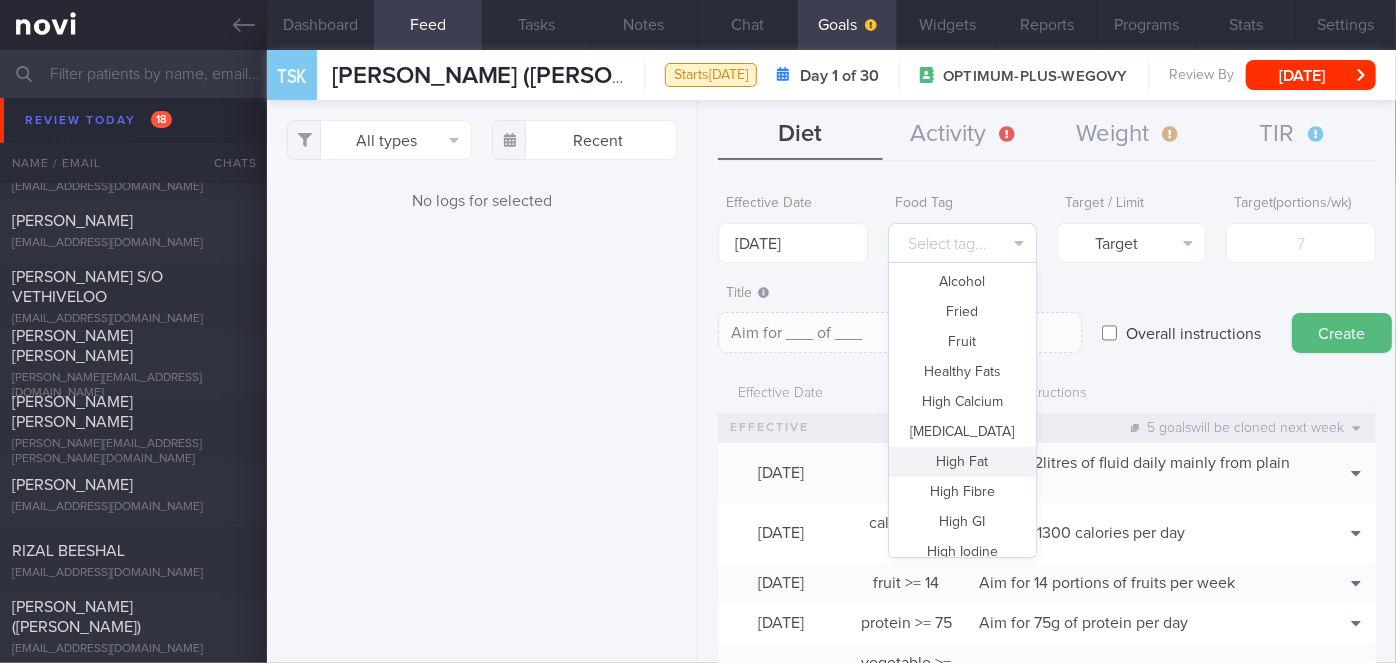 scroll, scrollTop: 90, scrollLeft: 0, axis: vertical 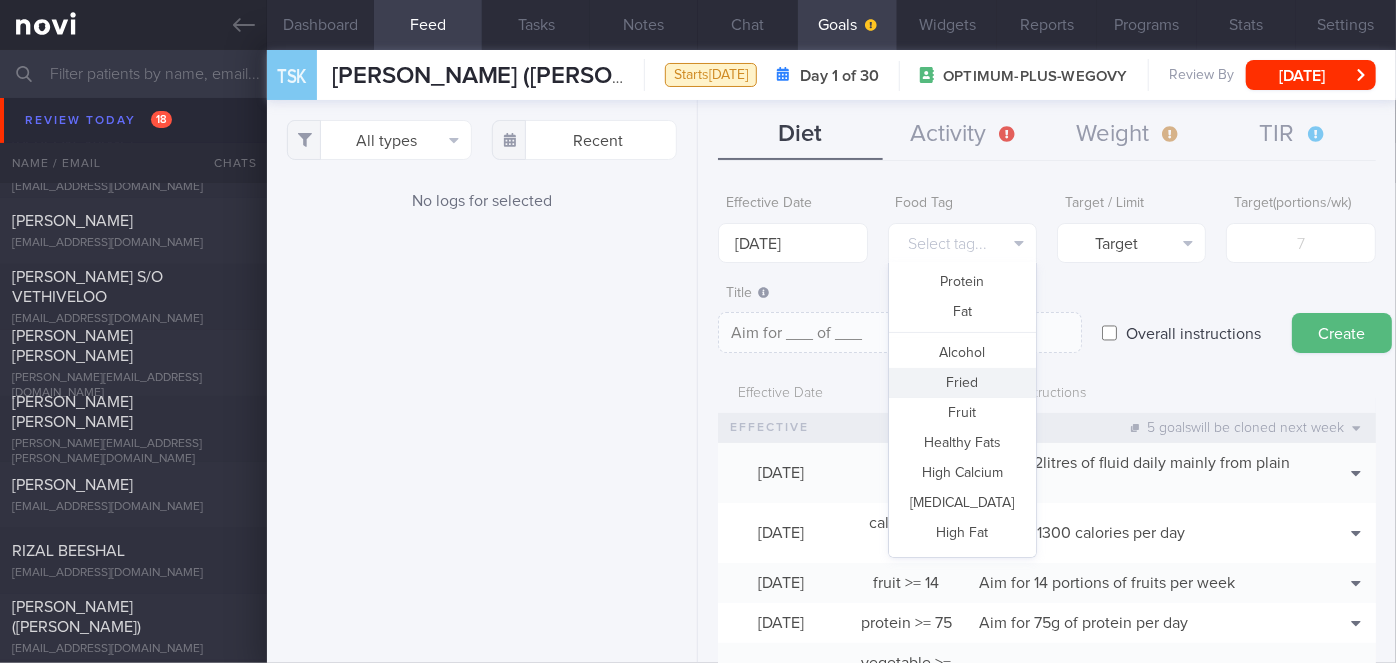 click on "Fried" at bounding box center (962, 383) 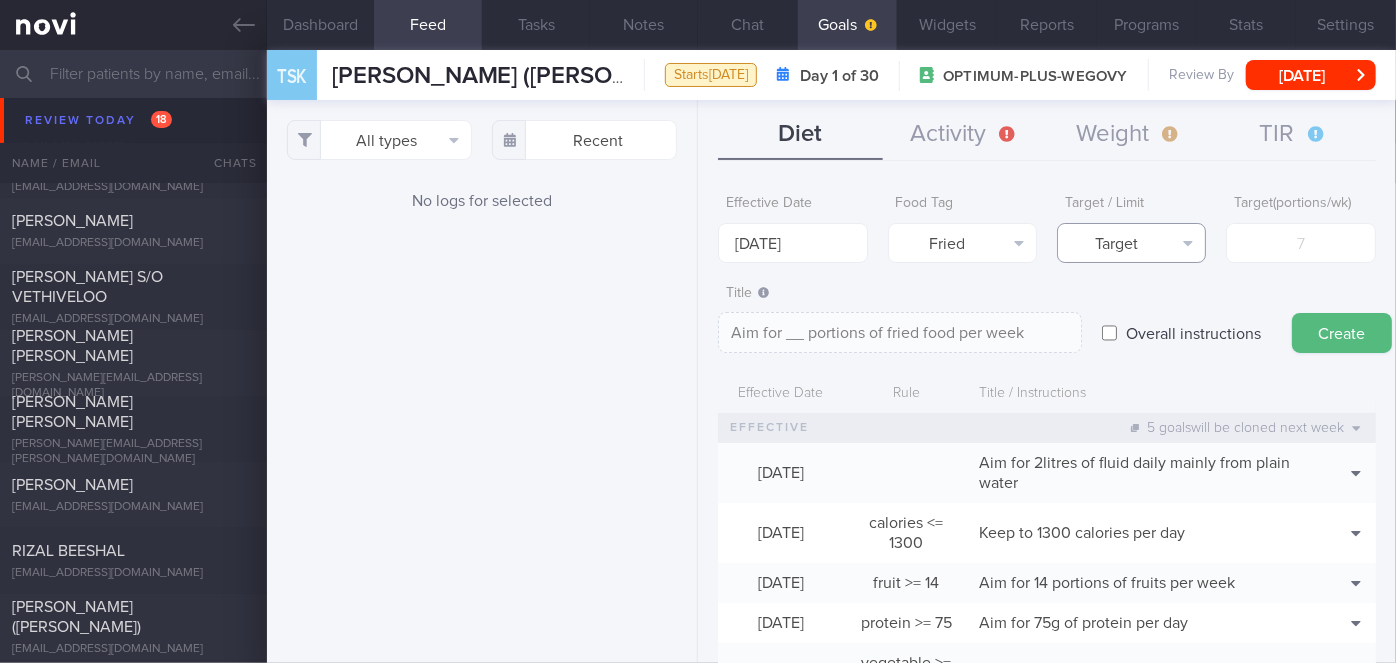 click on "Target" at bounding box center [1131, 243] 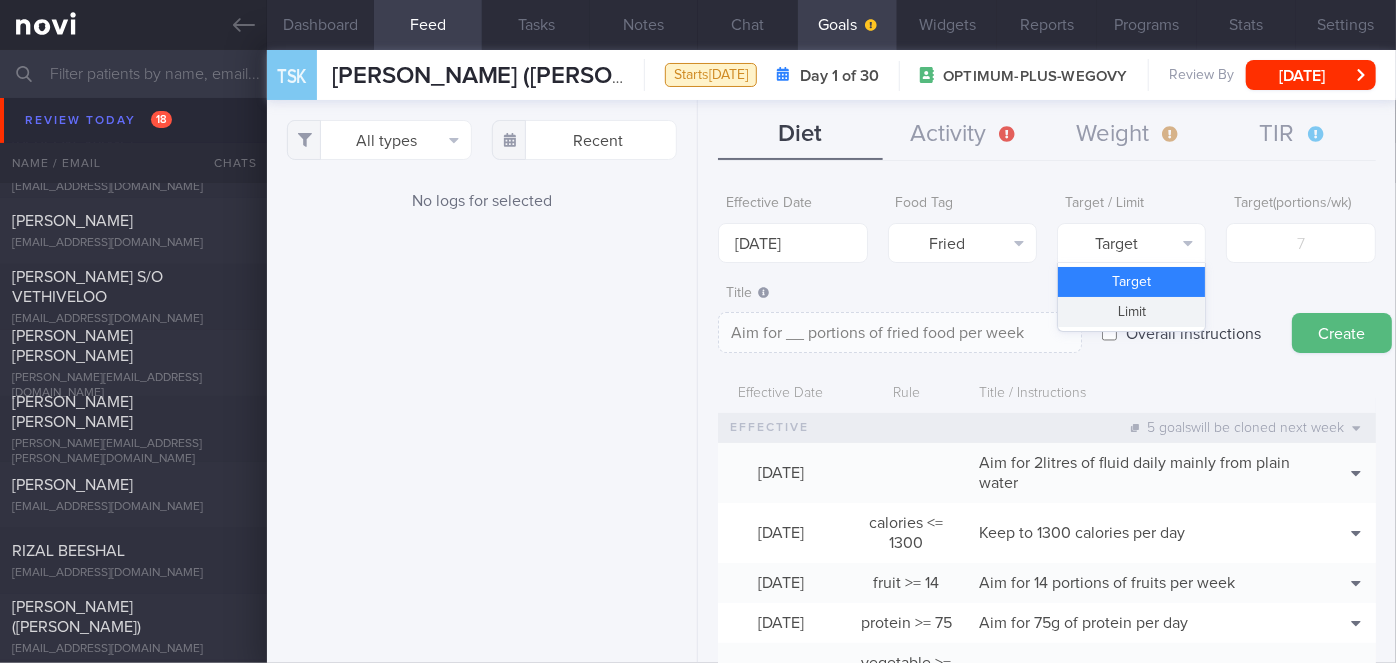 click on "Limit" at bounding box center (1131, 312) 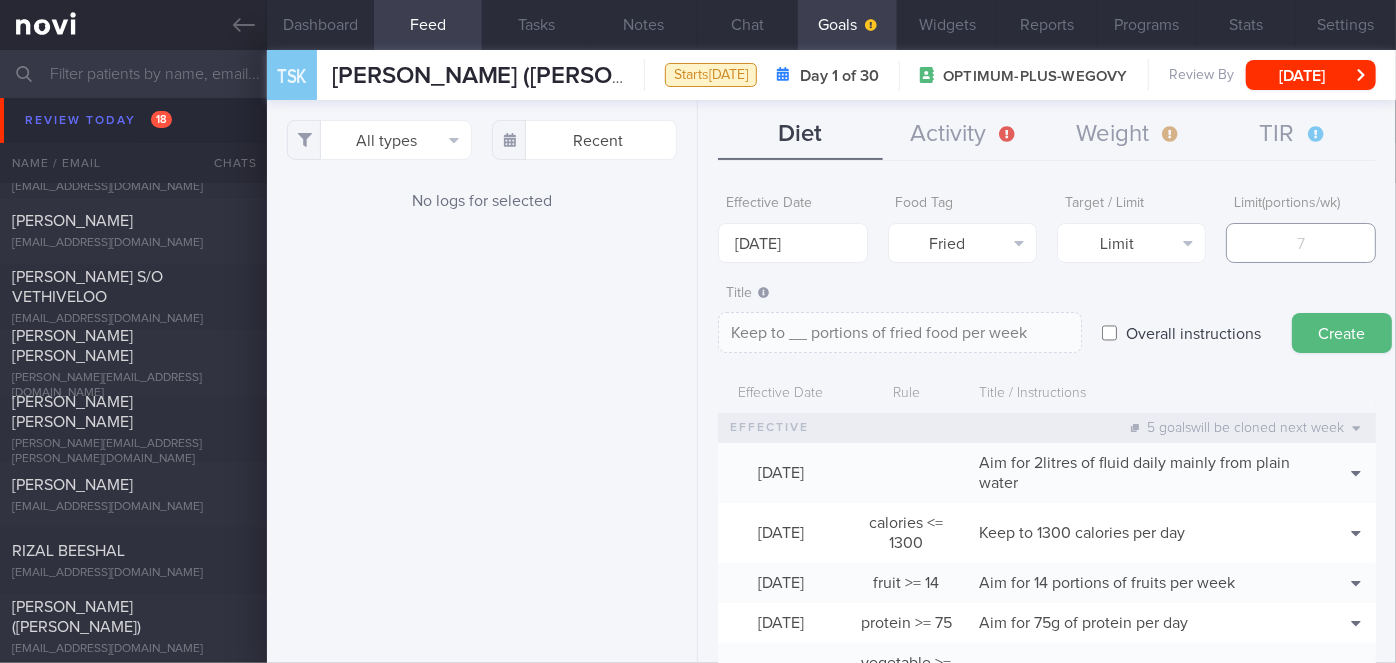 click at bounding box center [1300, 243] 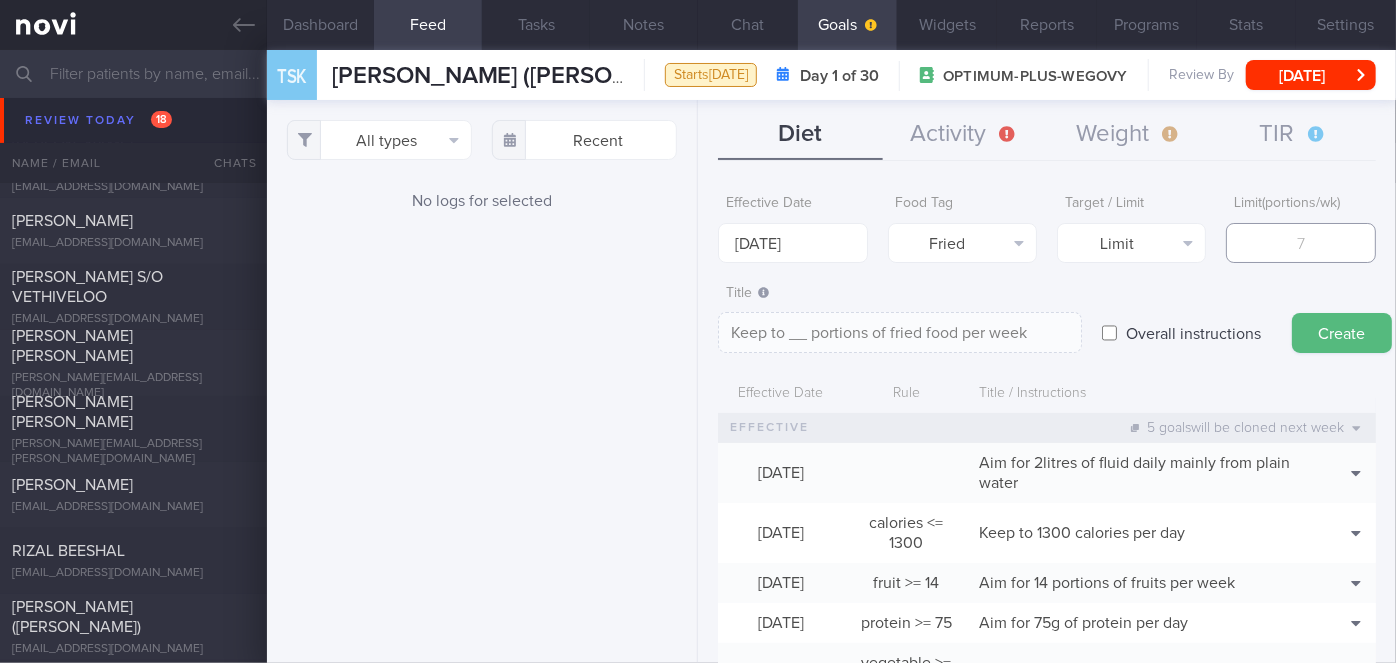 type on "2" 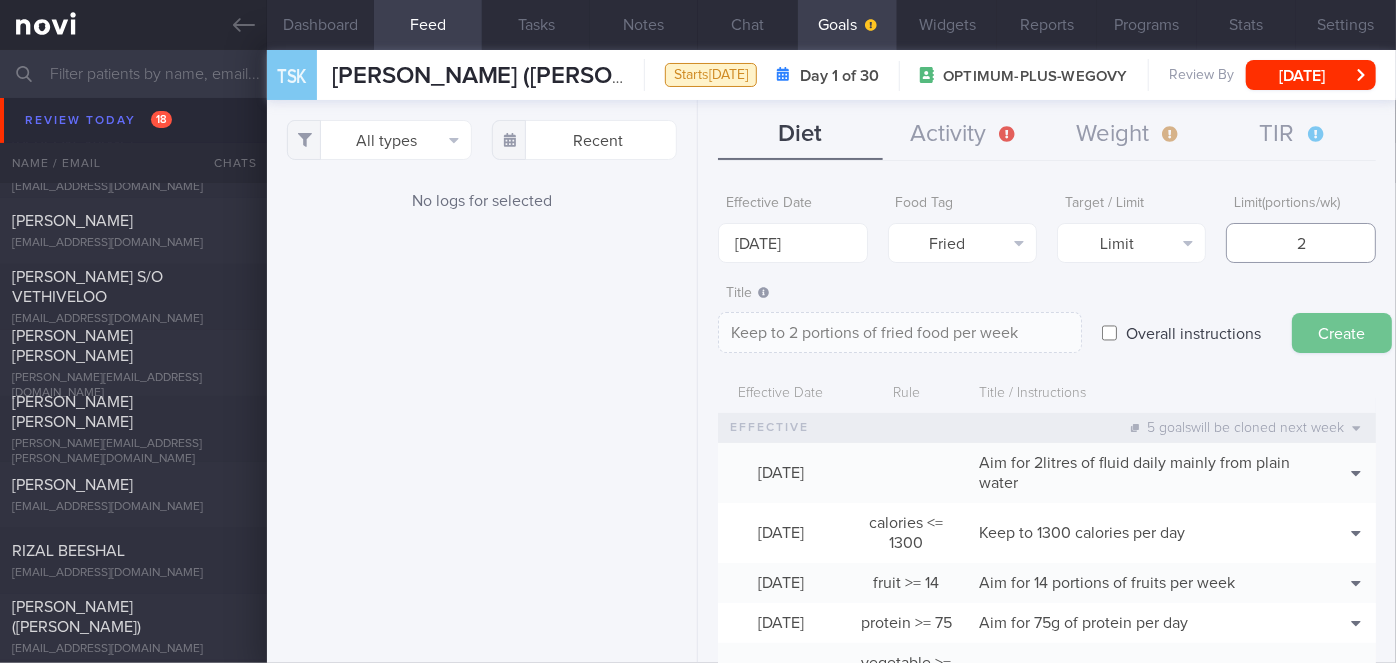 type on "2" 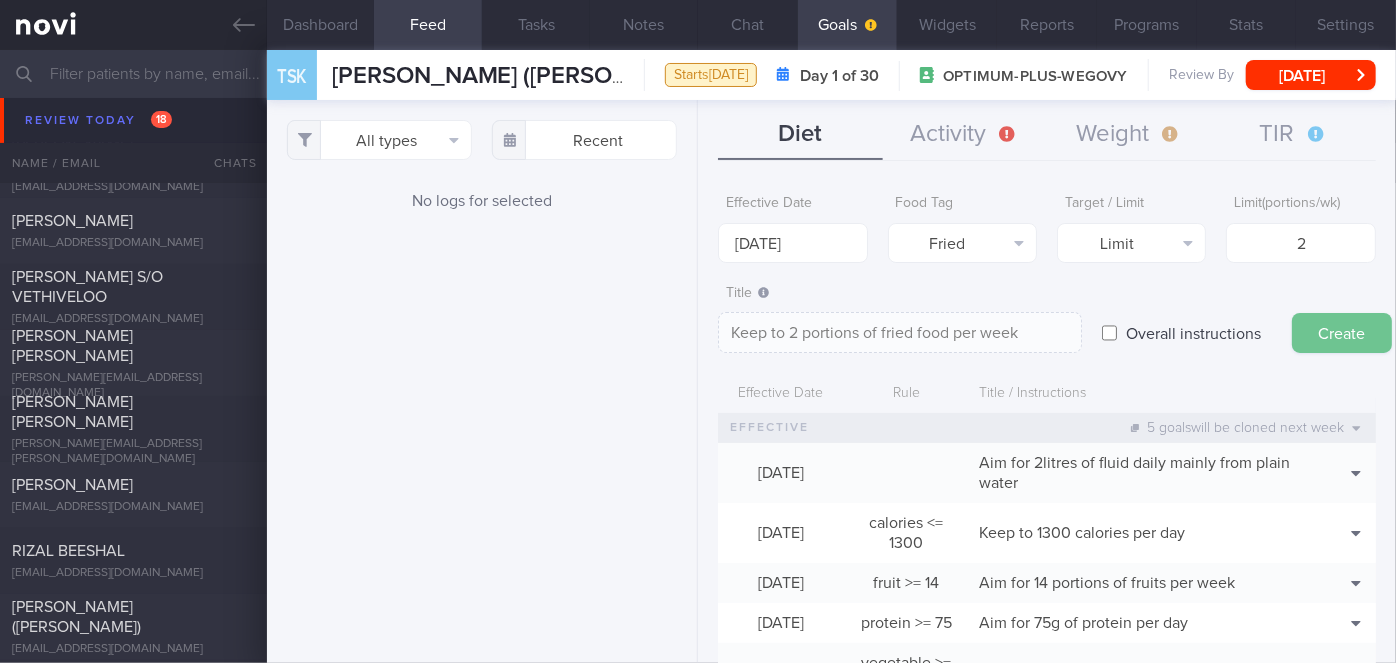 click on "Create" at bounding box center [1342, 333] 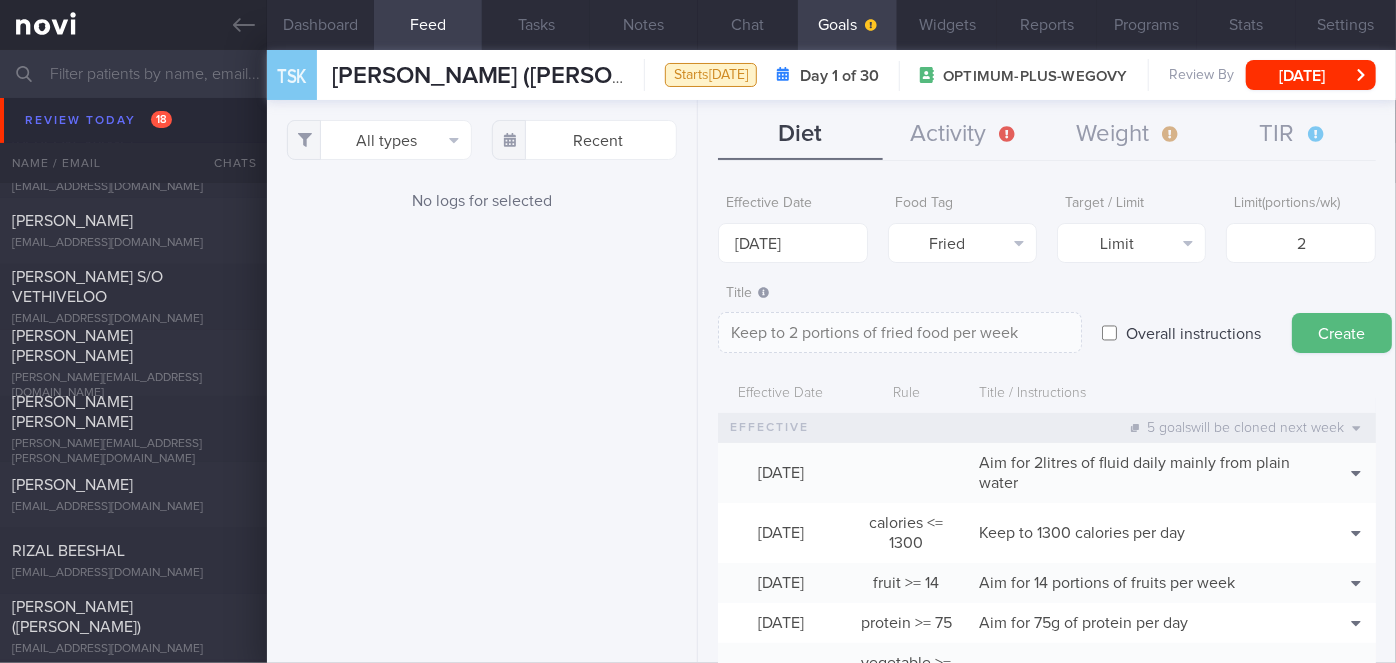 type on "[DATE]" 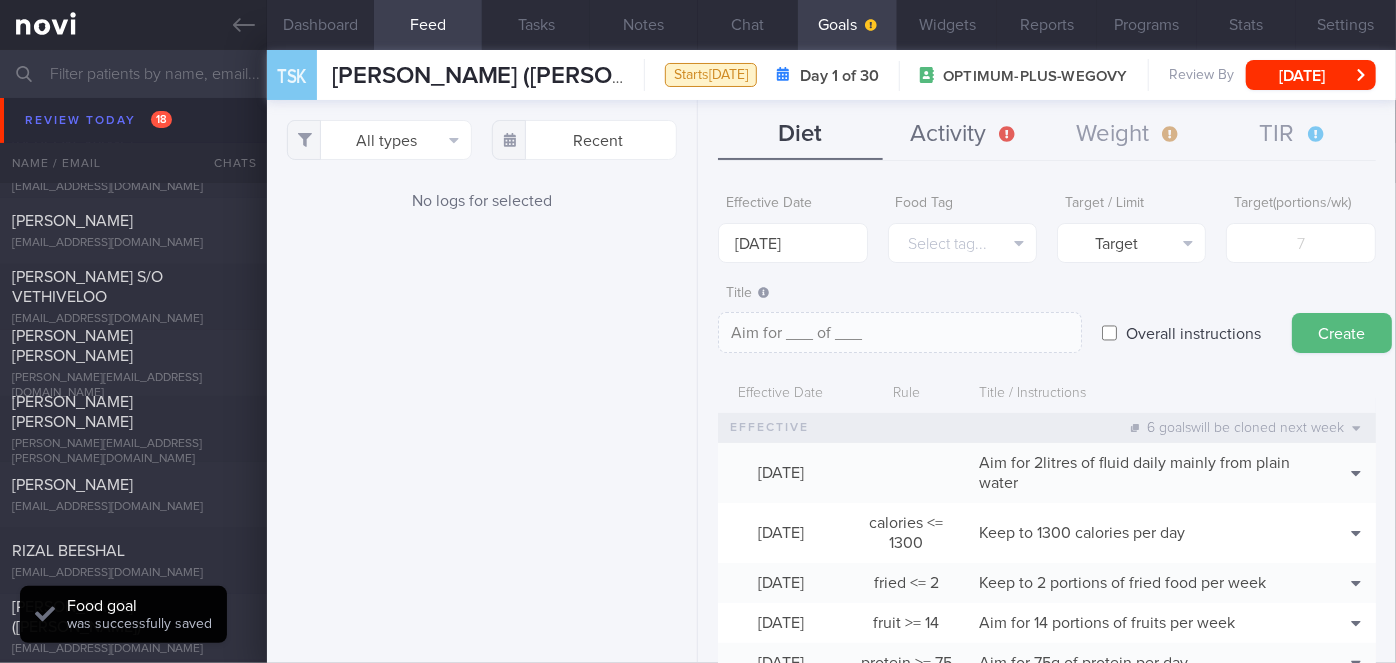 click on "Activity" at bounding box center [965, 135] 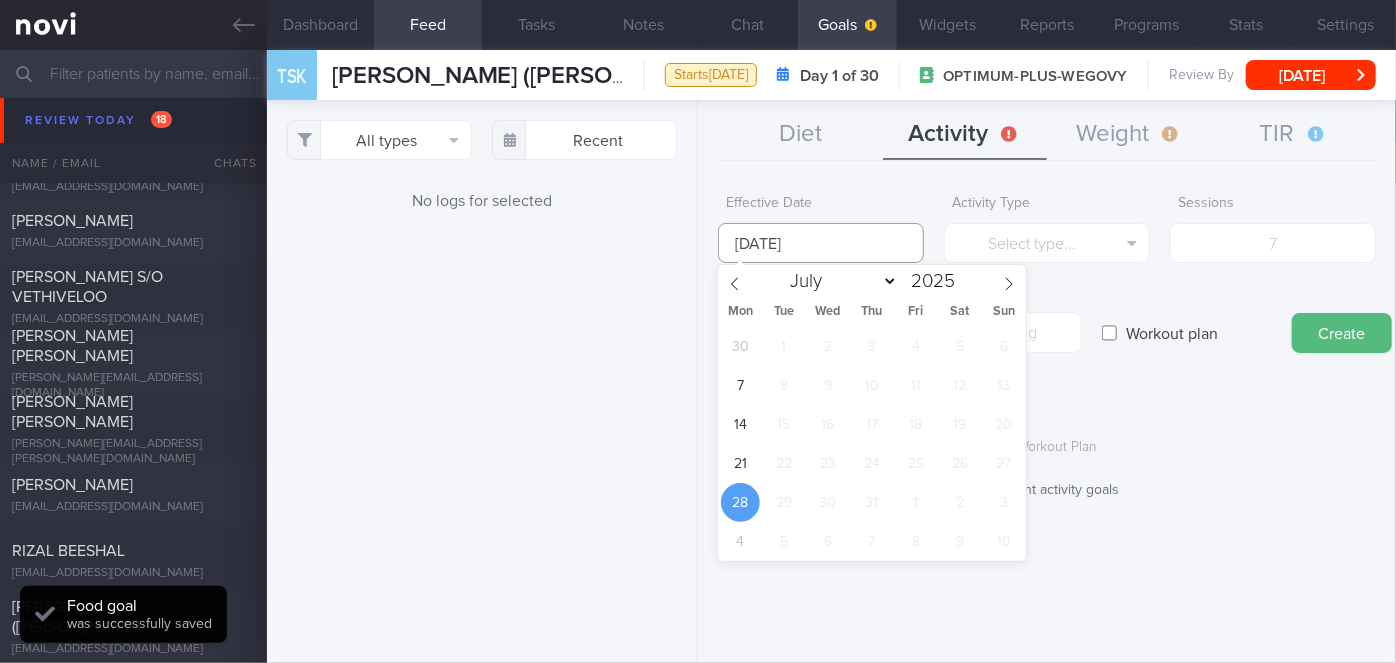 click on "[DATE]" at bounding box center [821, 243] 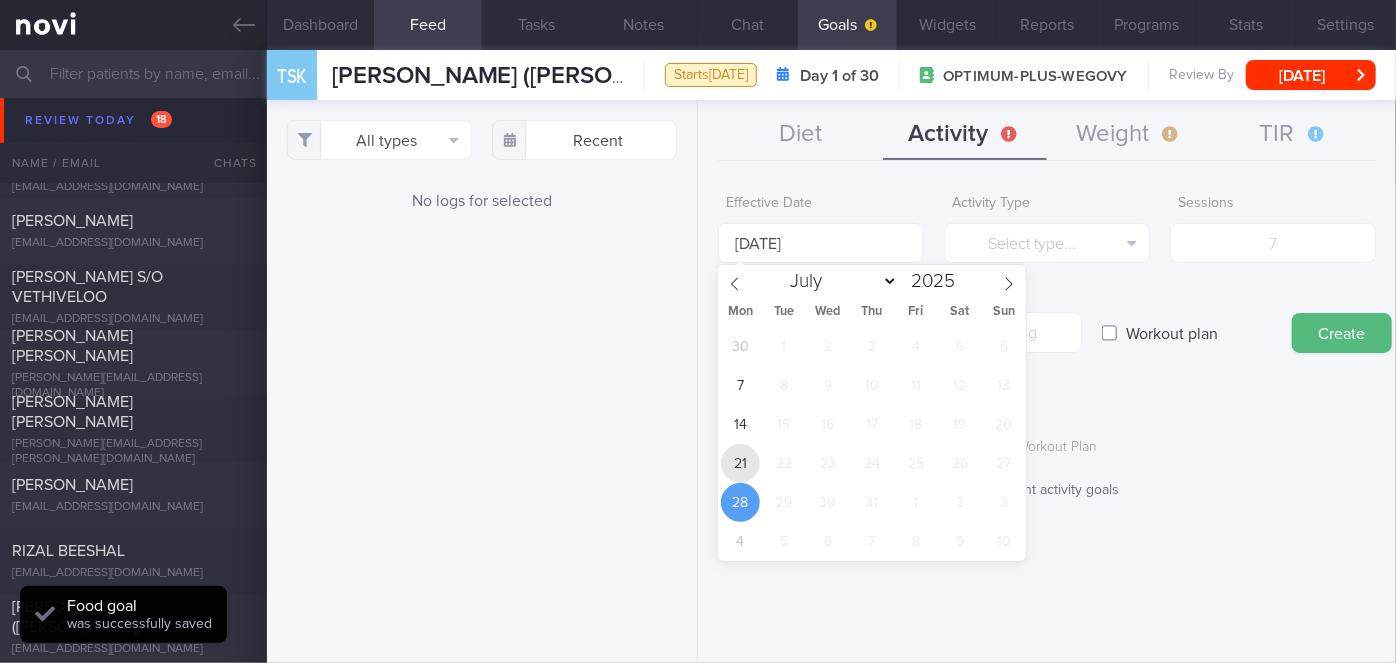 click on "21" at bounding box center (740, 463) 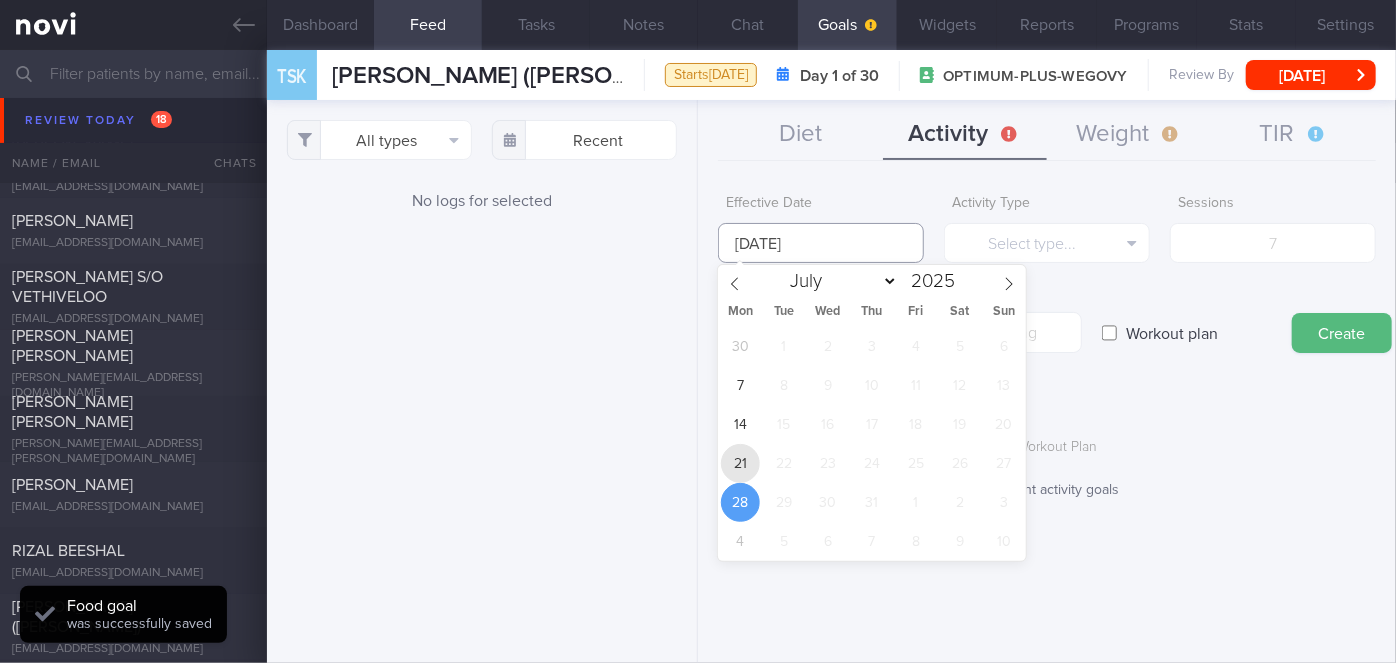 type on "[DATE]" 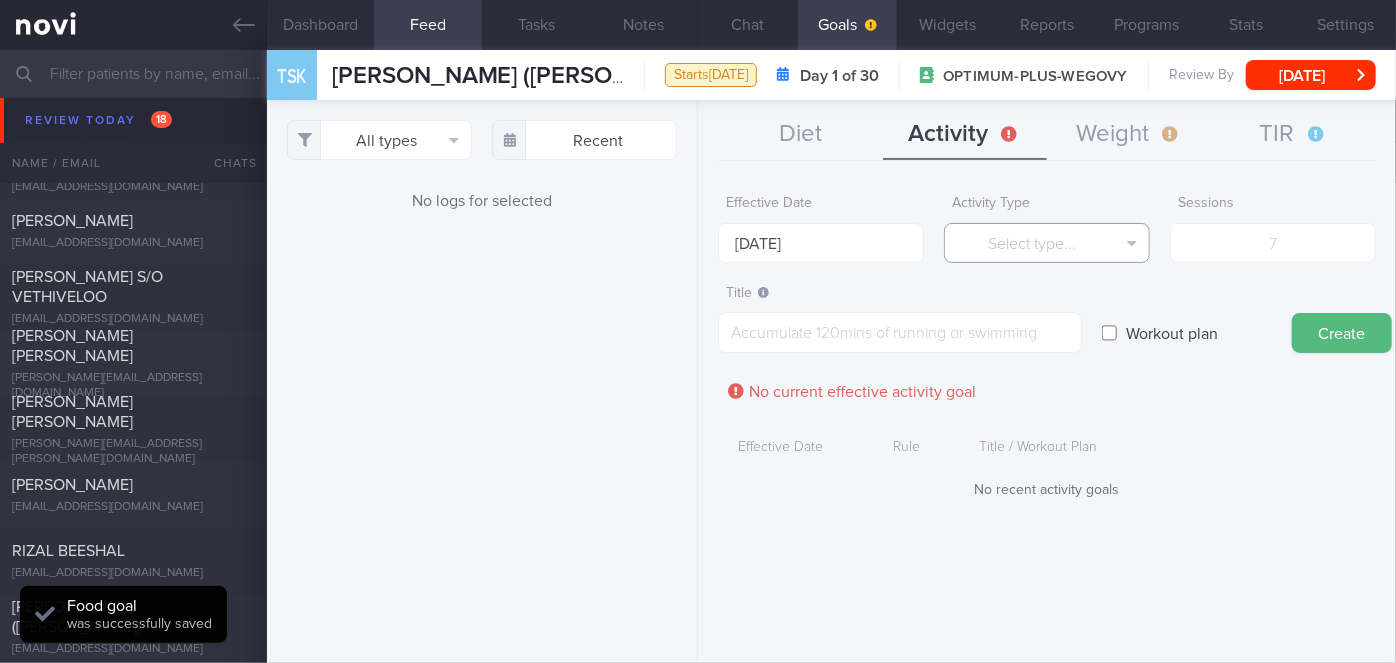 click on "Select type..." at bounding box center [1047, 243] 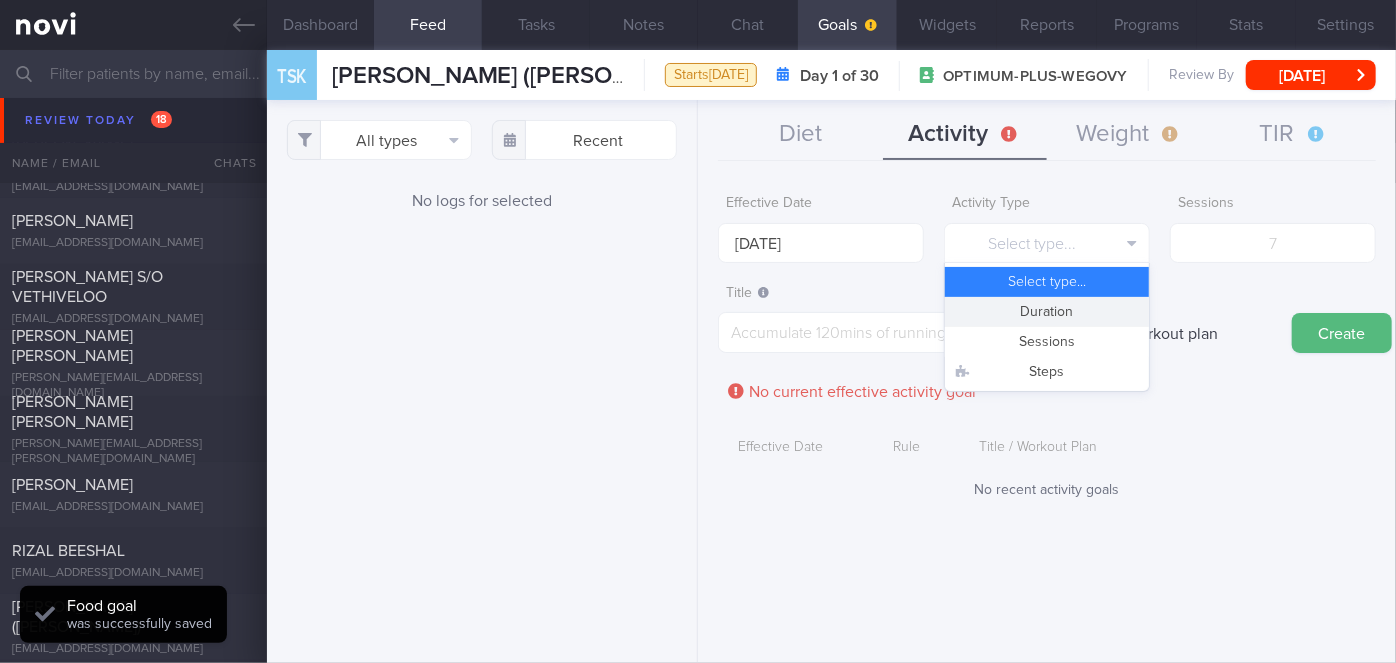 click on "Duration" at bounding box center (1047, 312) 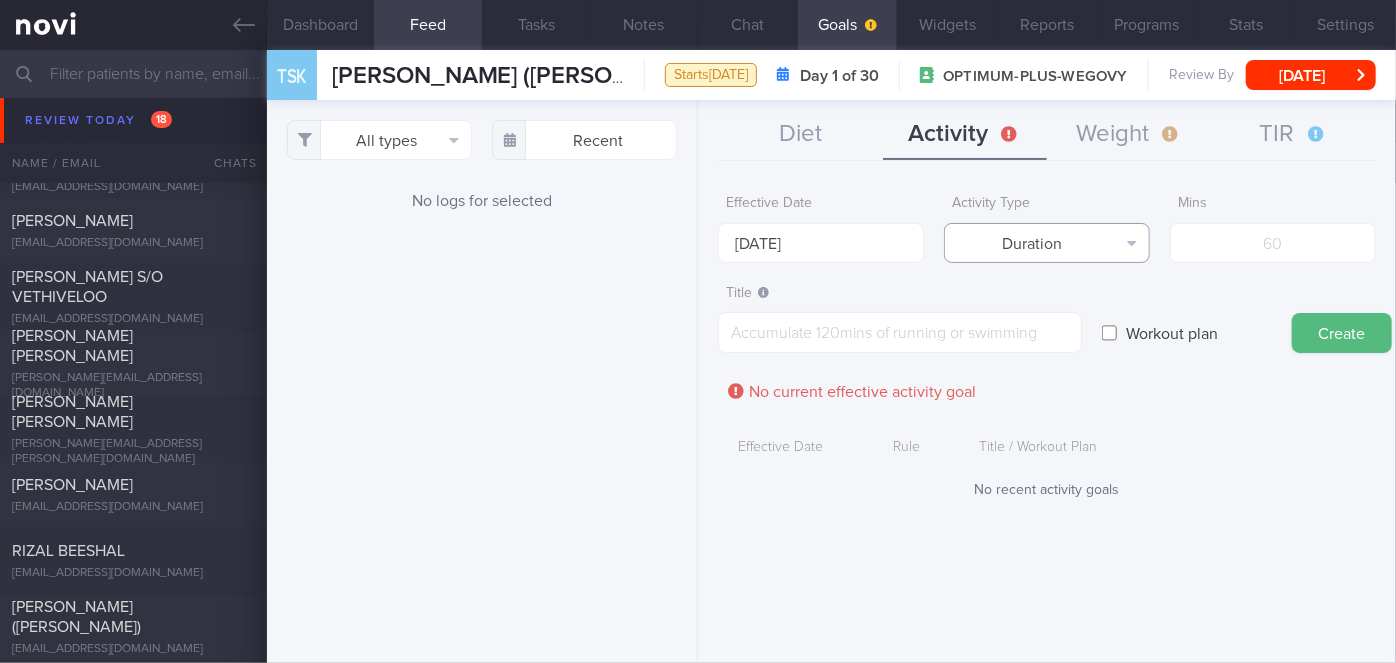 click on "Duration" at bounding box center [1047, 243] 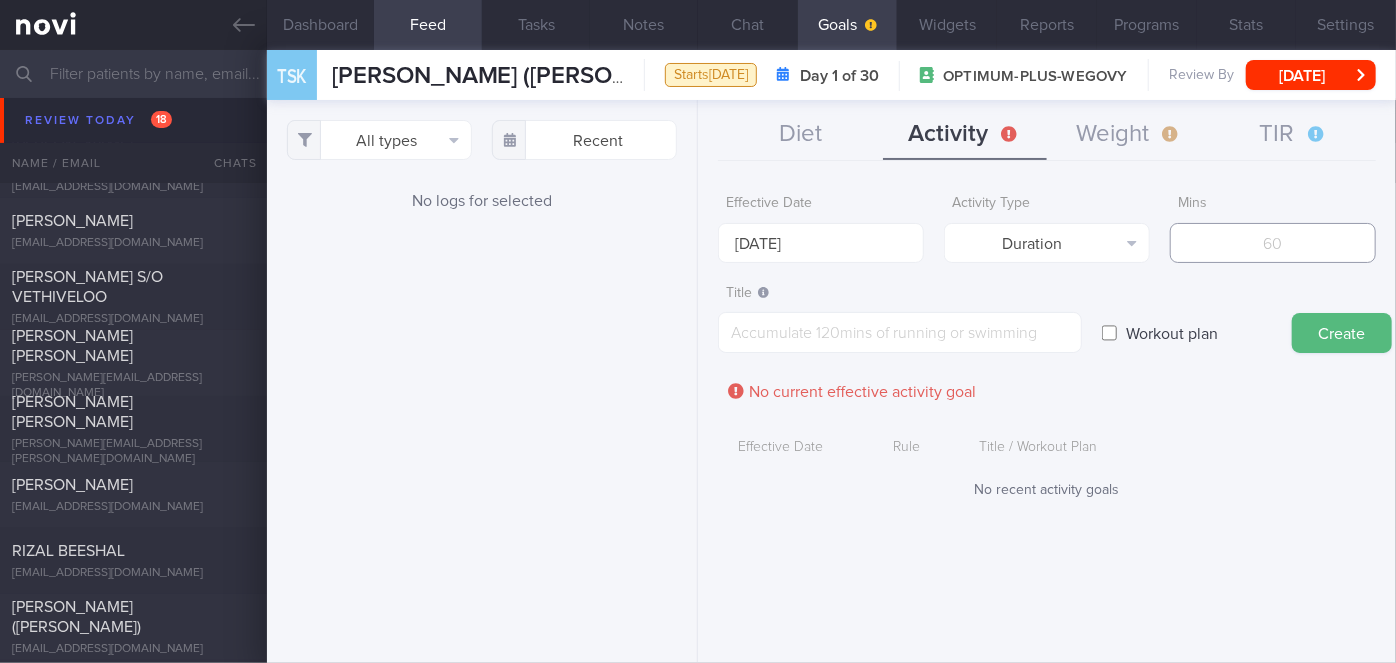 click at bounding box center (1273, 243) 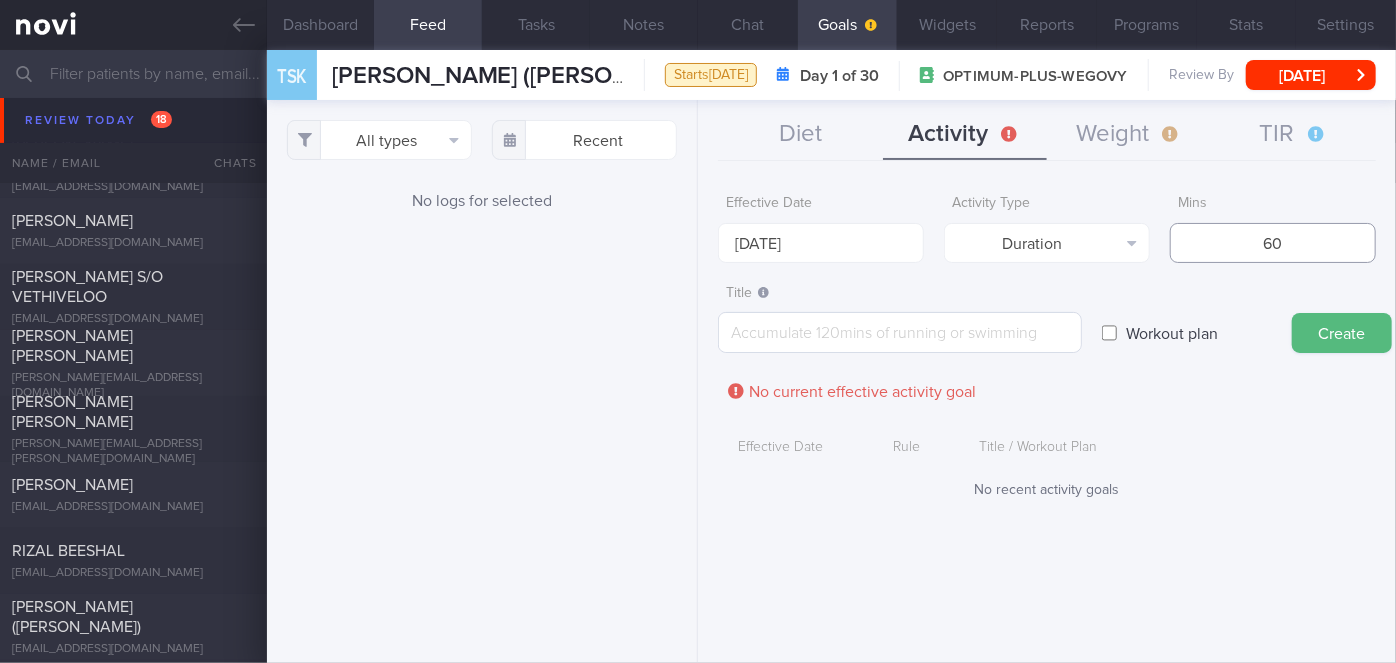 type on "60" 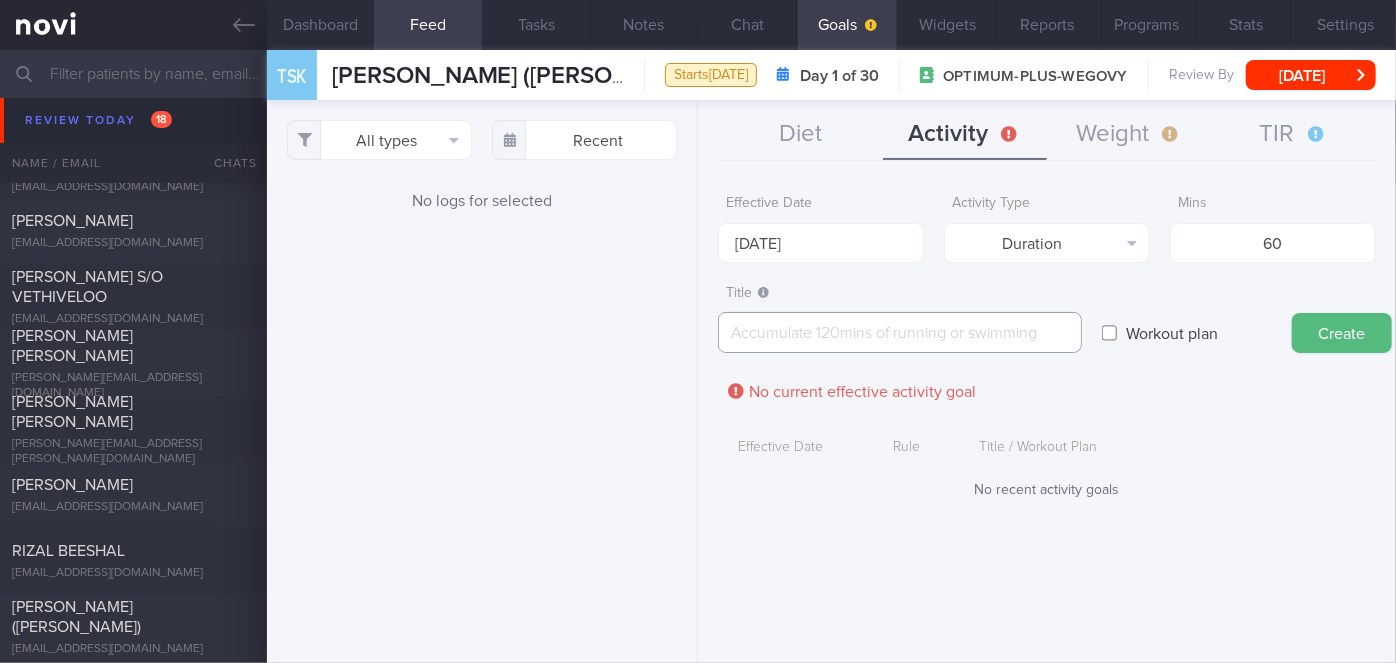 click at bounding box center (900, 332) 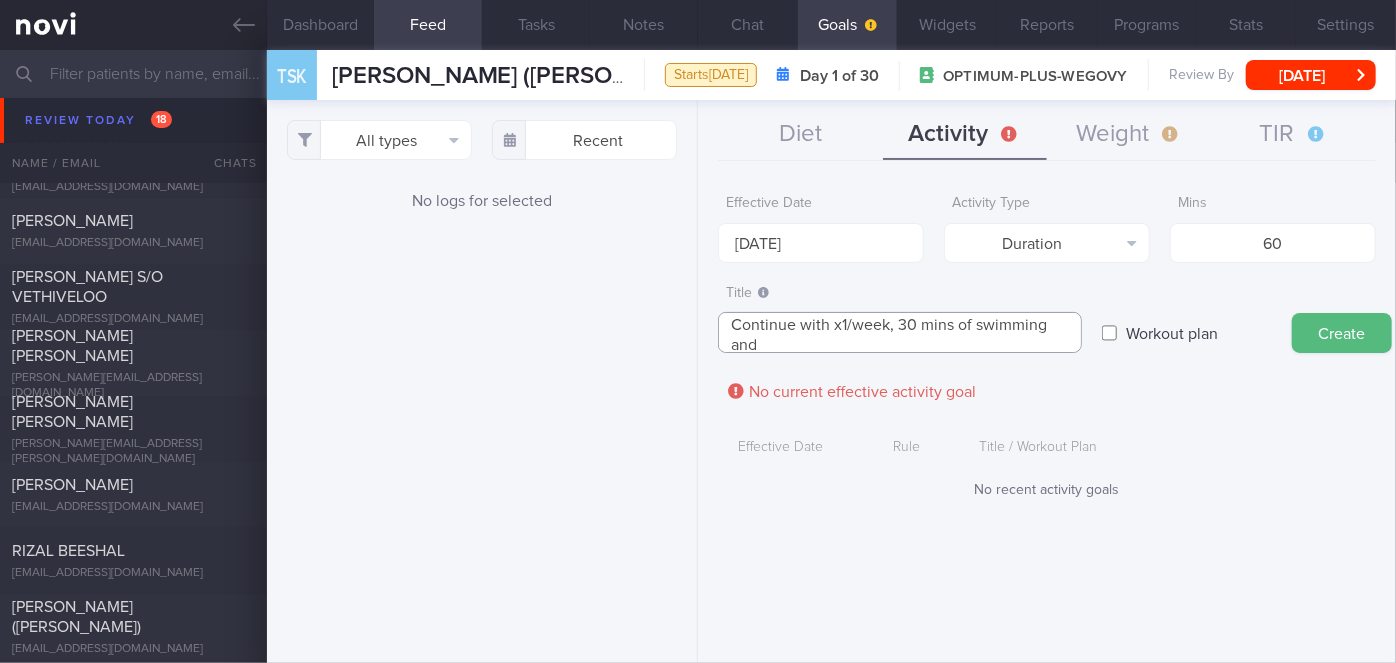 scroll, scrollTop: 0, scrollLeft: 0, axis: both 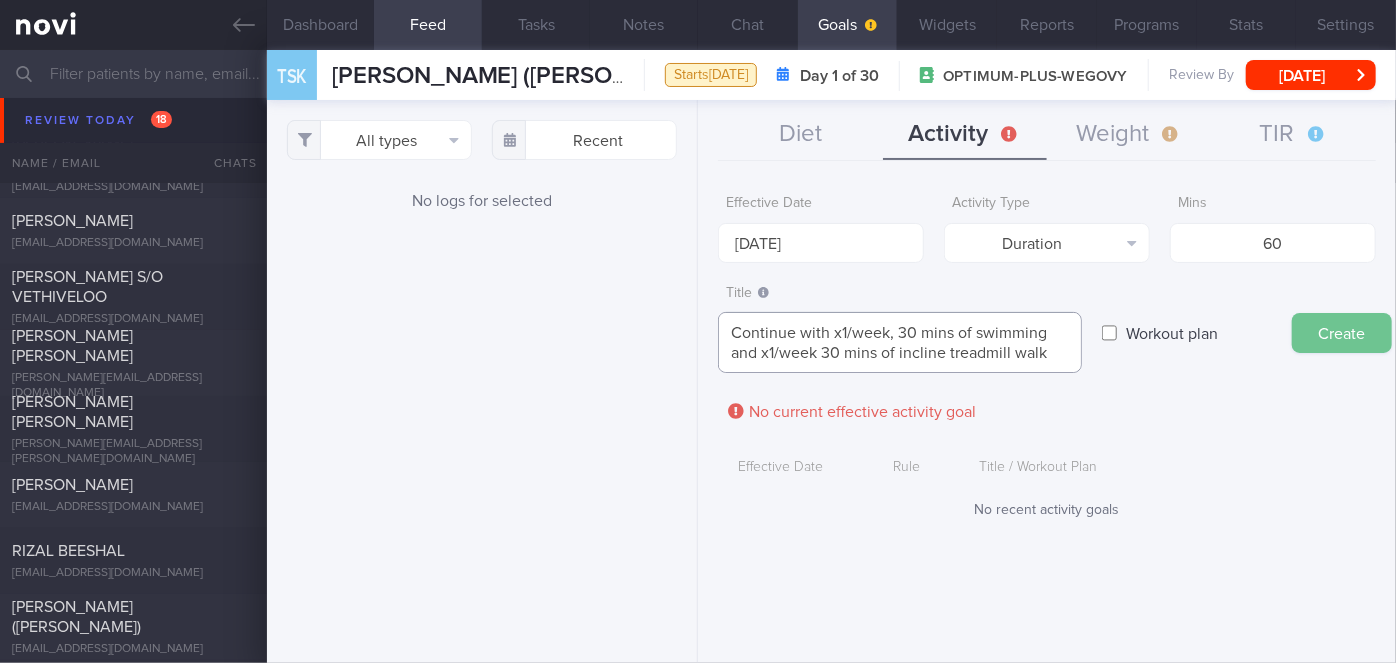 type on "Continue with x1/week, 30 mins of swimming and x1/week 30 mins of incline treadmill walk" 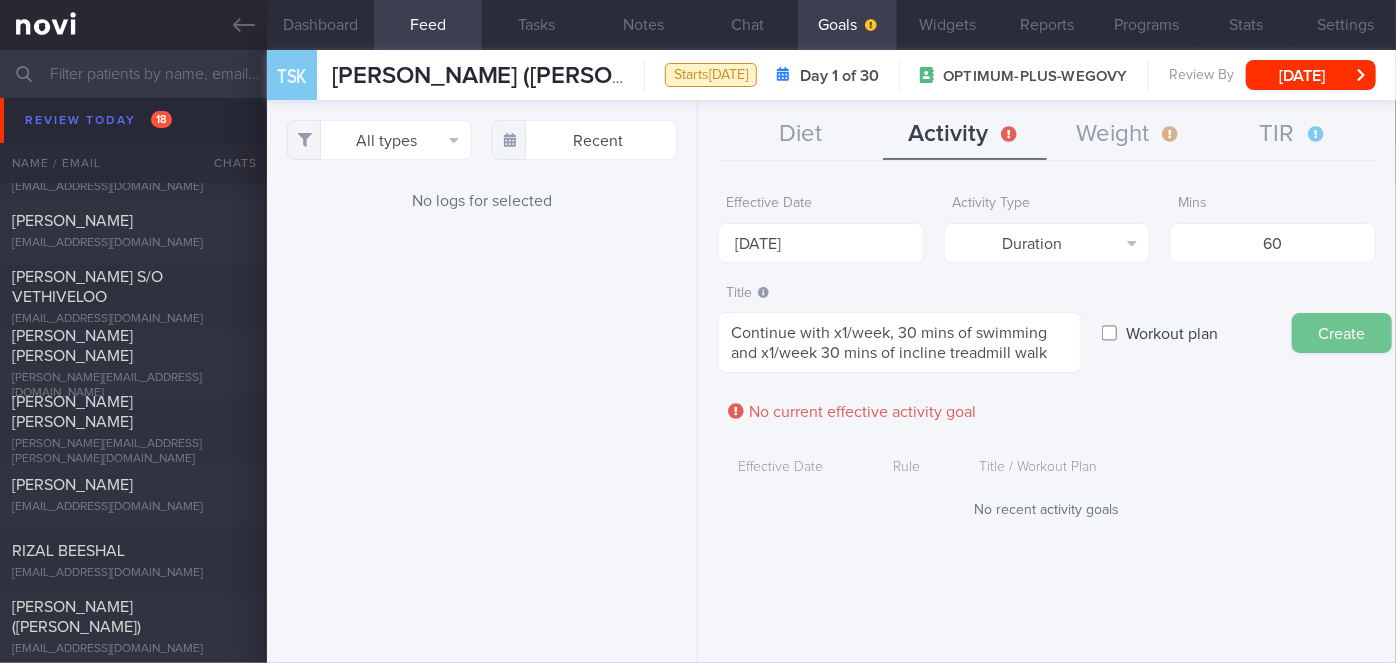 click on "Create" at bounding box center (1342, 333) 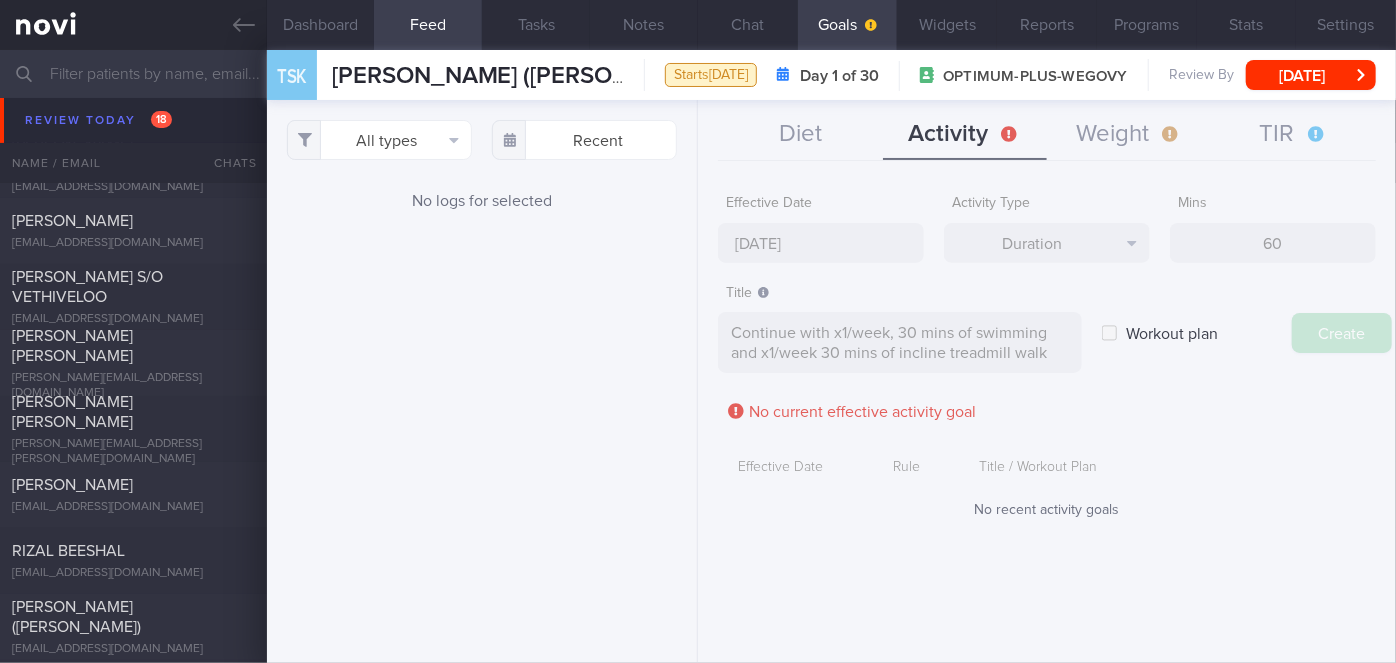 type on "[DATE]" 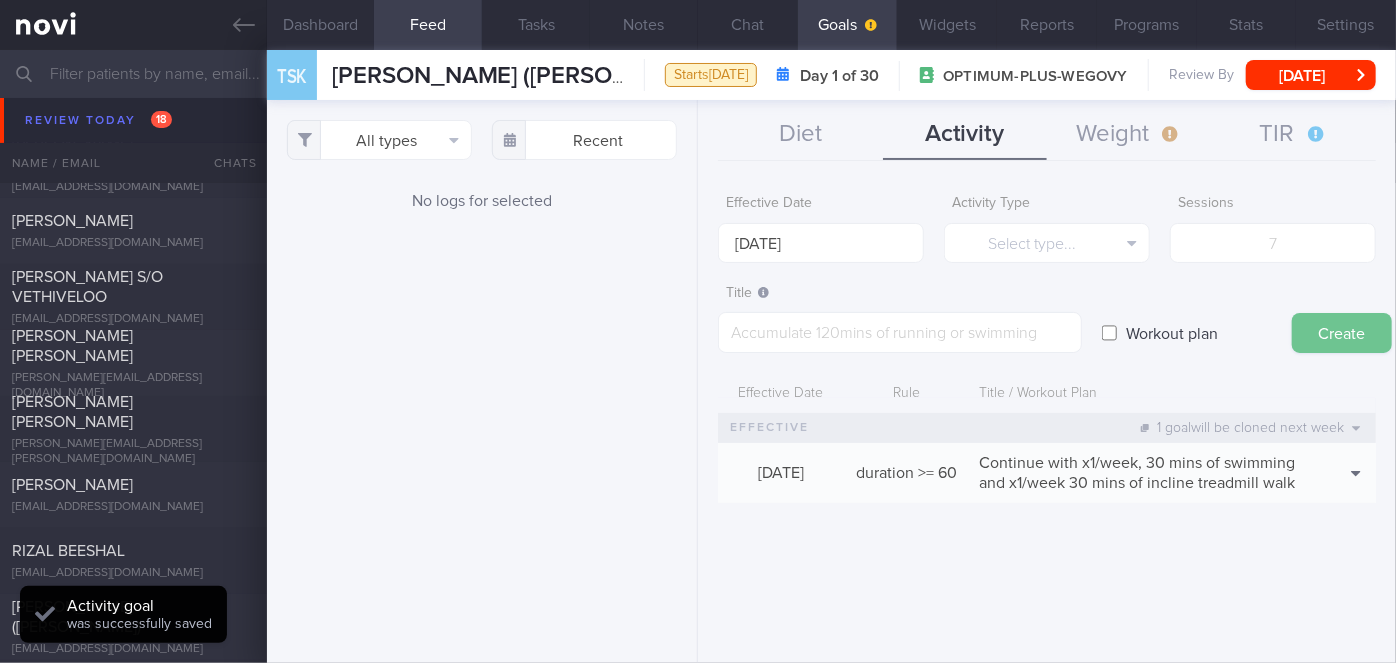 scroll, scrollTop: 0, scrollLeft: 0, axis: both 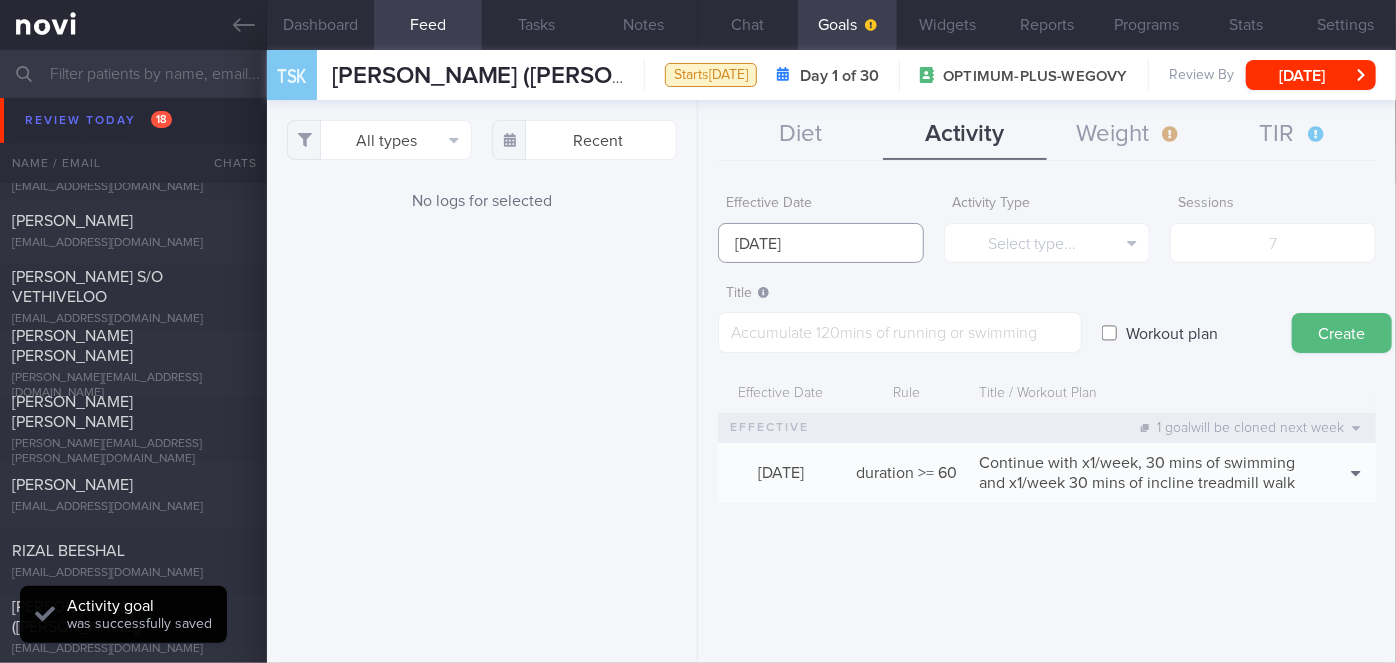 click on "You are offline!  Some functionality will be unavailable
Patients
New Users
Coaches
Assigned patients
Assigned patients
All active patients
Archived patients
Needs setup
71
Name / Email
Chats" at bounding box center [698, 331] 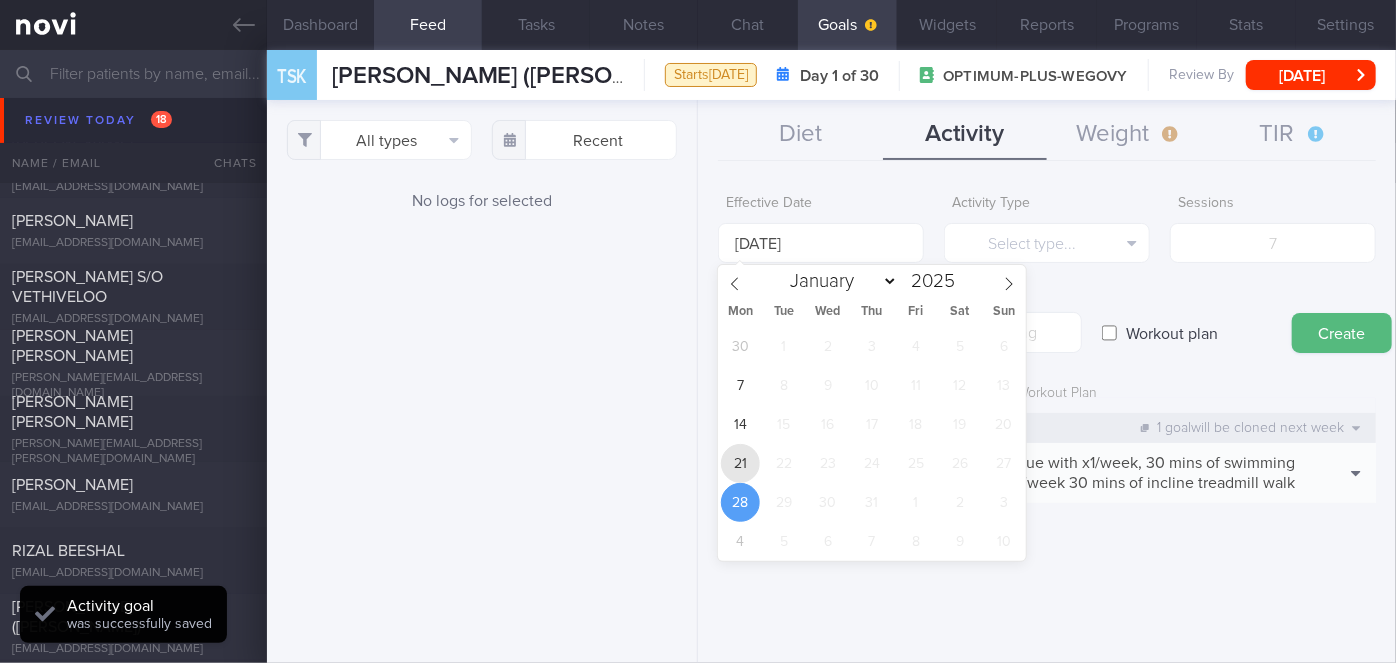 click on "21" at bounding box center [740, 463] 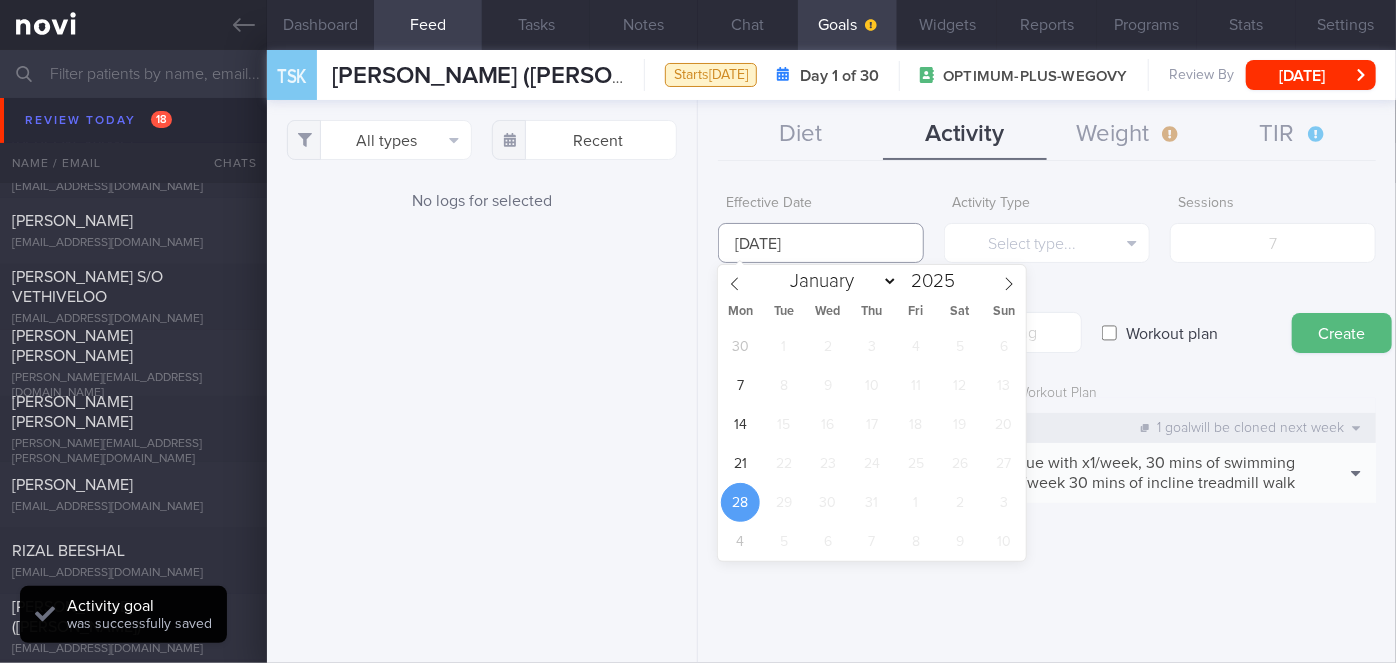 type on "[DATE]" 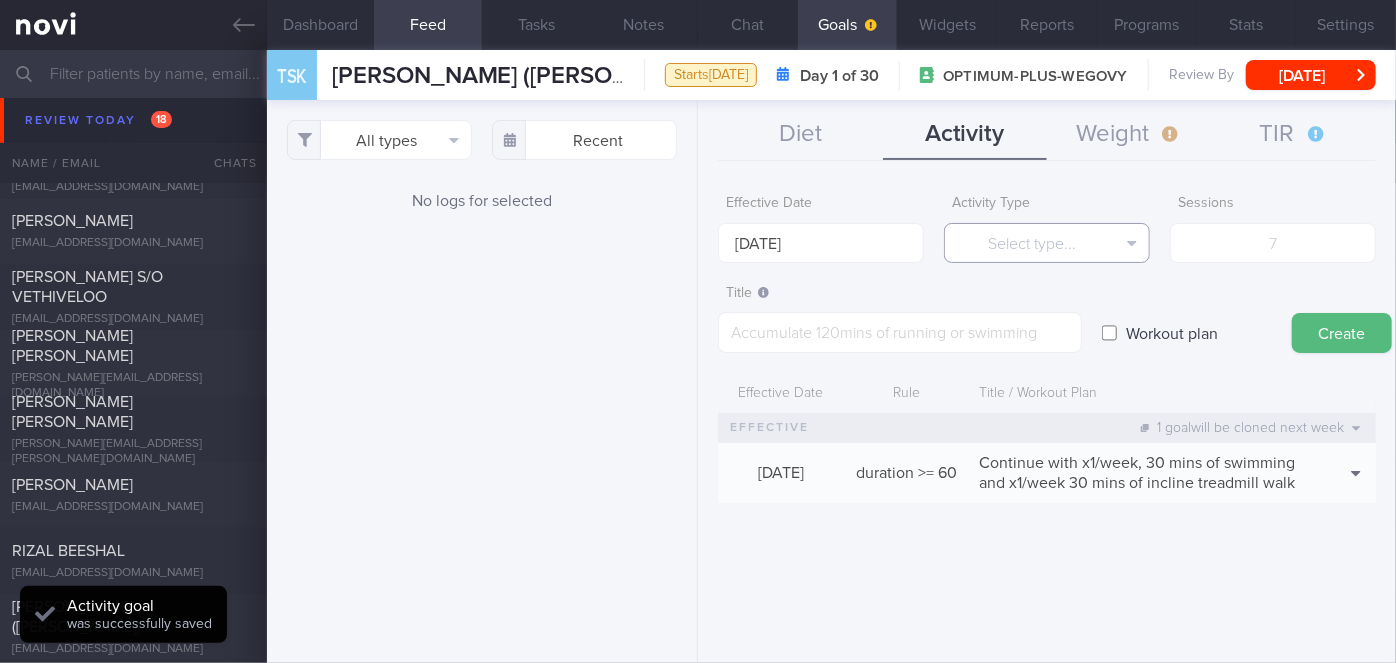 click on "Select type..." at bounding box center [1047, 243] 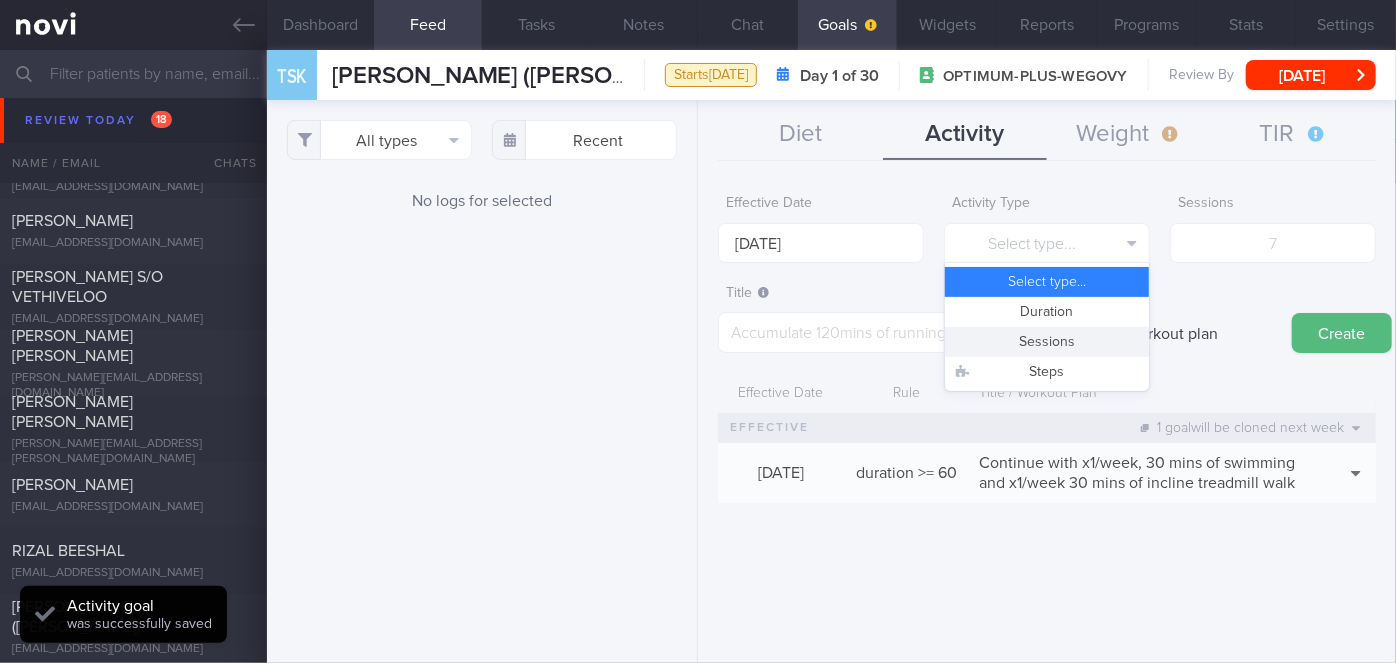 click on "Sessions" at bounding box center (1047, 342) 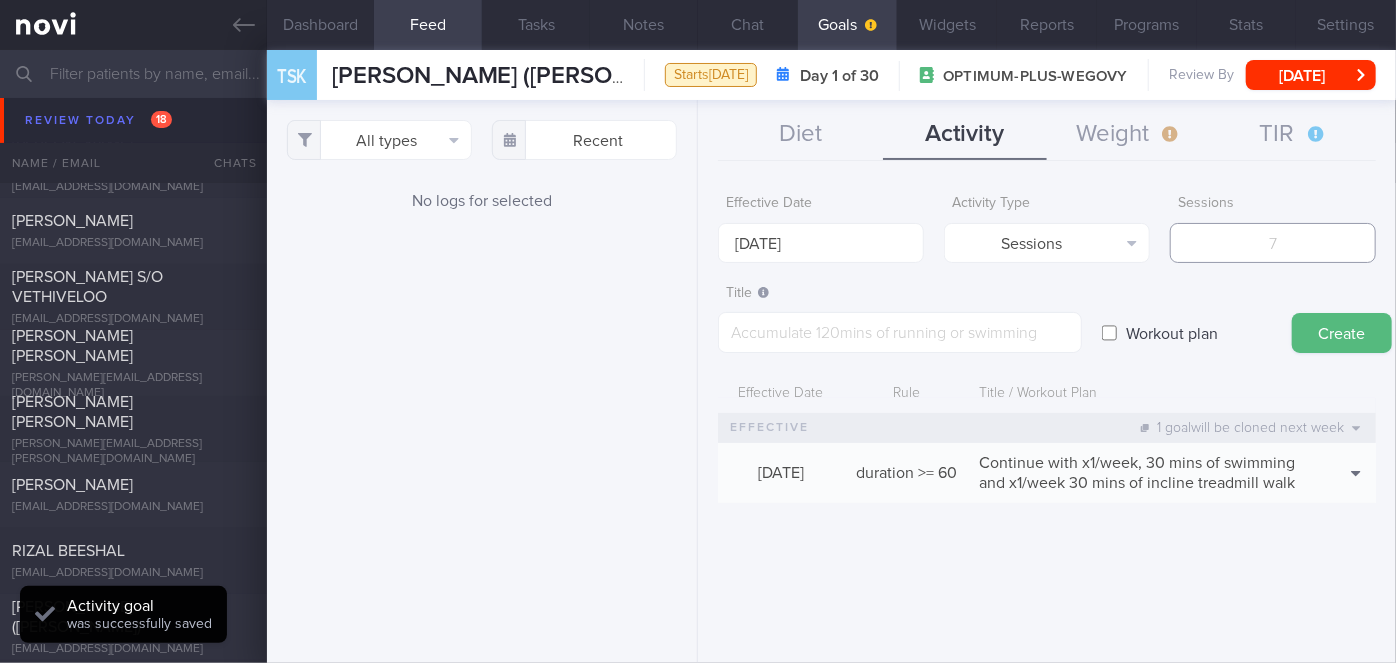 click at bounding box center (1273, 243) 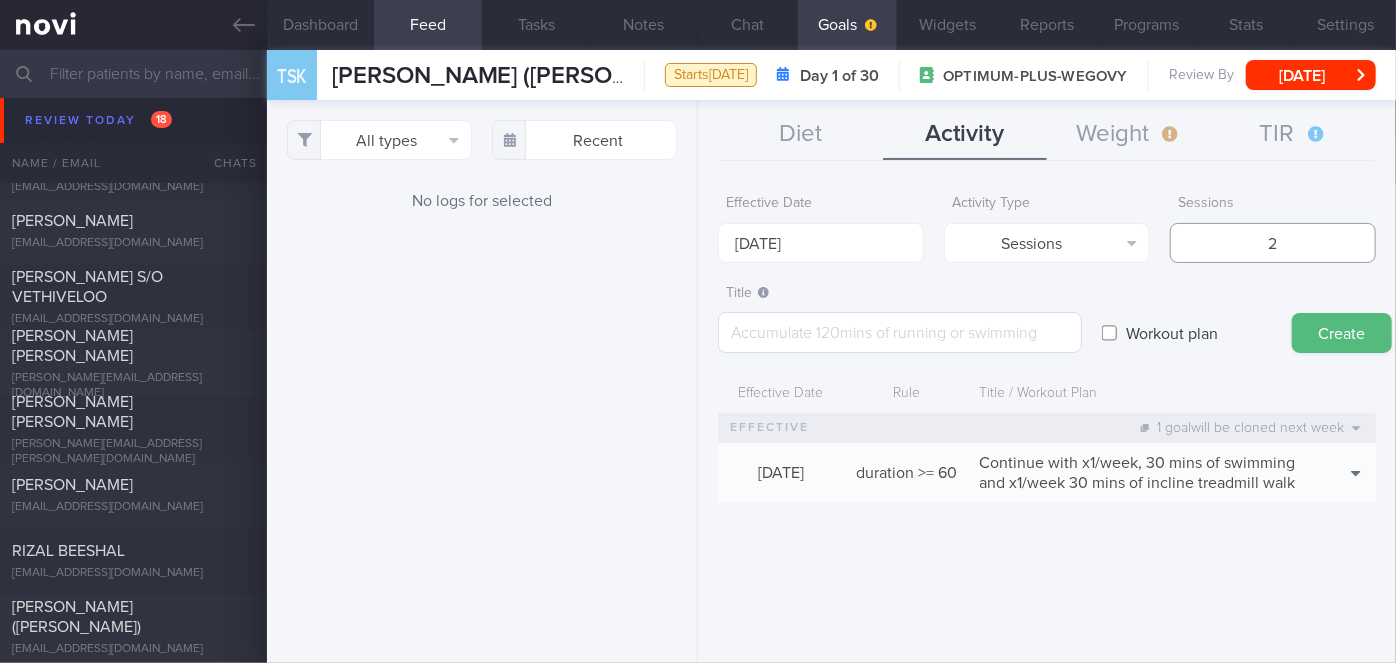 type on "2" 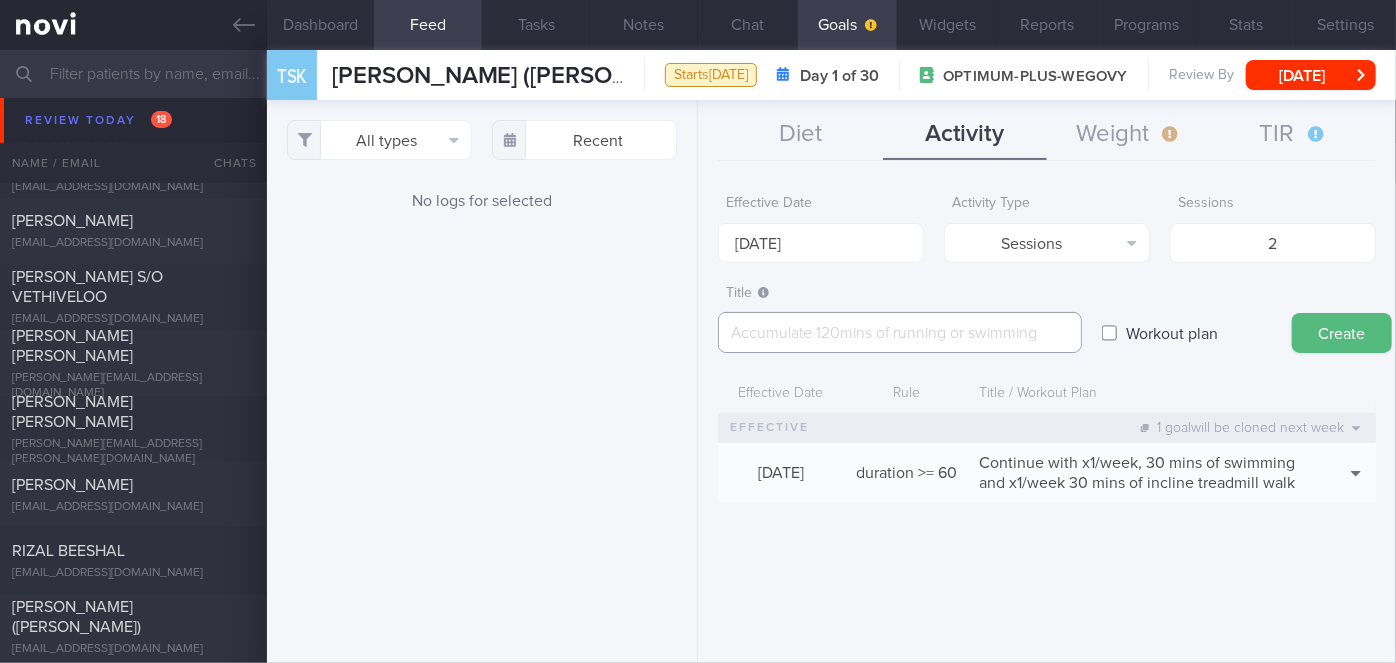 click at bounding box center (900, 332) 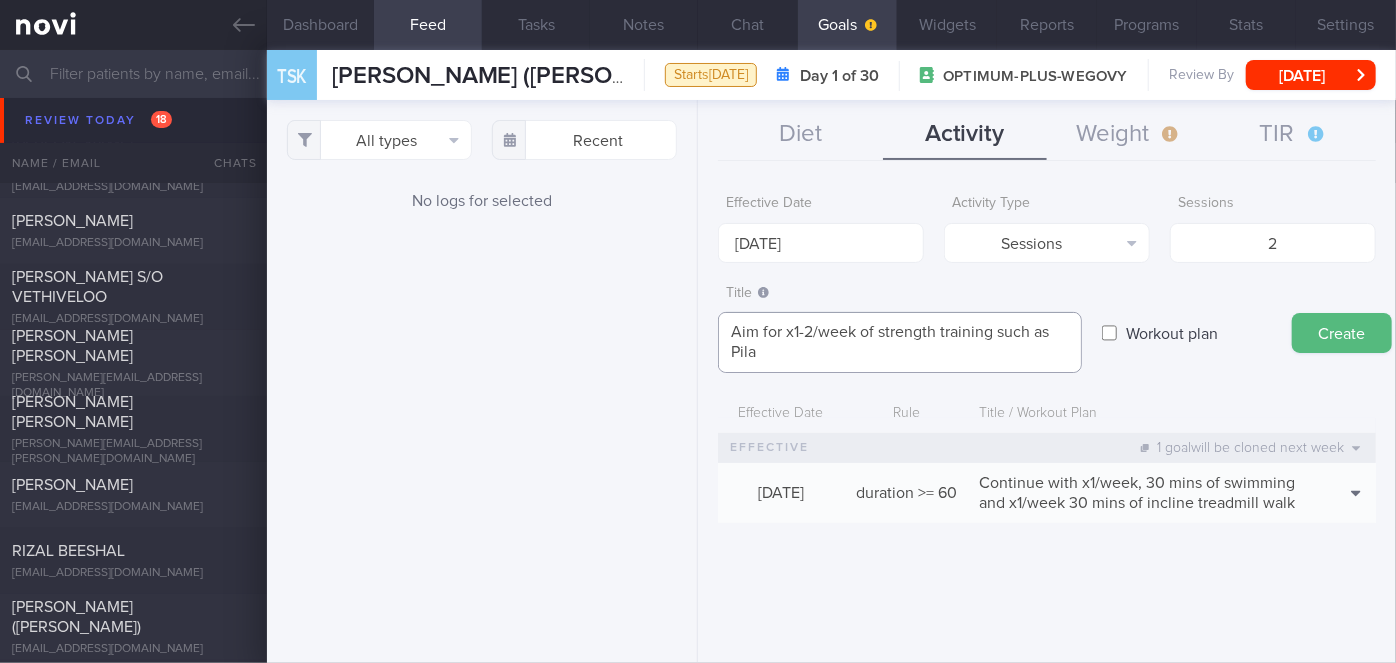 scroll, scrollTop: 0, scrollLeft: 0, axis: both 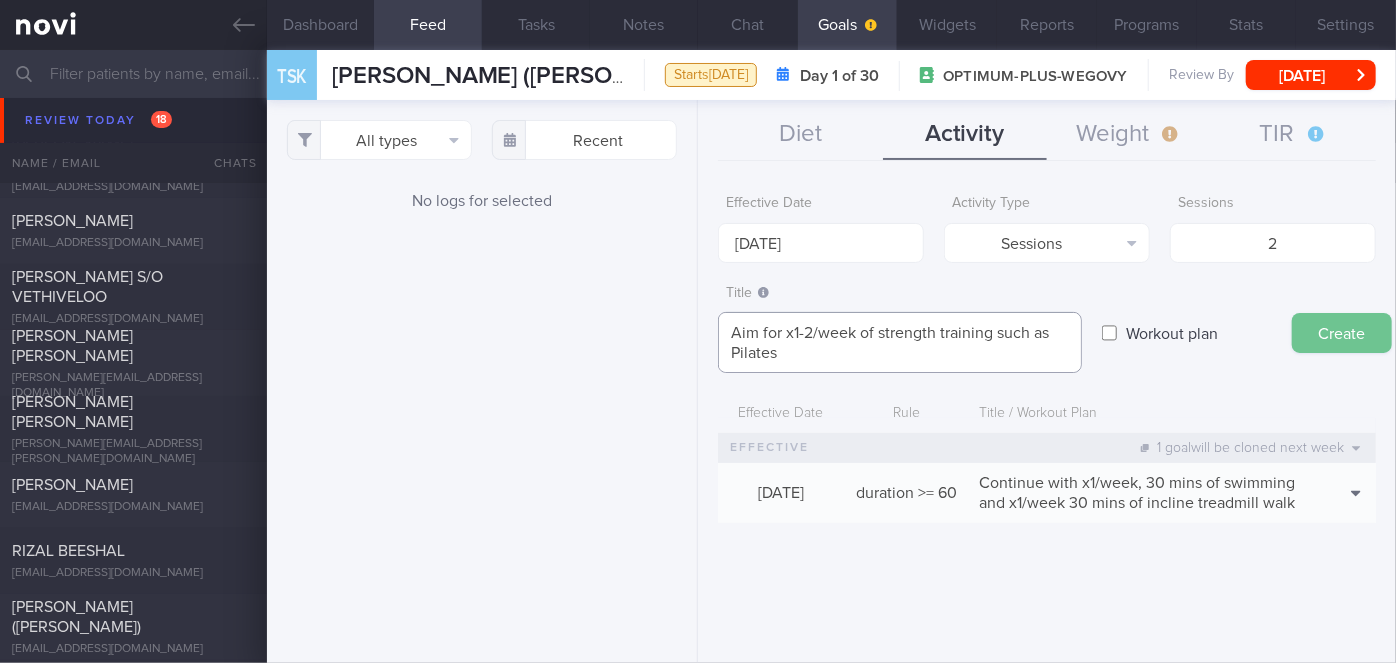 type on "Aim for x1-2/week of strength training such as Pilates" 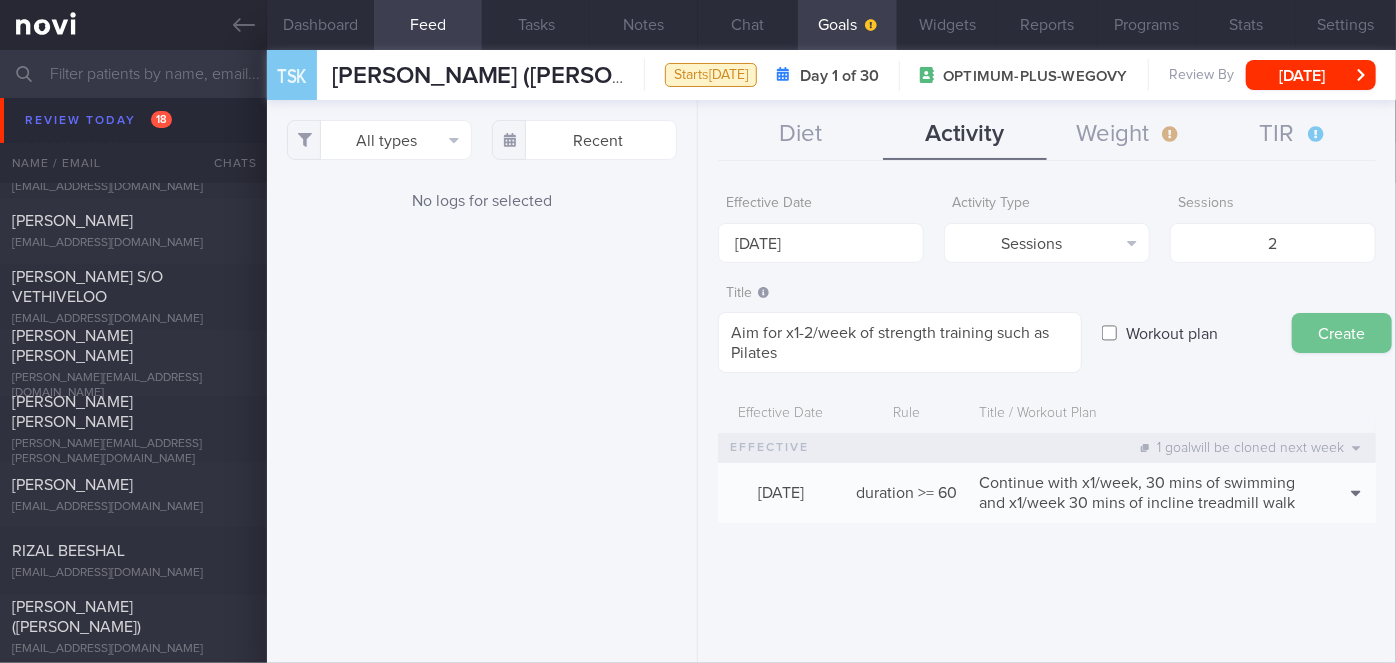 click on "Create" at bounding box center (1342, 333) 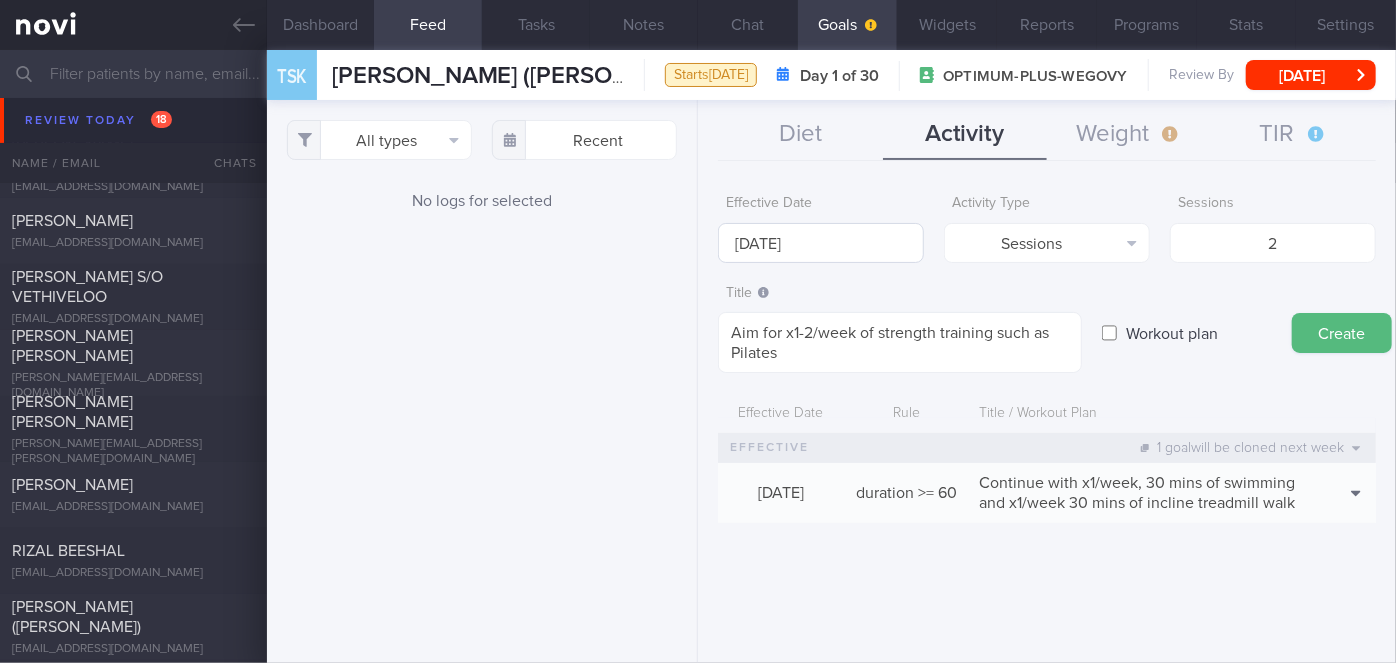 type on "[DATE]" 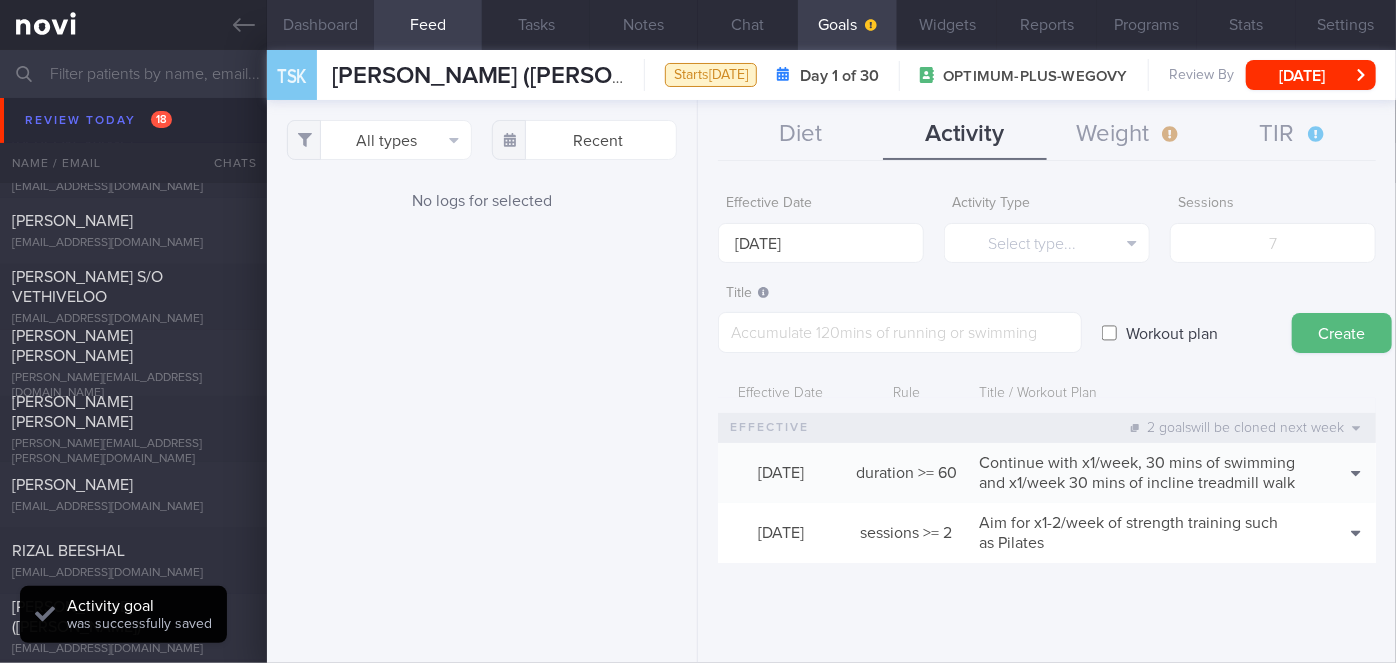 scroll, scrollTop: 0, scrollLeft: 0, axis: both 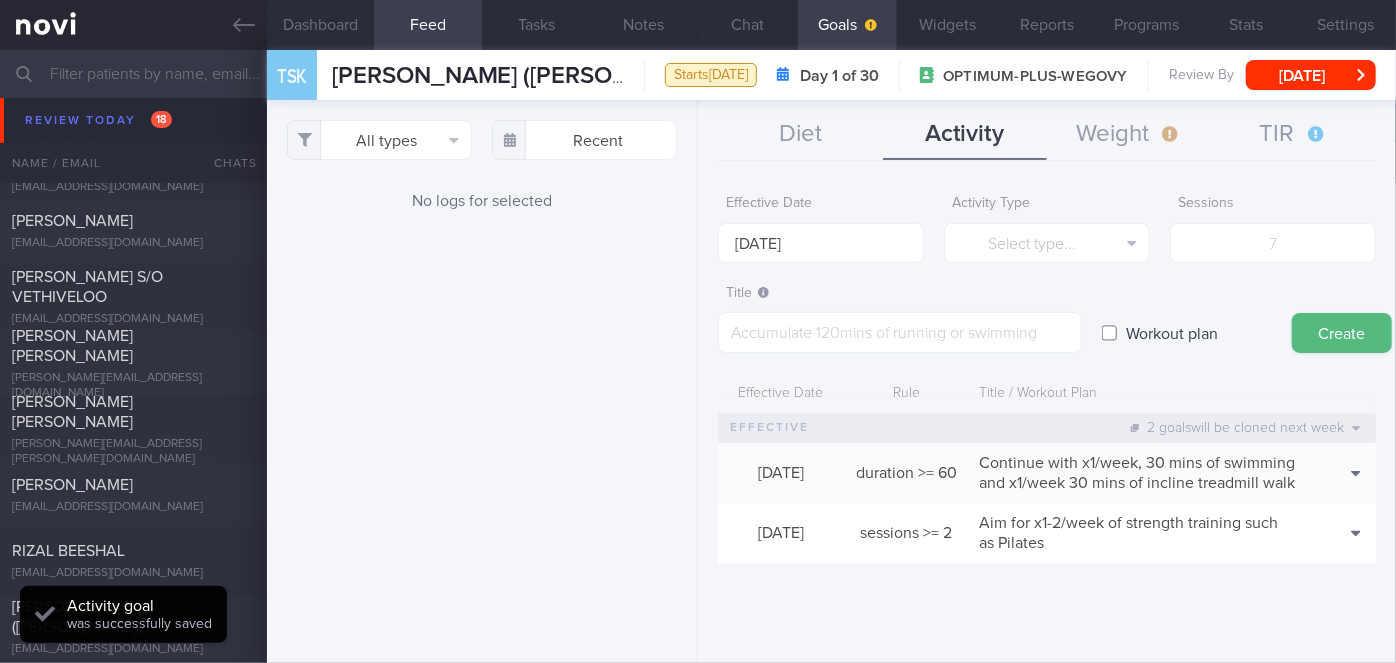 click on "Diet
Activity
Weight
TIR
Effective Date
[DATE]
Food Tag
Select tag...
Select tag...
Calories
Carbs
Protein
Fat
Alcohol
Fried
Fruit
Healthy Fats
High Calcium
[MEDICAL_DATA]
High Fat
High Fibre
High GI
High Iodine
High Iron" at bounding box center (1047, 381) 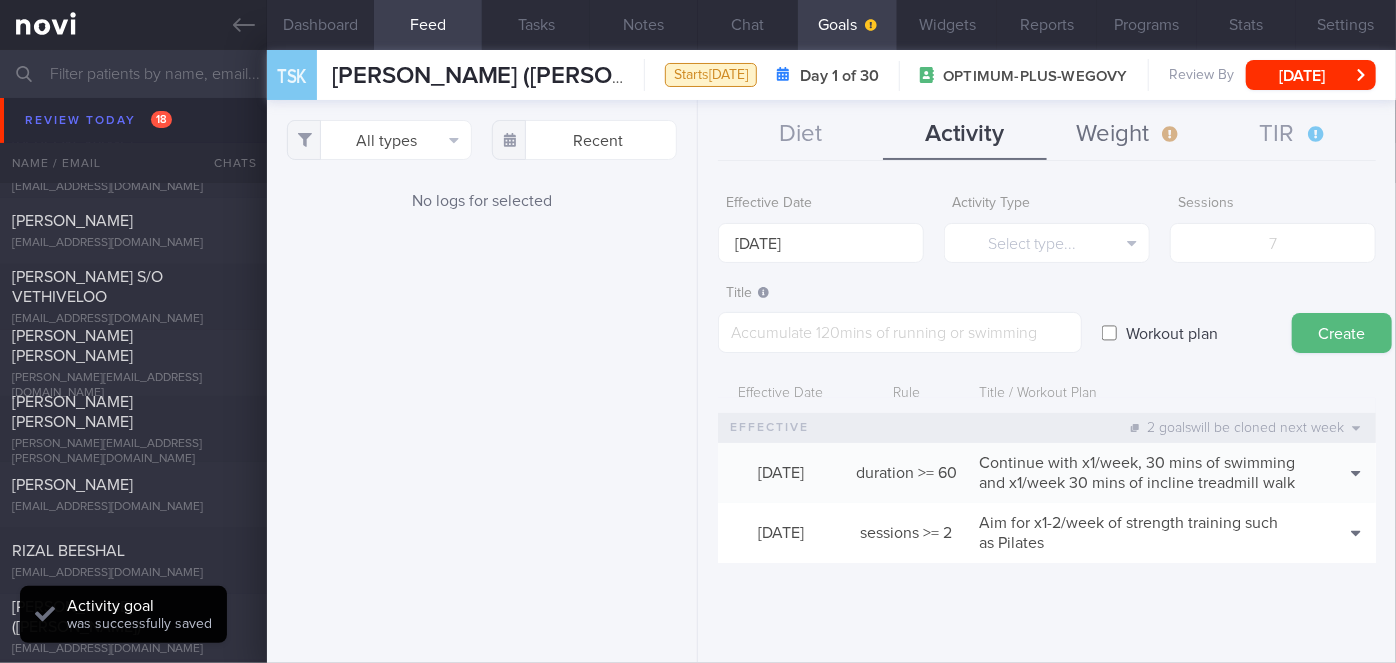 click on "Weight" at bounding box center (1129, 135) 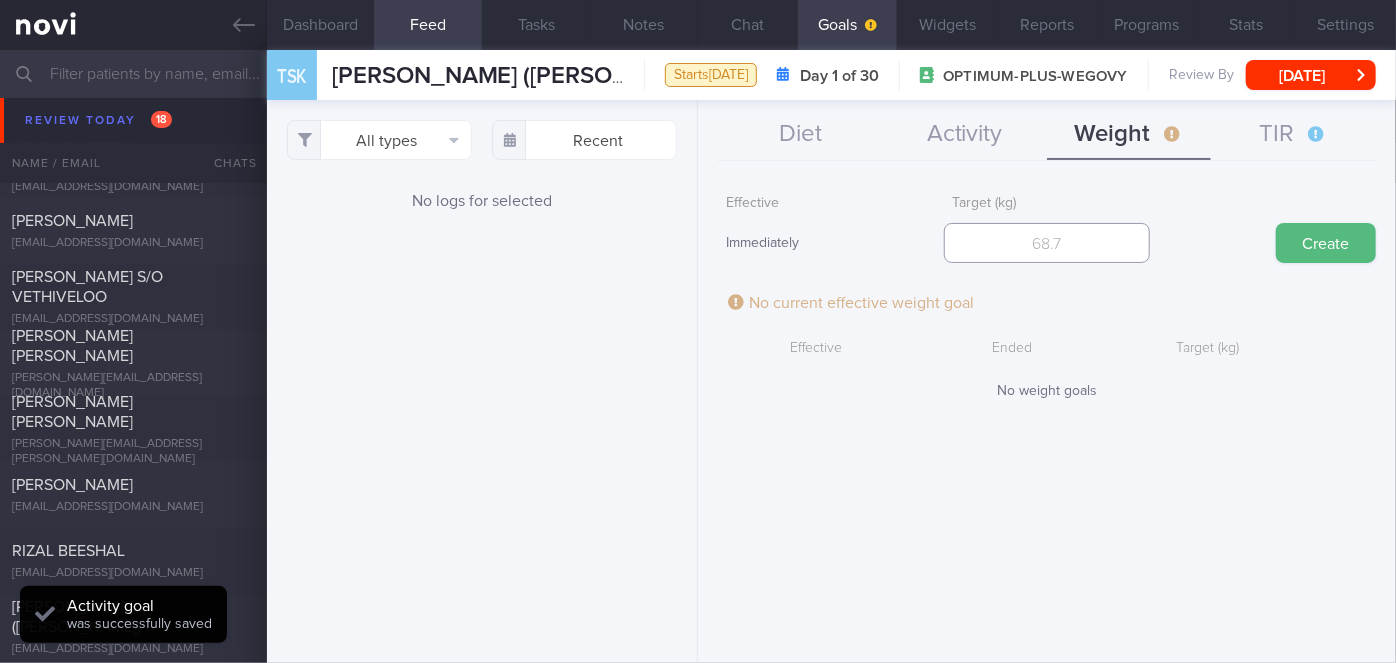 click at bounding box center [1047, 243] 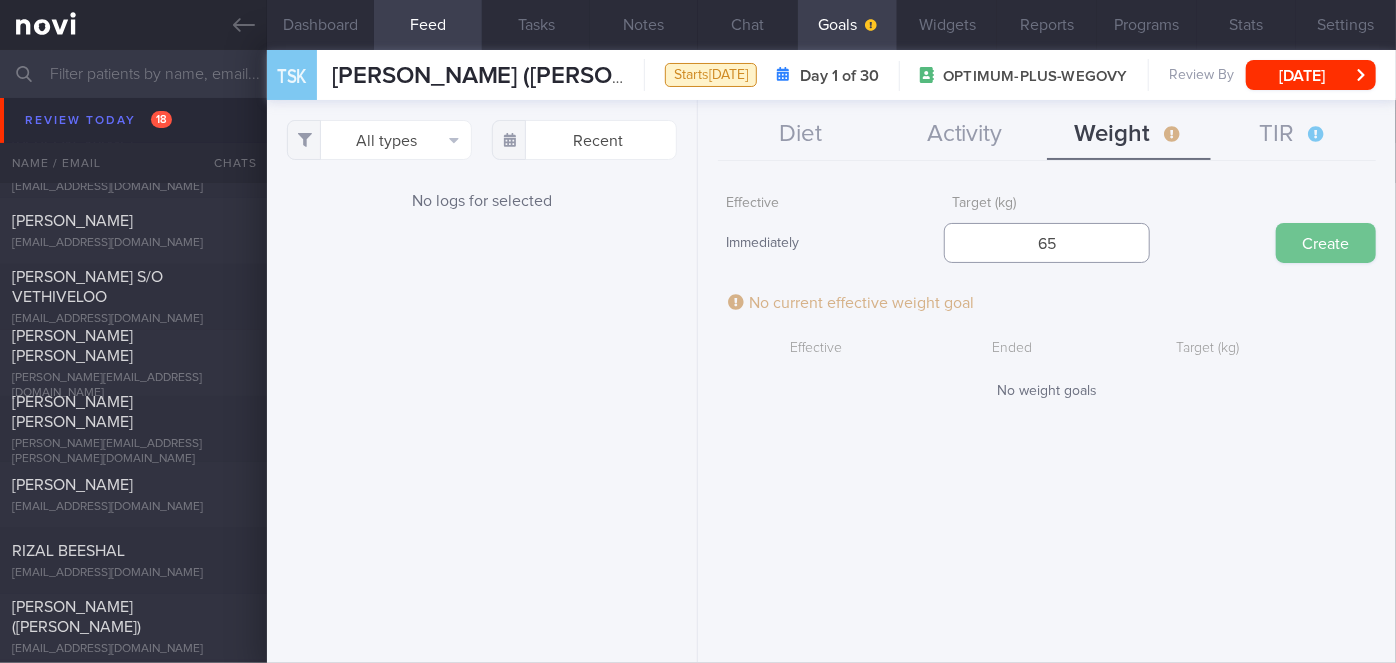 type on "65" 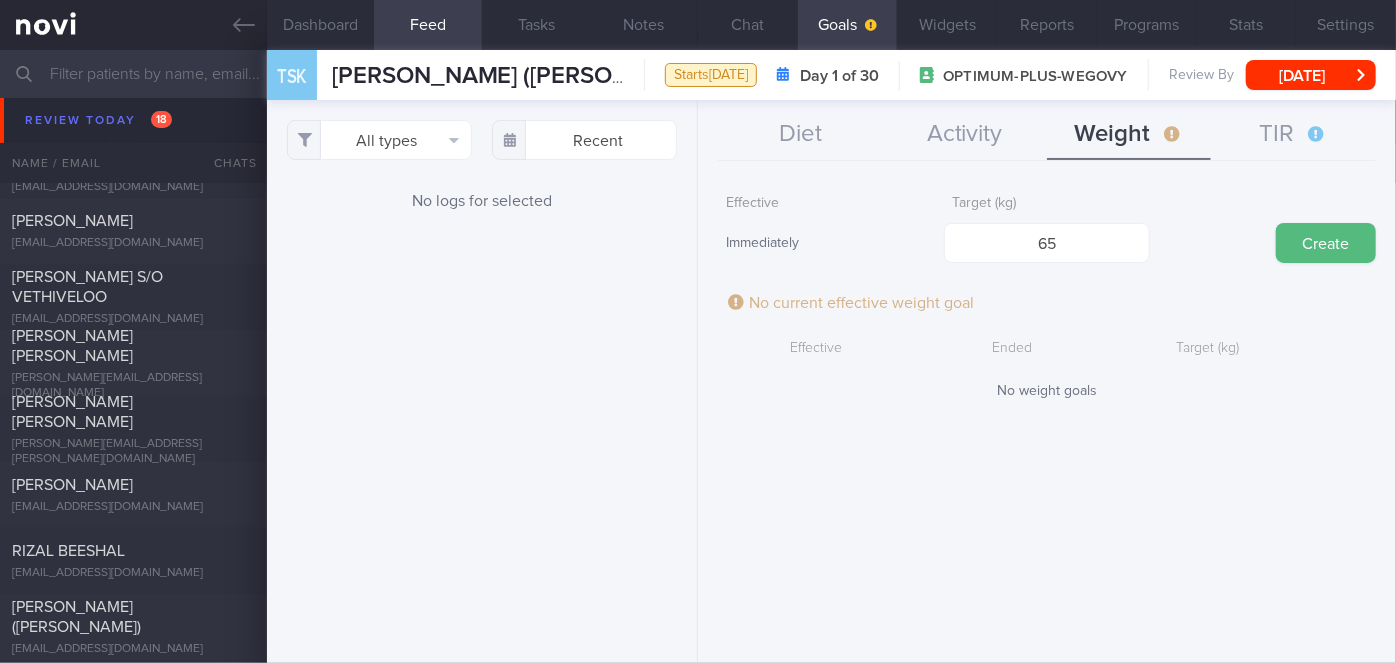 click on "Create" at bounding box center (1326, 243) 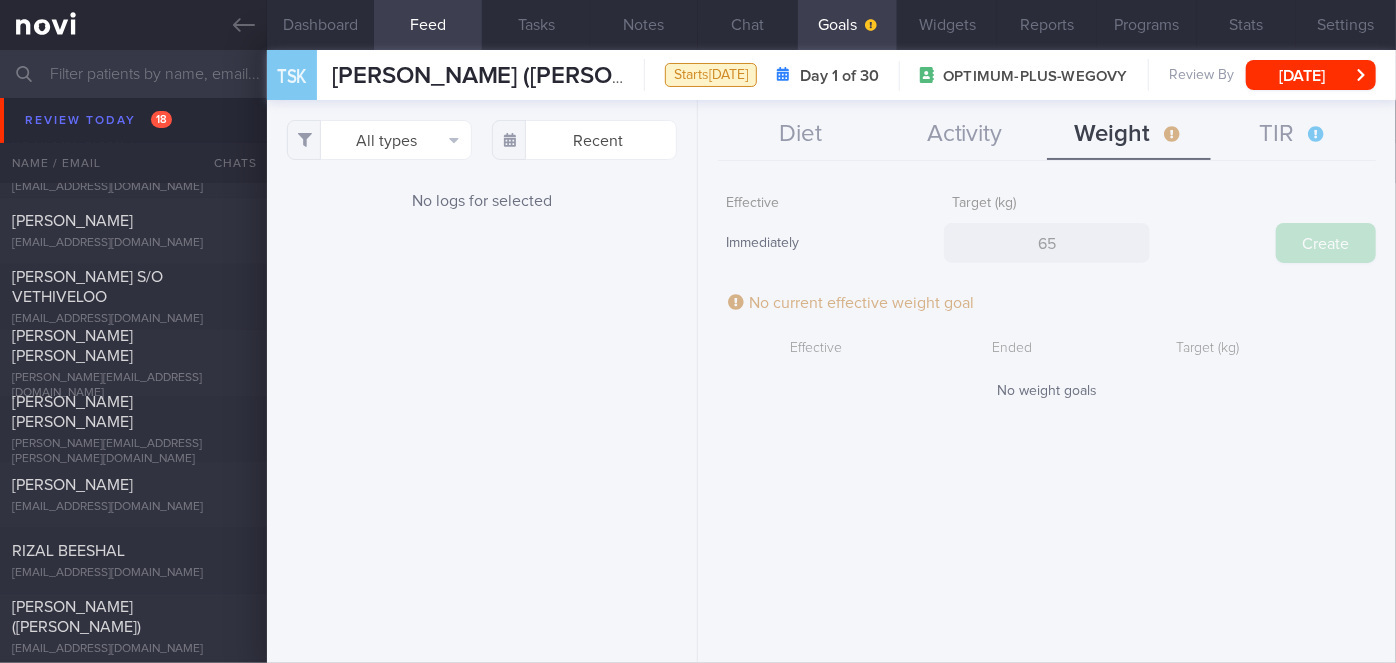 type 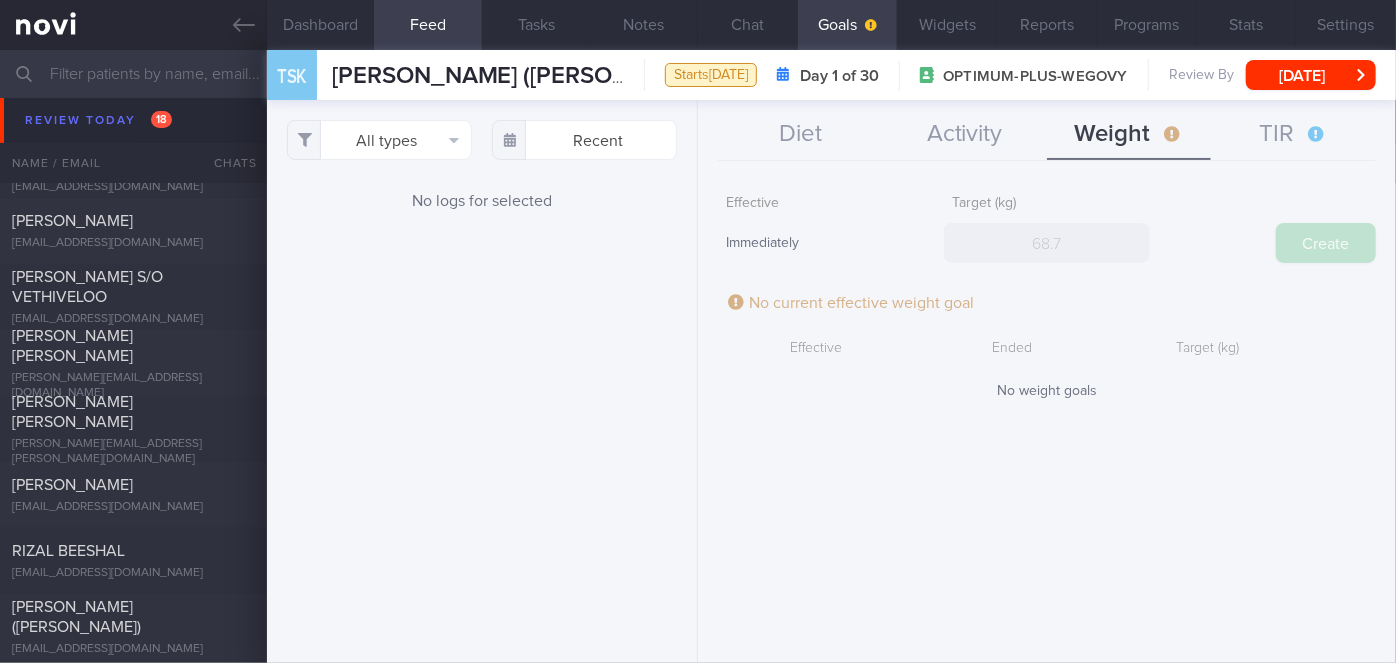 scroll, scrollTop: 999800, scrollLeft: 999658, axis: both 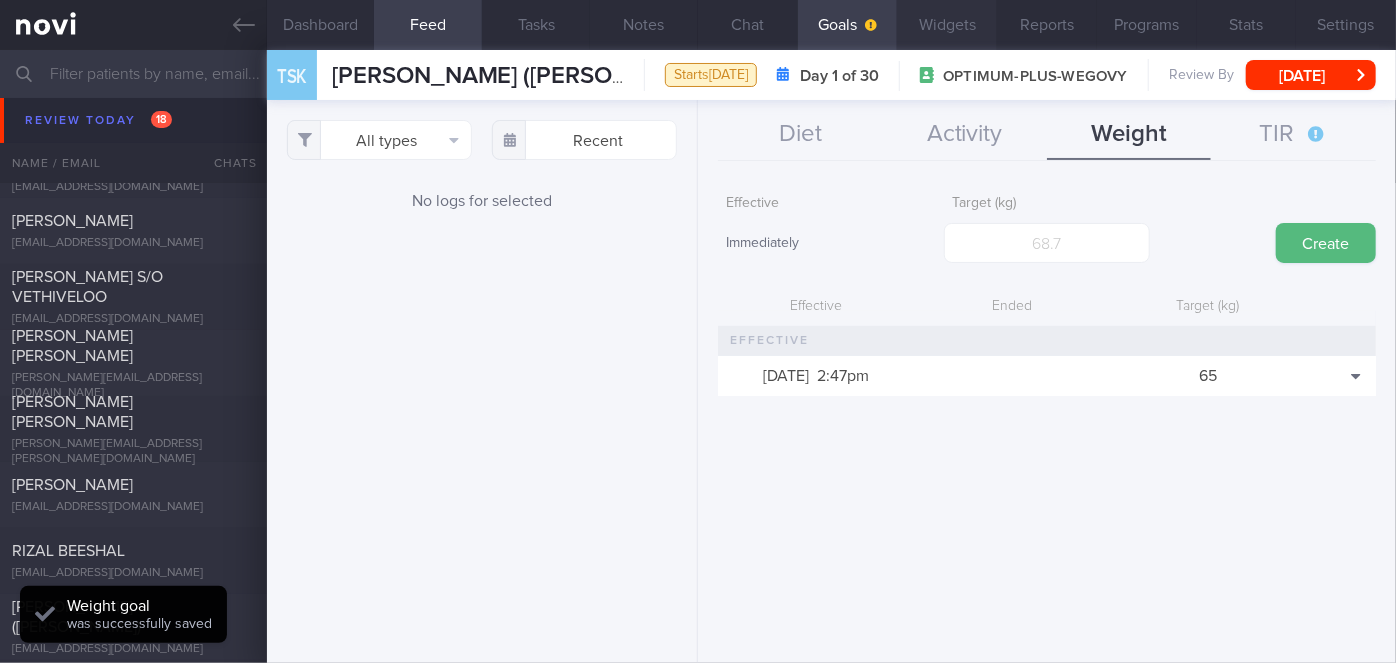 click on "Widgets" at bounding box center (947, 25) 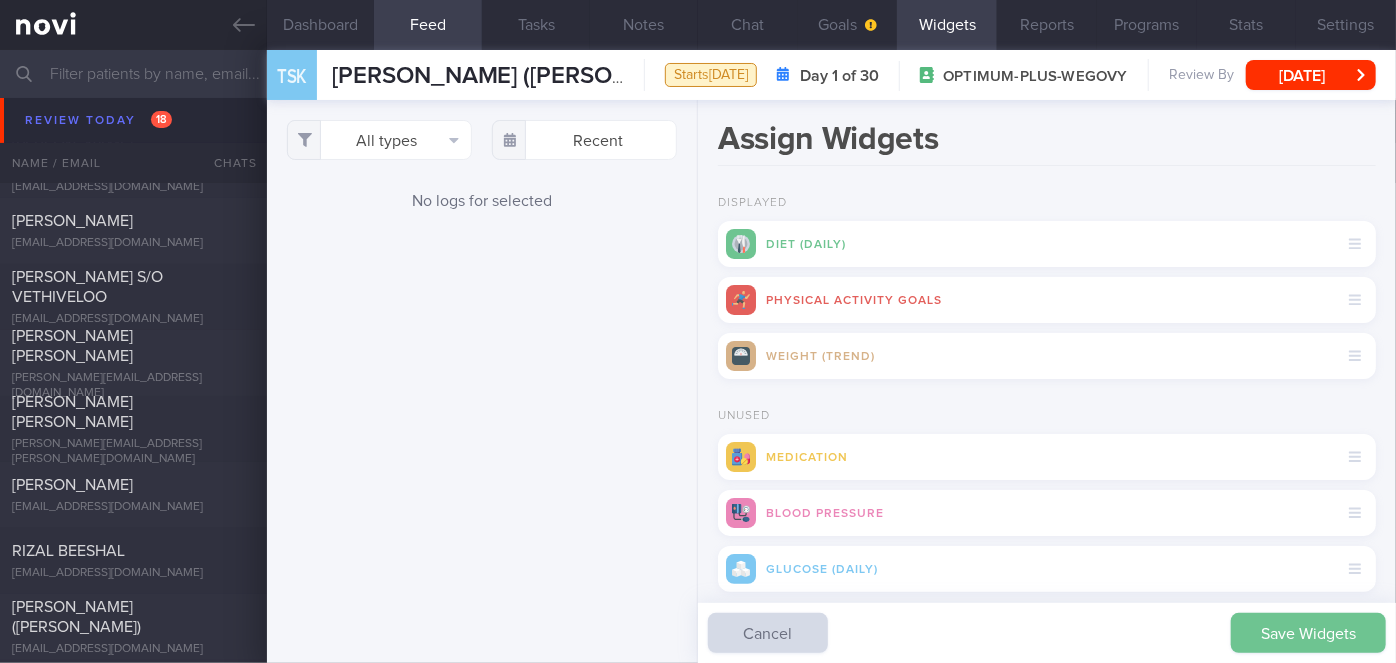 click on "Save Widgets" at bounding box center [1308, 633] 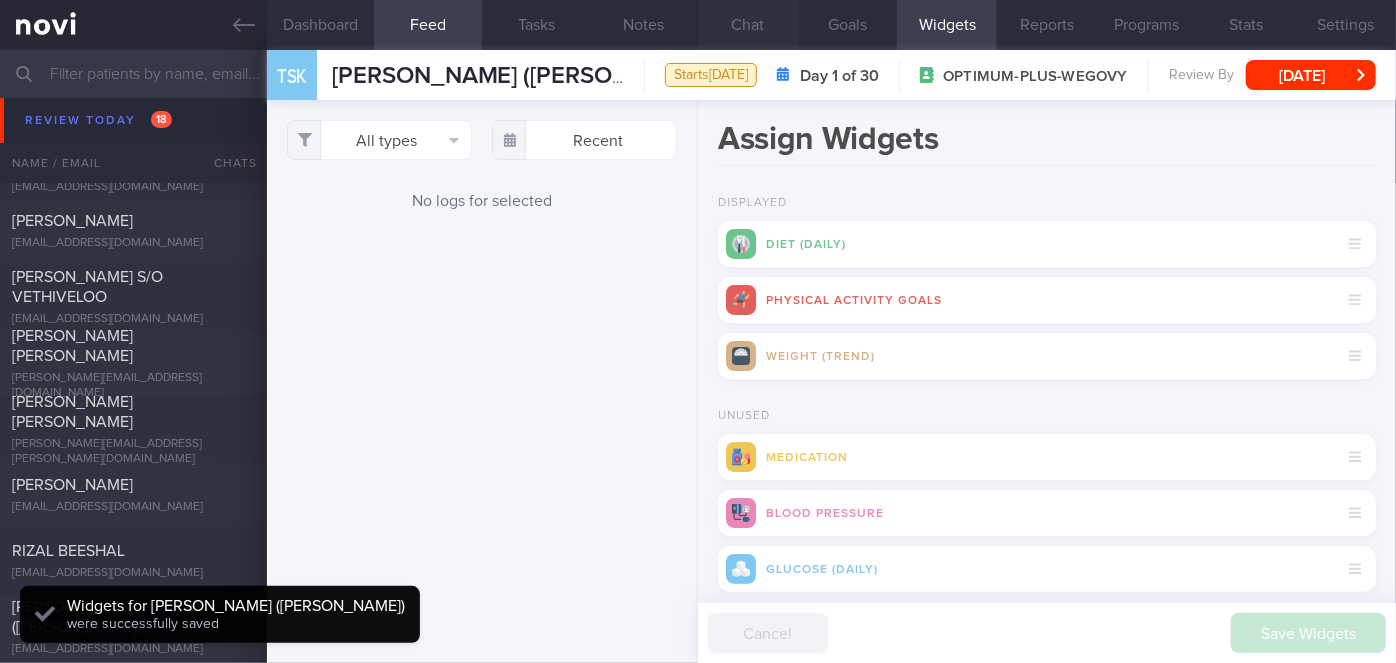 click on "Chat" at bounding box center [748, 25] 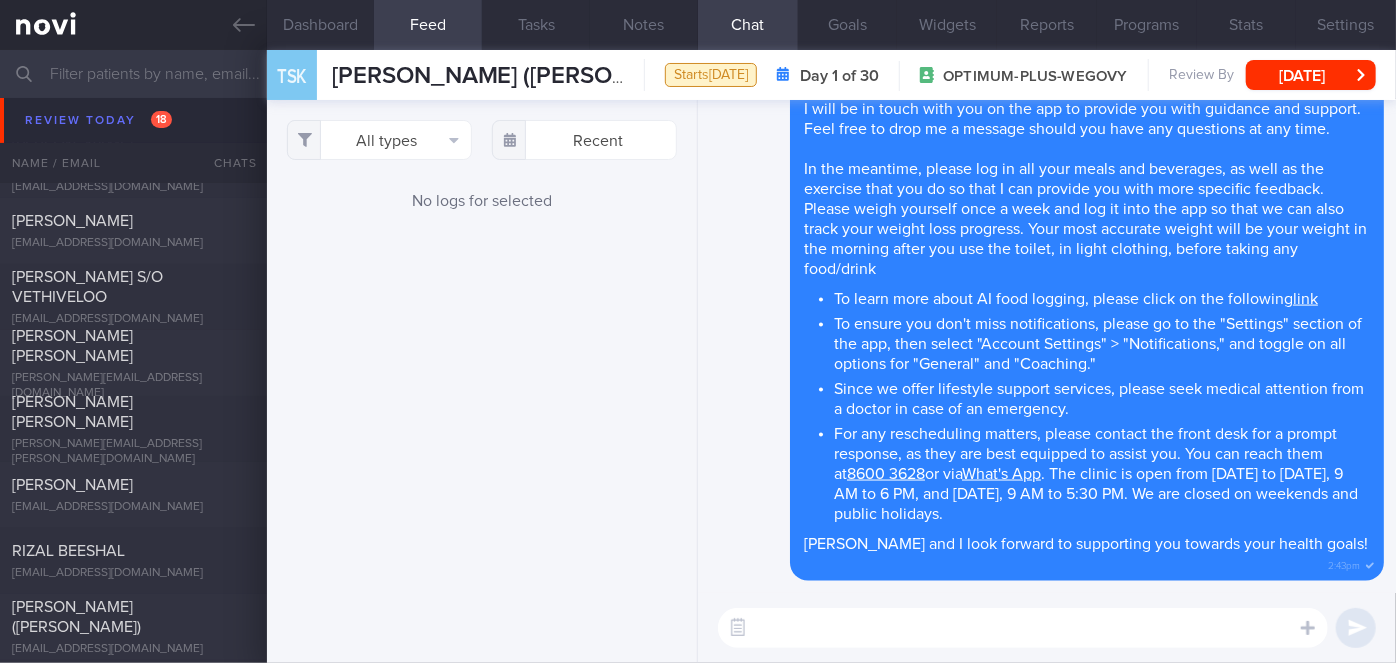 click at bounding box center [1023, 628] 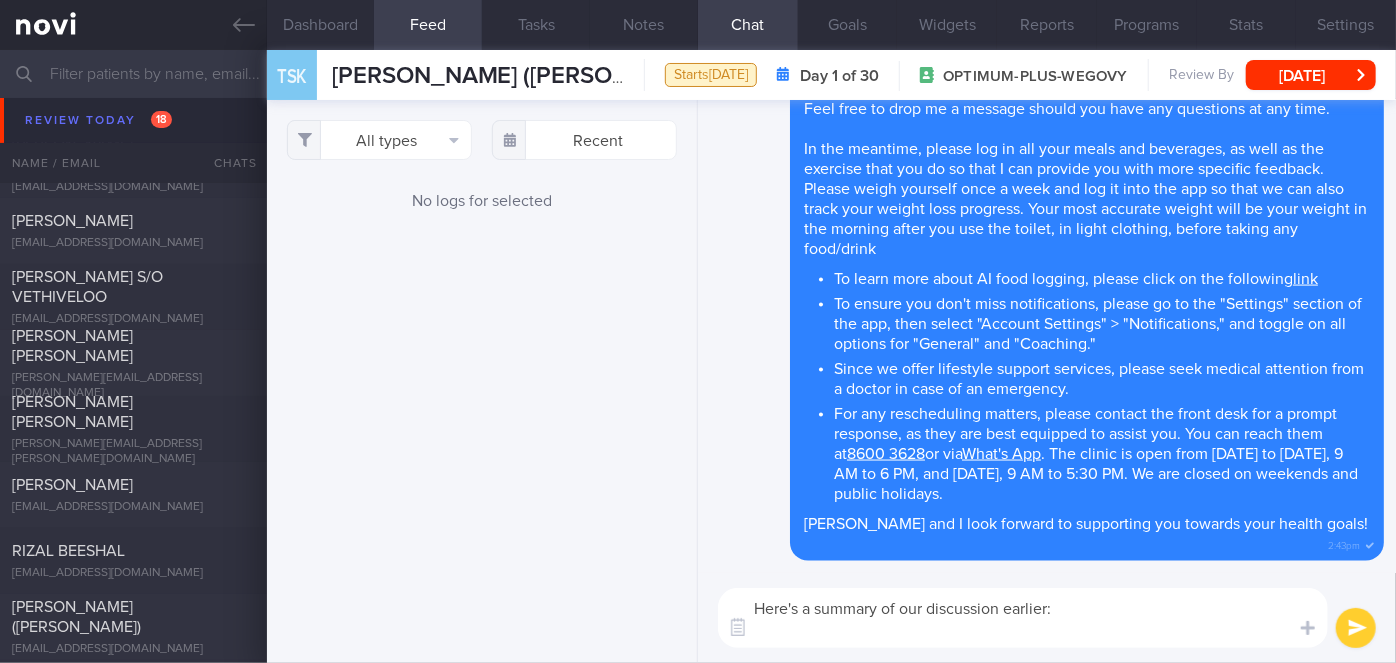 paste on "Explained the importance of adequate protein intake to minimize muscle loss. Aim to consume 1 palm size (~90g cooked) chicken/fish/lean pork/lean beef at lunch and dinner respectively.
Include high protein snacks in between main meals such as greek yogurt, unsalted edamame, unsweetened soy milk, protein pudding, protein shakes/powders, roasted chickpeas, protein water.
Aim to consume 2-3L of water per day.
Fiber:
Include resistance training x2/week with 20-30 minutes each session and aim for 5,000-10,0000 steps per day." 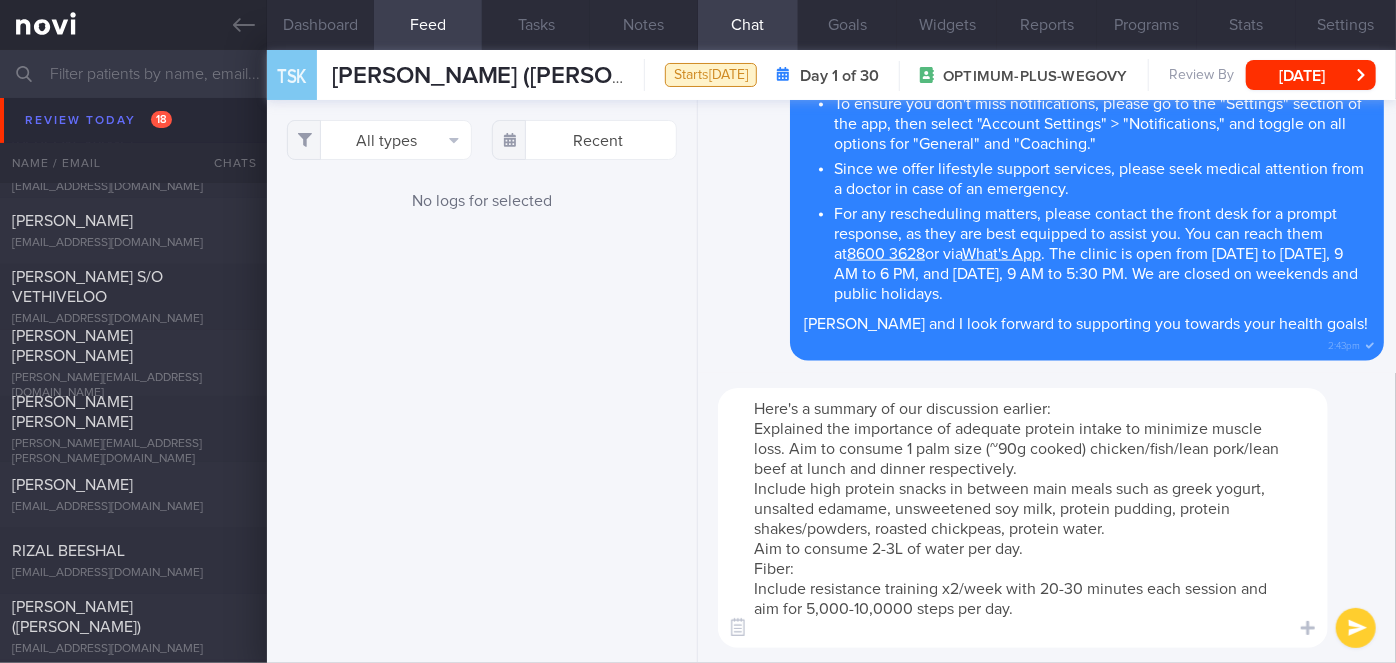 scroll, scrollTop: 0, scrollLeft: 0, axis: both 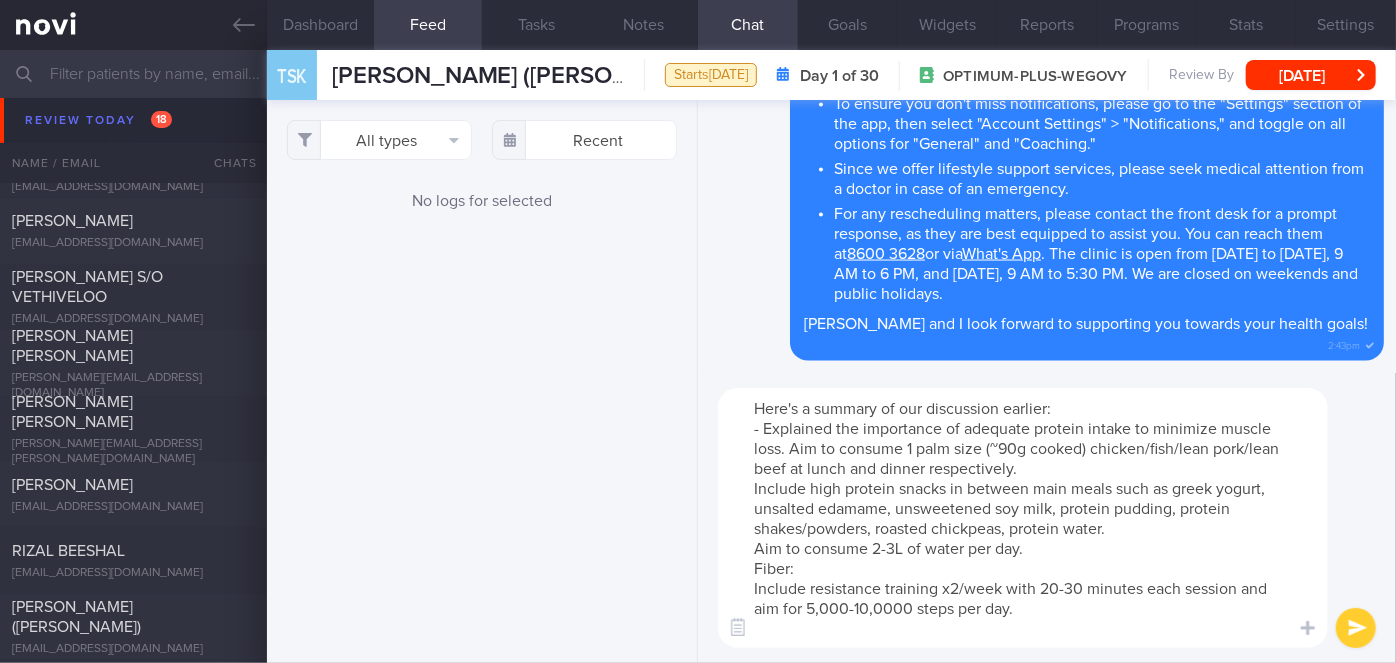 drag, startPoint x: 959, startPoint y: 425, endPoint x: 773, endPoint y: 422, distance: 186.02419 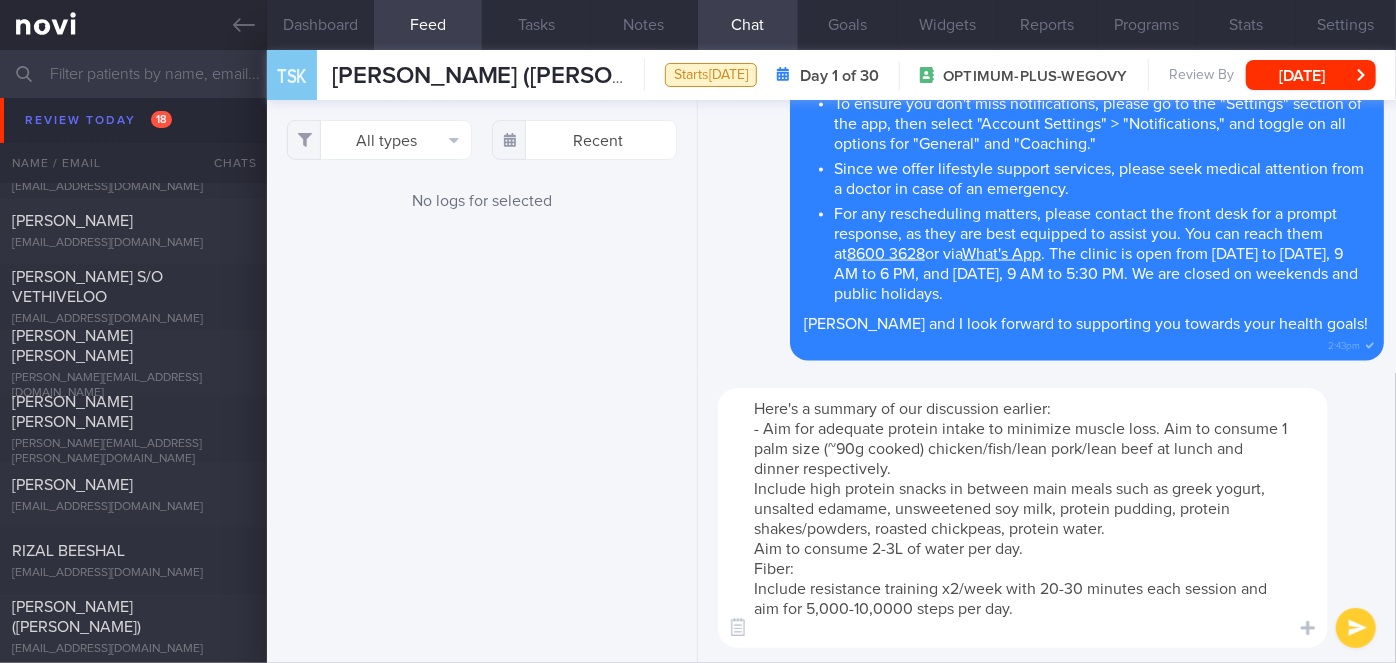 click on "Here's a summary of our discussion earlier:
- Aim for adequate protein intake to minimize muscle loss. Aim to consume 1 palm size (~90g cooked) chicken/fish/lean pork/lean beef at lunch and dinner respectively.
Include high protein snacks in between main meals such as greek yogurt, unsalted edamame, unsweetened soy milk, protein pudding, protein shakes/powders, roasted chickpeas, protein water.
Aim to consume 2-3L of water per day.
Fiber:
Include resistance training x2/week with 20-30 minutes each session and aim for 5,000-10,0000 steps per day." at bounding box center [1023, 518] 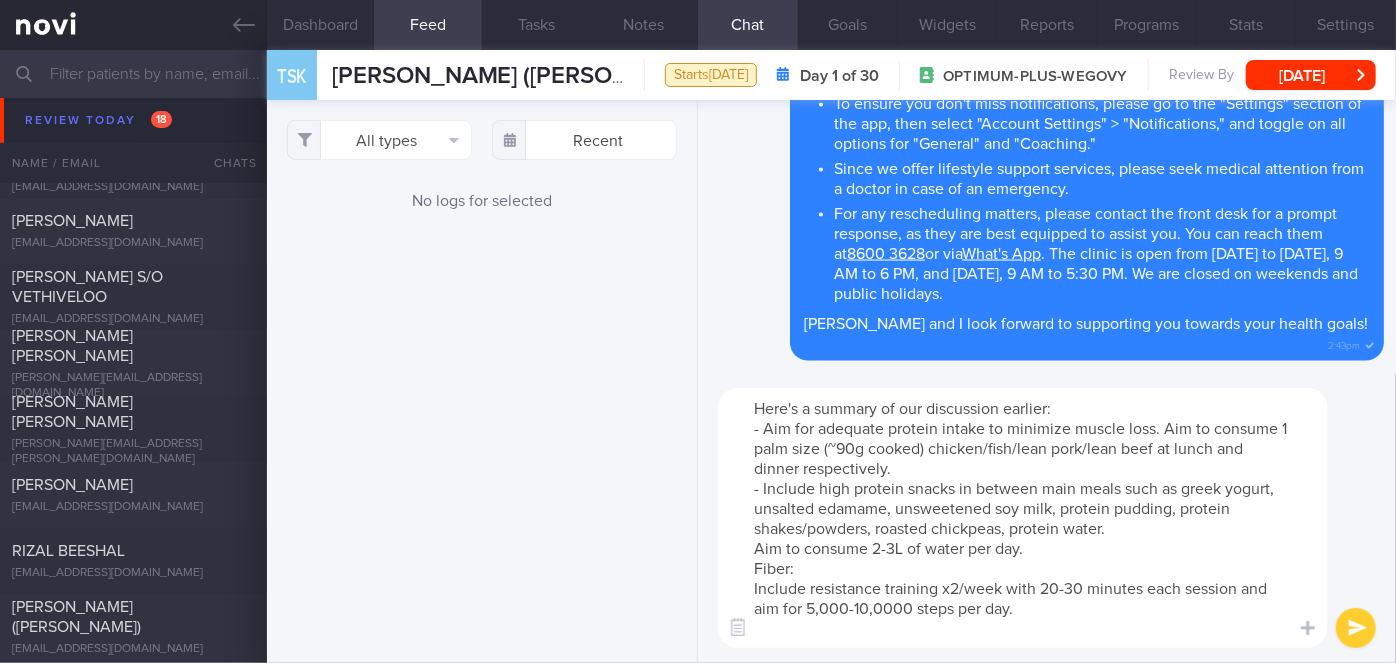 click on "Here's a summary of our discussion earlier:
- Aim for adequate protein intake to minimize muscle loss. Aim to consume 1 palm size (~90g cooked) chicken/fish/lean pork/lean beef at lunch and dinner respectively.
- Include high protein snacks in between main meals such as greek yogurt, unsalted edamame, unsweetened soy milk, protein pudding, protein shakes/powders, roasted chickpeas, protein water.
Aim to consume 2-3L of water per day.
Fiber:
Include resistance training x2/week with 20-30 minutes each session and aim for 5,000-10,0000 steps per day." at bounding box center [1023, 518] 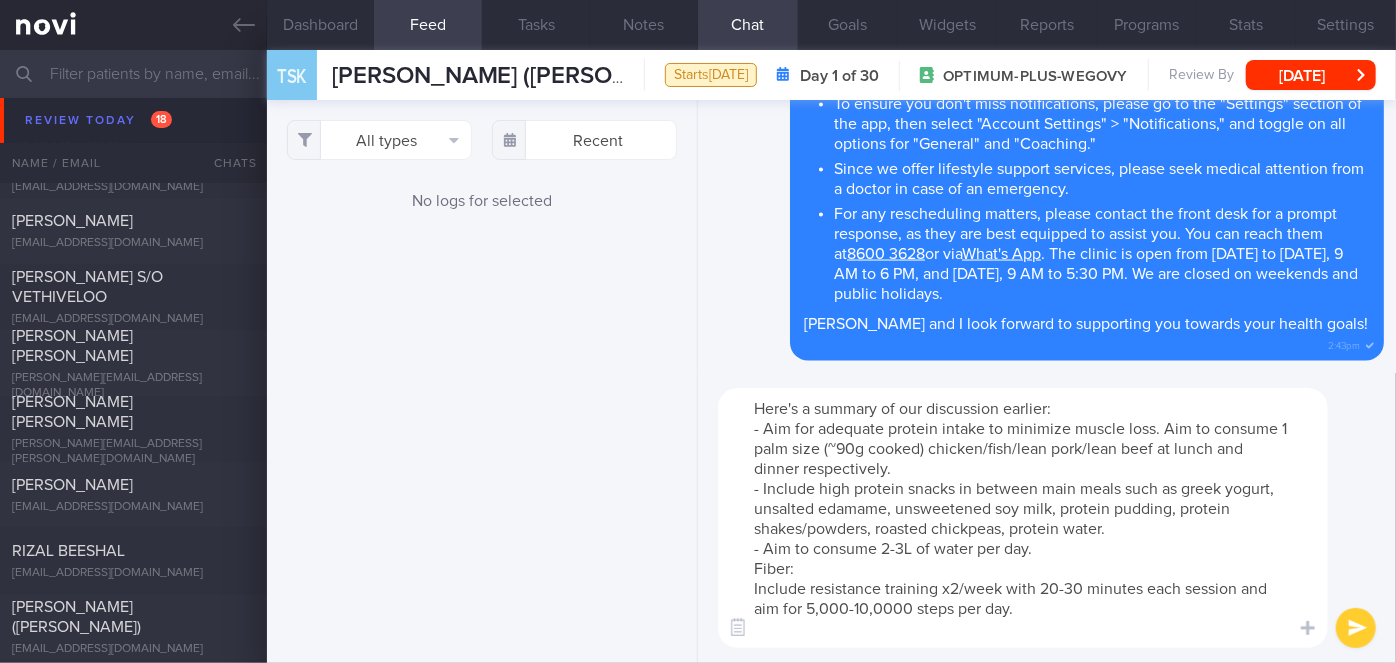 click on "Here's a summary of our discussion earlier:
- Aim for adequate protein intake to minimize muscle loss. Aim to consume 1 palm size (~90g cooked) chicken/fish/lean pork/lean beef at lunch and dinner respectively.
- Include high protein snacks in between main meals such as greek yogurt, unsalted edamame, unsweetened soy milk, protein pudding, protein shakes/powders, roasted chickpeas, protein water.
- Aim to consume 2-3L of water per day.
Fiber:
Include resistance training x2/week with 20-30 minutes each session and aim for 5,000-10,0000 steps per day." at bounding box center [1023, 518] 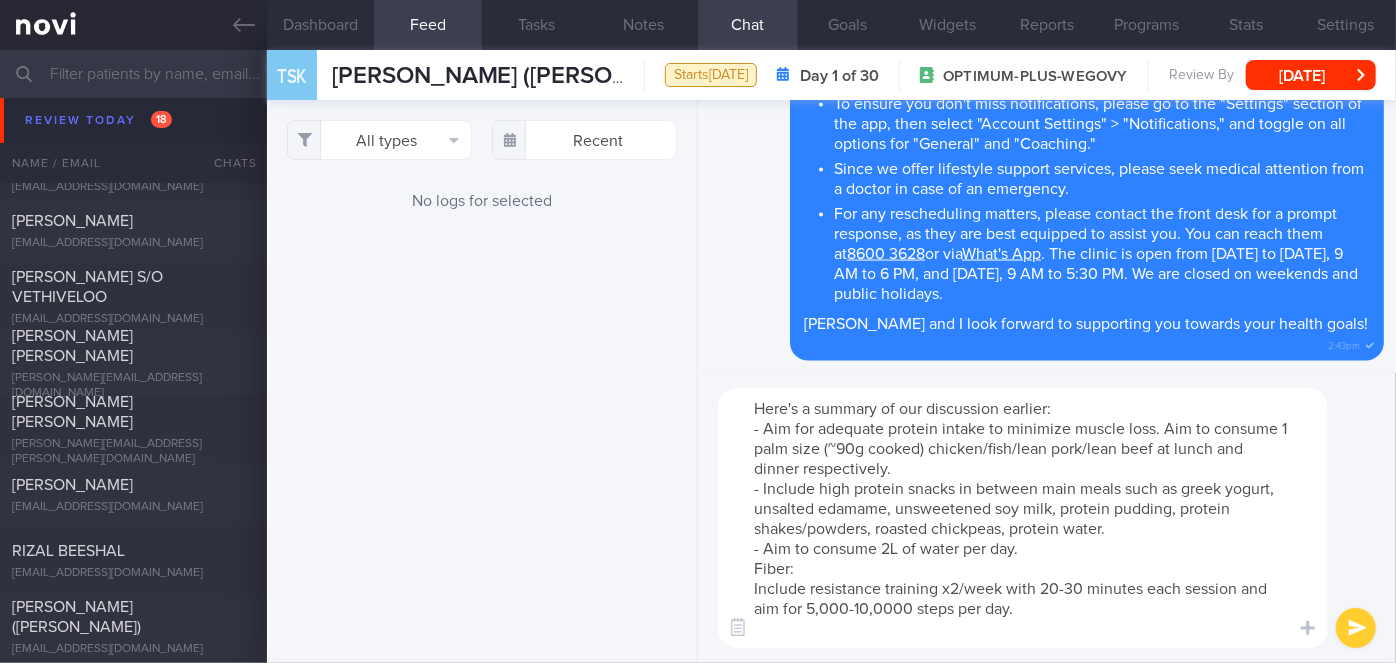 click on "Here's a summary of our discussion earlier:
- Aim for adequate protein intake to minimize muscle loss. Aim to consume 1 palm size (~90g cooked) chicken/fish/lean pork/lean beef at lunch and dinner respectively.
- Include high protein snacks in between main meals such as greek yogurt, unsalted edamame, unsweetened soy milk, protein pudding, protein shakes/powders, roasted chickpeas, protein water.
- Aim to consume 2L of water per day.
Fiber:
Include resistance training x2/week with 20-30 minutes each session and aim for 5,000-10,0000 steps per day." at bounding box center (1023, 518) 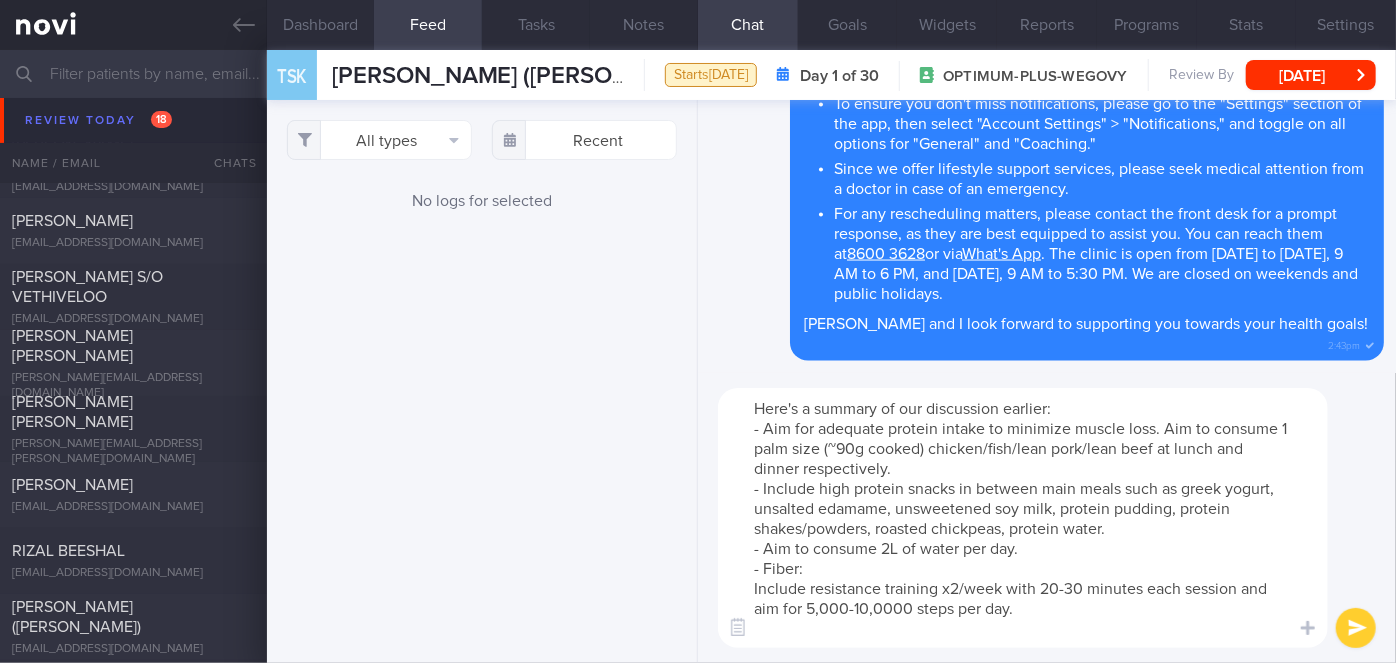 click on "Here's a summary of our discussion earlier:
- Aim for adequate protein intake to minimize muscle loss. Aim to consume 1 palm size (~90g cooked) chicken/fish/lean pork/lean beef at lunch and dinner respectively.
- Include high protein snacks in between main meals such as greek yogurt, unsalted edamame, unsweetened soy milk, protein pudding, protein shakes/powders, roasted chickpeas, protein water.
- Aim to consume 2L of water per day.
- Fiber:
Include resistance training x2/week with 20-30 minutes each session and aim for 5,000-10,0000 steps per day." at bounding box center (1023, 518) 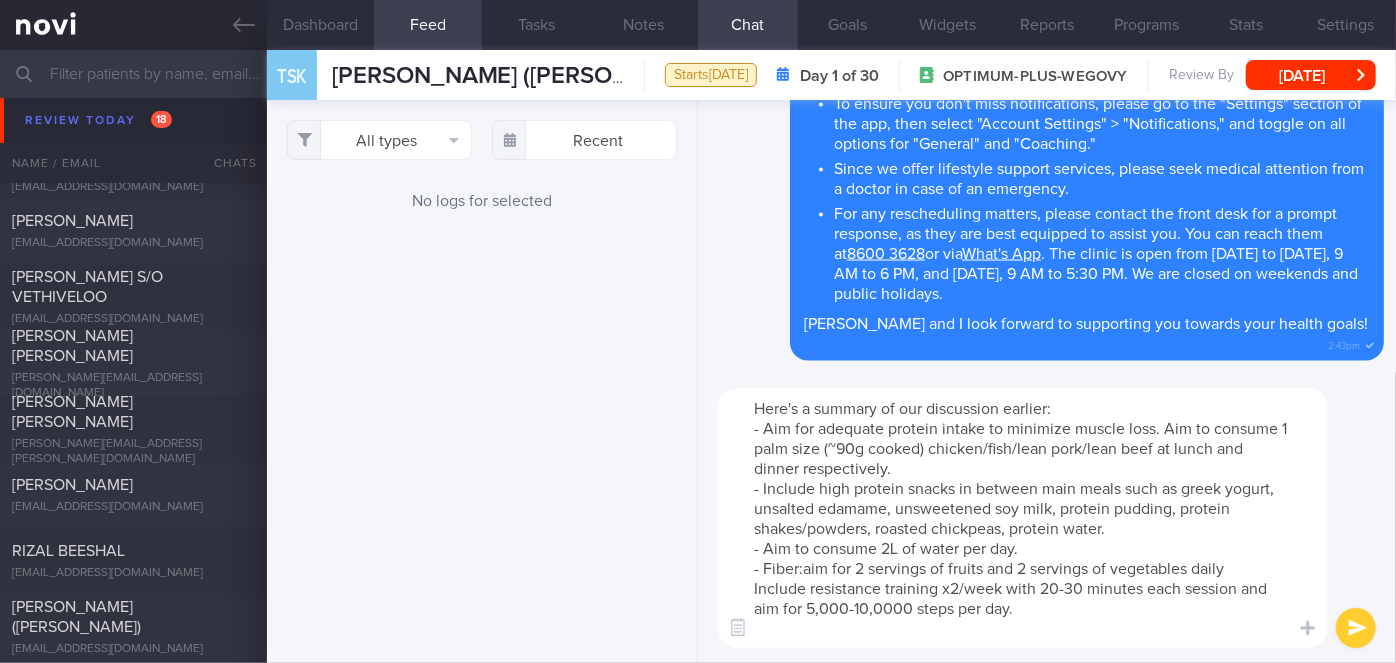 click on "Here's a summary of our discussion earlier:
- Aim for adequate protein intake to minimize muscle loss. Aim to consume 1 palm size (~90g cooked) chicken/fish/lean pork/lean beef at lunch and dinner respectively.
- Include high protein snacks in between main meals such as greek yogurt, unsalted edamame, unsweetened soy milk, protein pudding, protein shakes/powders, roasted chickpeas, protein water.
- Aim to consume 2L of water per day.
- Fiber:aim for 2 servings of fruits and 2 servings of vegetables daily
Include resistance training x2/week with 20-30 minutes each session and aim for 5,000-10,0000 steps per day." at bounding box center [1023, 518] 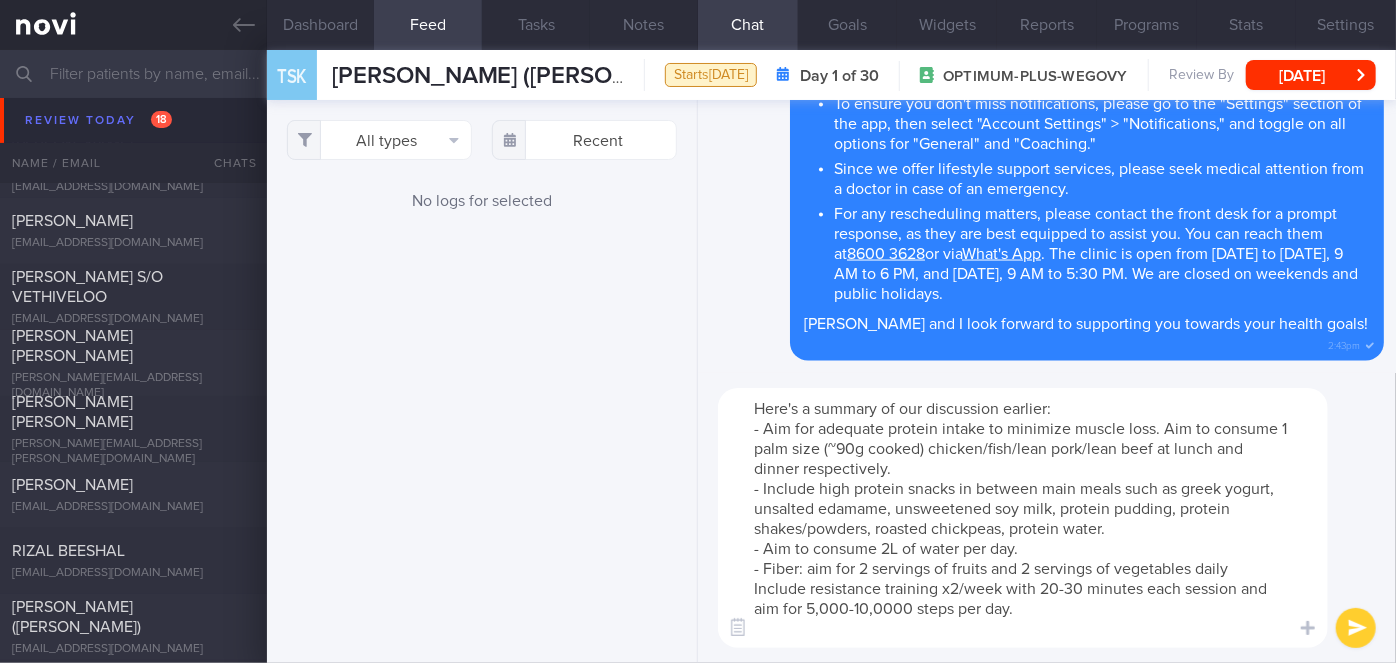 click on "Here's a summary of our discussion earlier:
- Aim for adequate protein intake to minimize muscle loss. Aim to consume 1 palm size (~90g cooked) chicken/fish/lean pork/lean beef at lunch and dinner respectively.
- Include high protein snacks in between main meals such as greek yogurt, unsalted edamame, unsweetened soy milk, protein pudding, protein shakes/powders, roasted chickpeas, protein water.
- Aim to consume 2L of water per day.
- Fiber: aim for 2 servings of fruits and 2 servings of vegetables daily
Include resistance training x2/week with 20-30 minutes each session and aim for 5,000-10,0000 steps per day." at bounding box center [1023, 518] 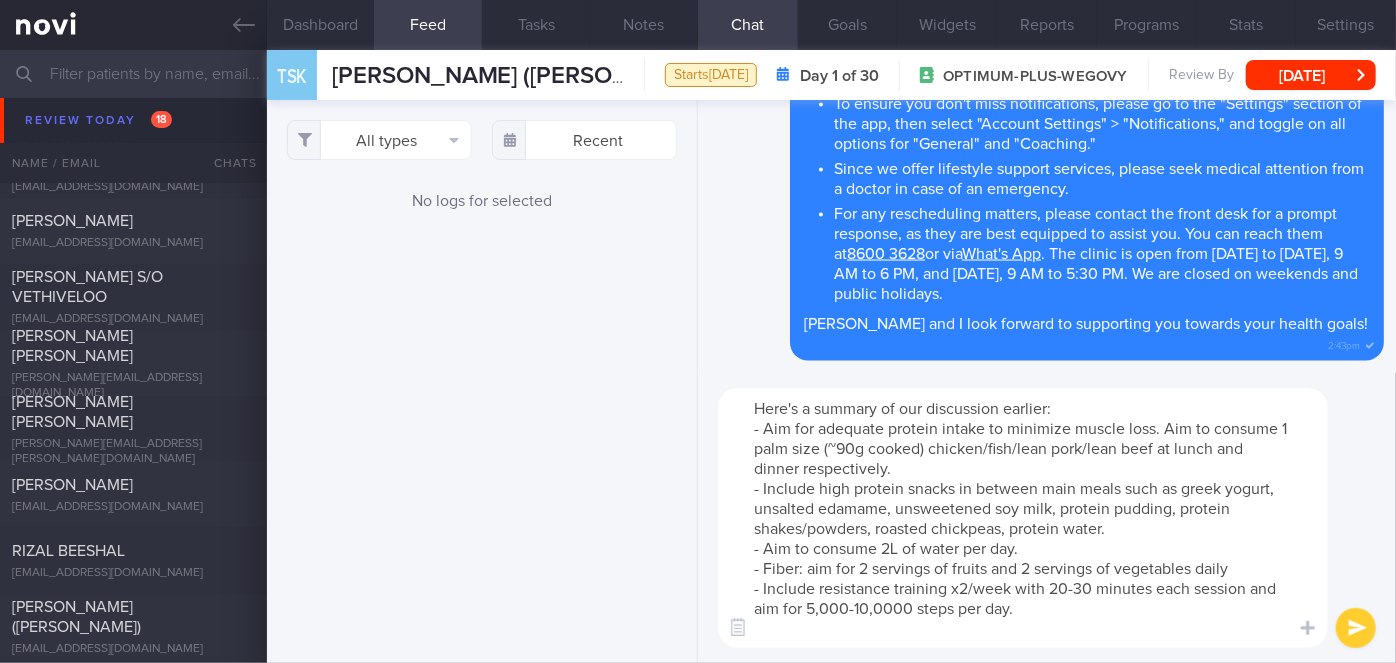 drag, startPoint x: 1016, startPoint y: 606, endPoint x: 763, endPoint y: 614, distance: 253.12645 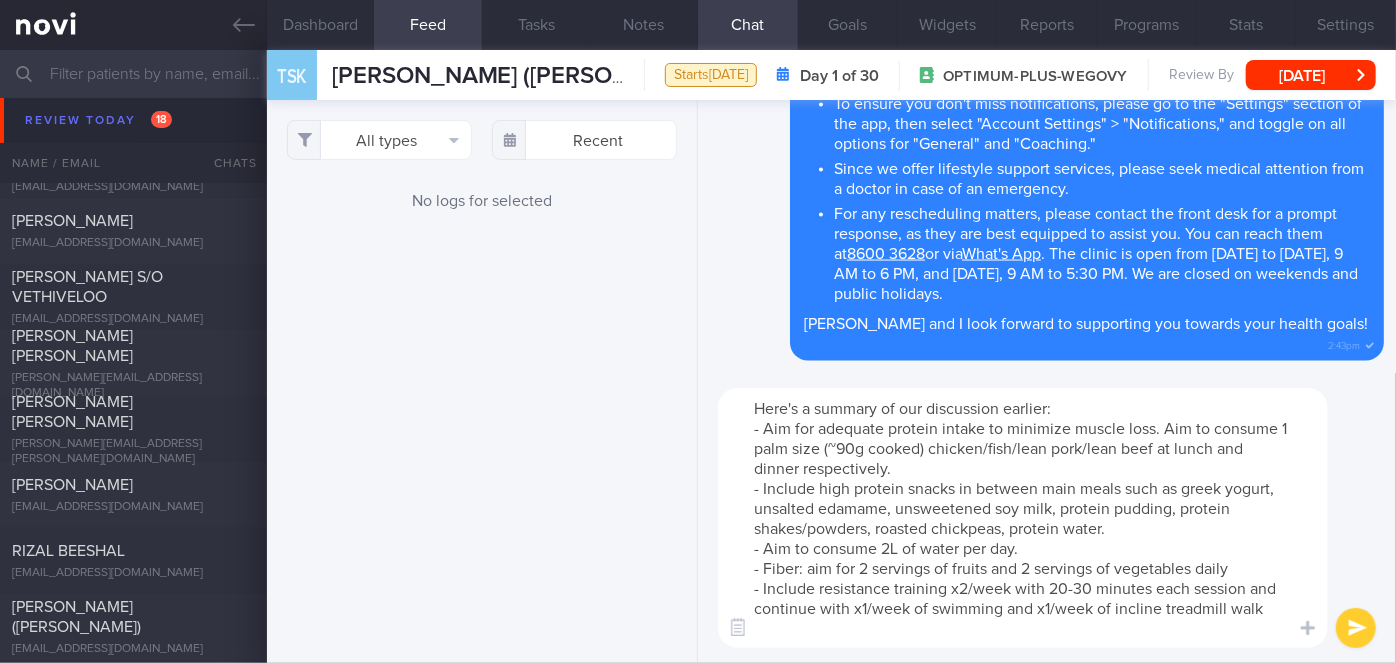 type on "Here's a summary of our discussion earlier:
- Aim for adequate protein intake to minimize muscle loss. Aim to consume 1 palm size (~90g cooked) chicken/fish/lean pork/lean beef at lunch and dinner respectively.
- Include high protein snacks in between main meals such as greek yogurt, unsalted edamame, unsweetened soy milk, protein pudding, protein shakes/powders, roasted chickpeas, protein water.
- Aim to consume 2L of water per day.
- Fiber: aim for 2 servings of fruits and 2 servings of vegetables daily
- Include resistance training x2/week with 20-30 minutes each session and continue with x1/week of swimming and x1/week of incline treadmill walk" 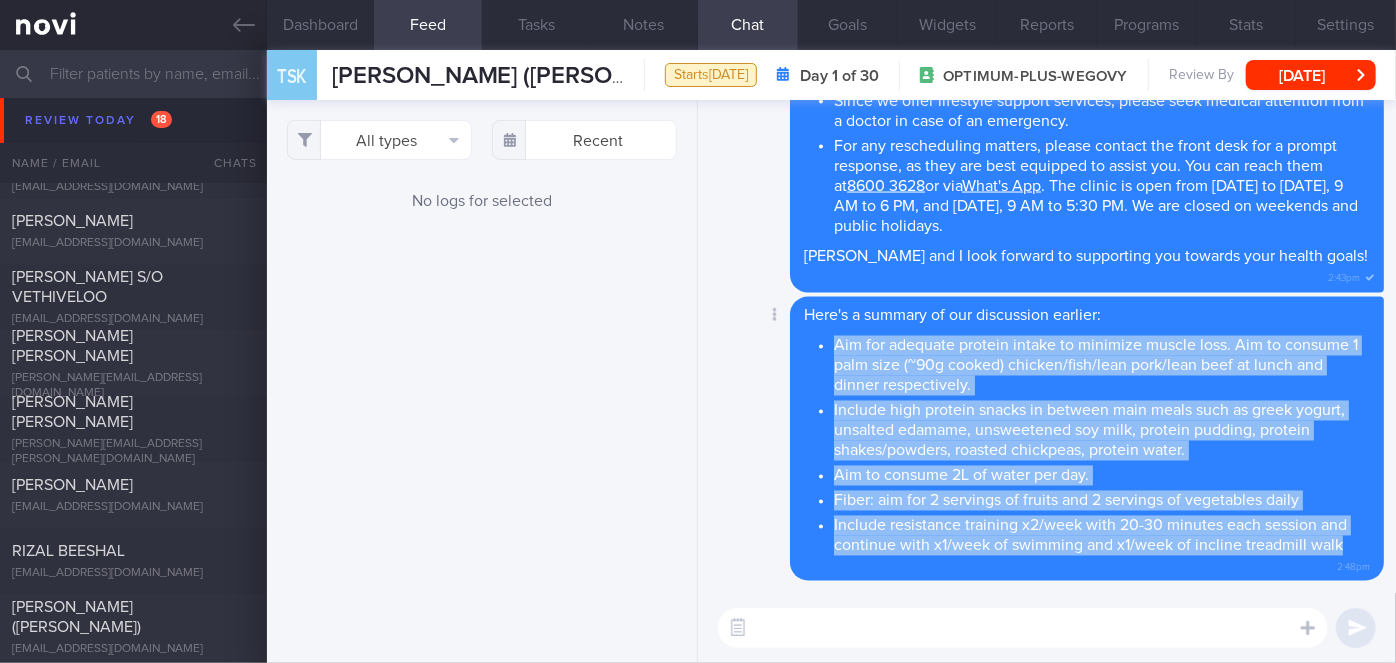 drag, startPoint x: 838, startPoint y: 338, endPoint x: 1338, endPoint y: 542, distance: 540.01483 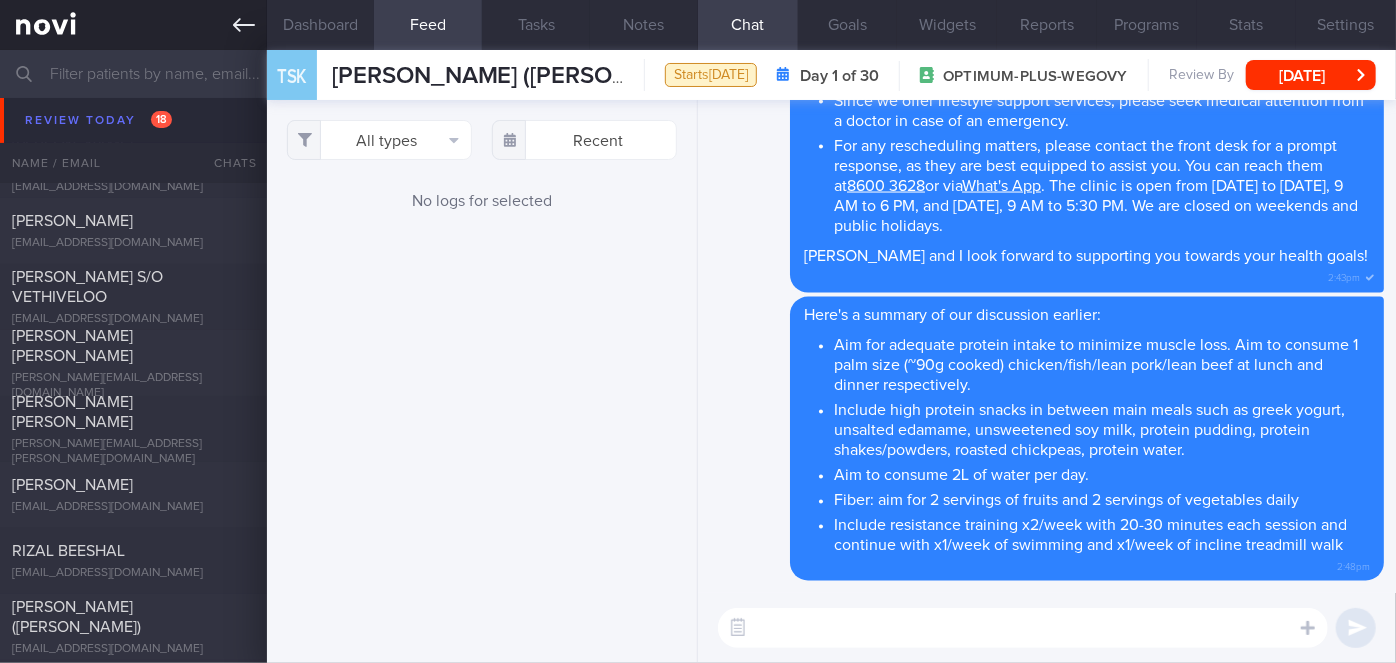 click 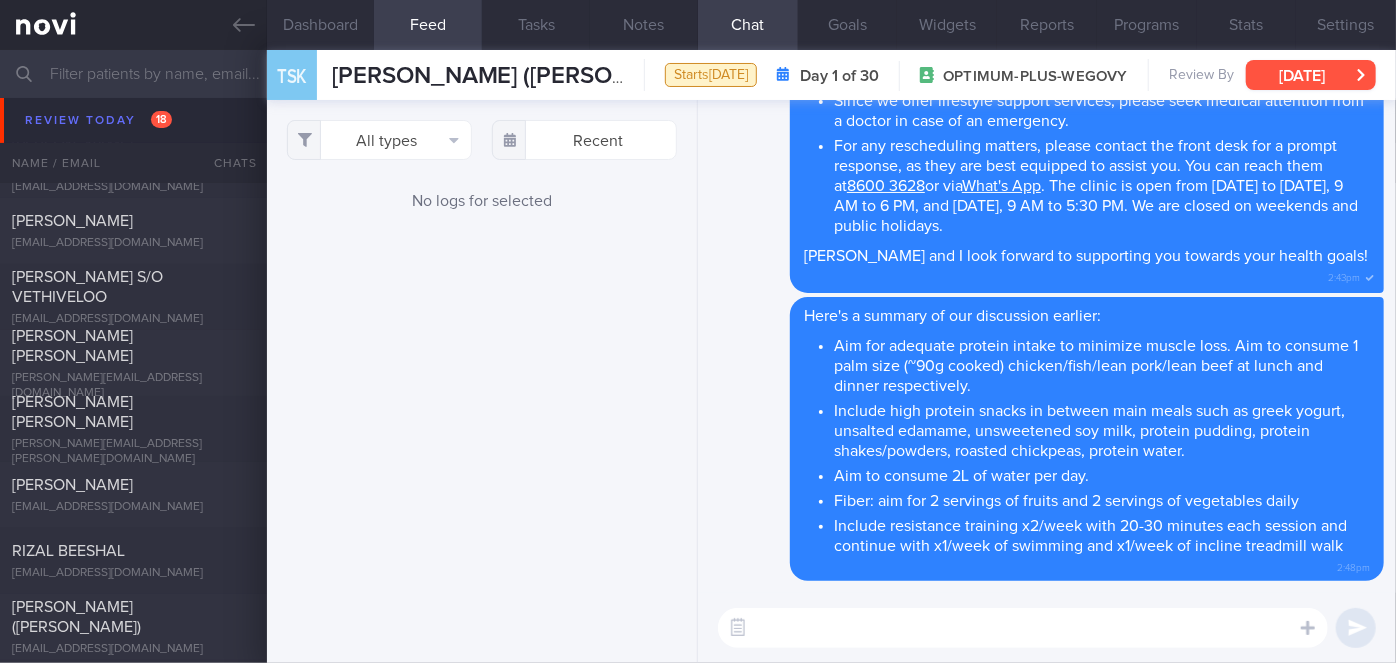 click on "[DATE]" at bounding box center (1311, 75) 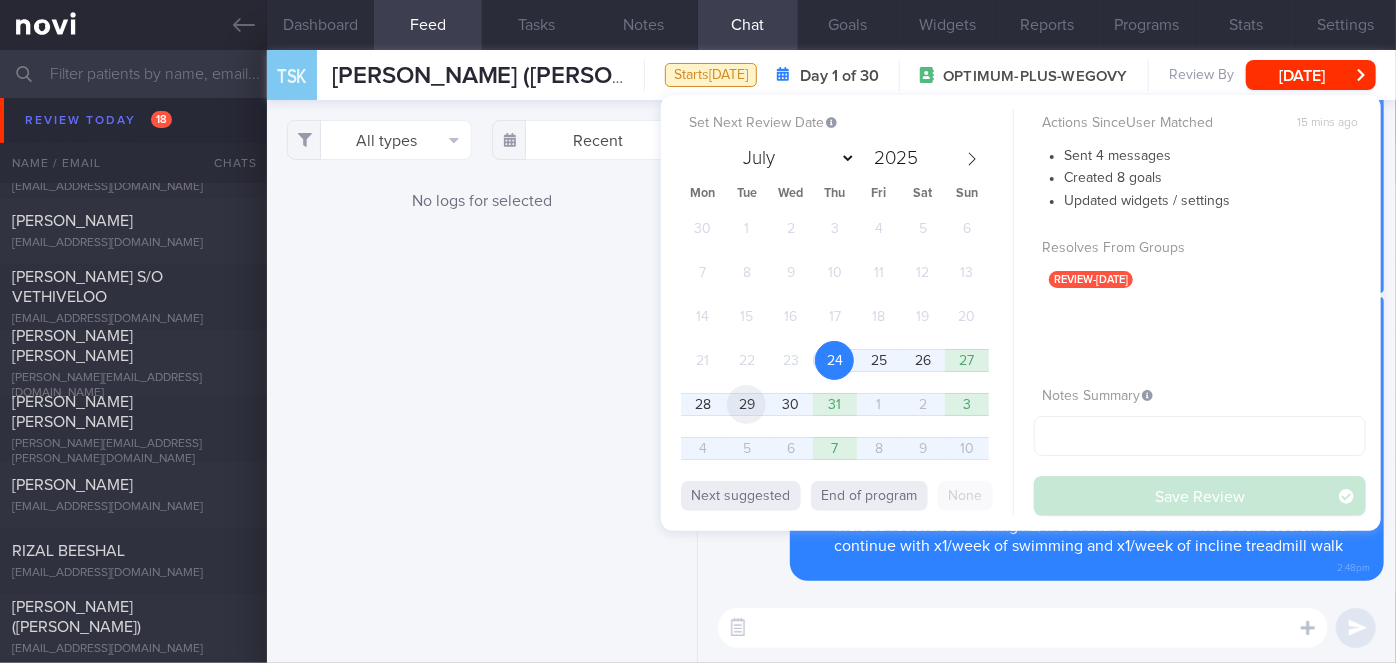click on "29" at bounding box center [746, 404] 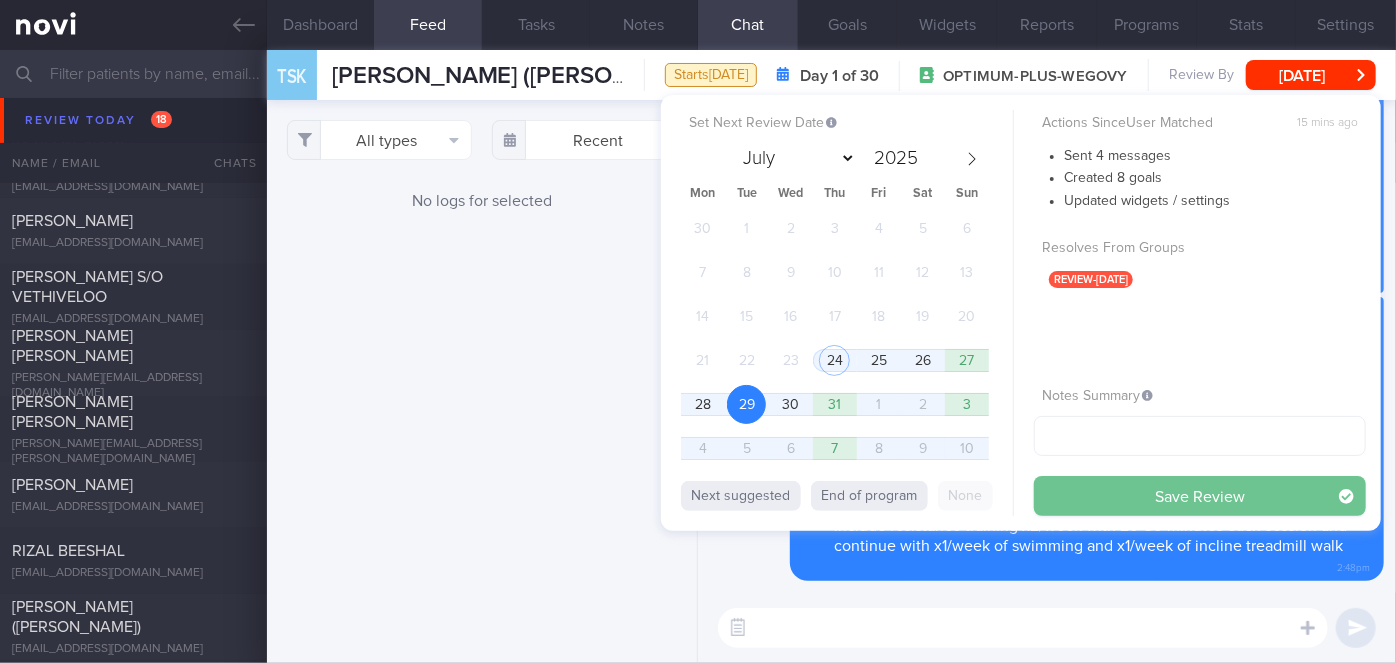 click on "Save Review" at bounding box center (1200, 496) 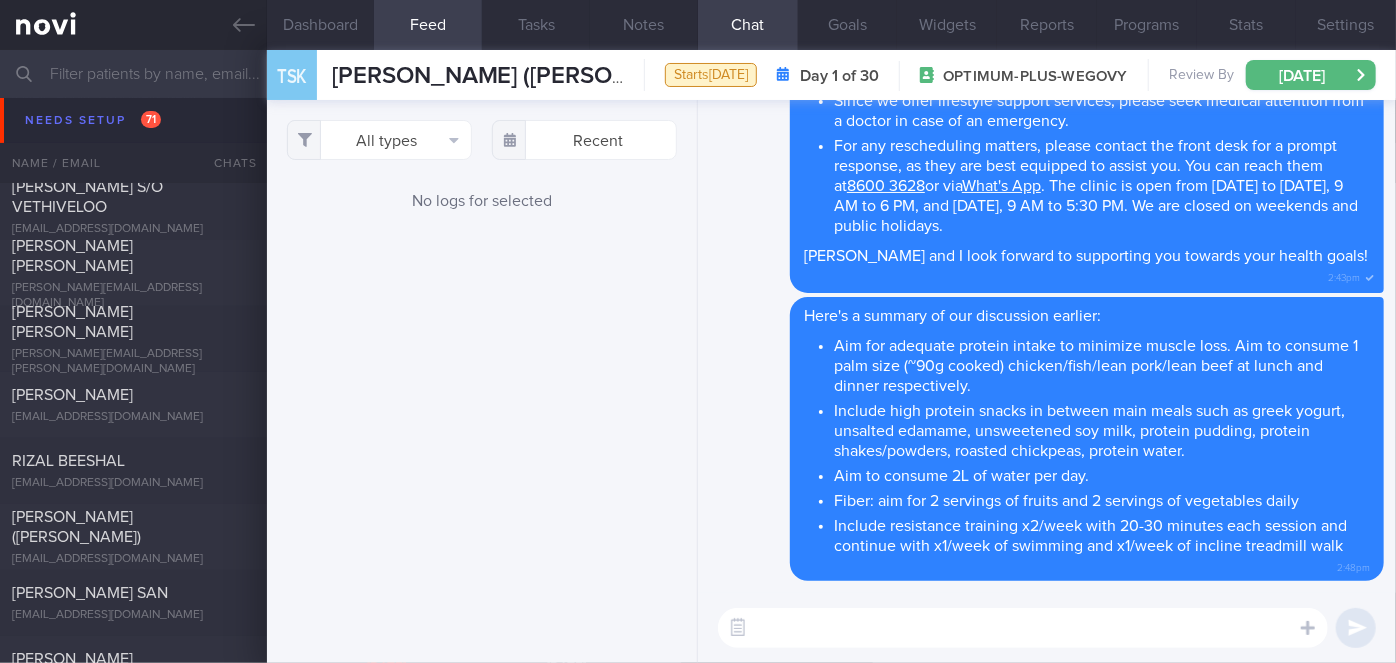 scroll, scrollTop: 4639, scrollLeft: 0, axis: vertical 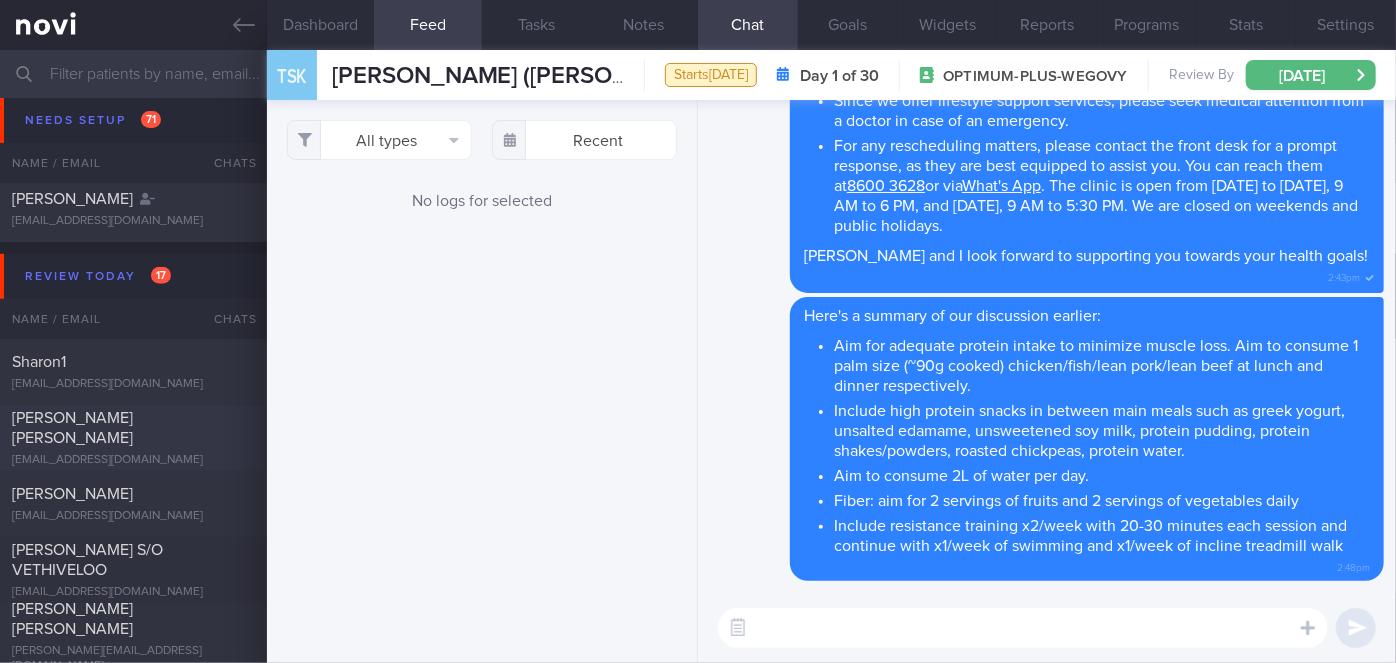 click on "[PERSON_NAME] [PERSON_NAME]" at bounding box center (131, 428) 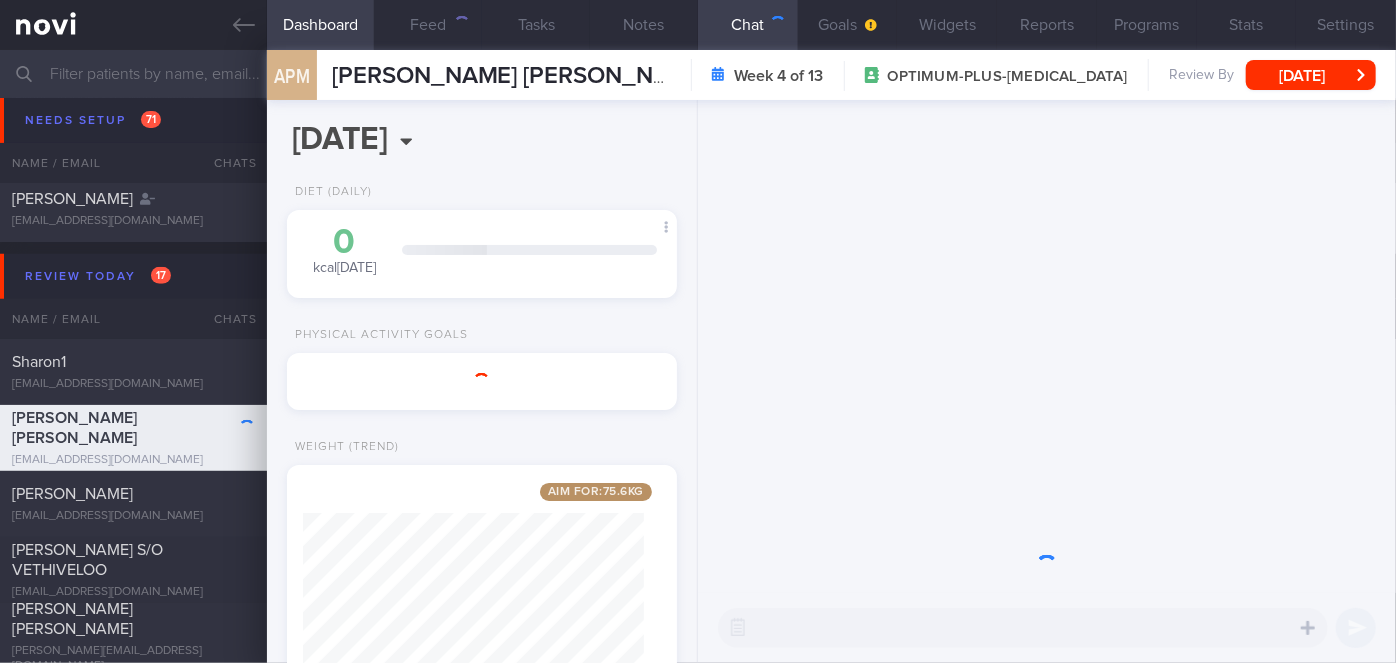 scroll, scrollTop: 0, scrollLeft: 0, axis: both 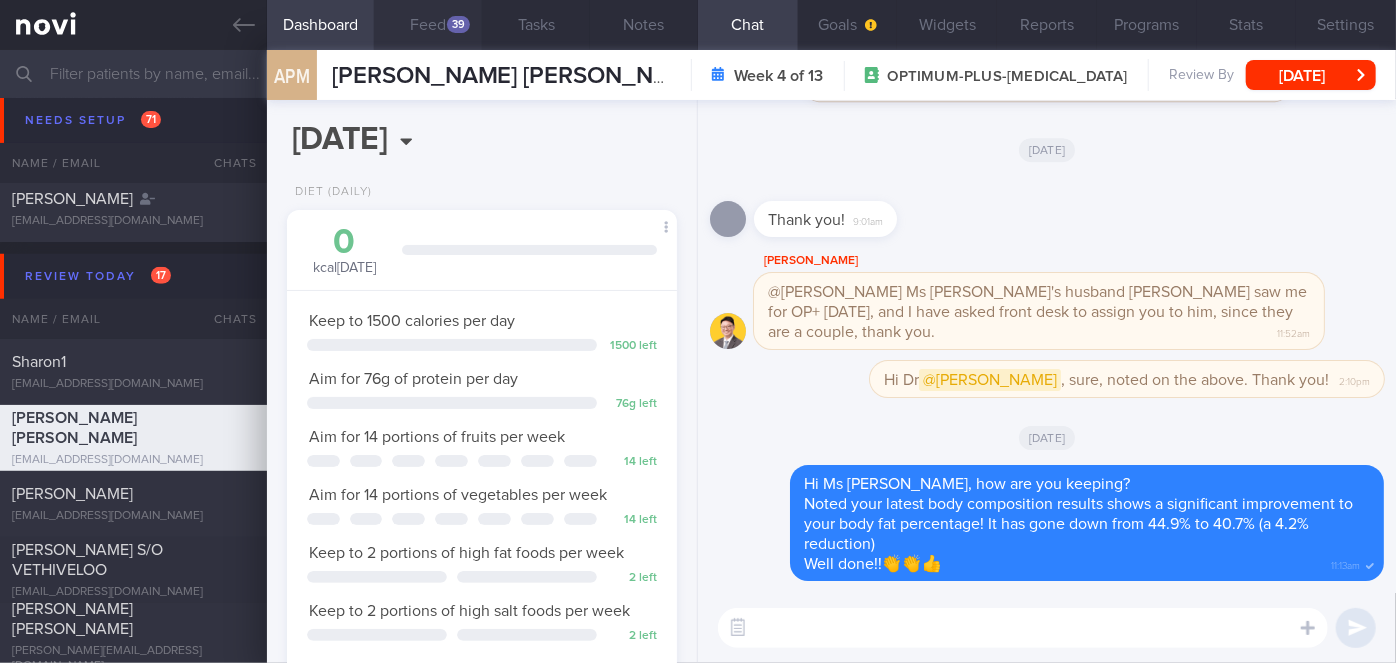 click on "39" at bounding box center (458, 24) 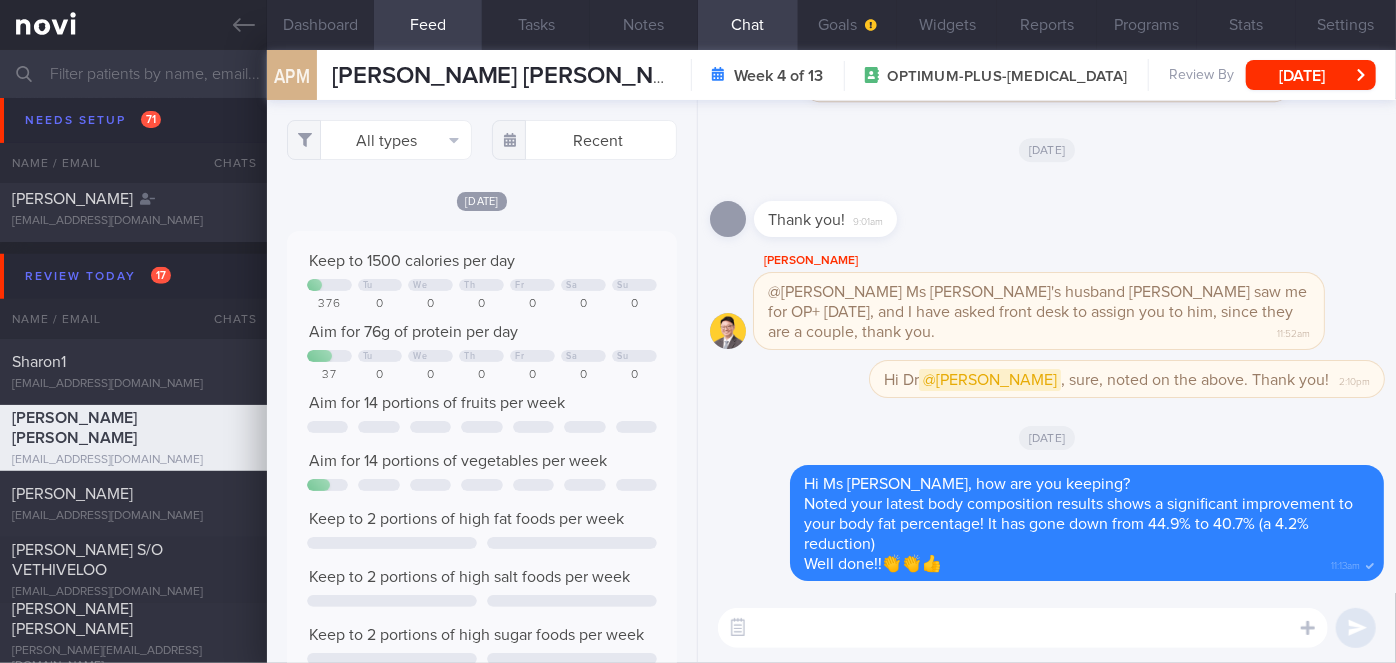 scroll, scrollTop: 999912, scrollLeft: 999648, axis: both 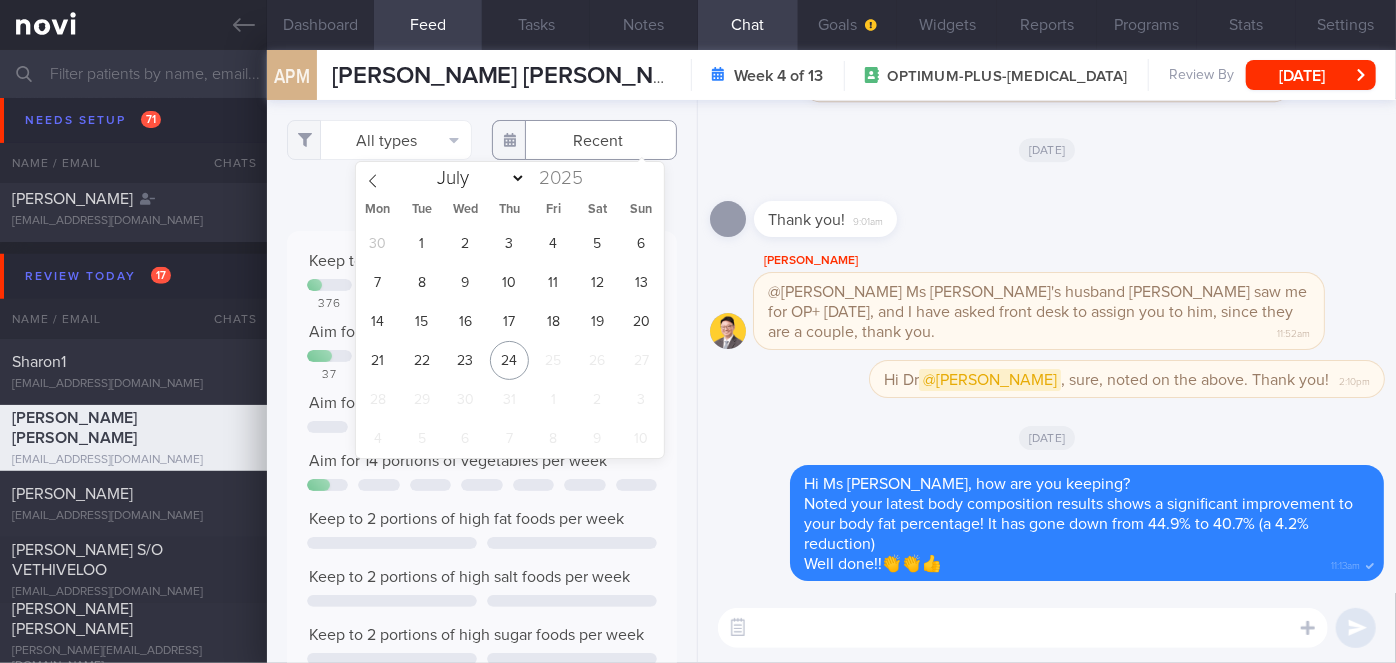 click at bounding box center [584, 140] 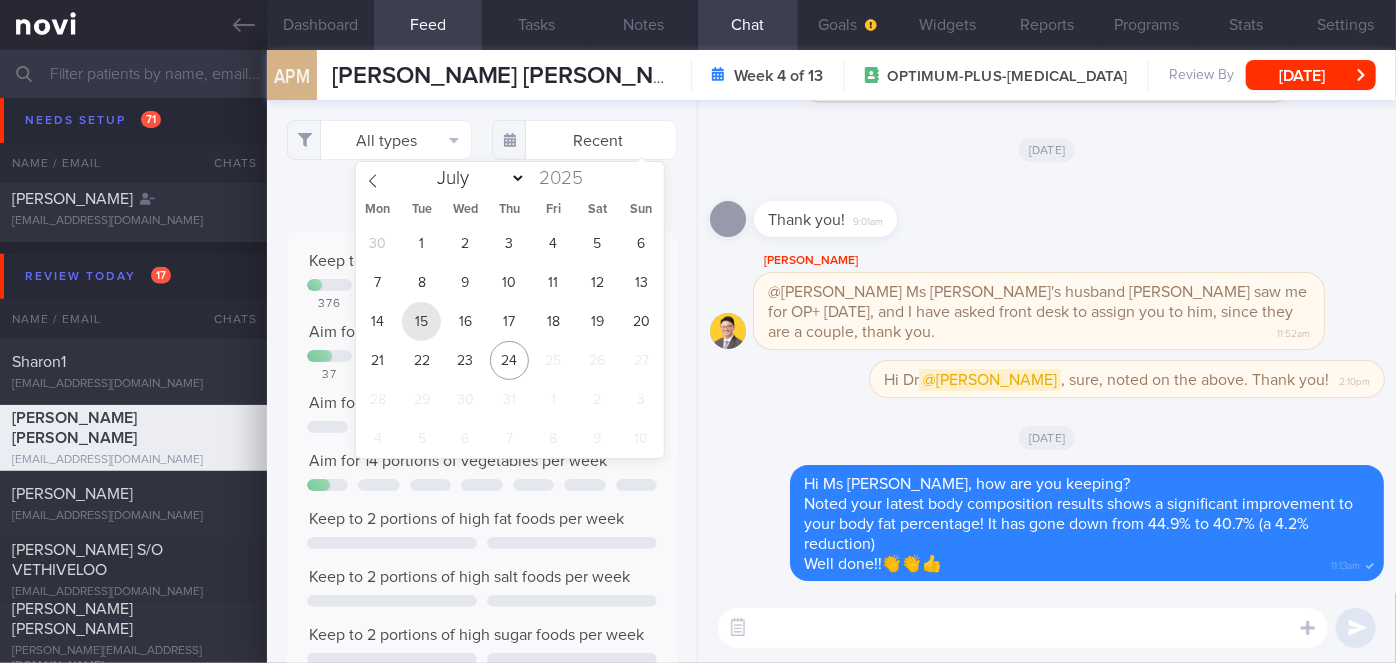 click on "15" at bounding box center [421, 321] 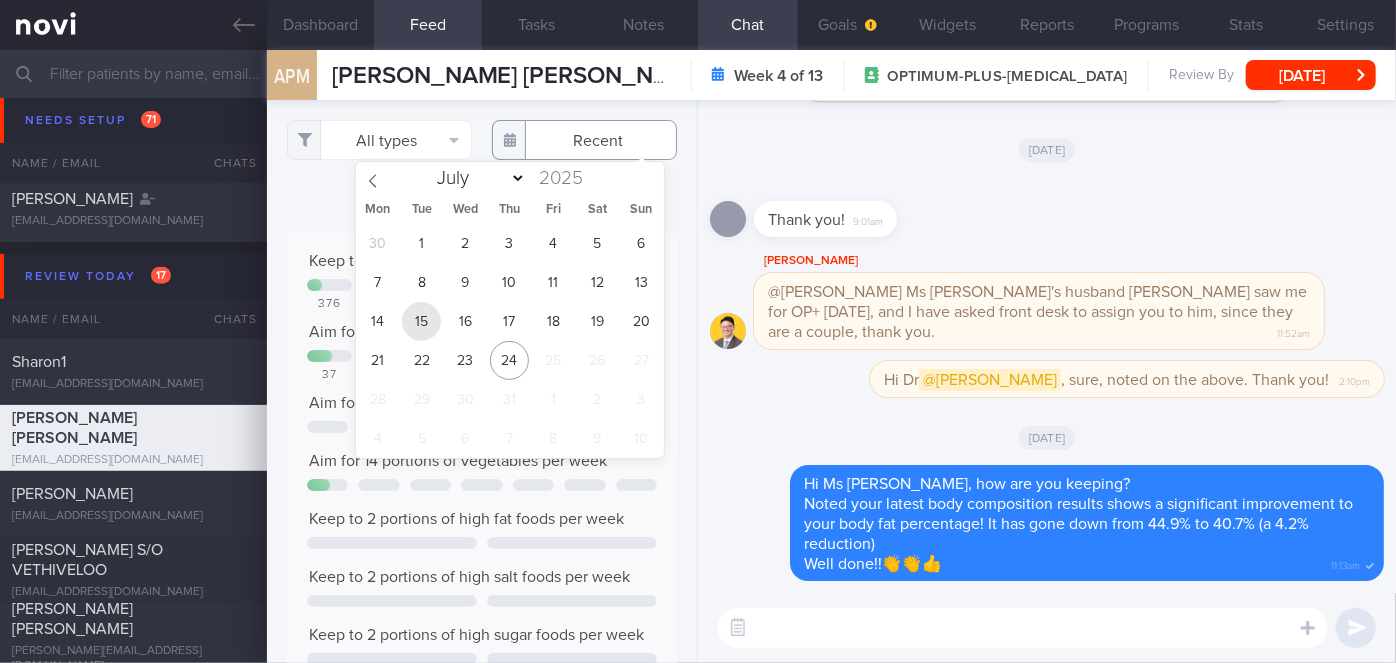 type on "[DATE]" 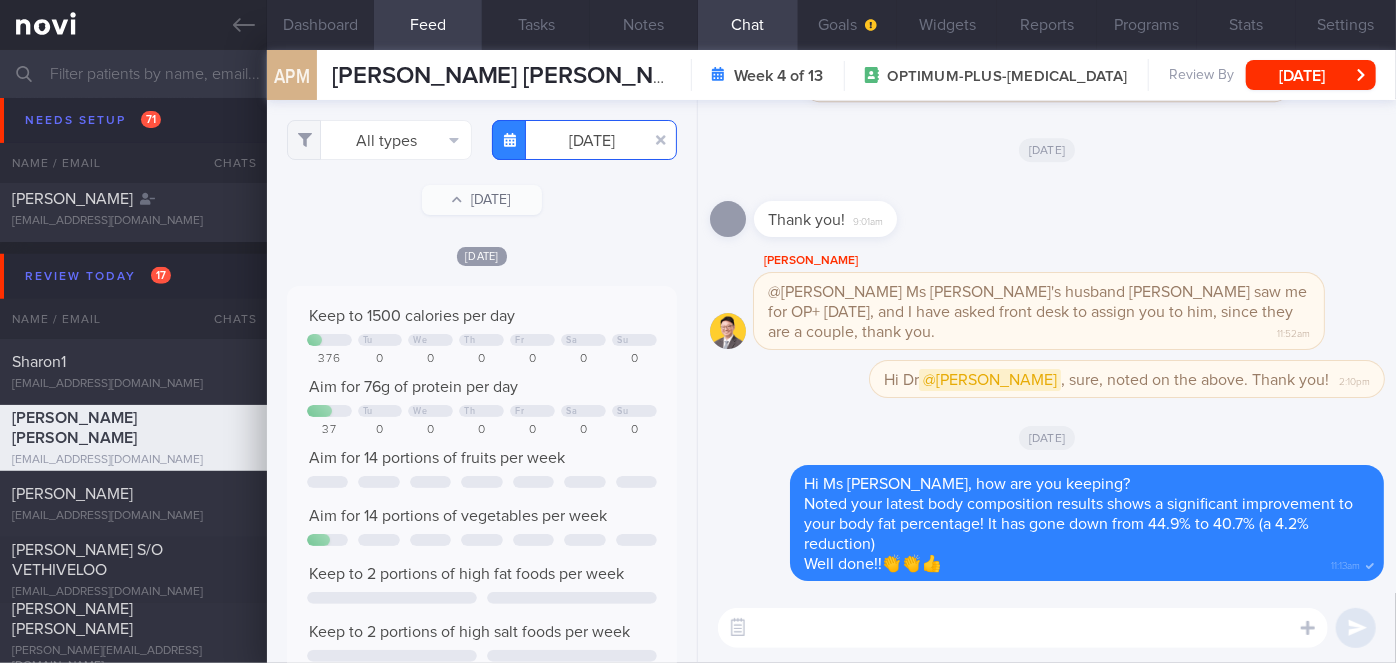click on "[DATE]" at bounding box center [584, 140] 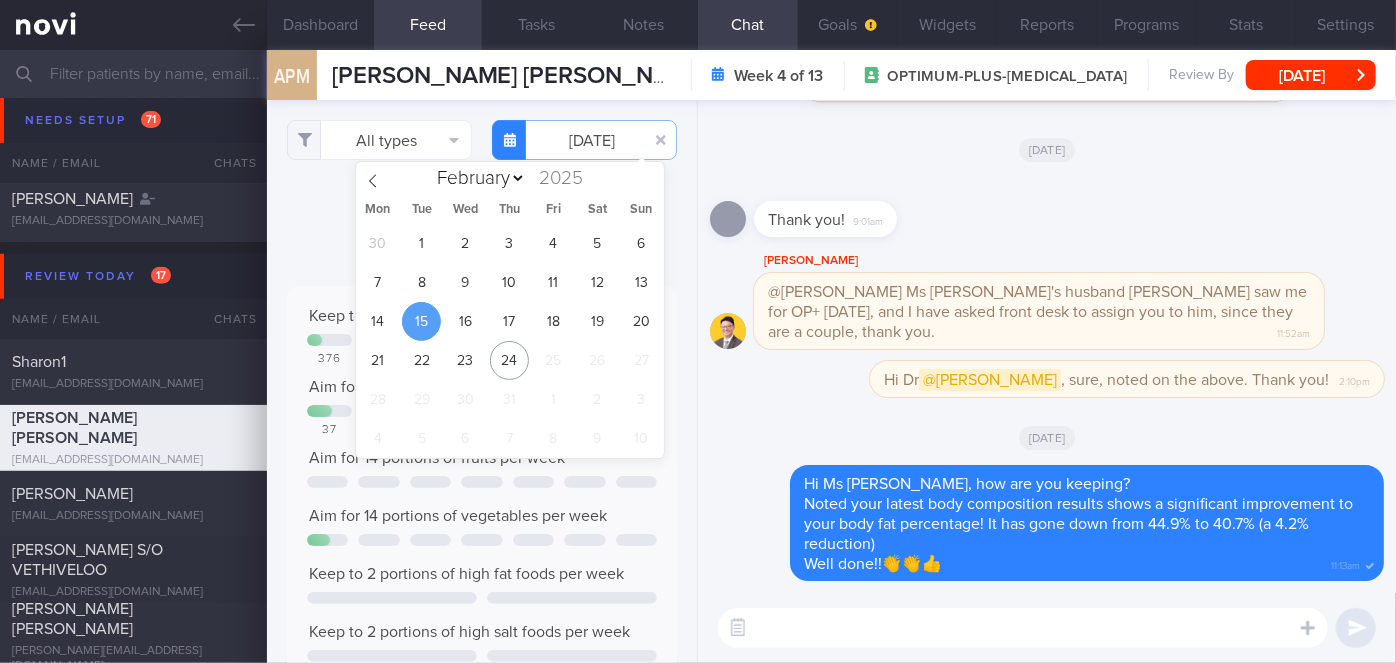 click on "All types
Food
Activity
Glucose
Weight
Medicine
Blood Pressure
CGM Install
[DATE]-07-15
[DATE]
[DATE]" at bounding box center [482, 381] 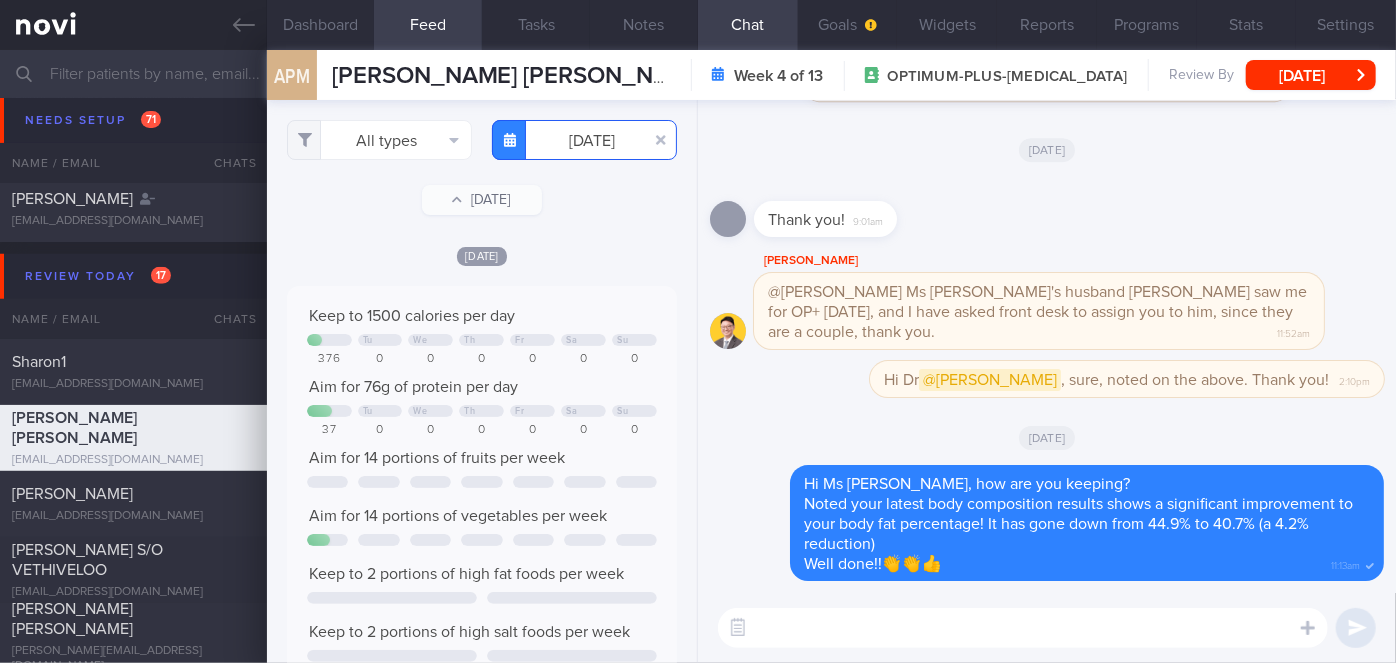 click on "[DATE]" at bounding box center [584, 140] 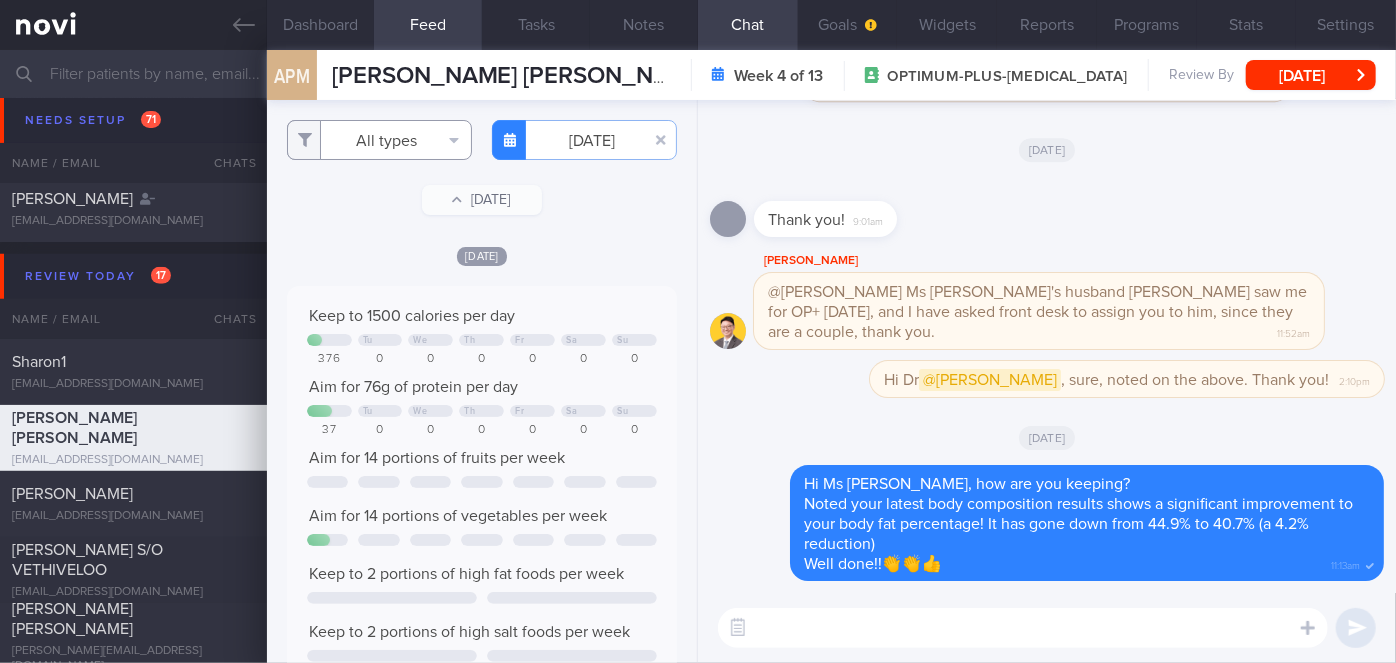 click on "All types" at bounding box center [379, 140] 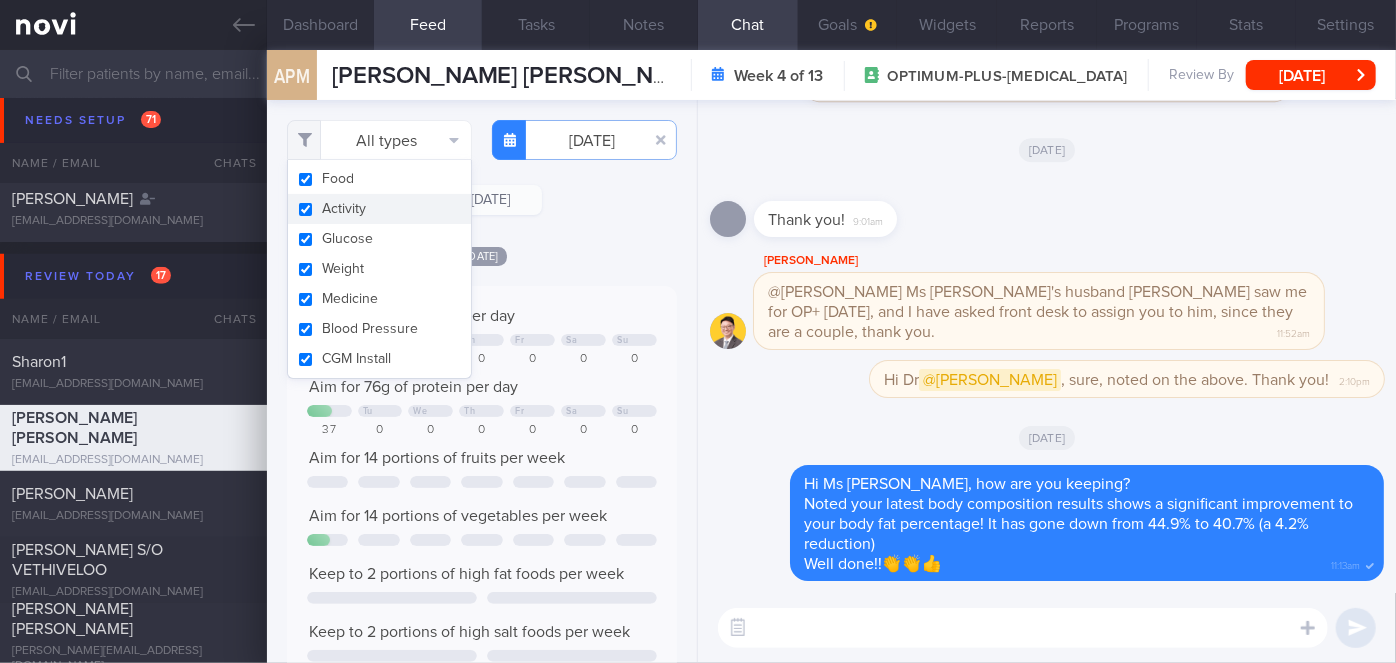 click on "Activity" at bounding box center (379, 209) 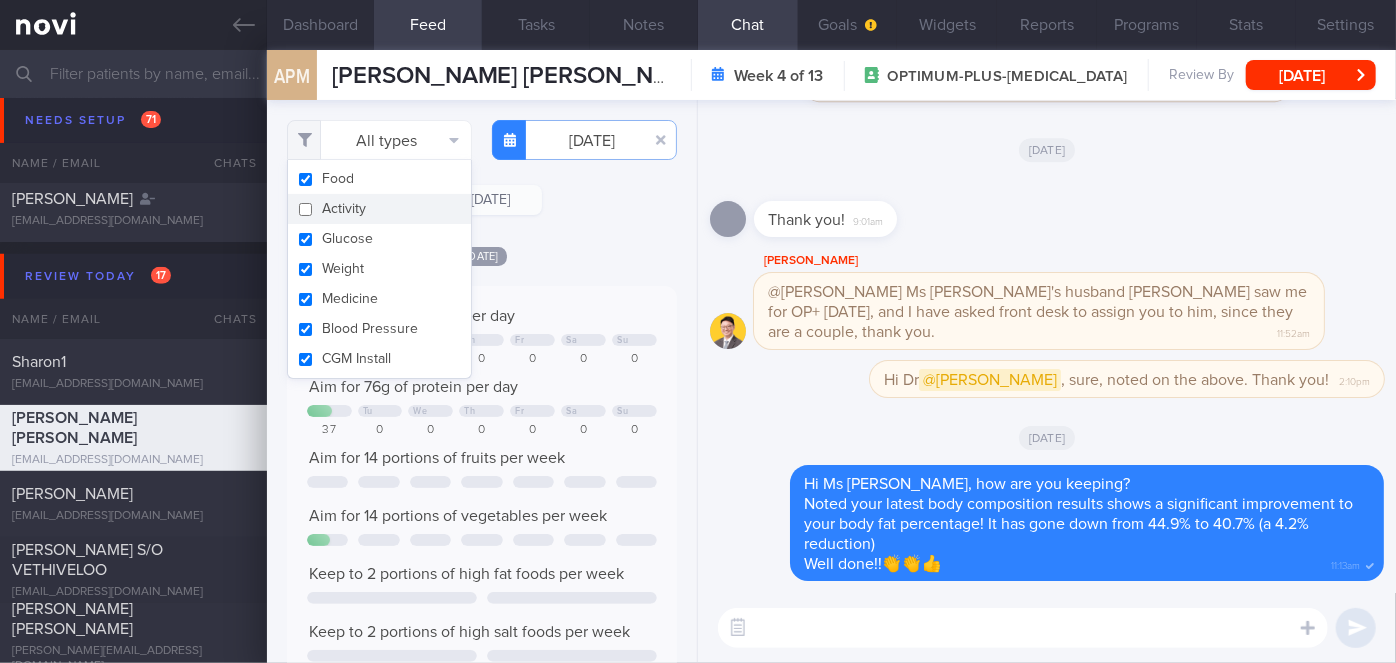 checkbox on "false" 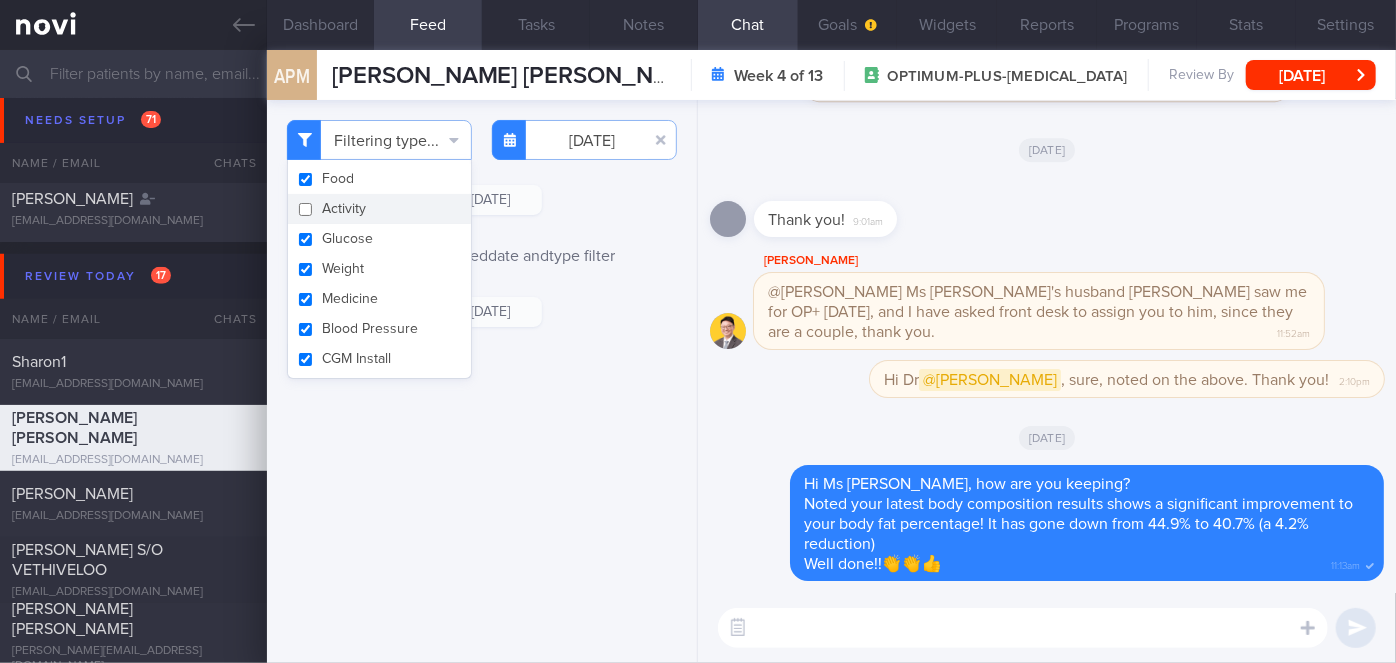 click on "Filtering type...
Food
Activity
Glucose
Weight
Medicine
Blood Pressure
CGM Install
[DATE]-07-15
[DATE]
No logs for selected
date" at bounding box center (482, 381) 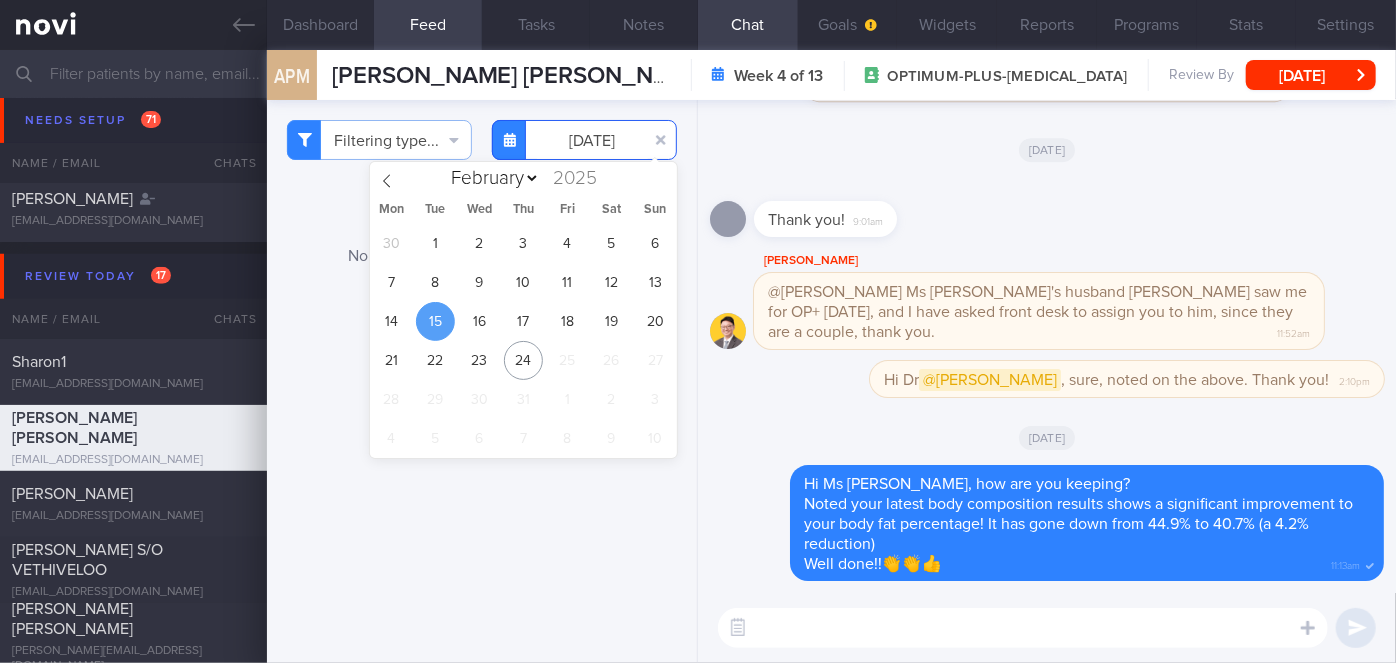 click on "[DATE]" at bounding box center (584, 140) 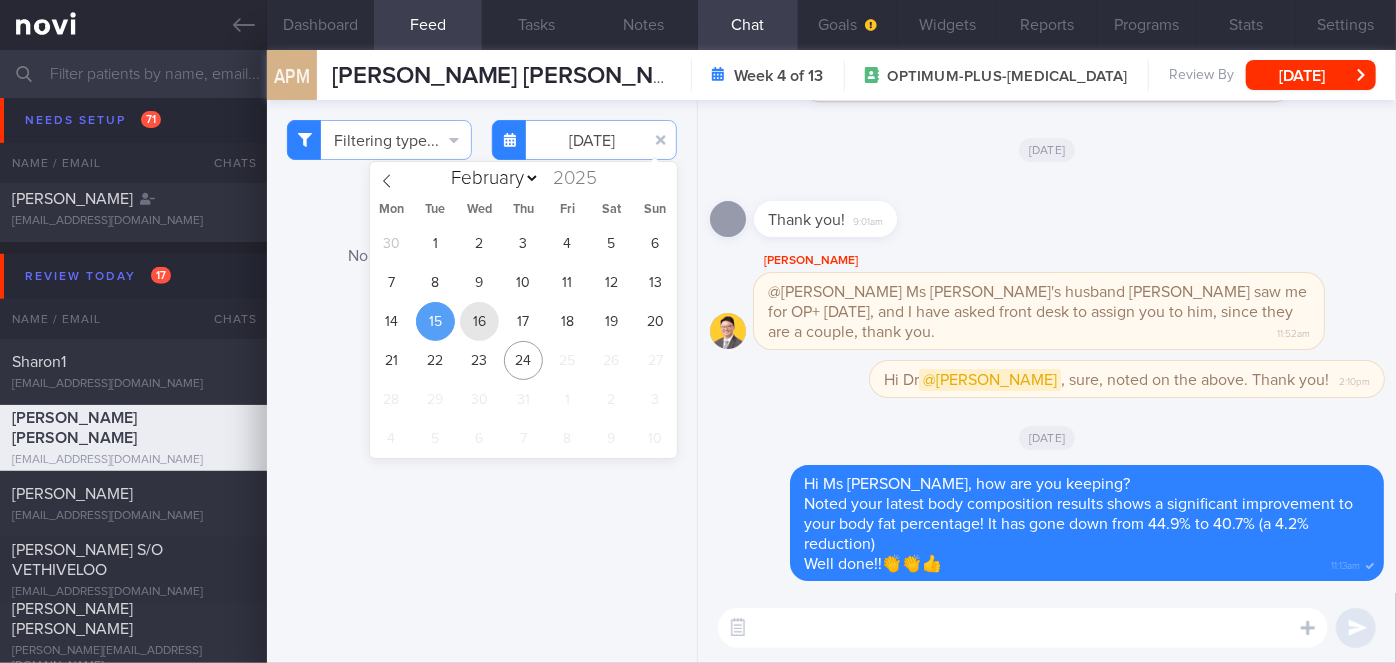 click on "16" at bounding box center [479, 321] 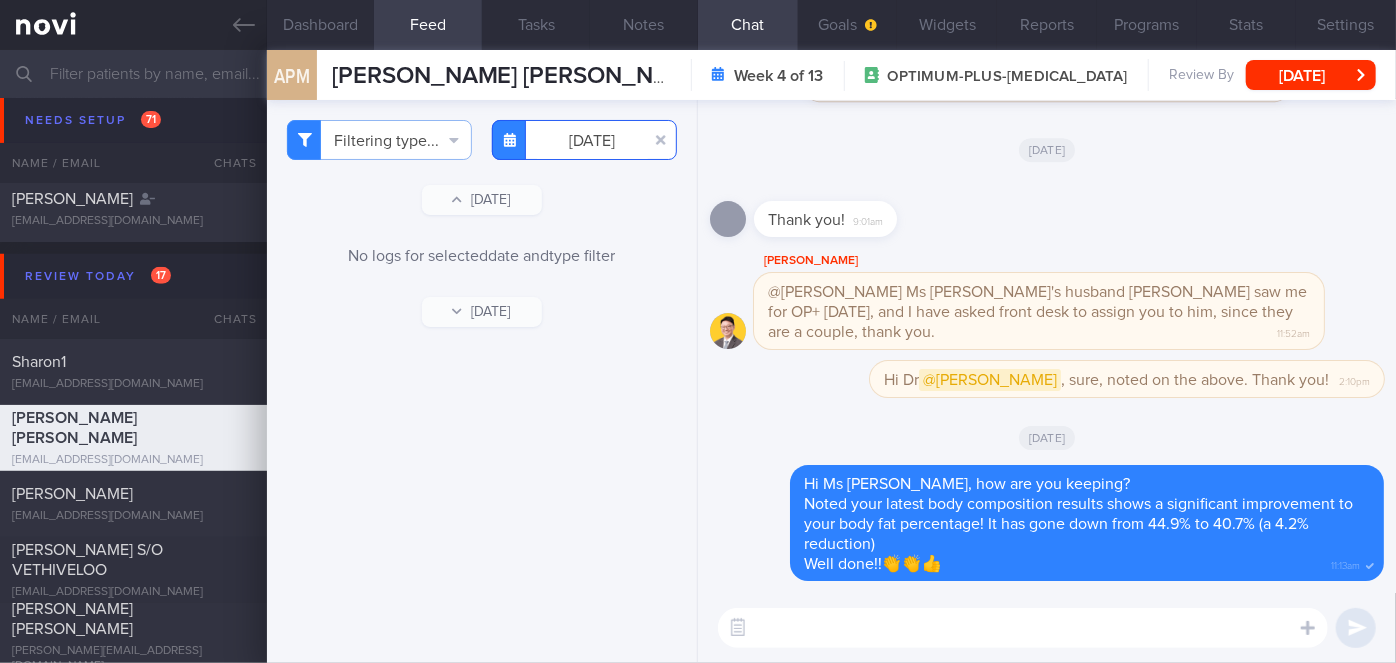 click on "[DATE]" at bounding box center (584, 140) 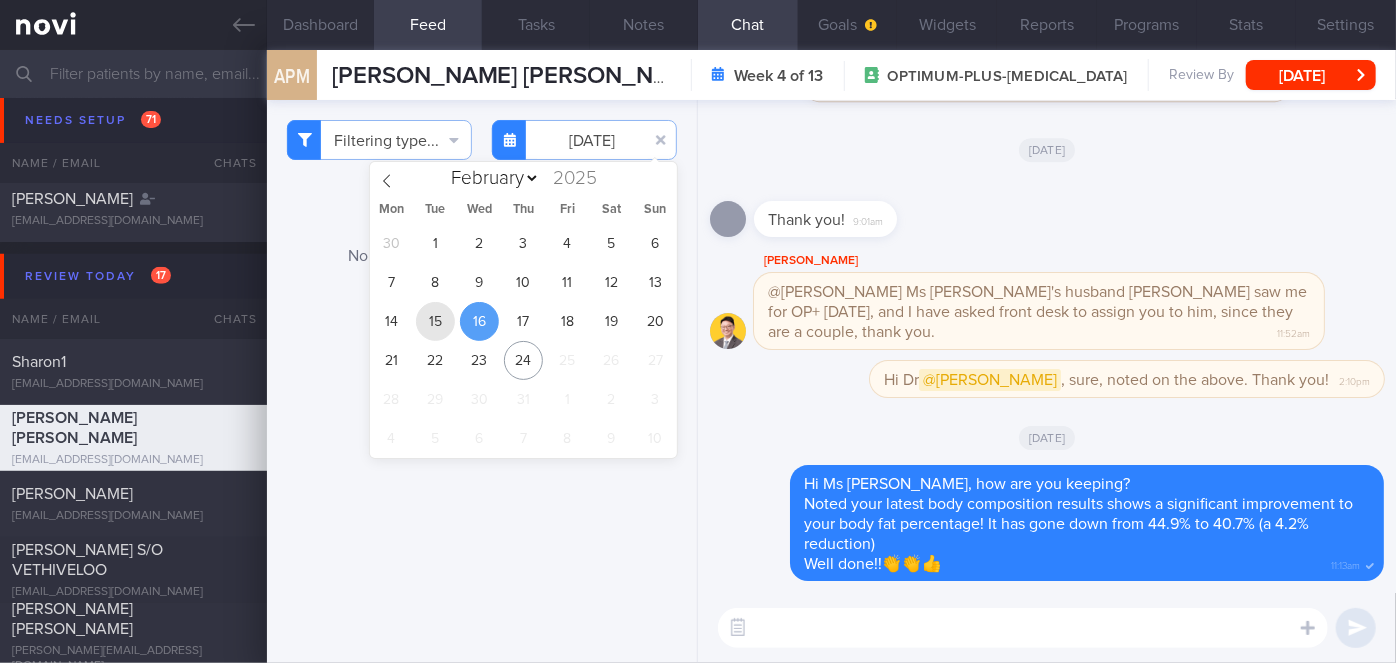 click on "15" at bounding box center (435, 321) 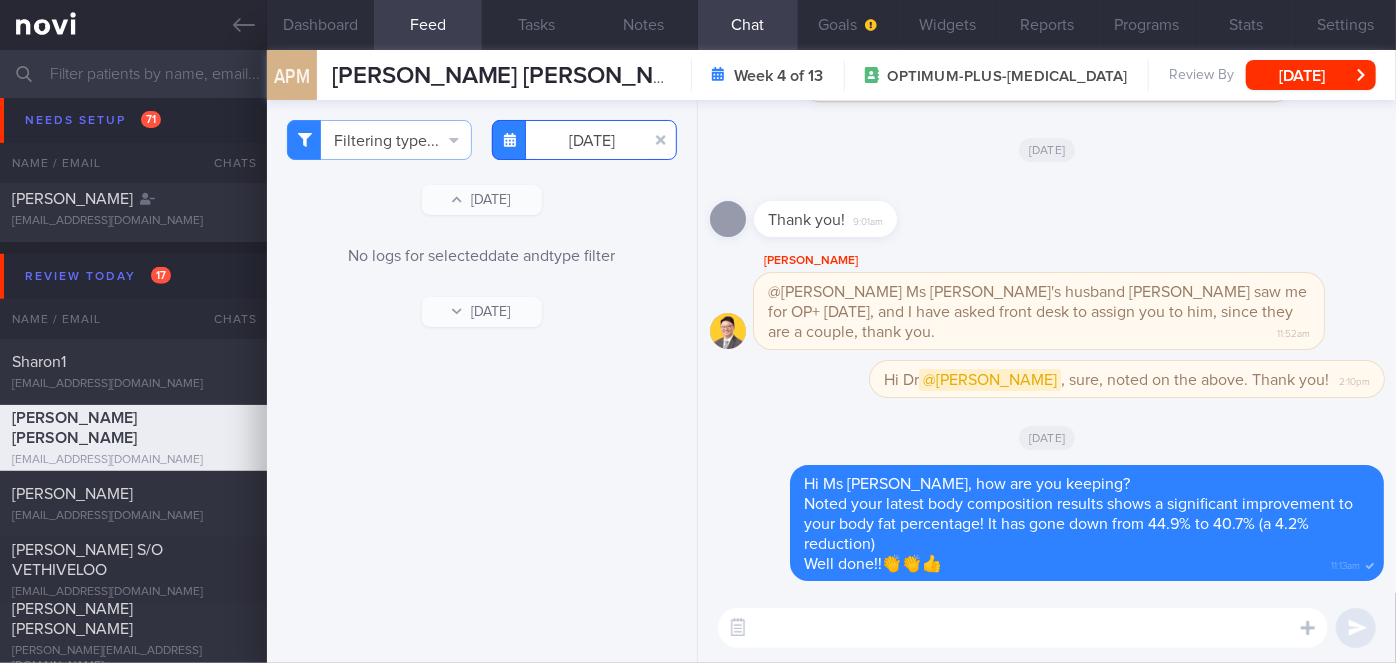 click on "[DATE]" at bounding box center [584, 140] 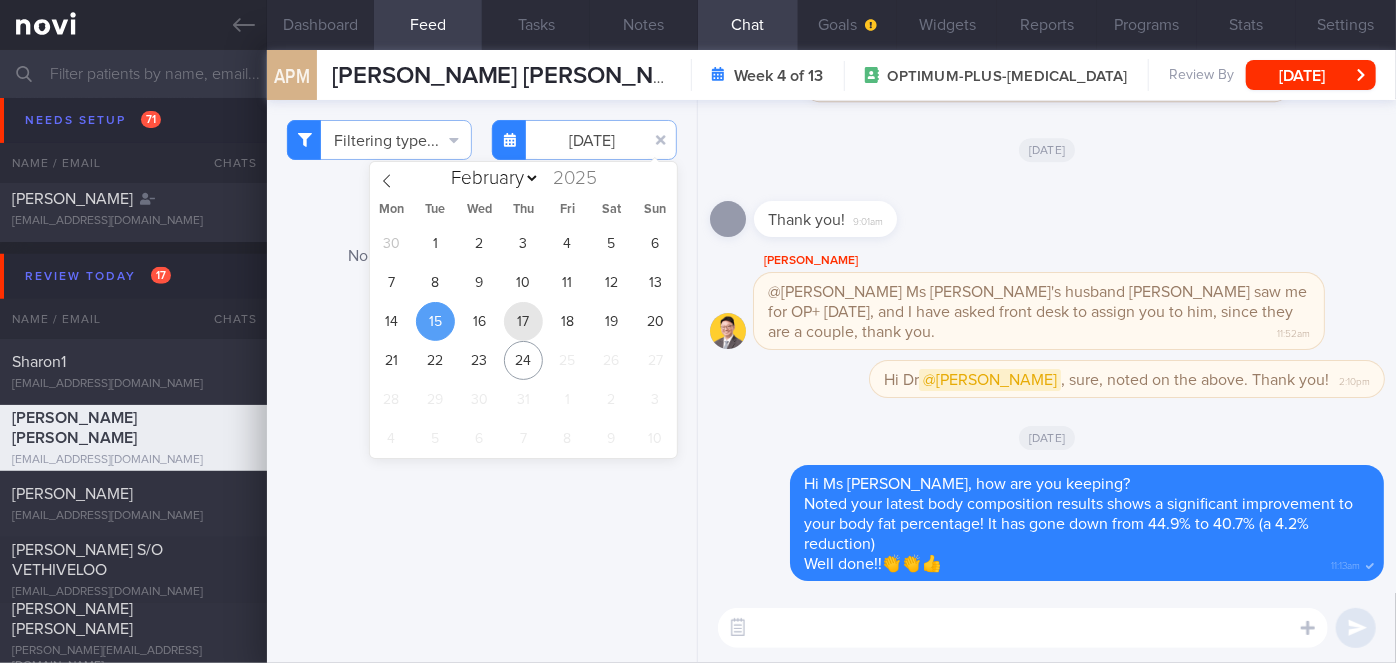 click on "17" at bounding box center (523, 321) 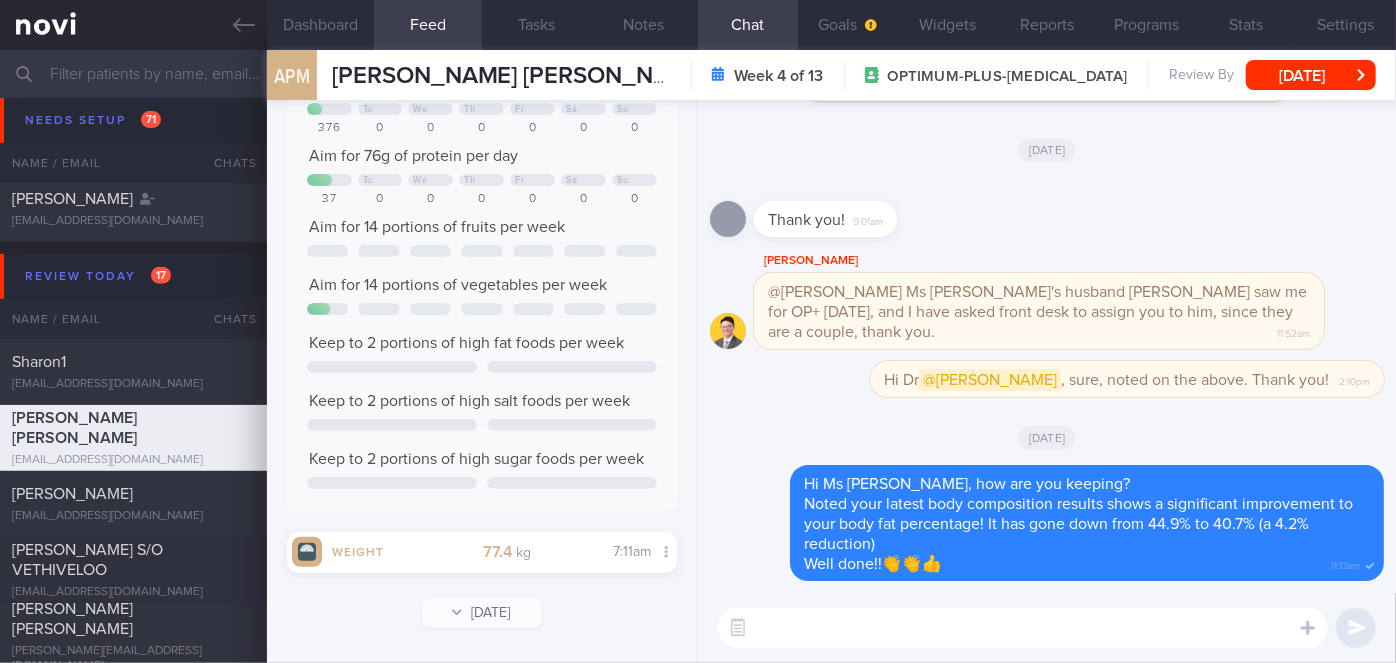 scroll, scrollTop: 0, scrollLeft: 0, axis: both 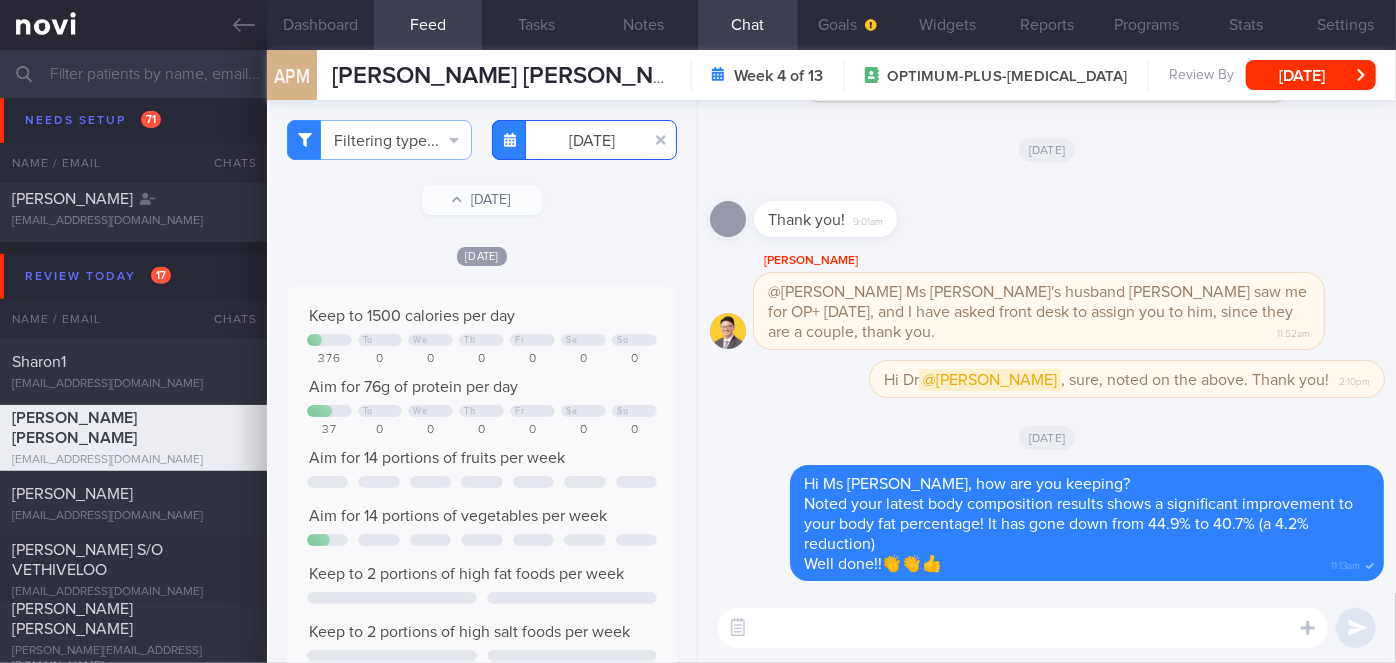 click on "[DATE]" at bounding box center [584, 140] 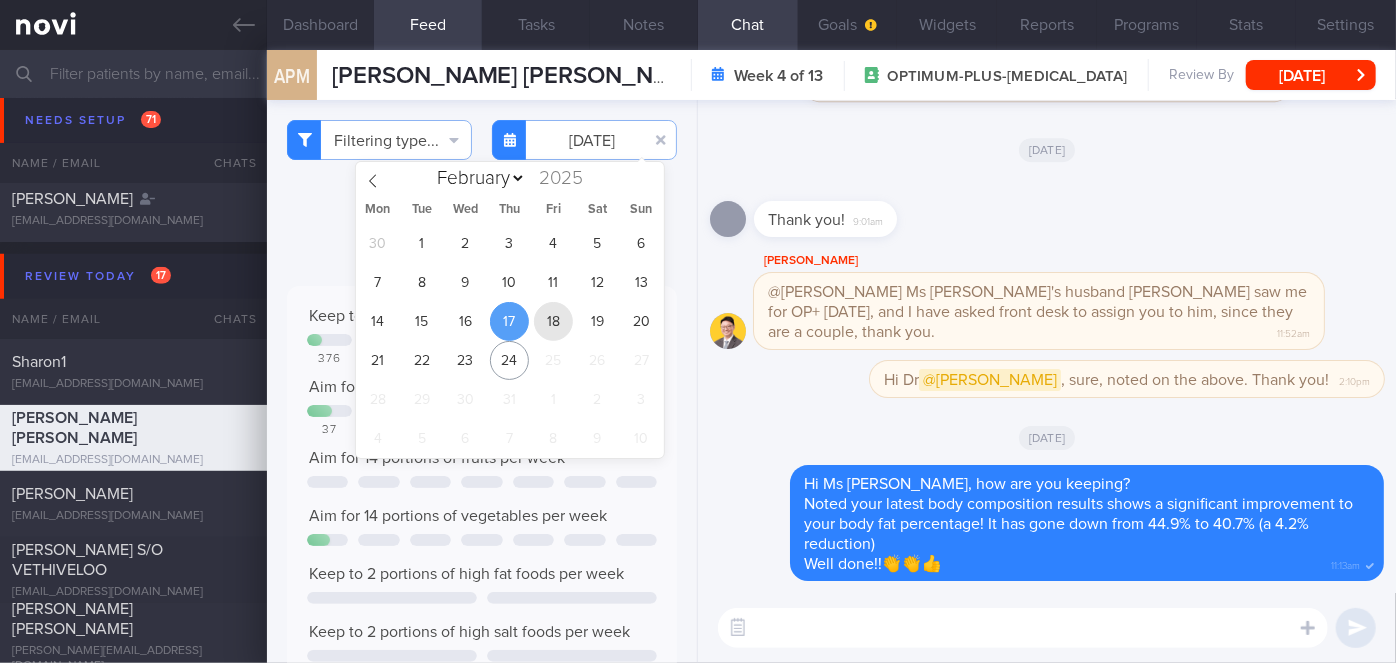click on "18" at bounding box center (553, 321) 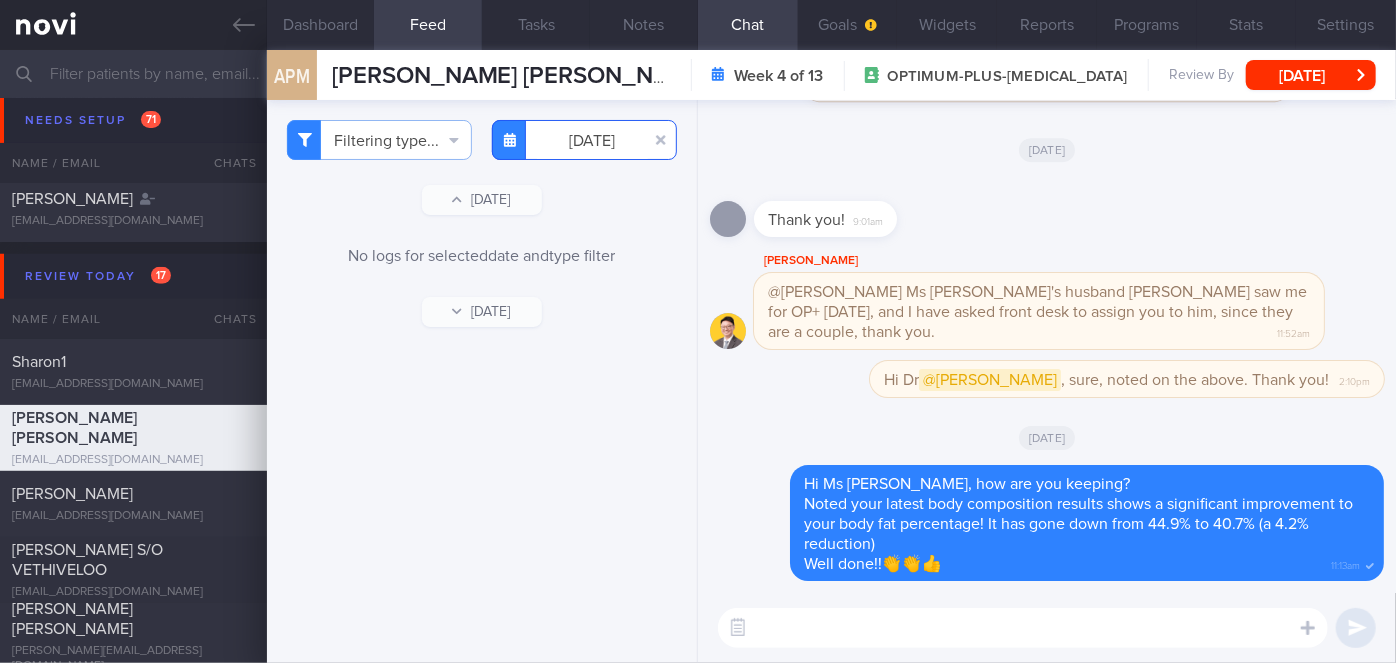 click on "[DATE]" at bounding box center (584, 140) 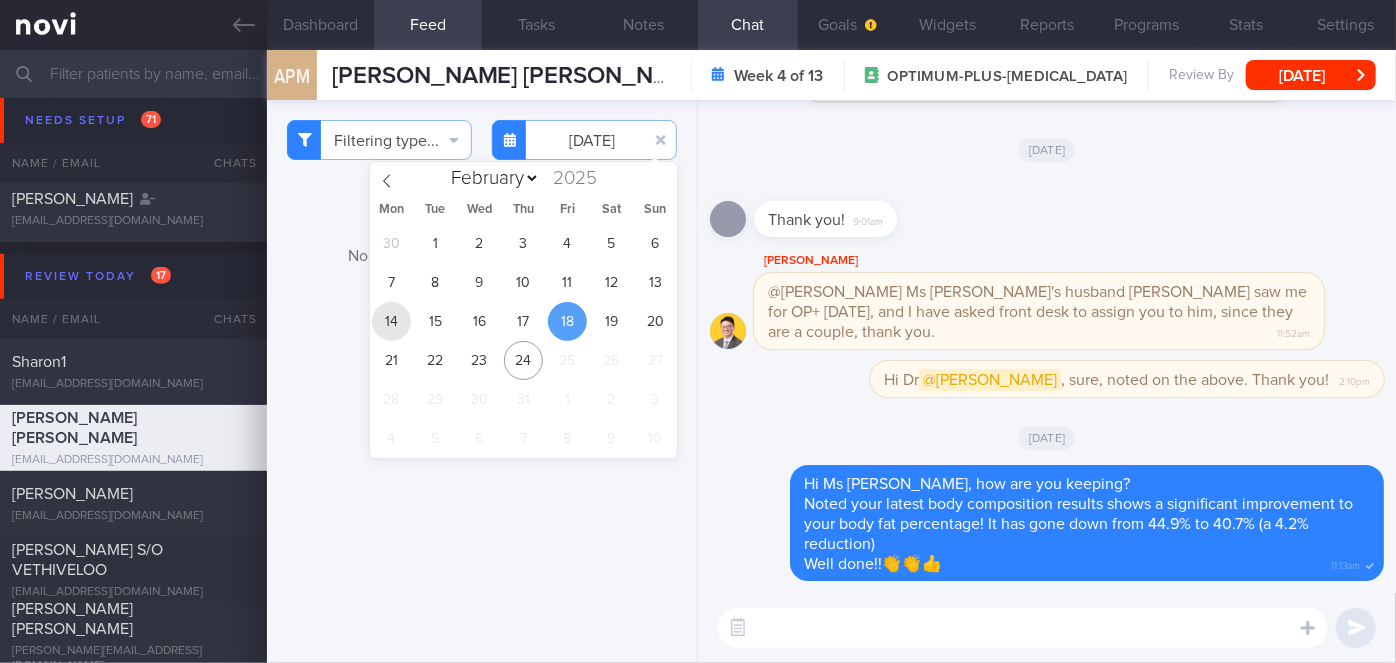 click on "14" at bounding box center (391, 321) 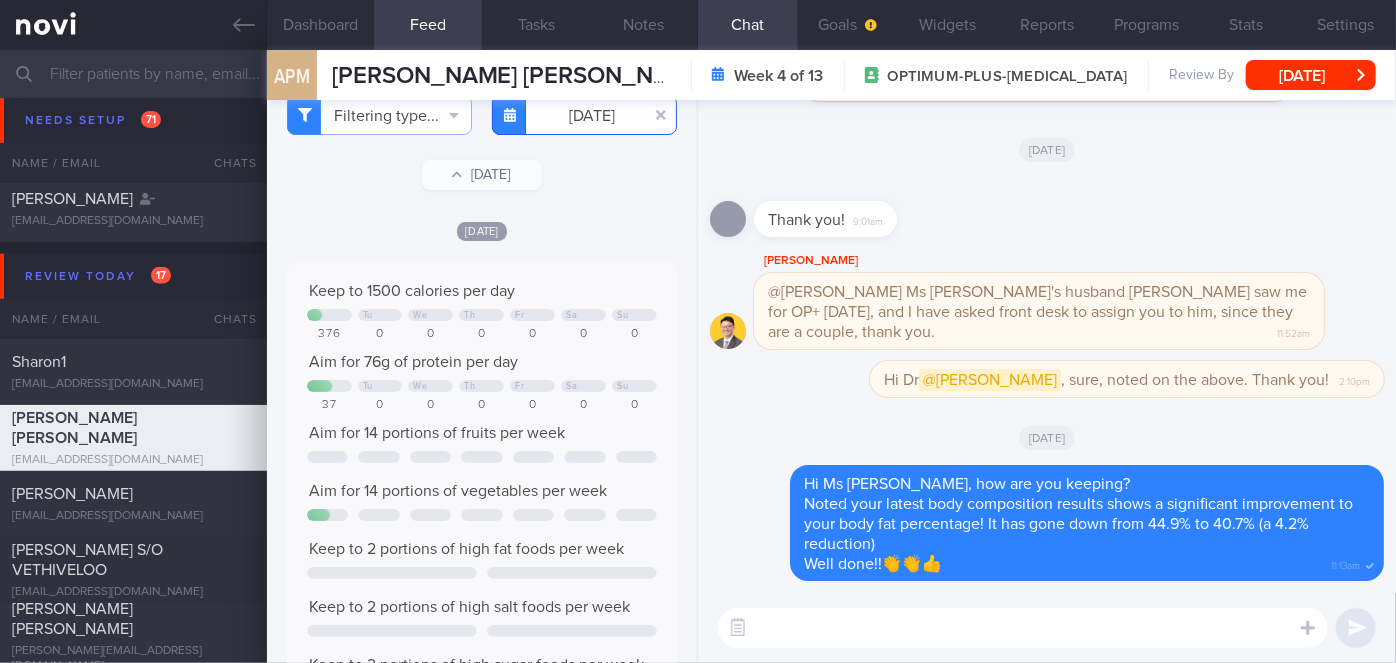 scroll, scrollTop: 0, scrollLeft: 0, axis: both 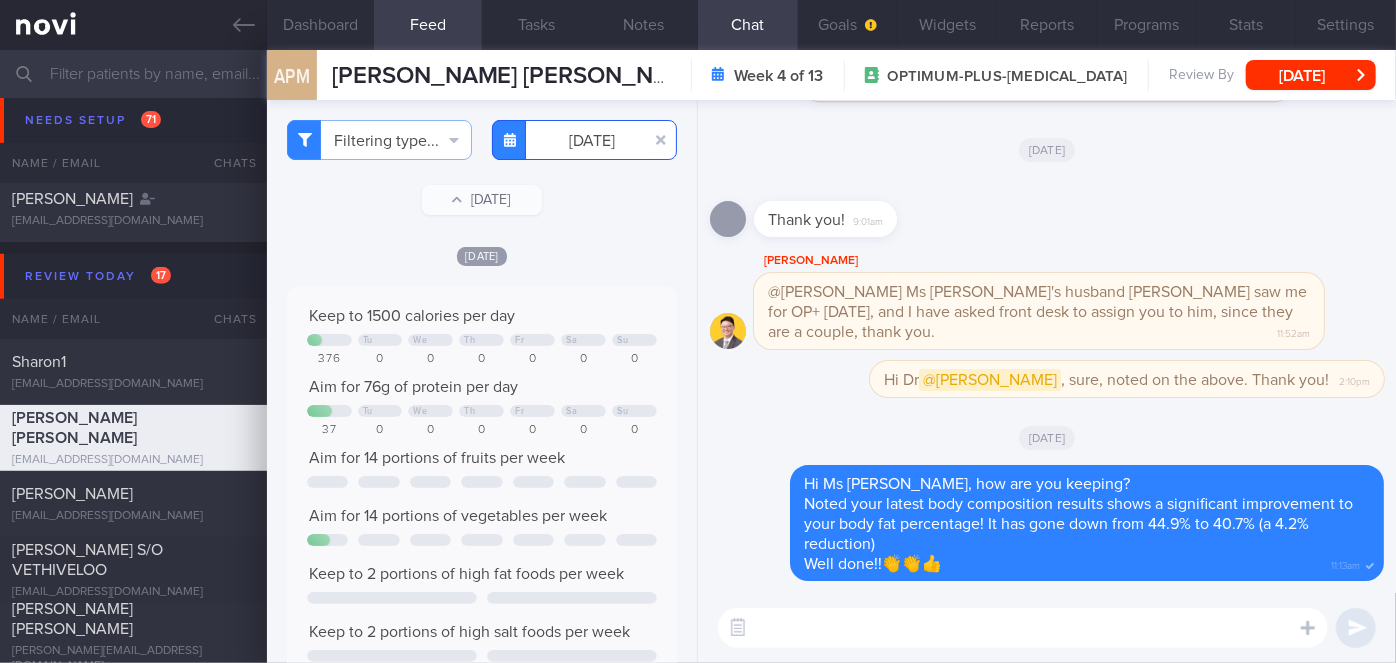 click on "[DATE]" at bounding box center [584, 140] 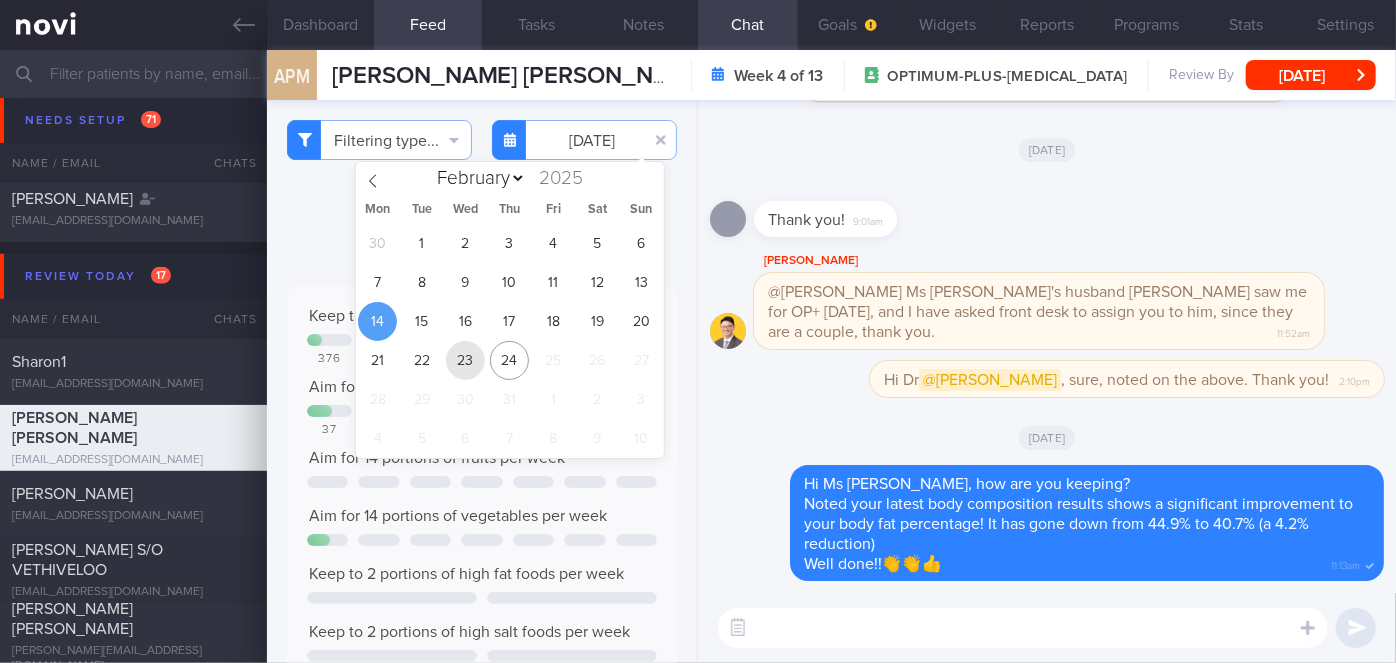 click on "23" at bounding box center (465, 360) 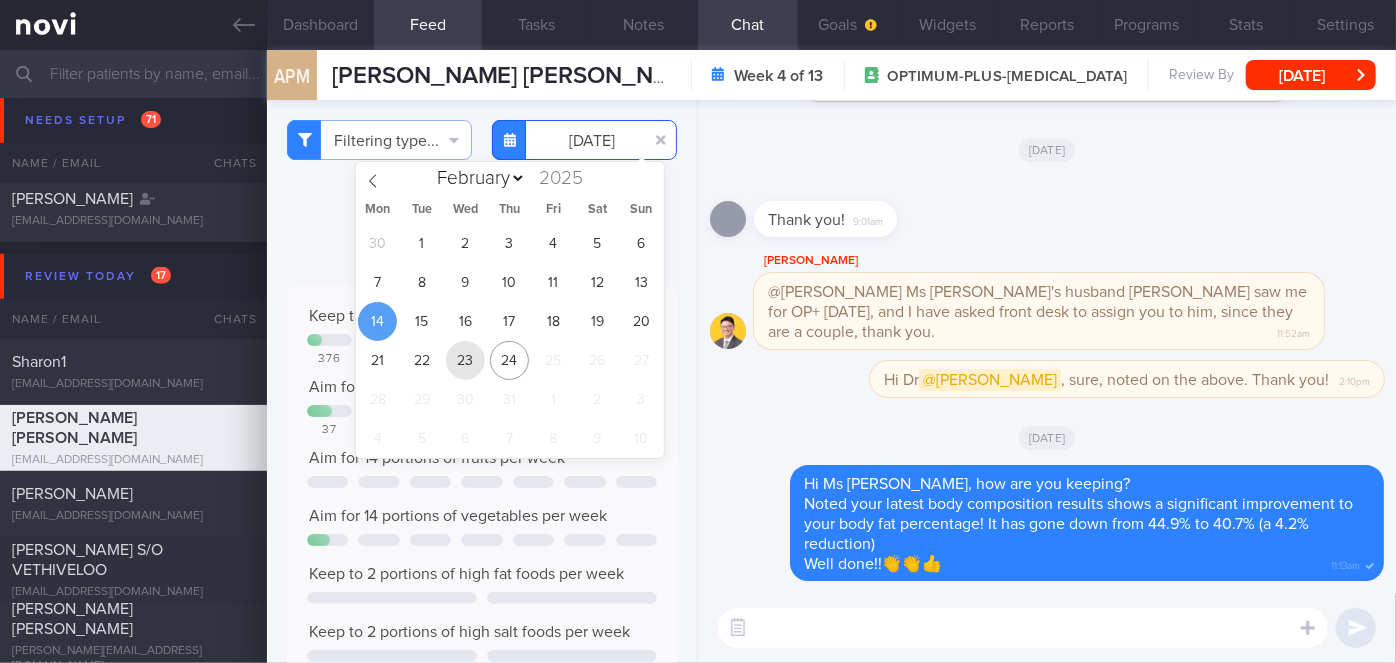type on "[DATE]" 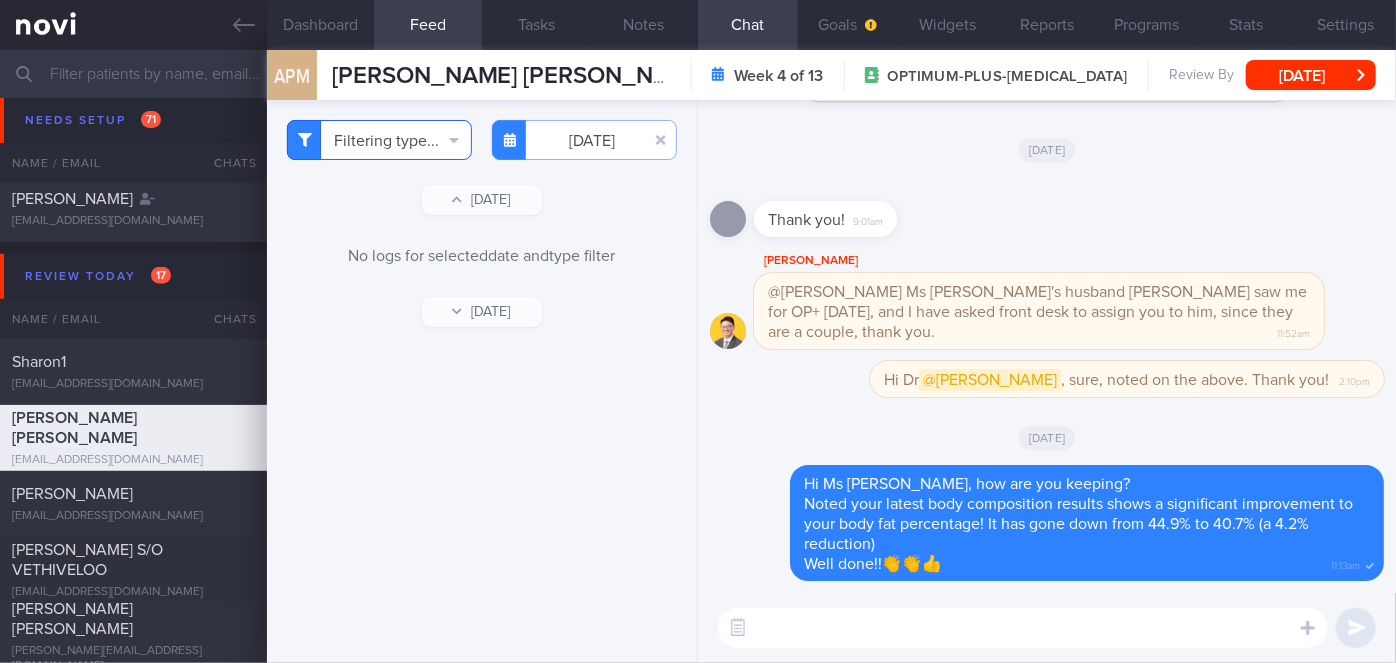 click on "Filtering type..." at bounding box center (379, 140) 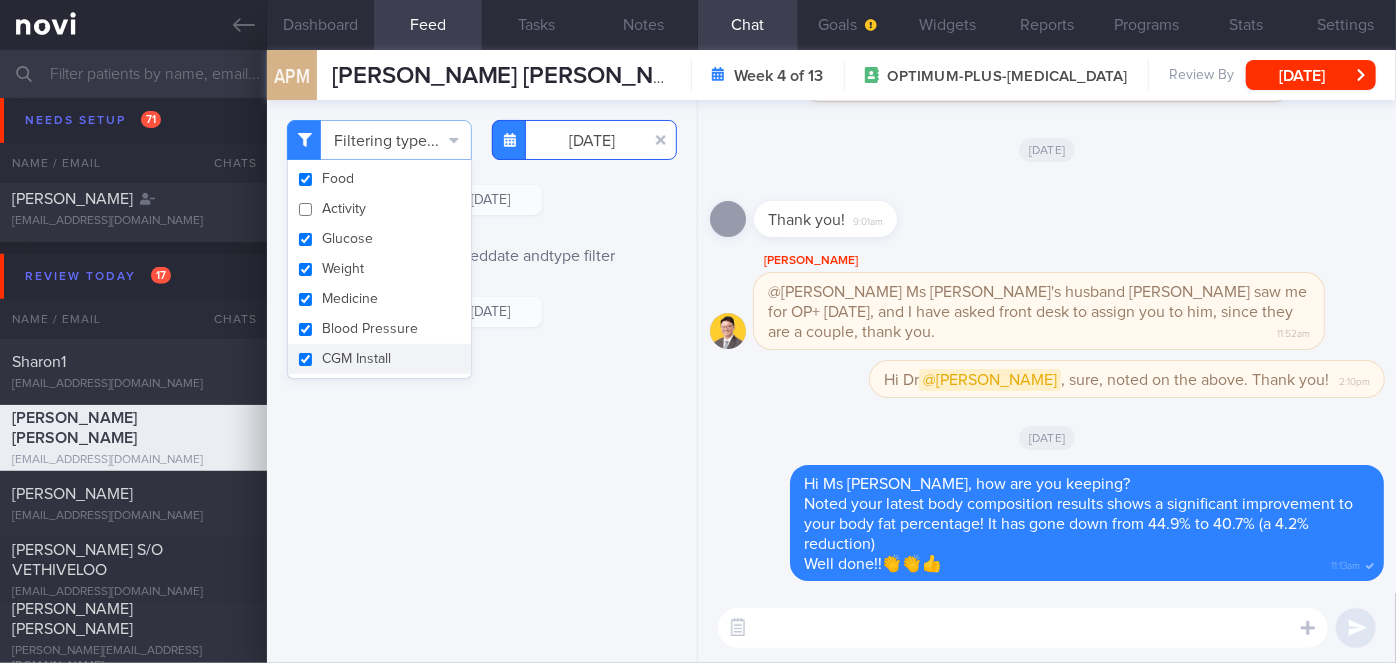 click on "[DATE]" at bounding box center [584, 140] 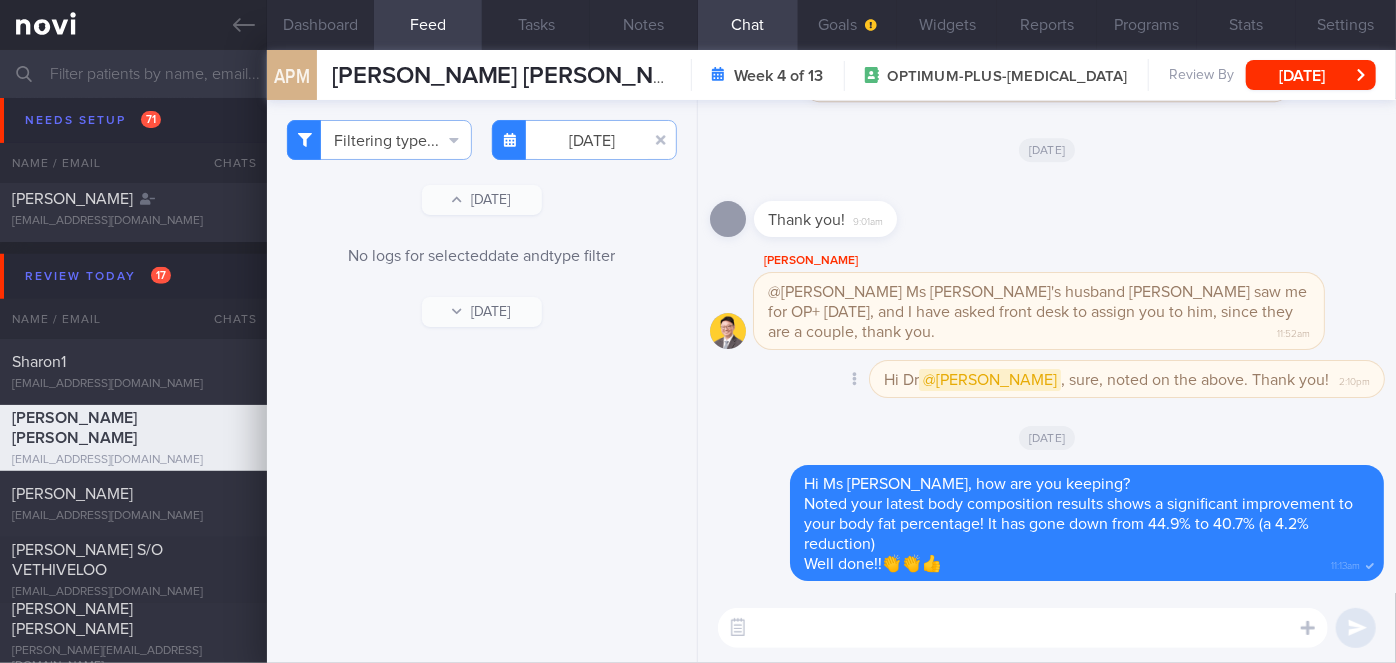 click on "Delete
Hi Dr  @[PERSON_NAME] , sure, noted on the above. Thank you!
2:10pm" at bounding box center [1047, 385] 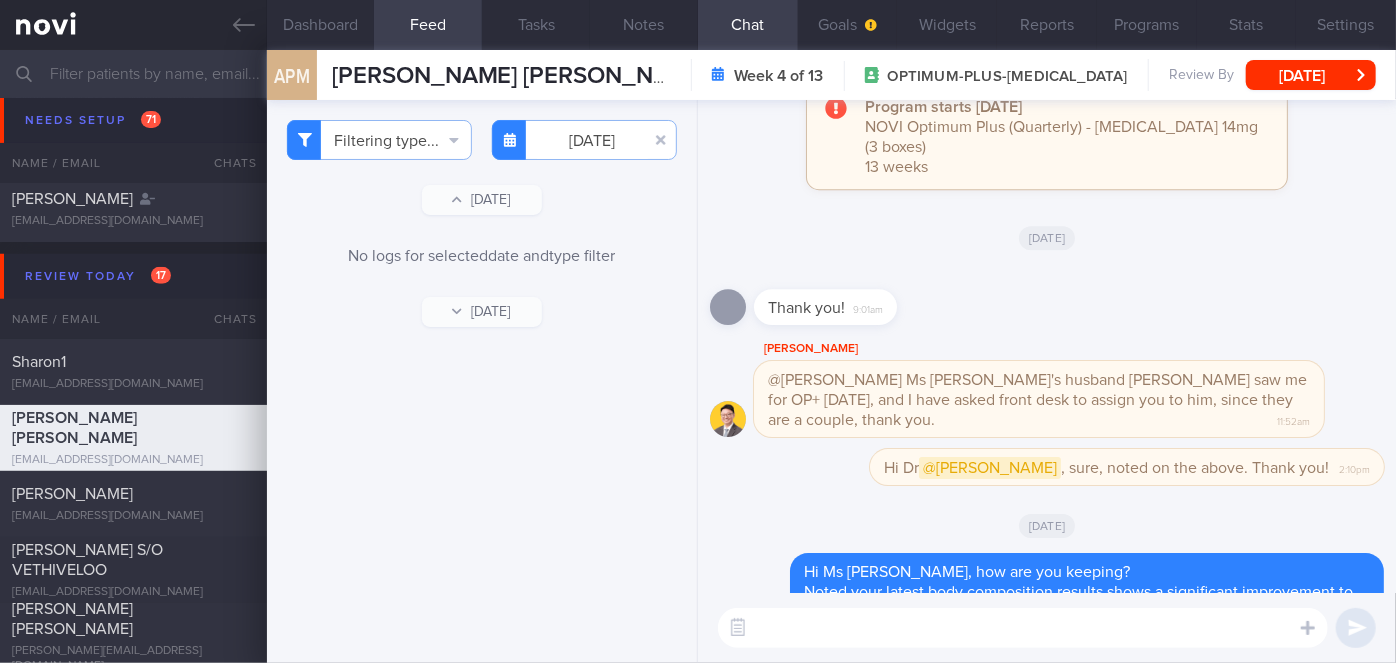 scroll, scrollTop: 0, scrollLeft: 0, axis: both 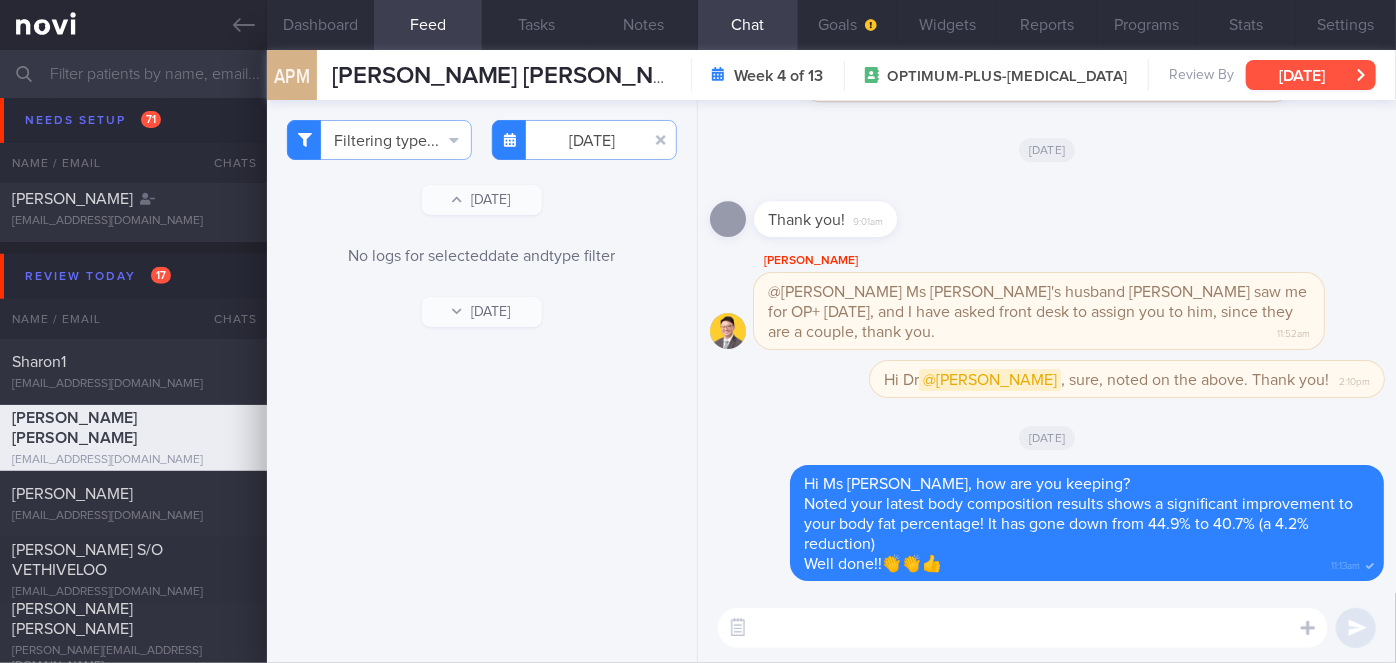 click on "[DATE]" at bounding box center [1311, 75] 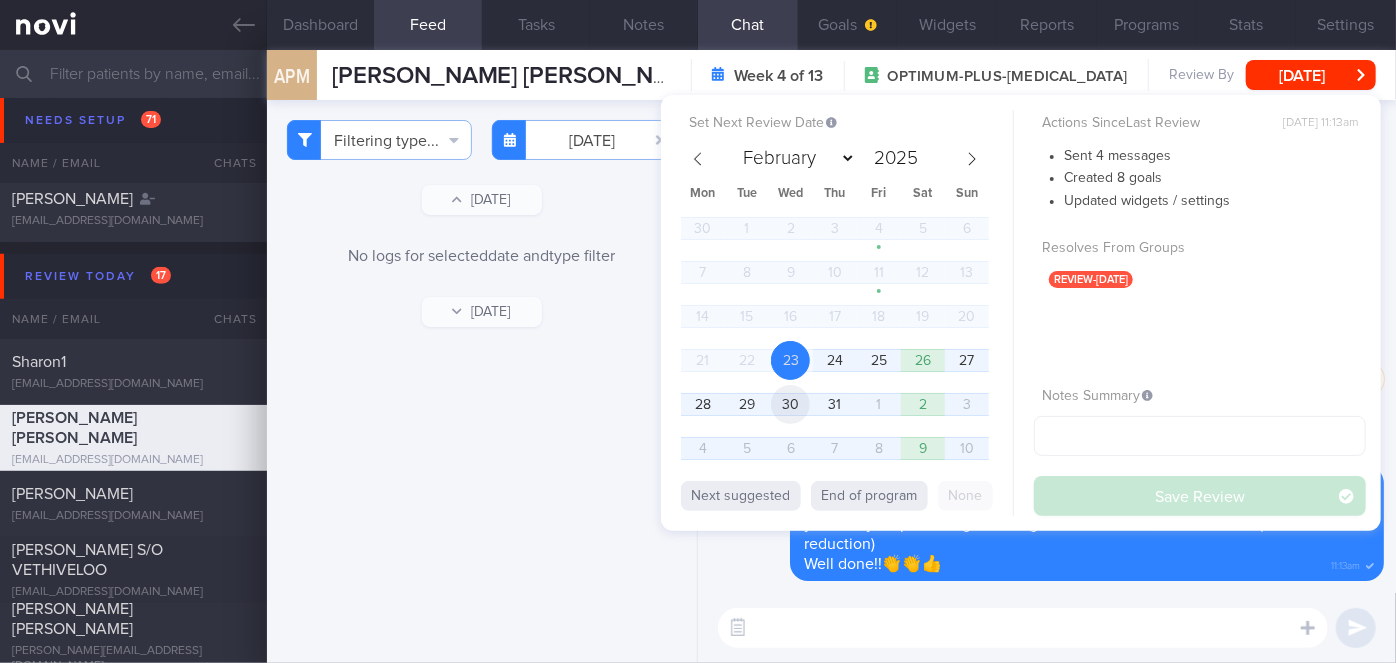 click on "30" at bounding box center [790, 404] 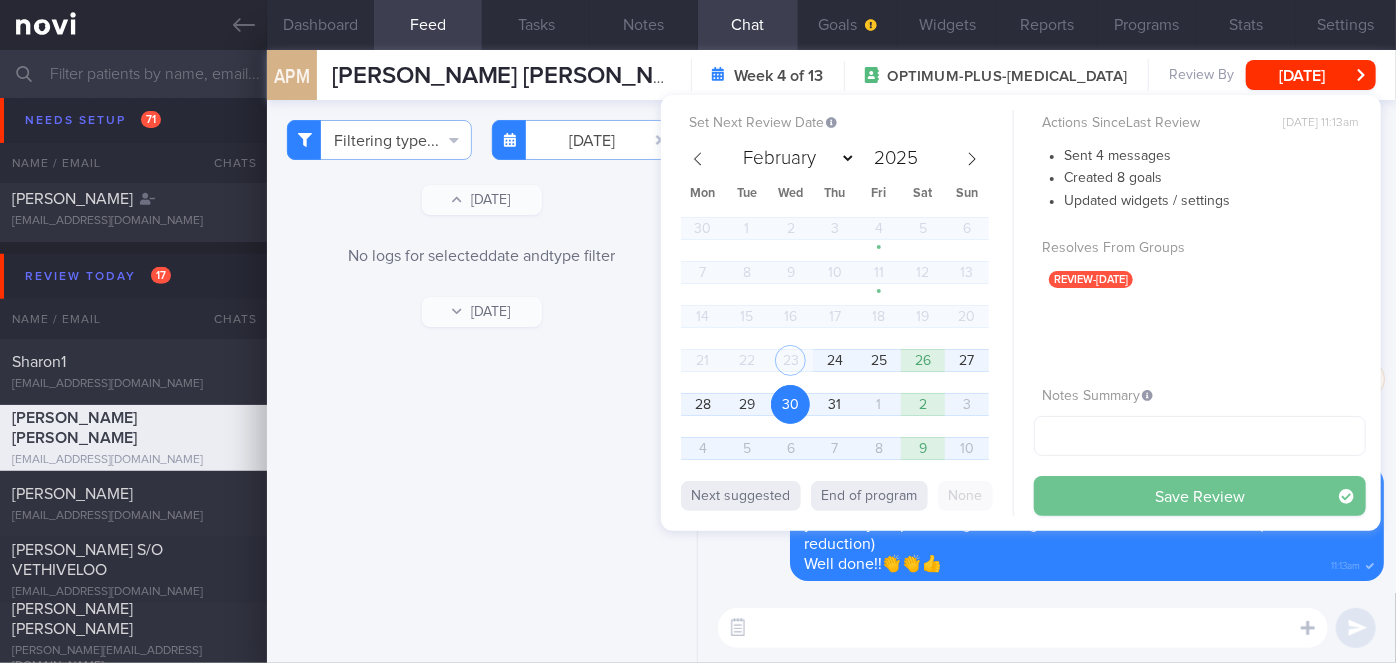 click on "Save Review" at bounding box center [1200, 496] 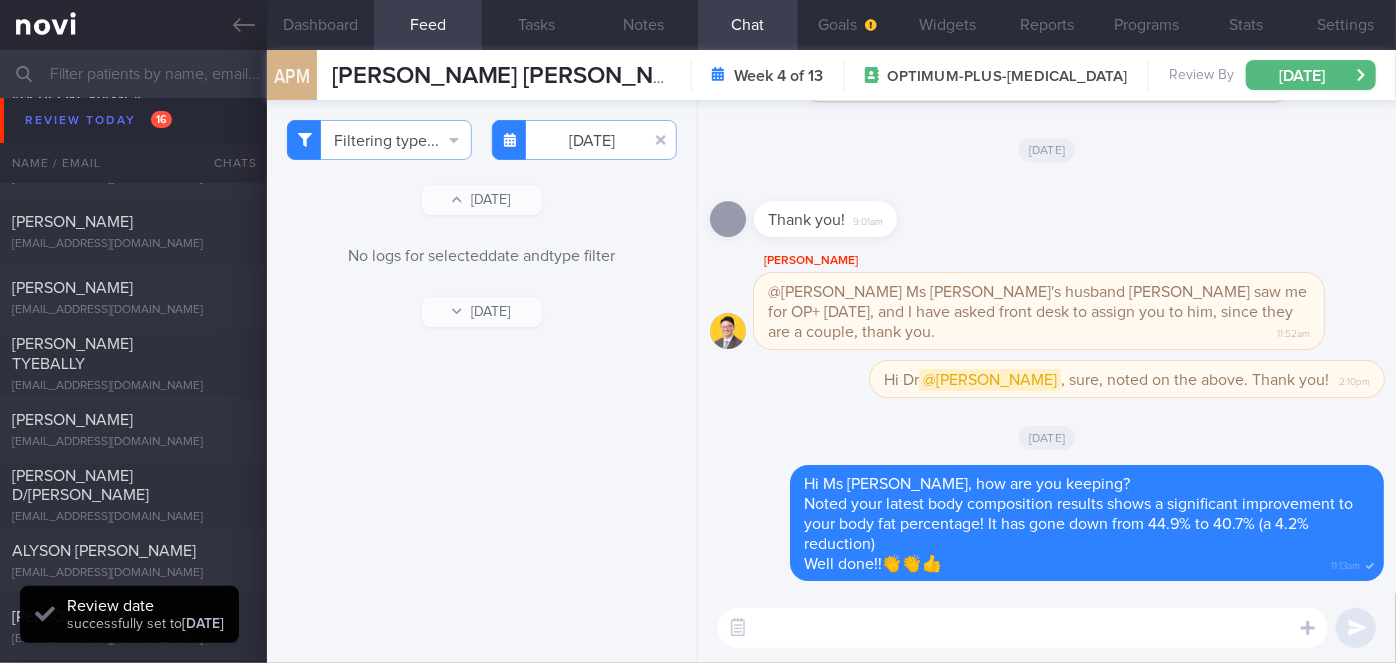scroll, scrollTop: 5457, scrollLeft: 0, axis: vertical 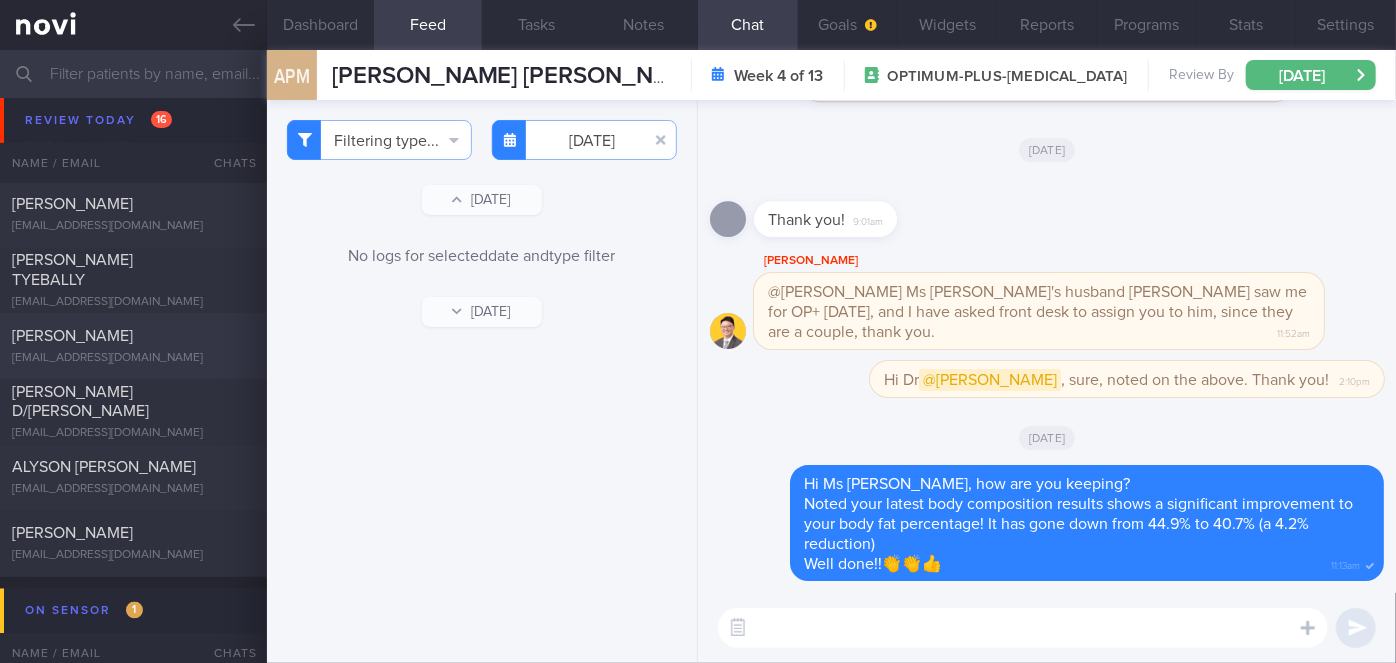 click on "[PERSON_NAME]" at bounding box center (131, 336) 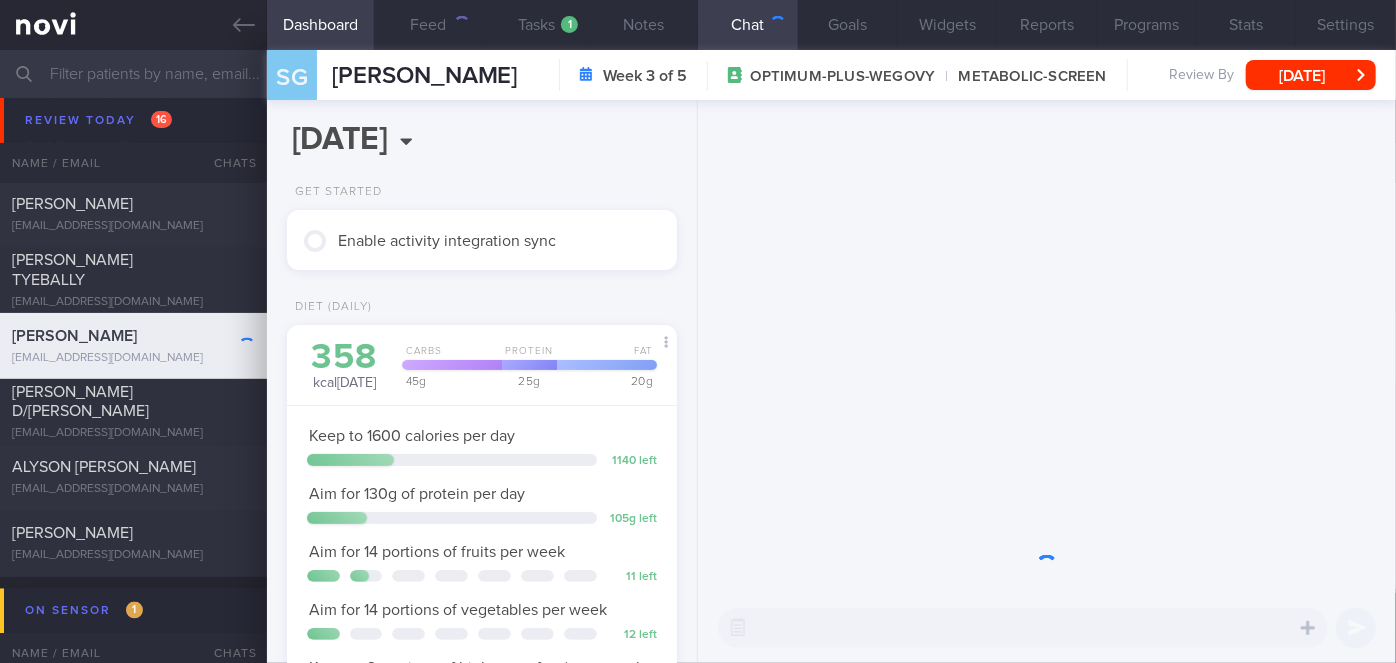 scroll, scrollTop: 999800, scrollLeft: 999658, axis: both 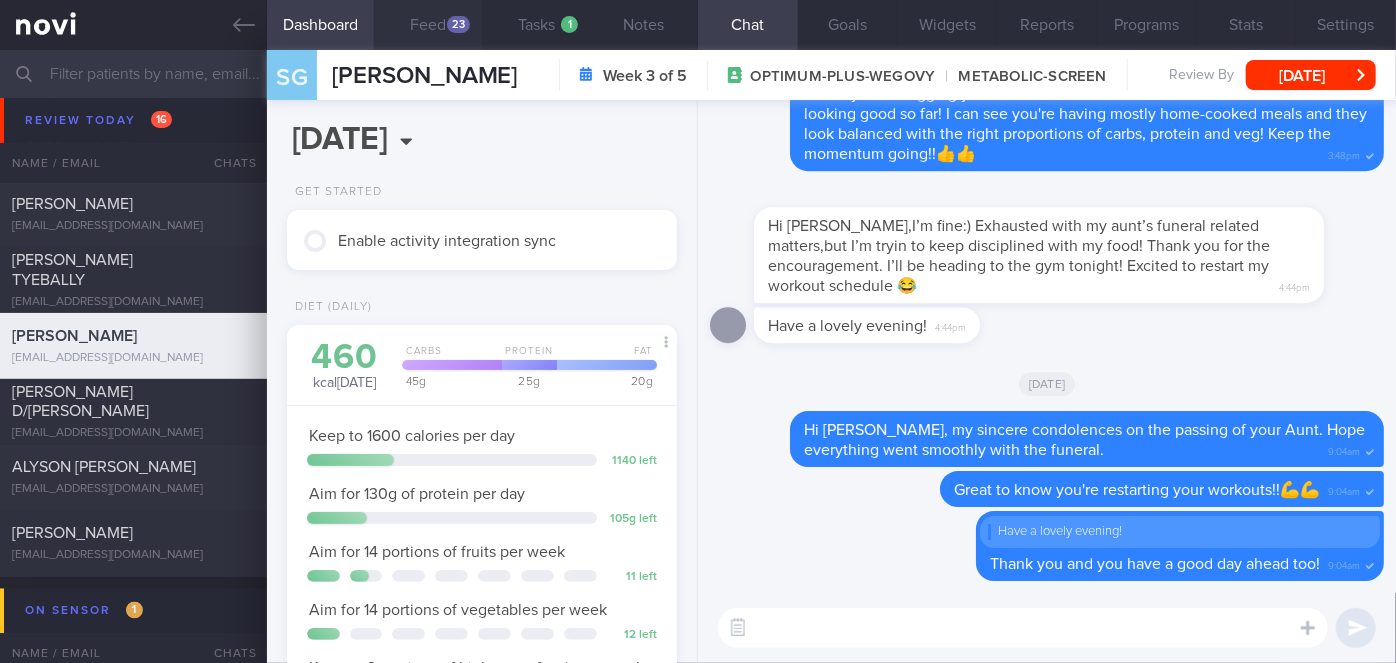 click on "Feed
23" at bounding box center [428, 25] 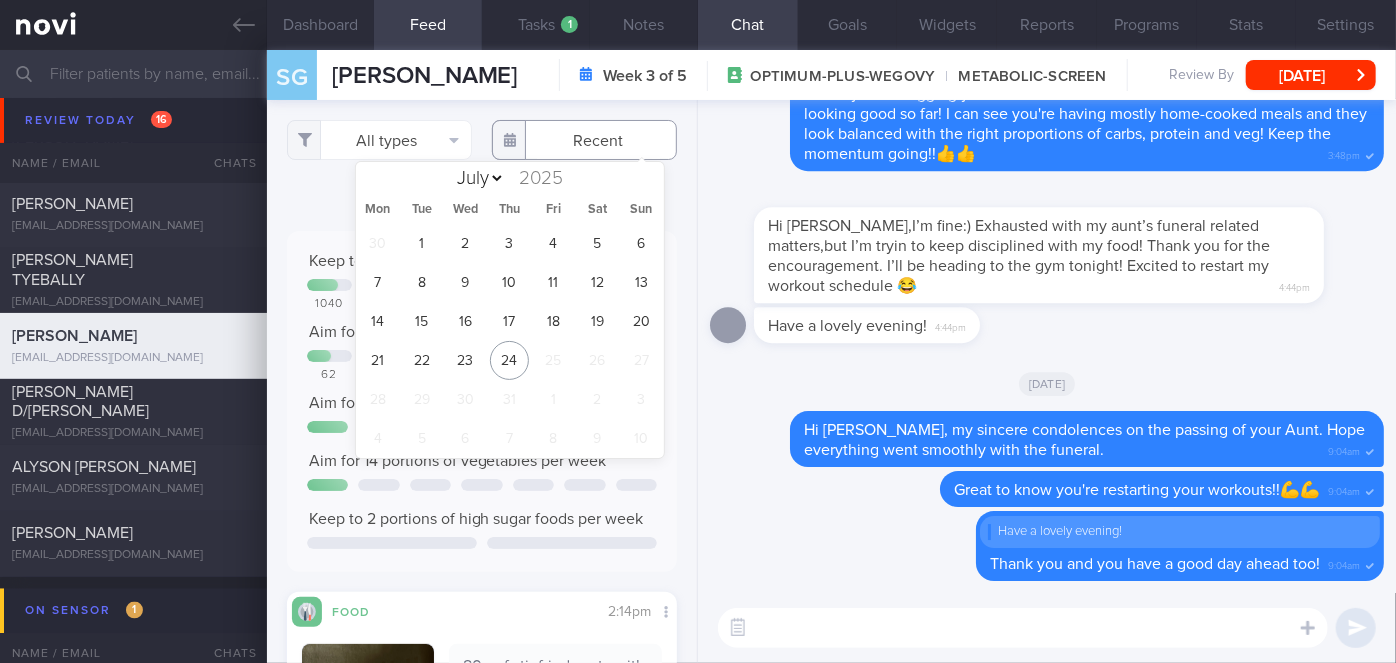 click at bounding box center [584, 140] 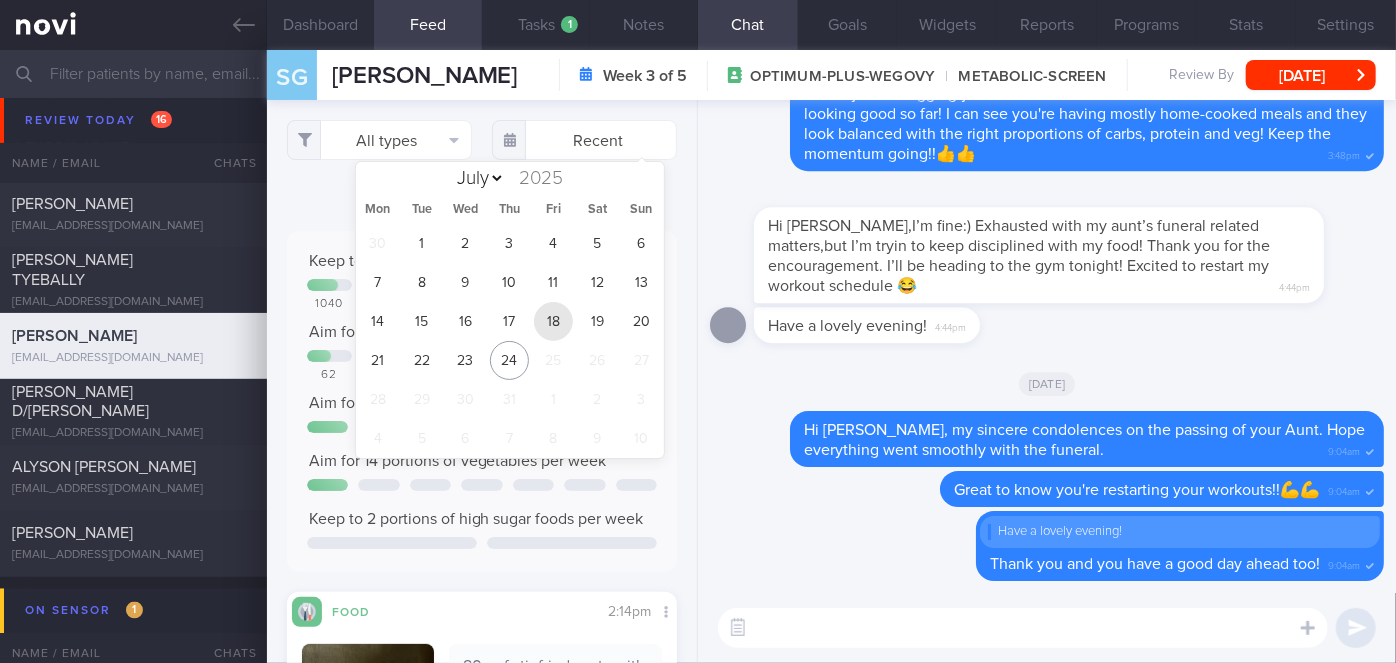 click on "18" at bounding box center [553, 321] 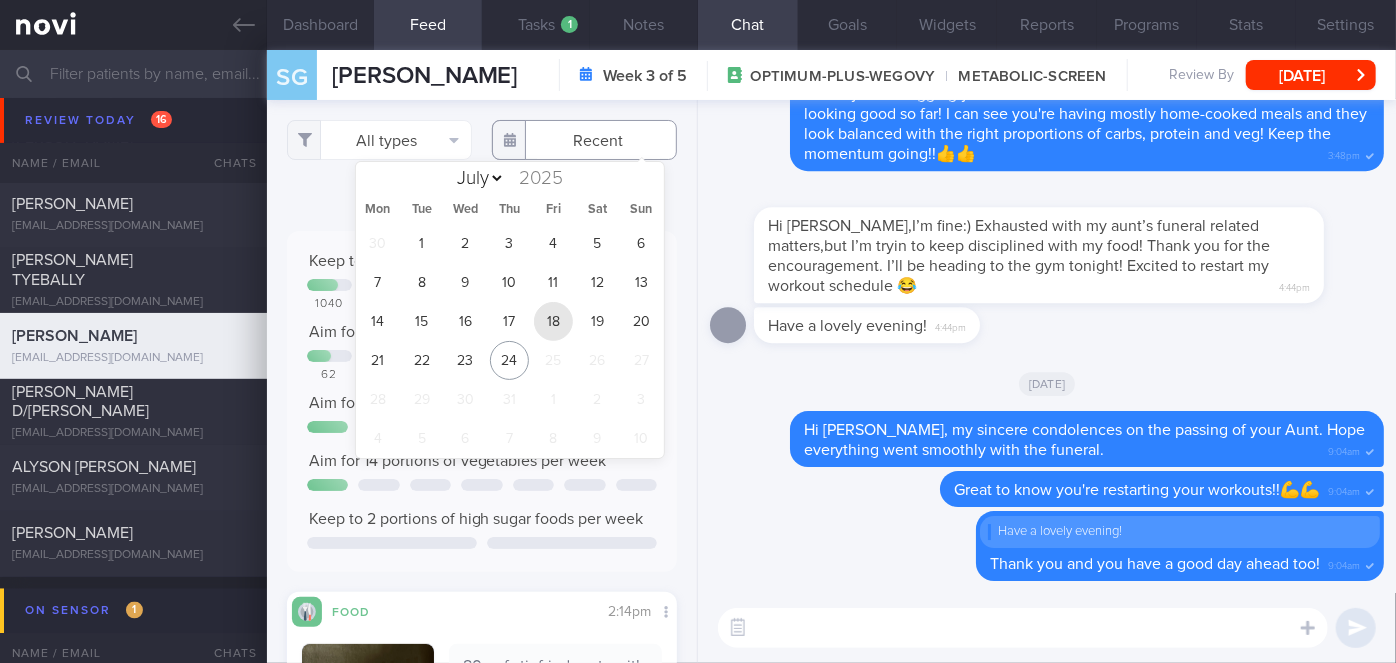 type on "[DATE]" 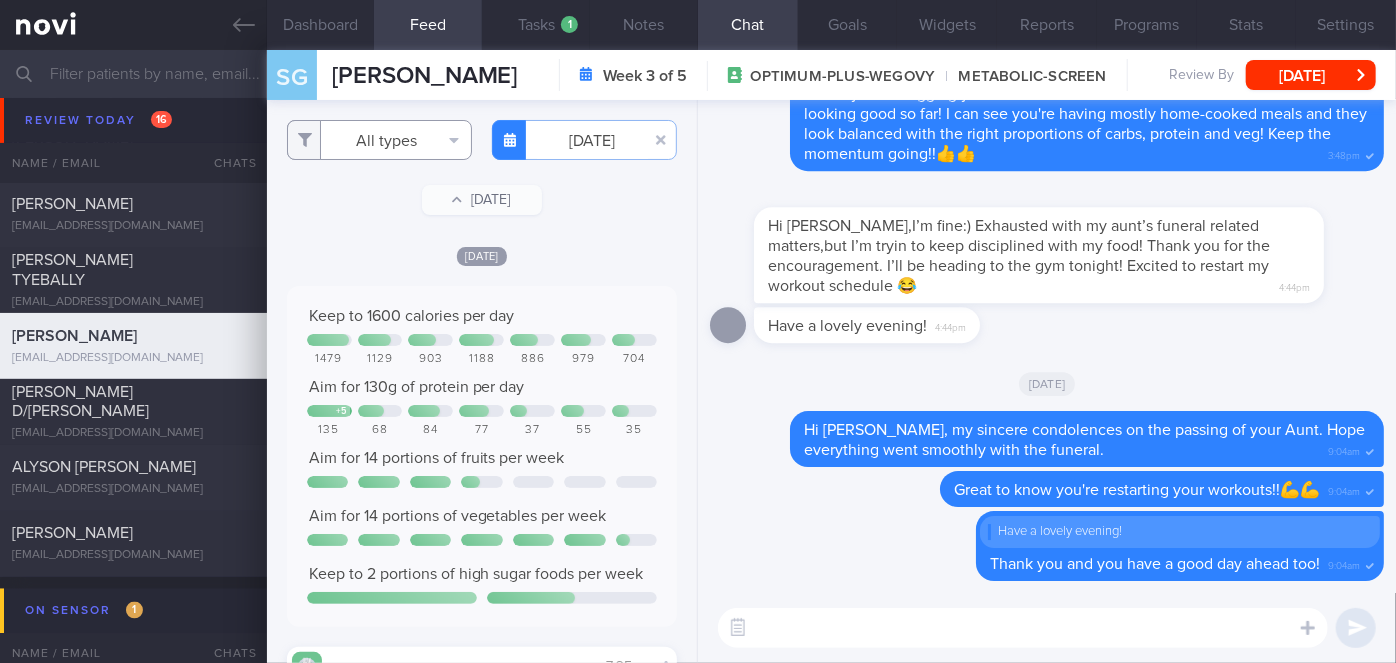 click on "All types" at bounding box center [379, 140] 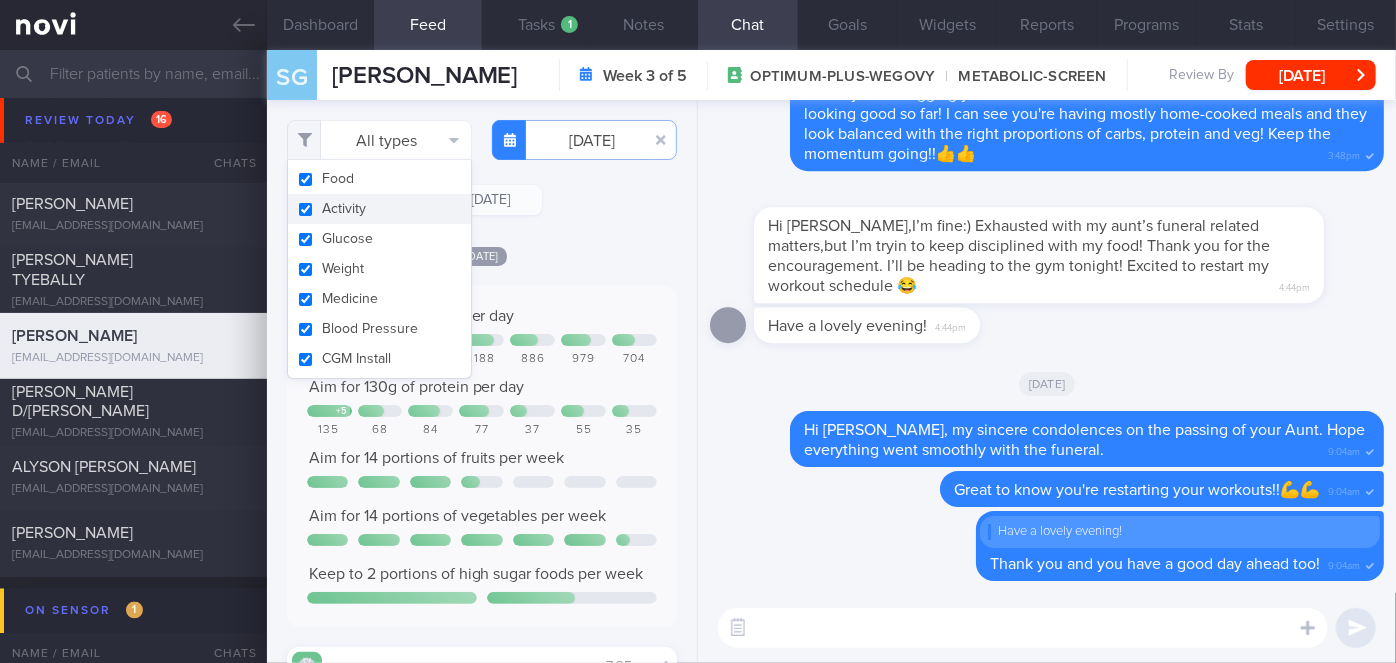 click on "Activity" at bounding box center (379, 209) 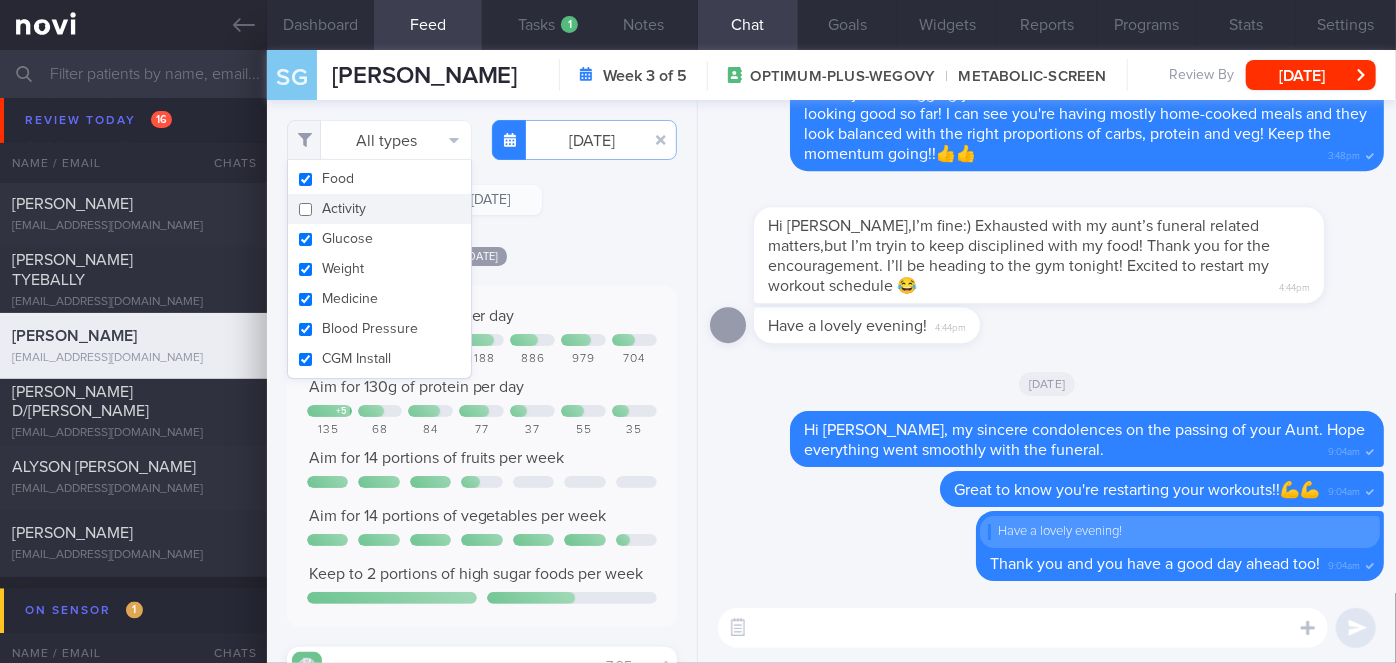 checkbox on "false" 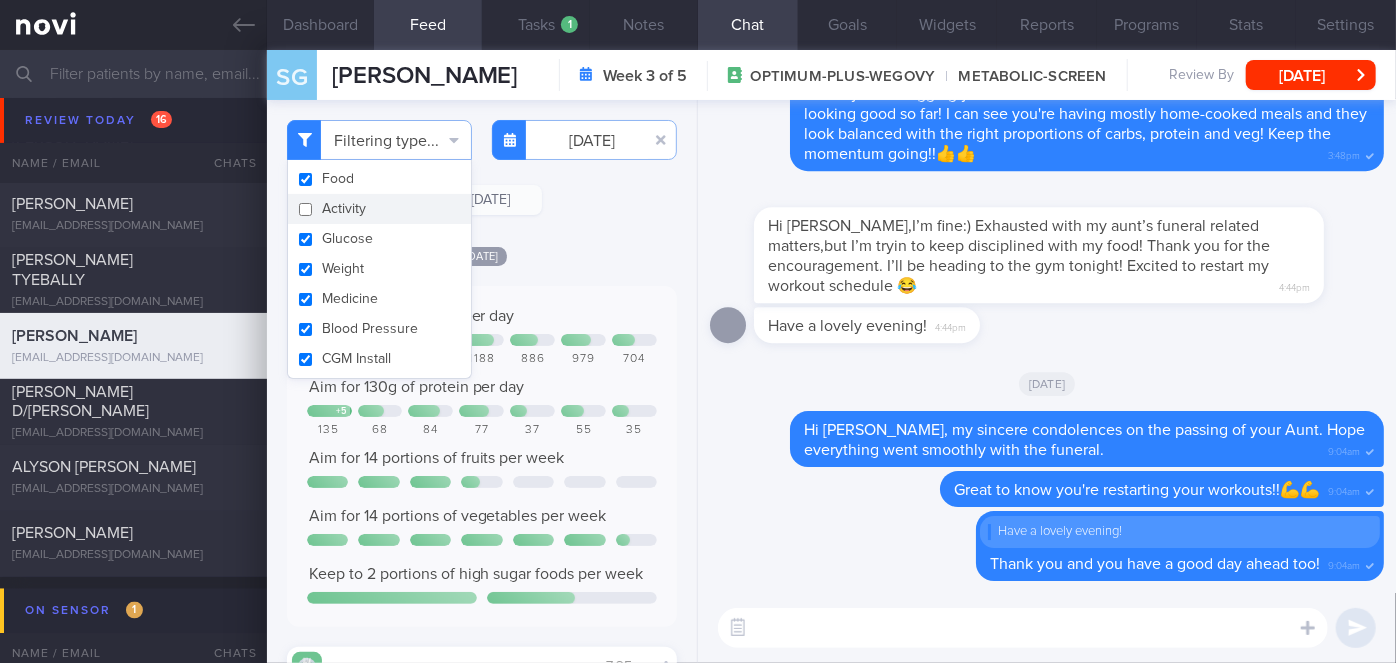 click on "[DATE]" at bounding box center [482, 255] 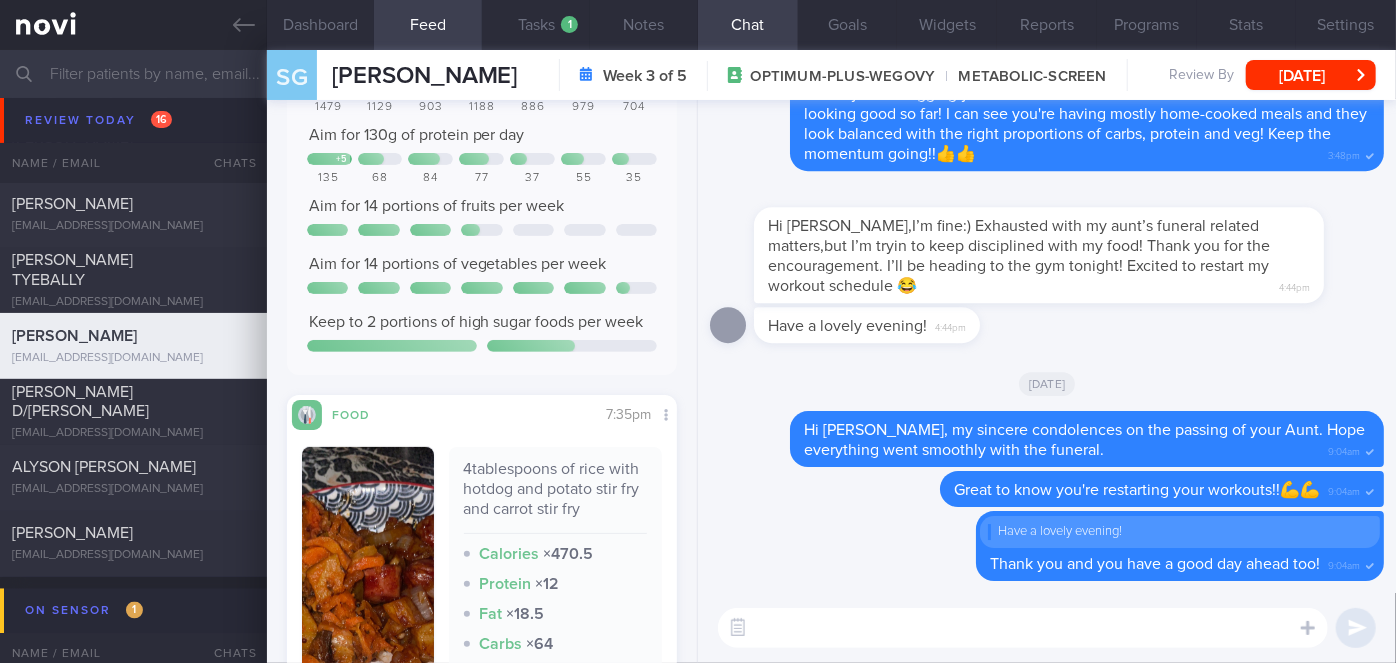 scroll, scrollTop: 545, scrollLeft: 0, axis: vertical 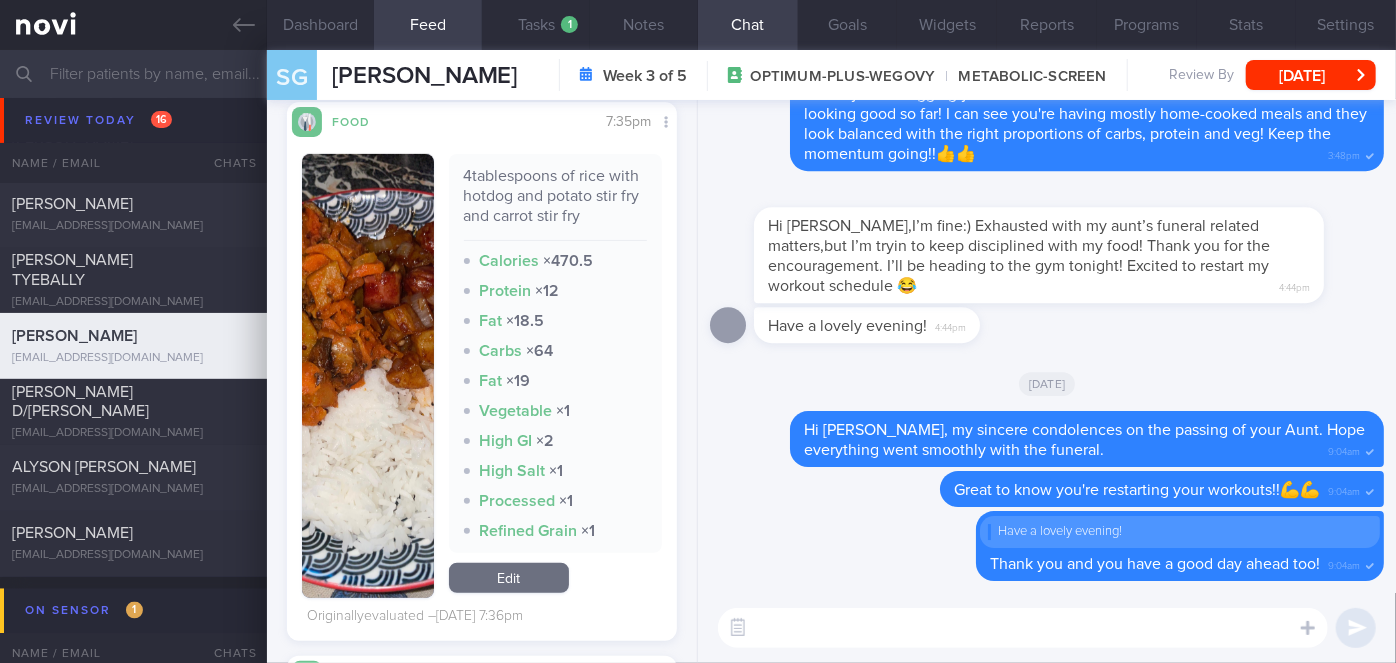 click at bounding box center (368, 376) 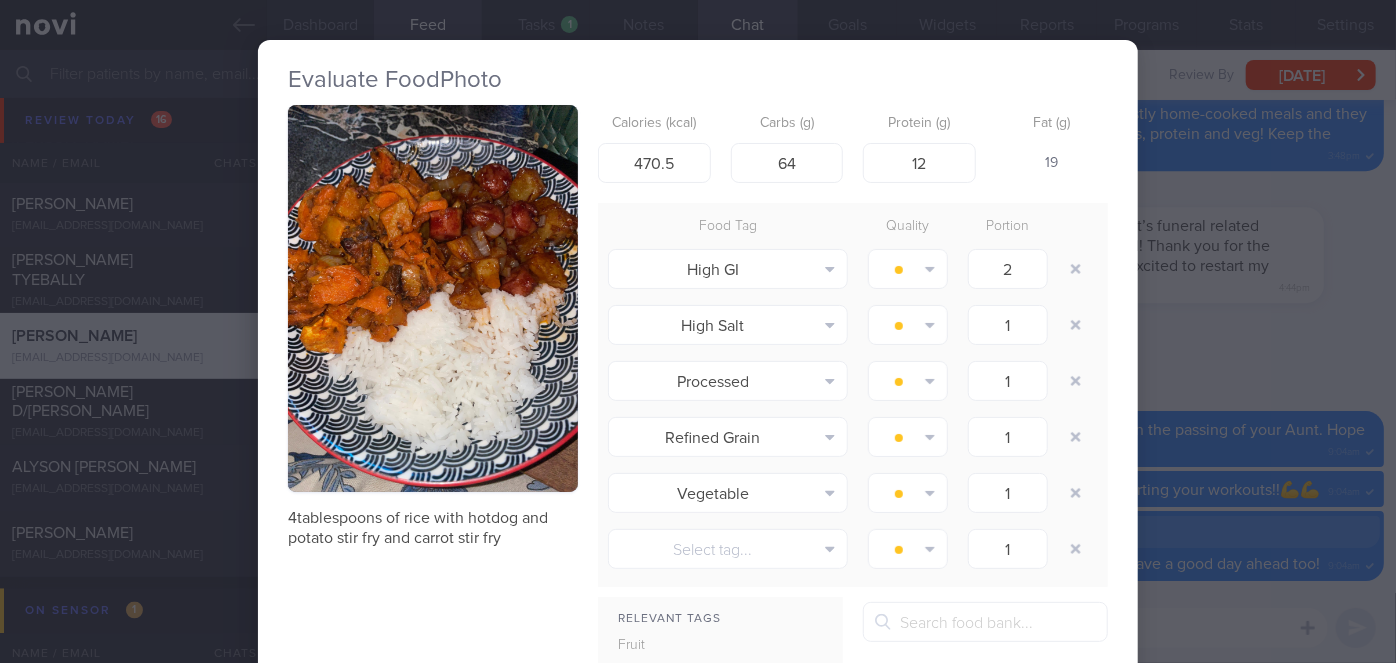 type 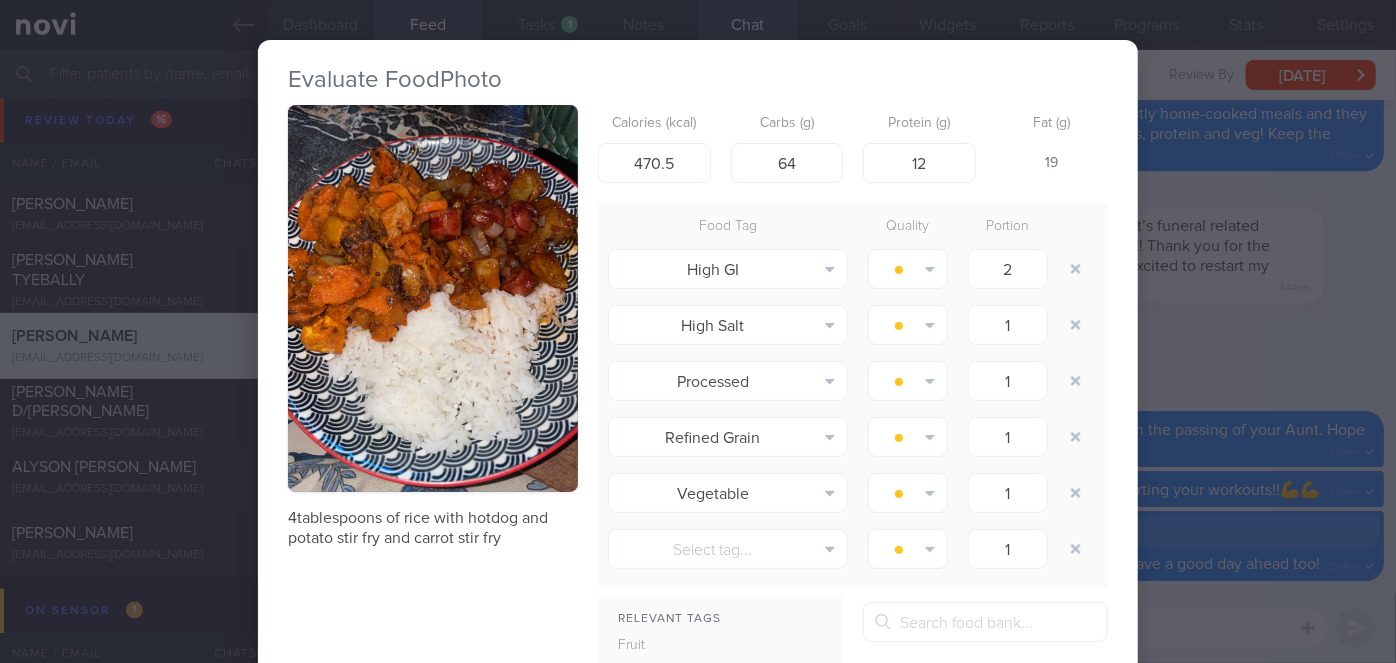 click at bounding box center (433, 298) 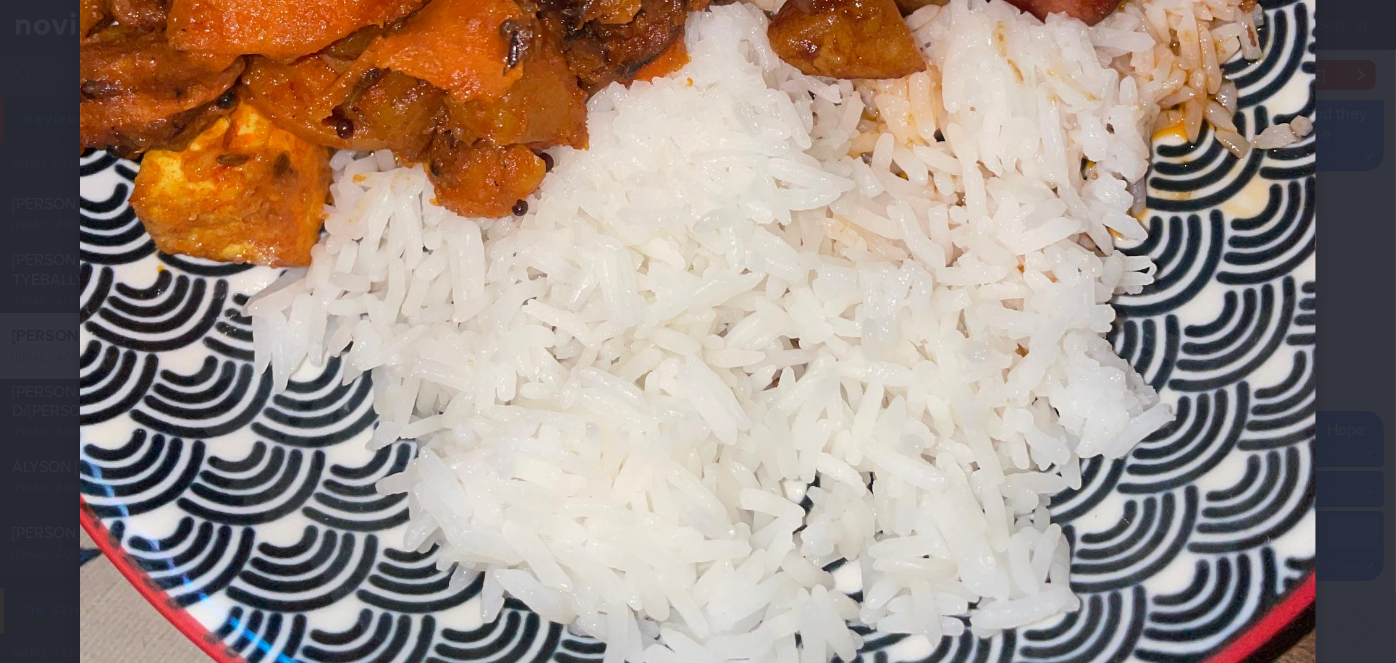 scroll, scrollTop: 727, scrollLeft: 0, axis: vertical 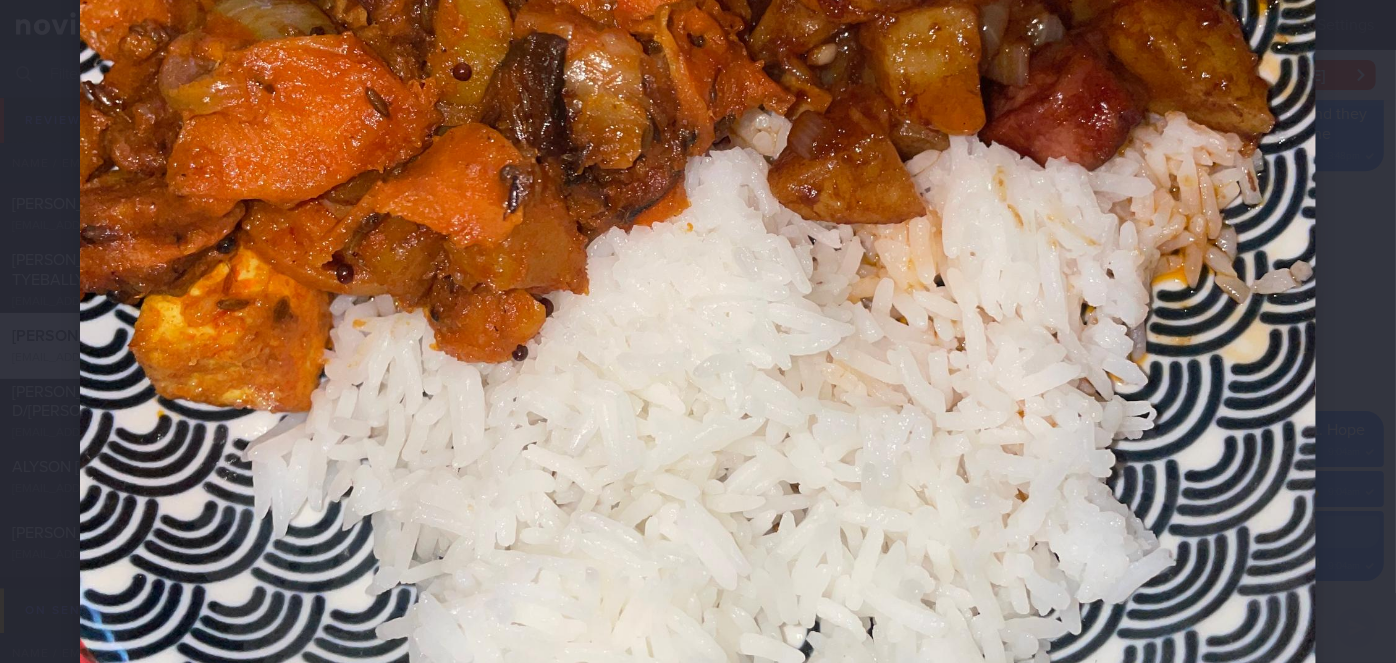 click at bounding box center [698, 177] 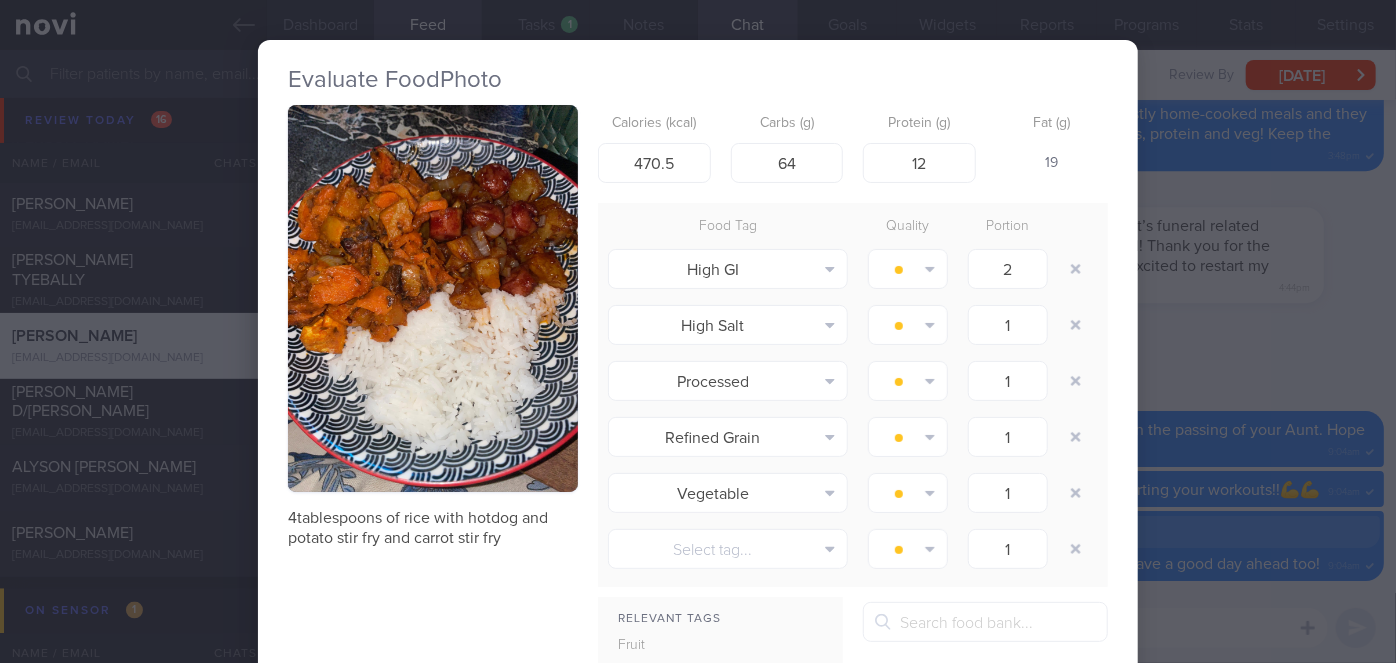 click on "Evaluate Food  Photo
4tablespoons of rice with hotdog and potato stir fry and carrot stir fry
Calories (kcal)
470.5
Carbs (g)
64
Protein (g)
12
Fat (g)
19
Food Tag
Quality
Portion
High GI
Alcohol
Fried
Fruit
Healthy Fats
High Calcium
[MEDICAL_DATA]" at bounding box center [698, 331] 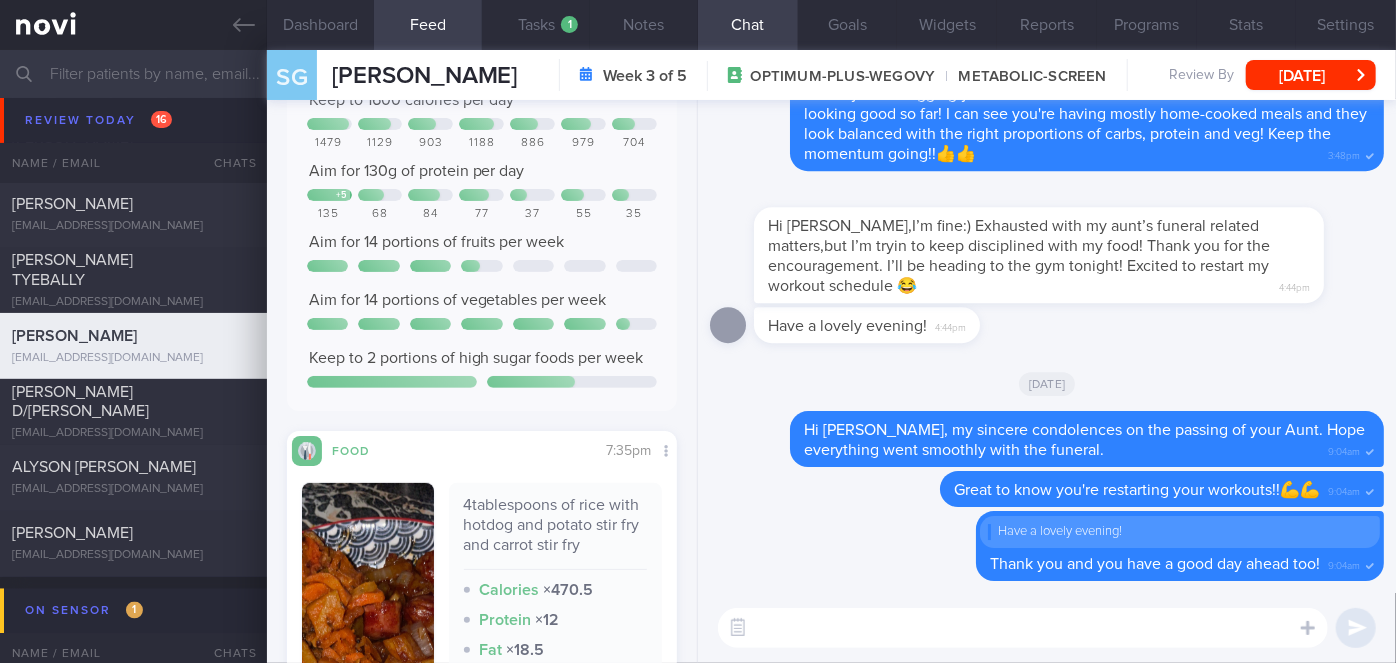 scroll, scrollTop: 0, scrollLeft: 0, axis: both 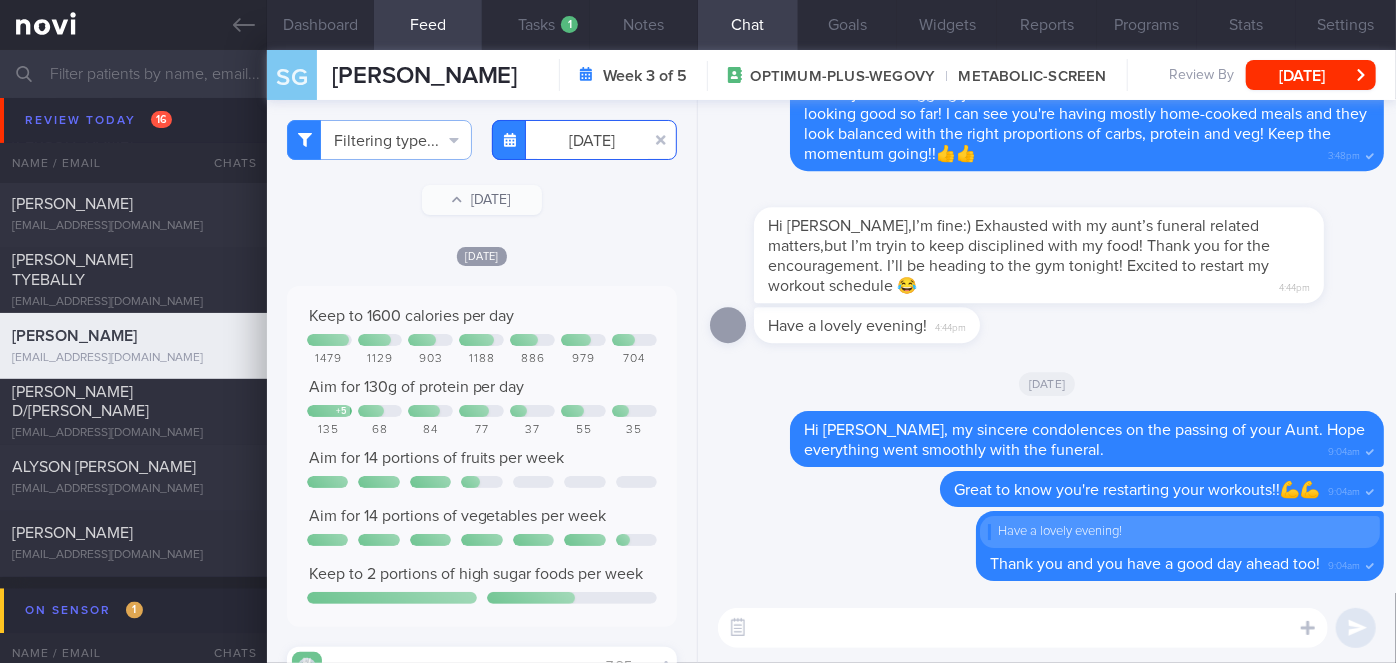 click on "[DATE]" at bounding box center (584, 140) 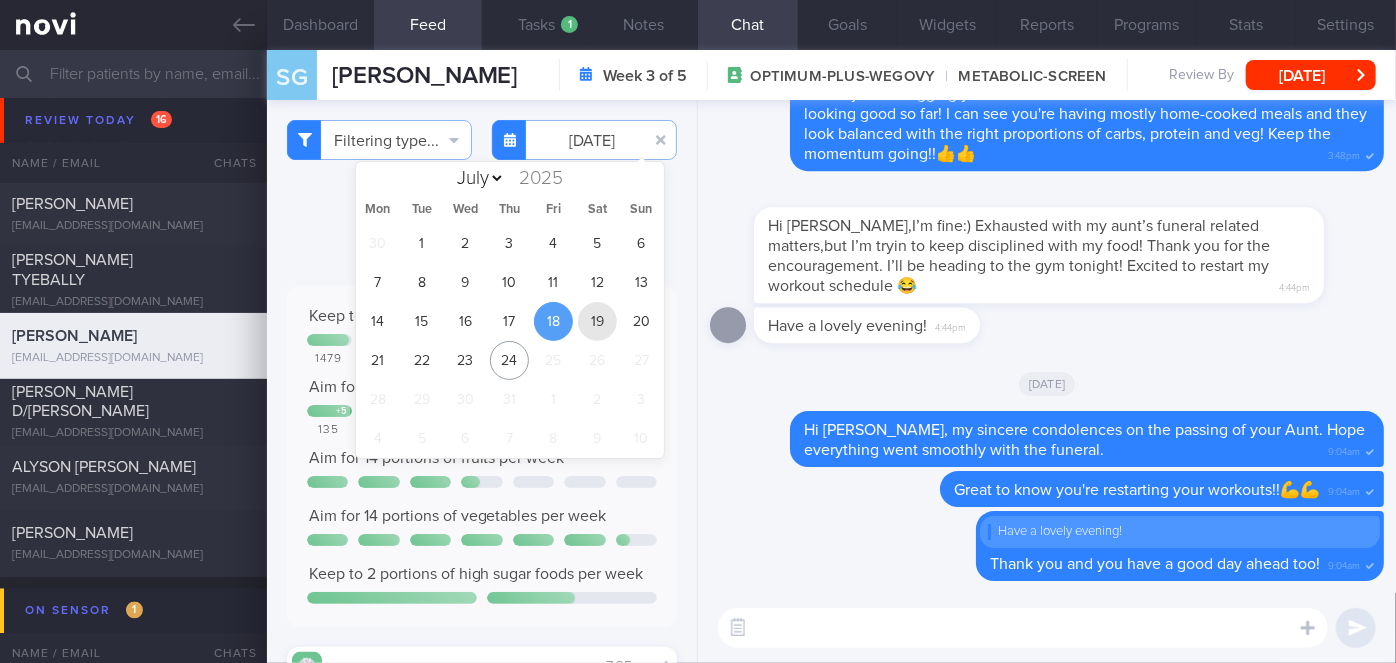 click on "19" at bounding box center (597, 321) 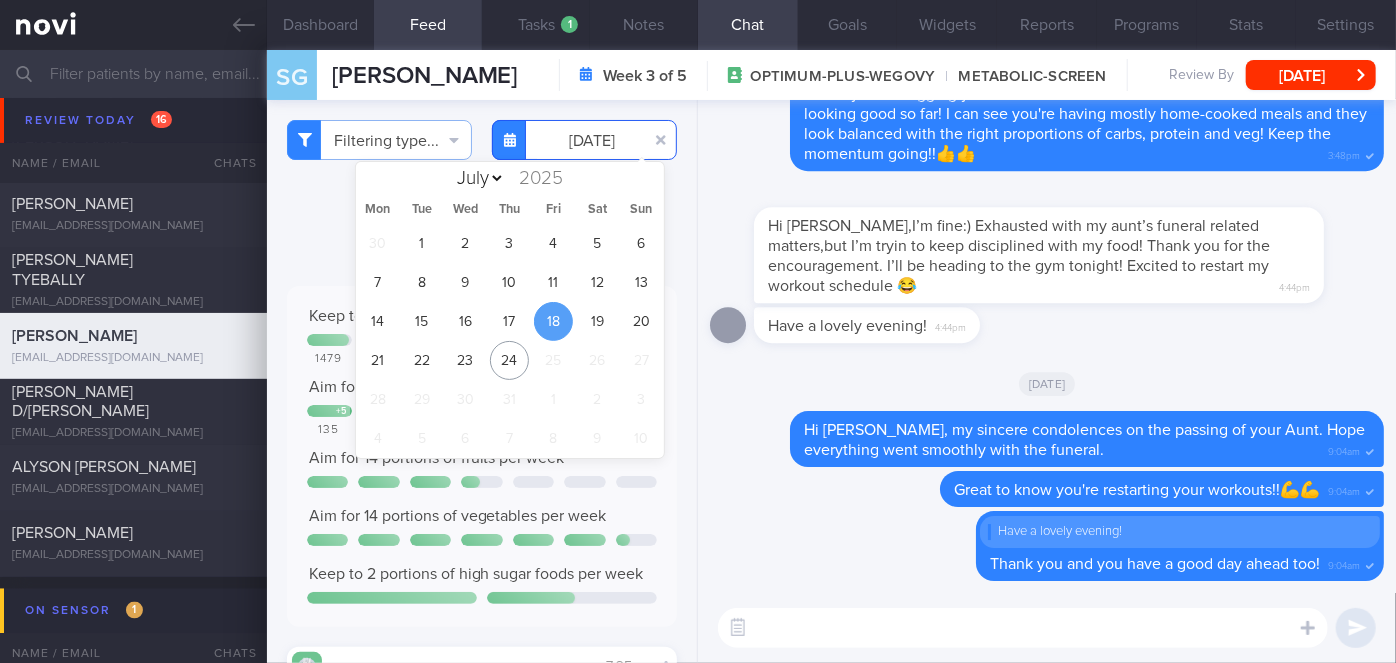 type on "[DATE]" 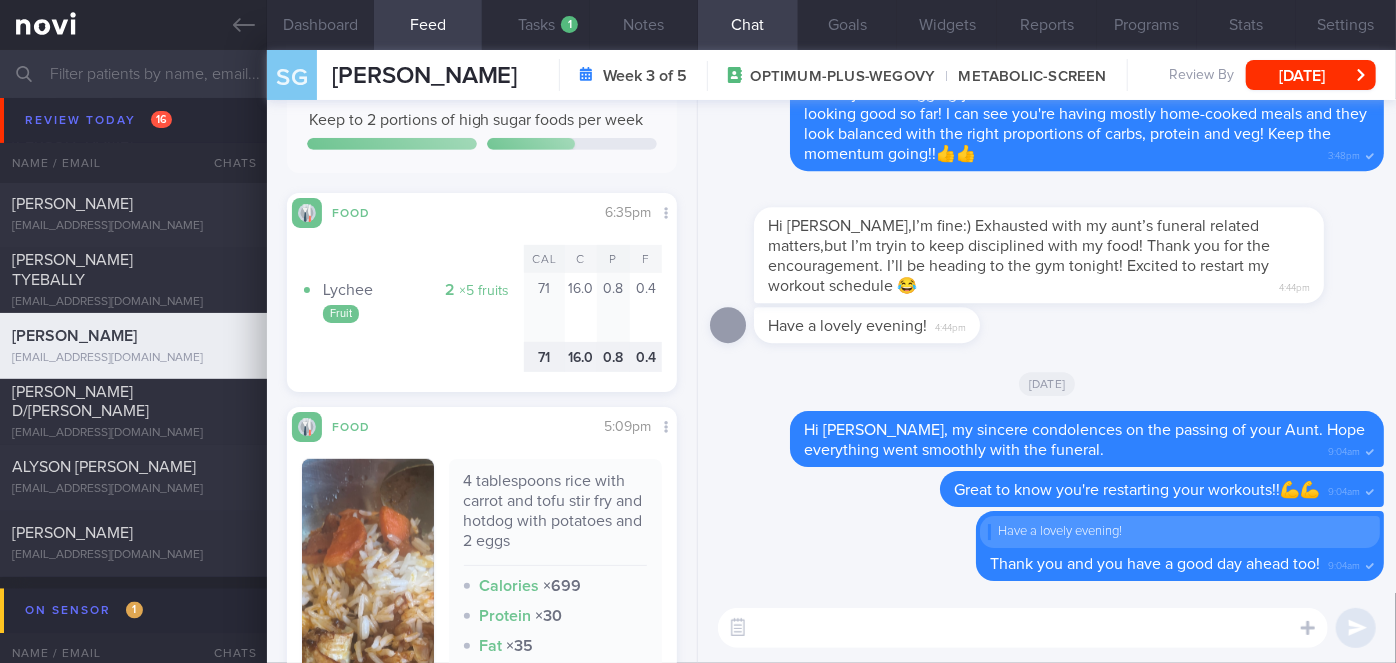scroll, scrollTop: 636, scrollLeft: 0, axis: vertical 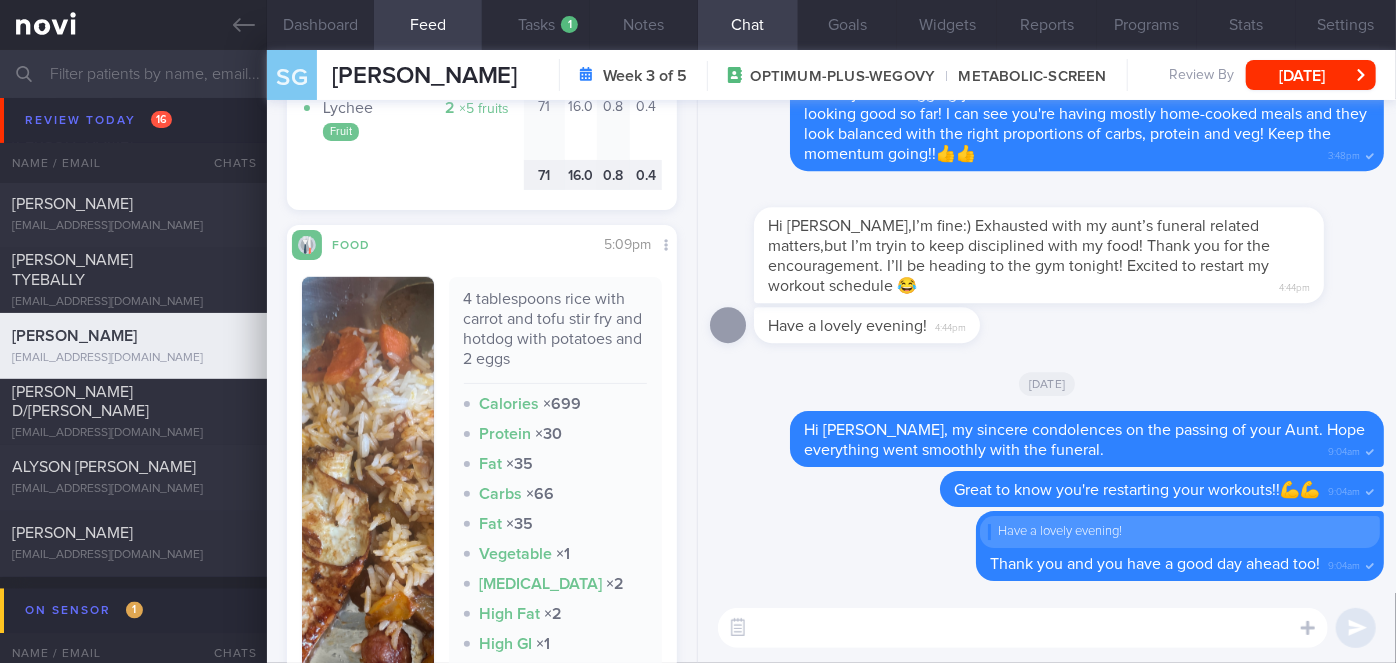 click at bounding box center (368, 539) 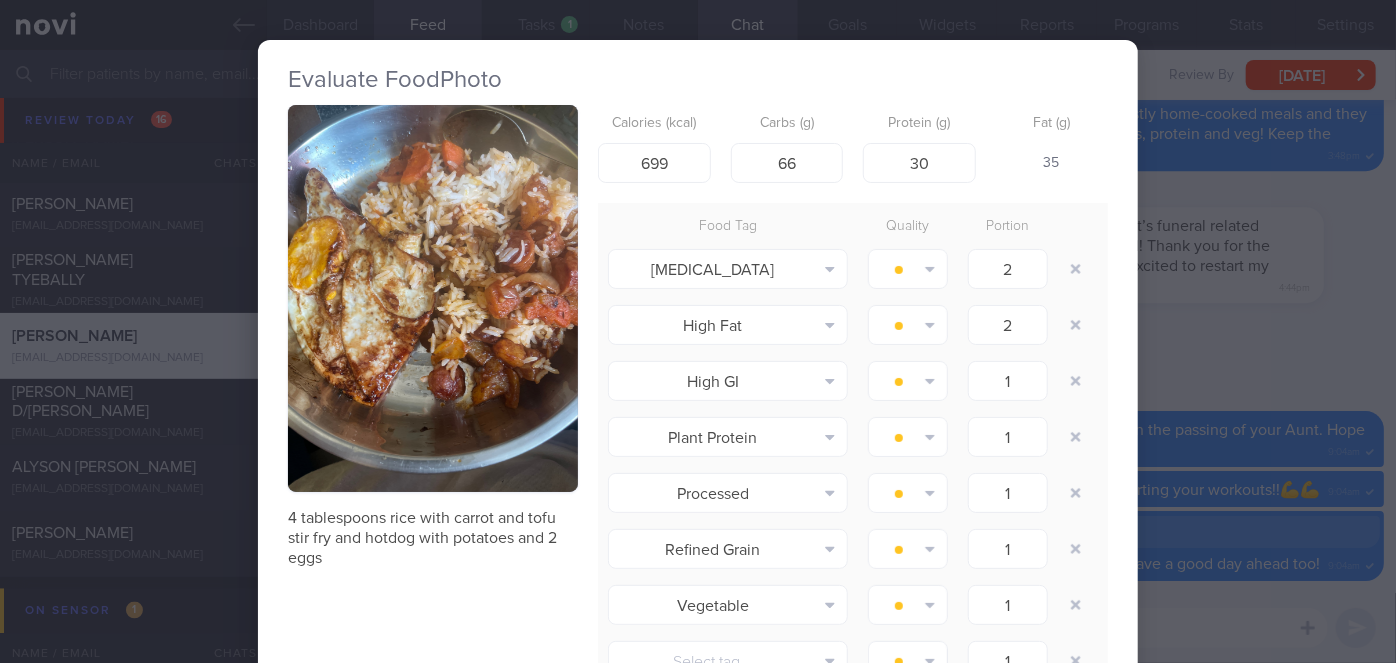 type 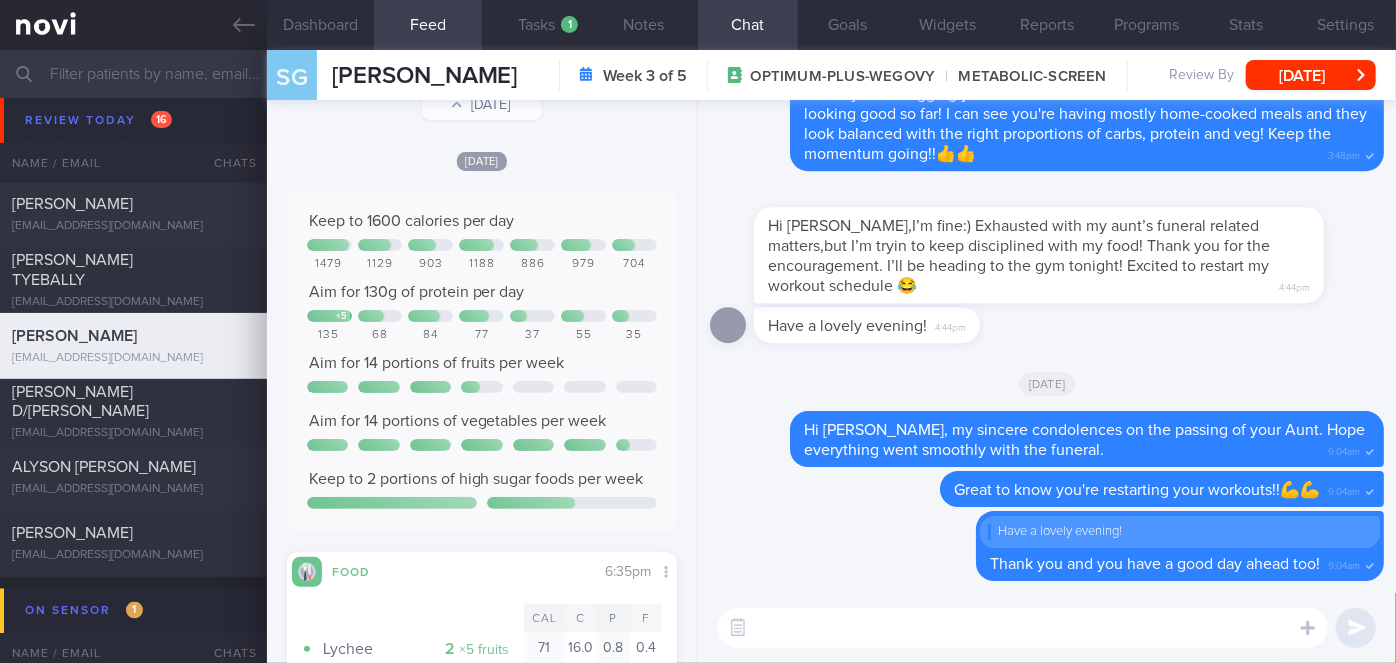 scroll, scrollTop: 0, scrollLeft: 0, axis: both 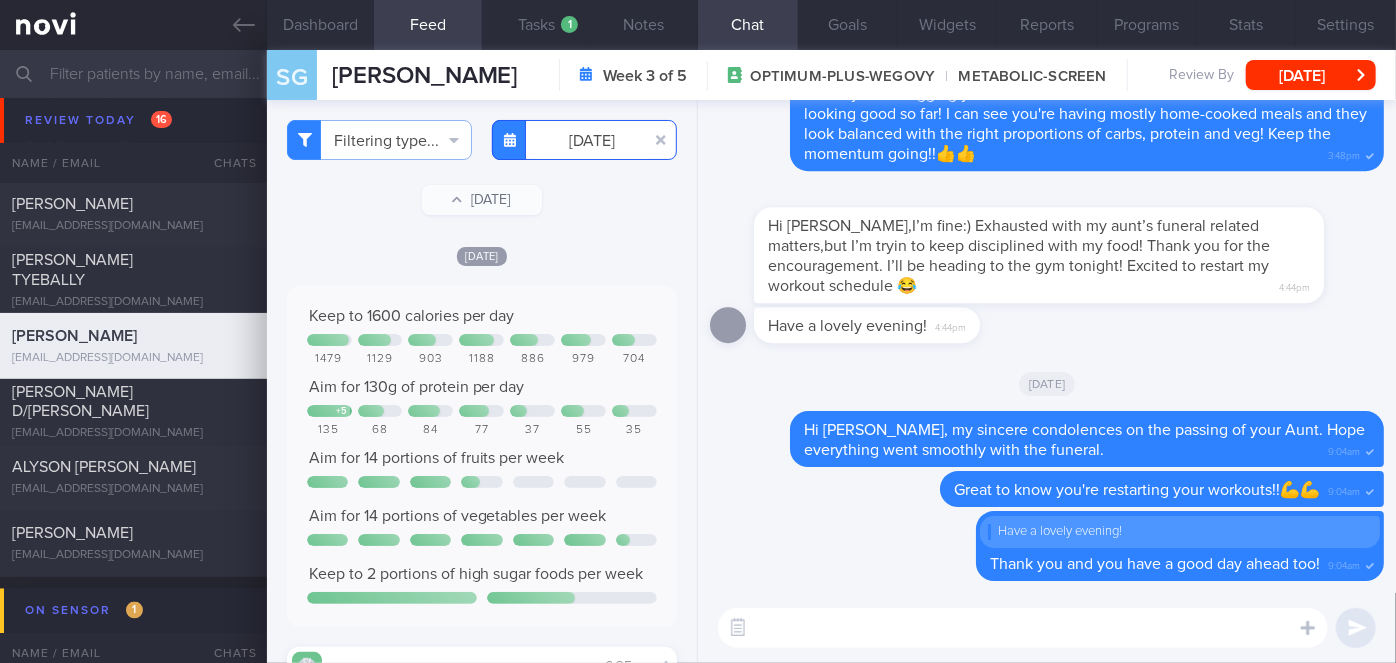 click on "[DATE]" at bounding box center (584, 140) 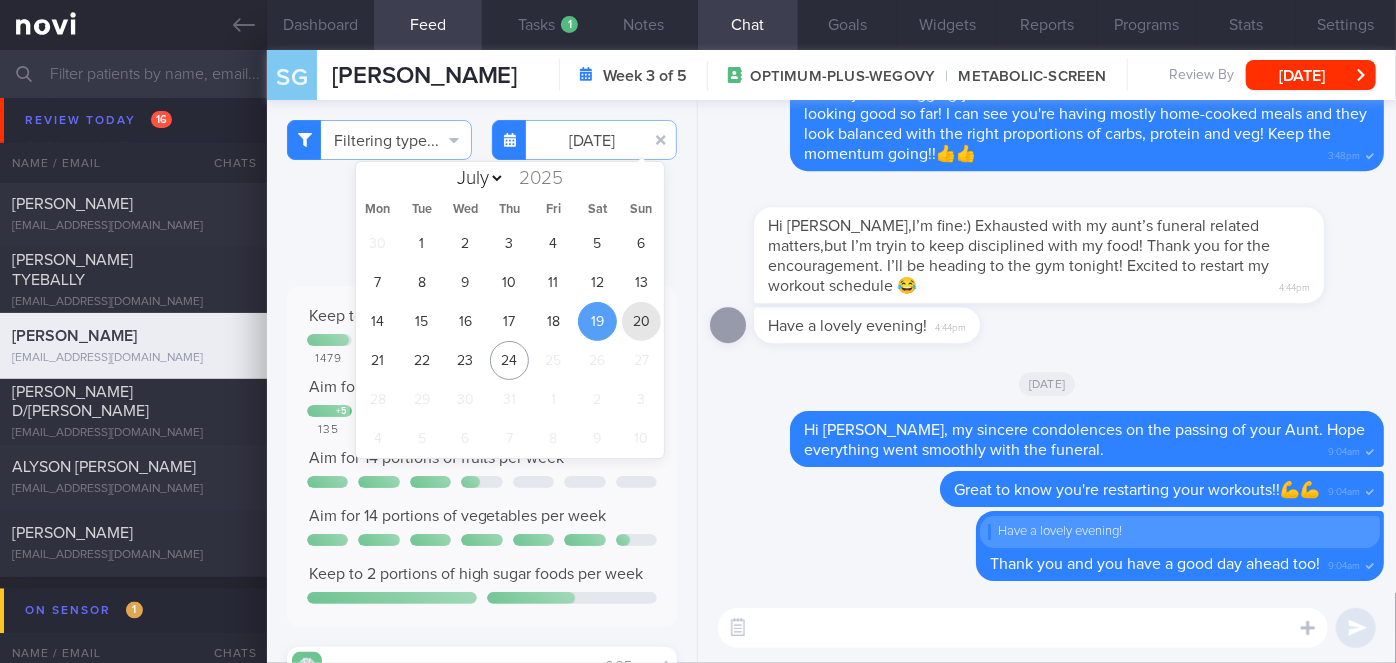 click on "20" at bounding box center (641, 321) 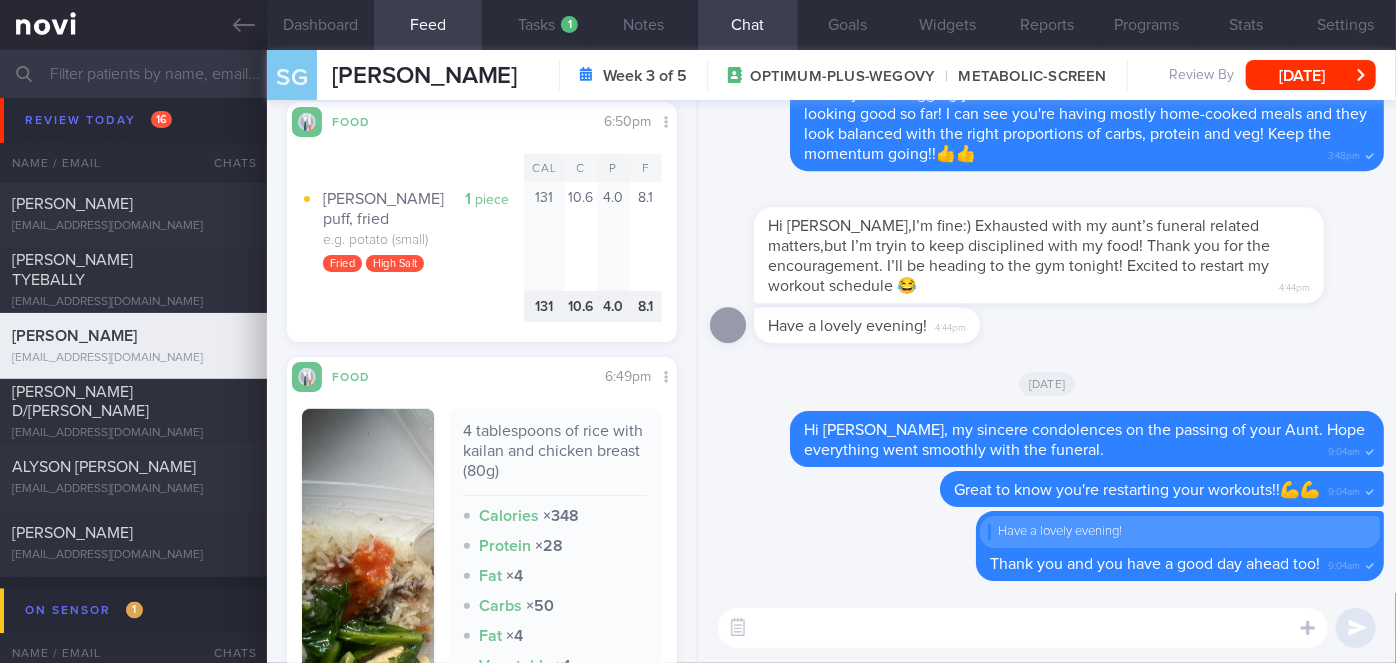 scroll, scrollTop: 727, scrollLeft: 0, axis: vertical 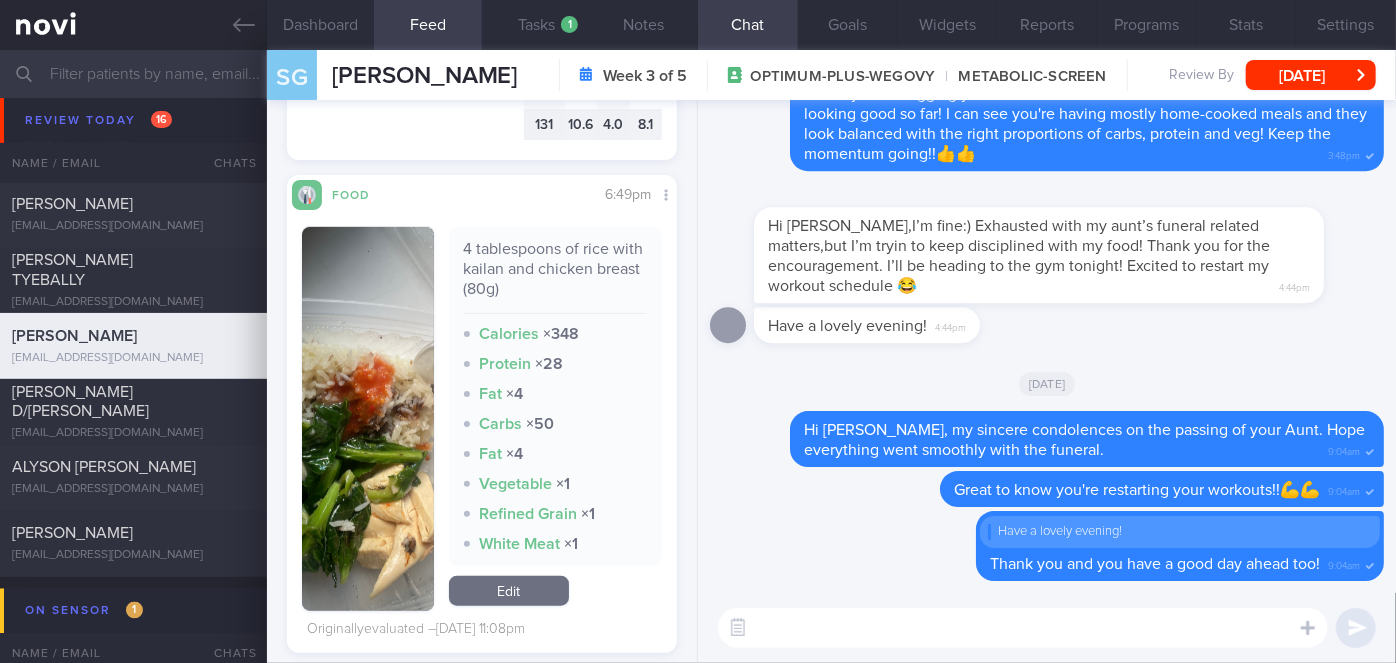 click at bounding box center [368, 419] 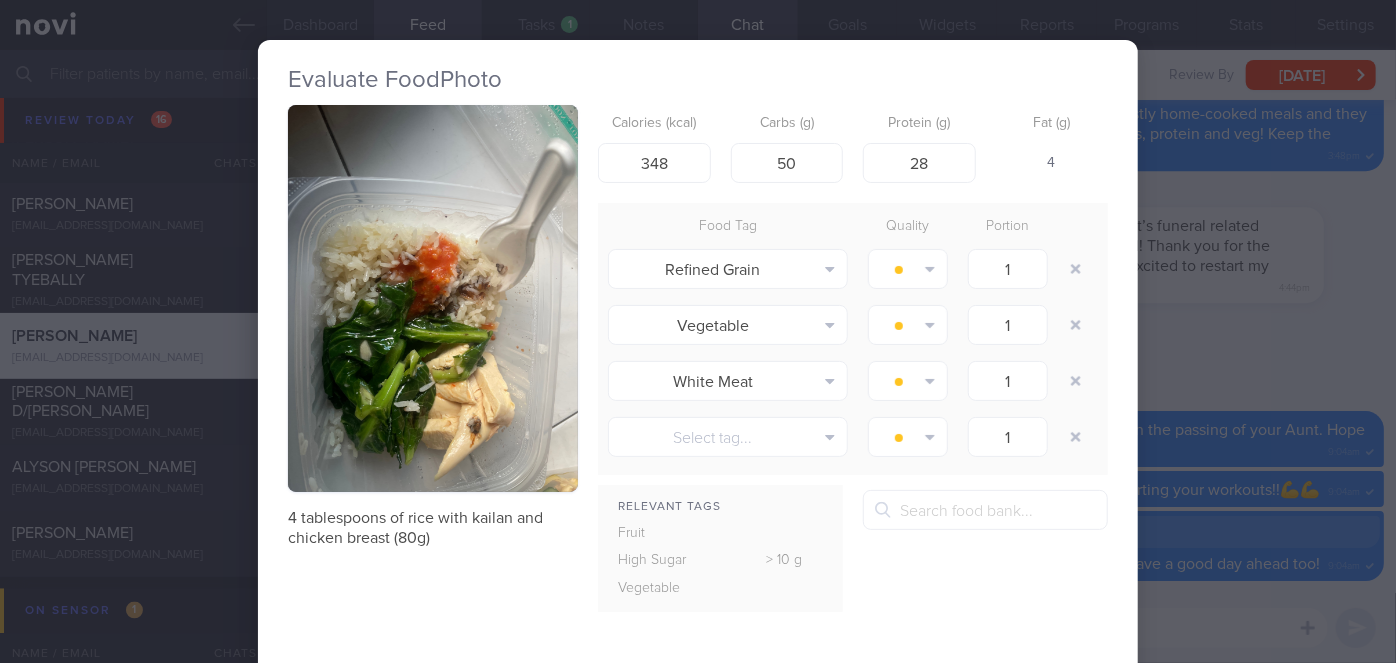click on "Evaluate Food  Photo
4 tablespoons of rice with kailan and chicken breast (80g)
Calories (kcal)
348
Carbs (g)
50
Protein (g)
28
Fat (g)
4
Food Tag
Quality
Portion
Refined Grain
Alcohol
Fried
Fruit
Healthy Fats
High Calcium
[MEDICAL_DATA]" at bounding box center [698, 331] 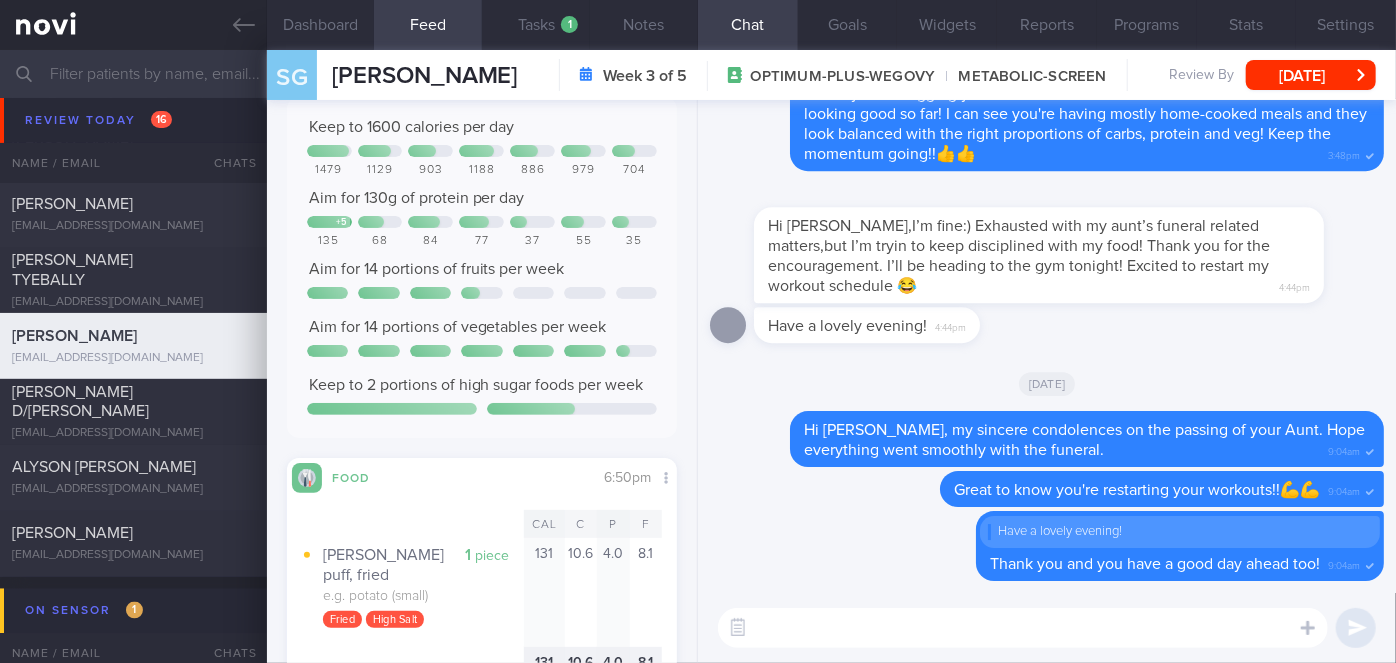 scroll, scrollTop: 0, scrollLeft: 0, axis: both 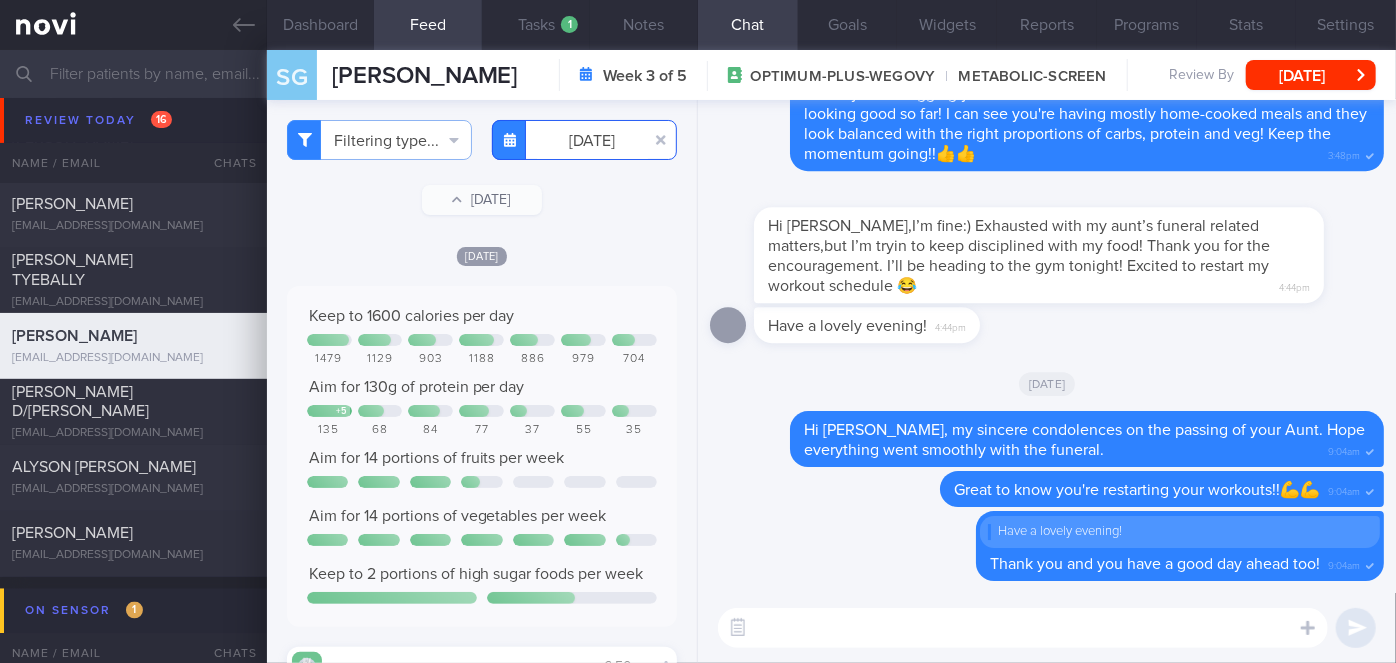 click on "[DATE]" at bounding box center [584, 140] 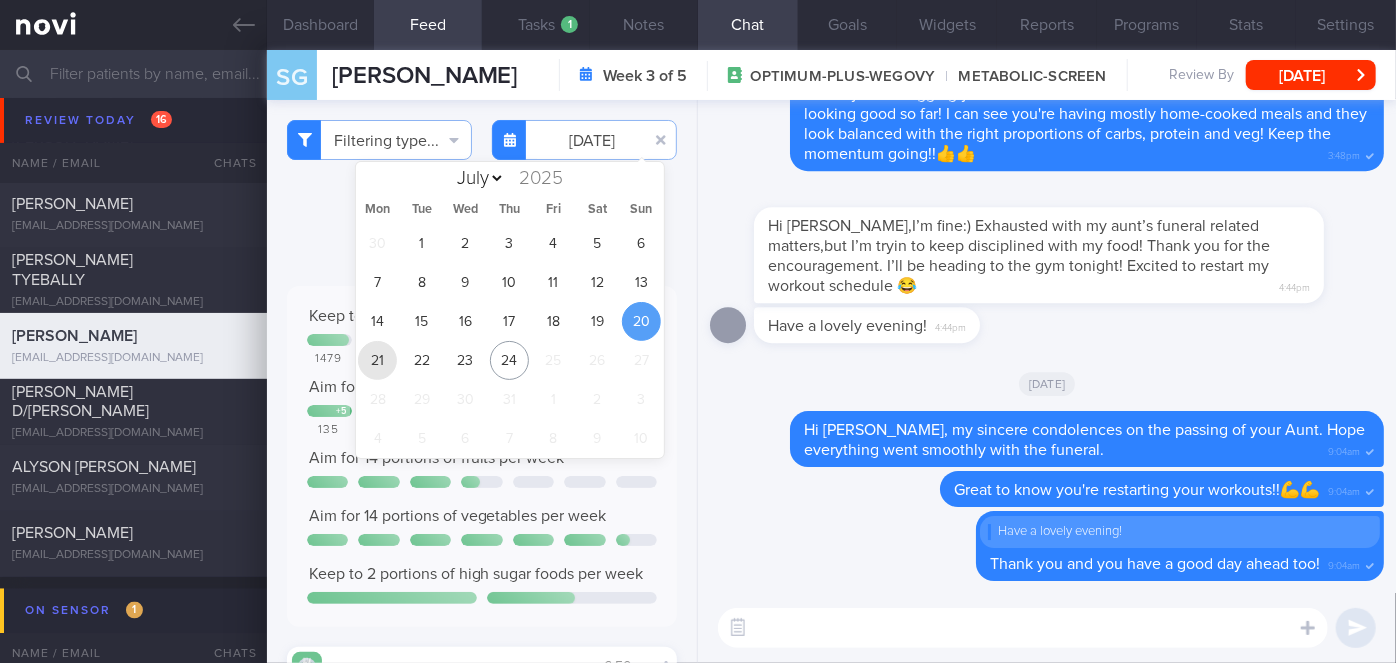 click on "21" at bounding box center [377, 360] 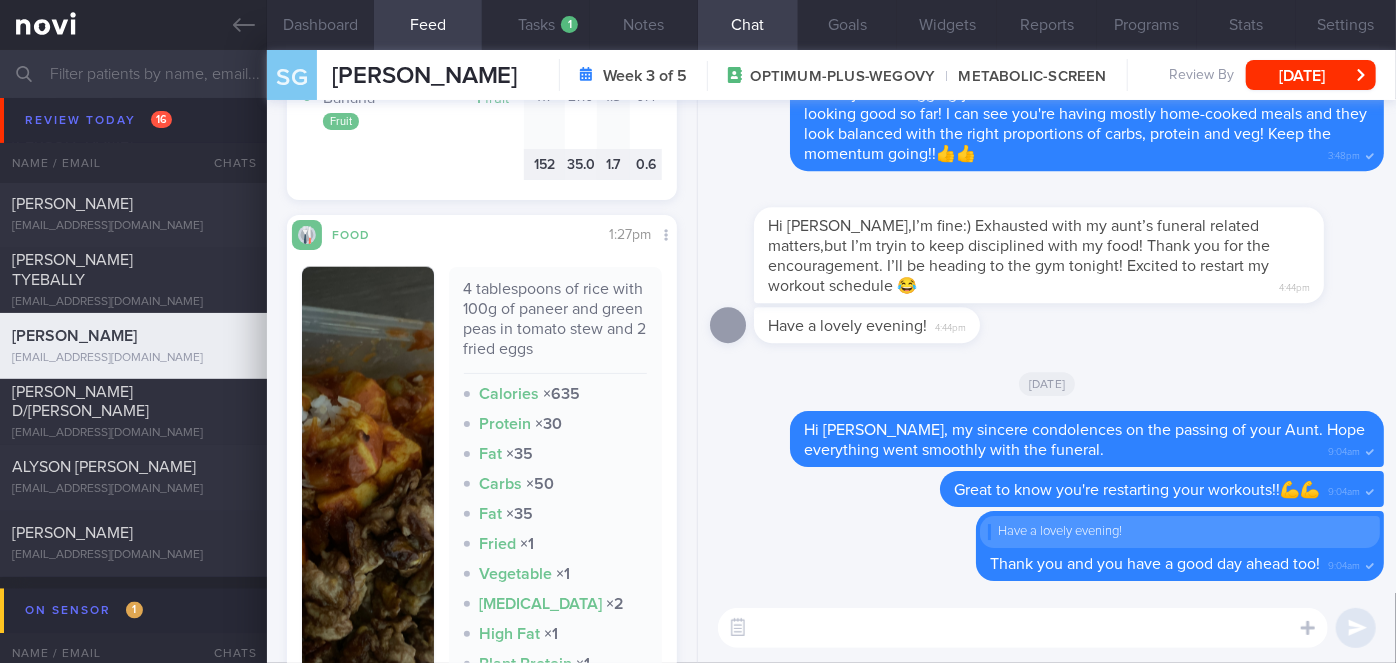 scroll, scrollTop: 1181, scrollLeft: 0, axis: vertical 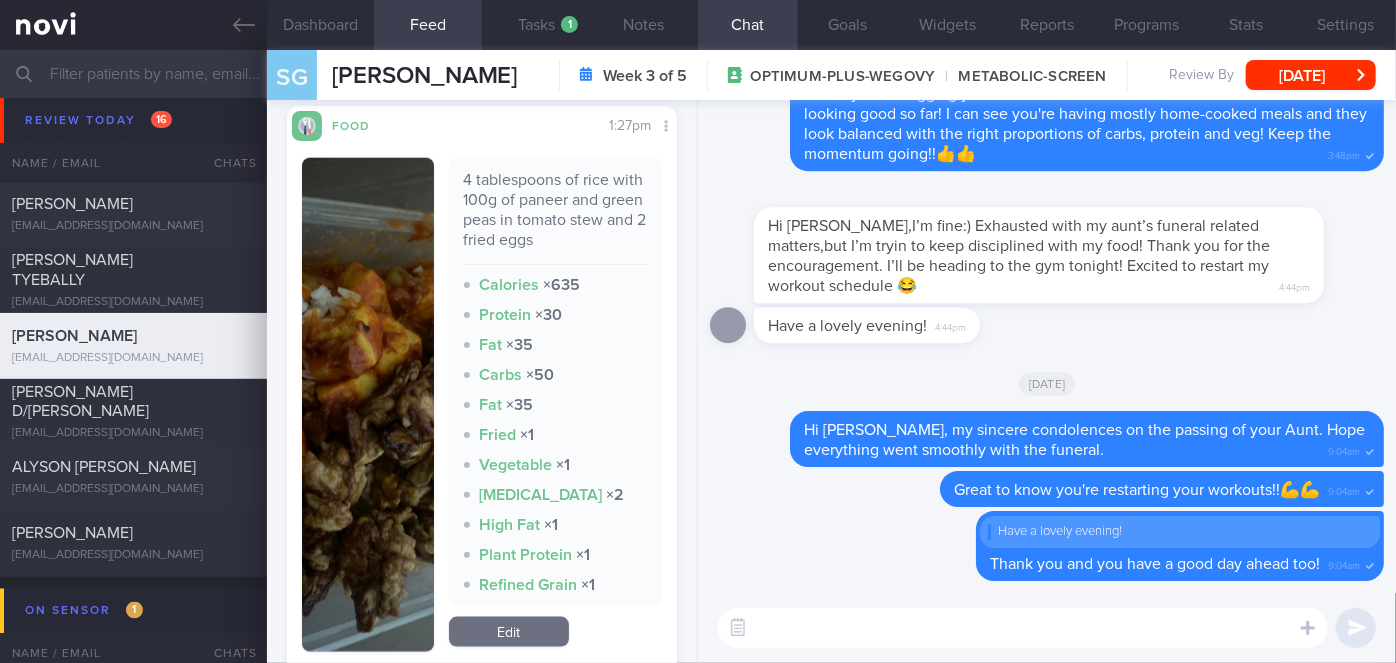 click at bounding box center [368, 405] 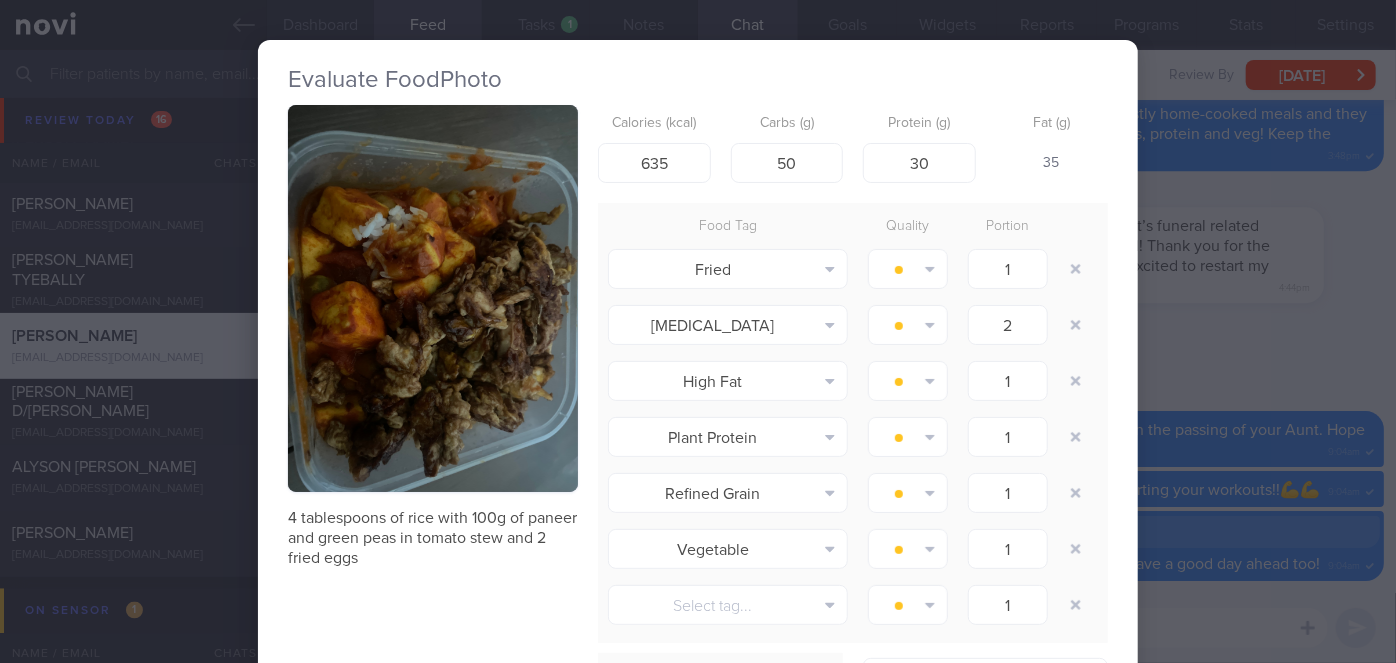 click on "Evaluate Food  Photo
4 tablespoons of rice with 100g of paneer and green peas in tomato stew and 2 fried eggs
Calories (kcal)
635
Carbs (g)
50
Protein (g)
30
Fat (g)
35
Food Tag
Quality
Portion
Fried
Alcohol
Fried
Fruit
Healthy Fats
High Calcium" at bounding box center [698, 331] 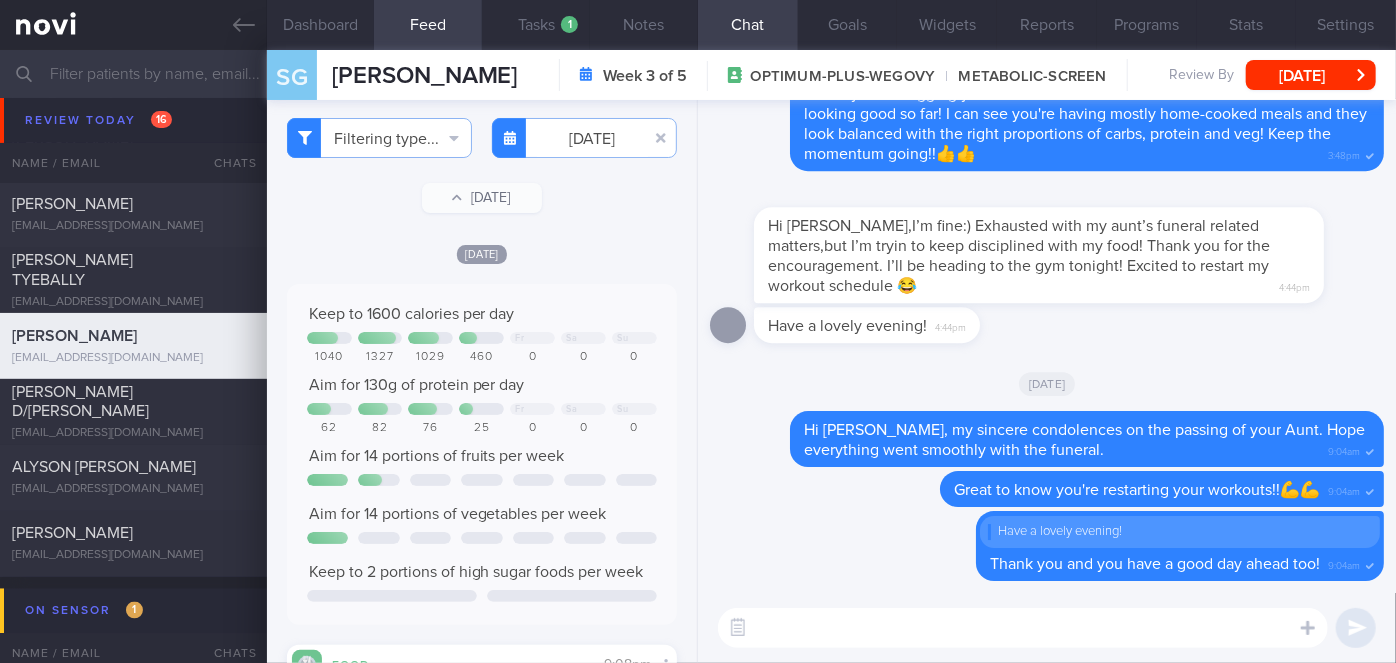 scroll, scrollTop: 0, scrollLeft: 0, axis: both 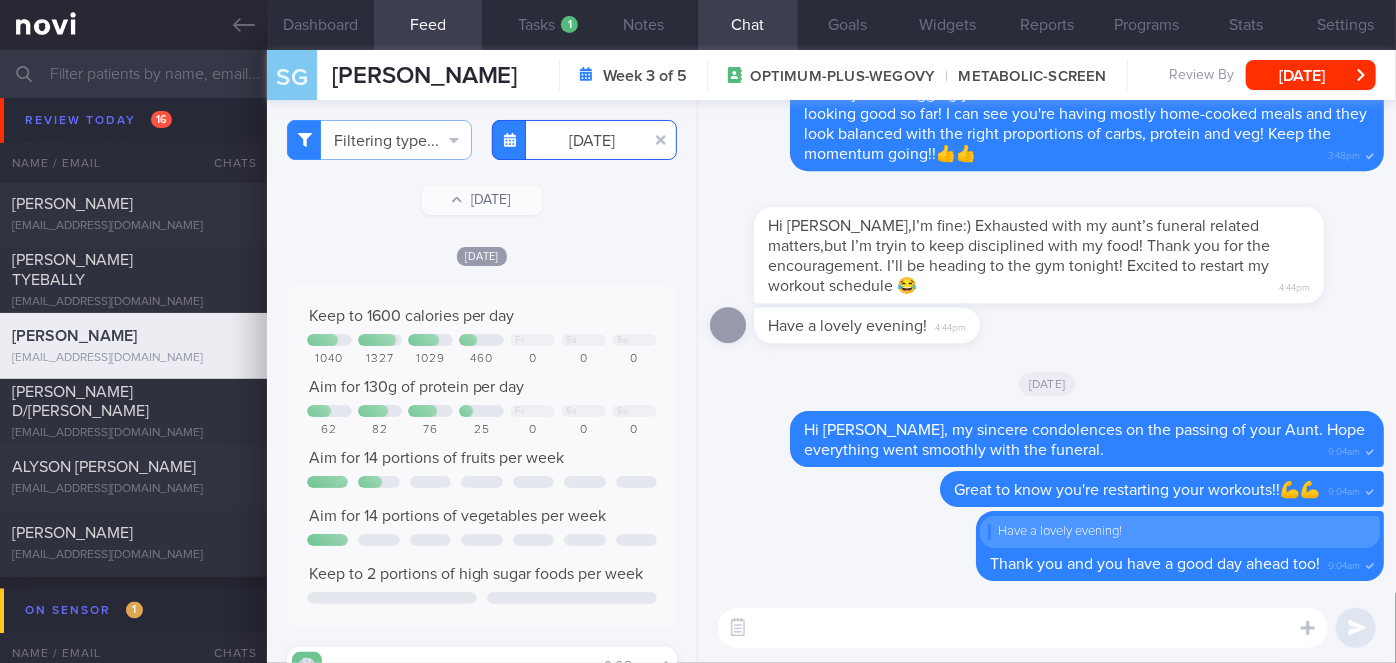 click on "[DATE]" at bounding box center [584, 140] 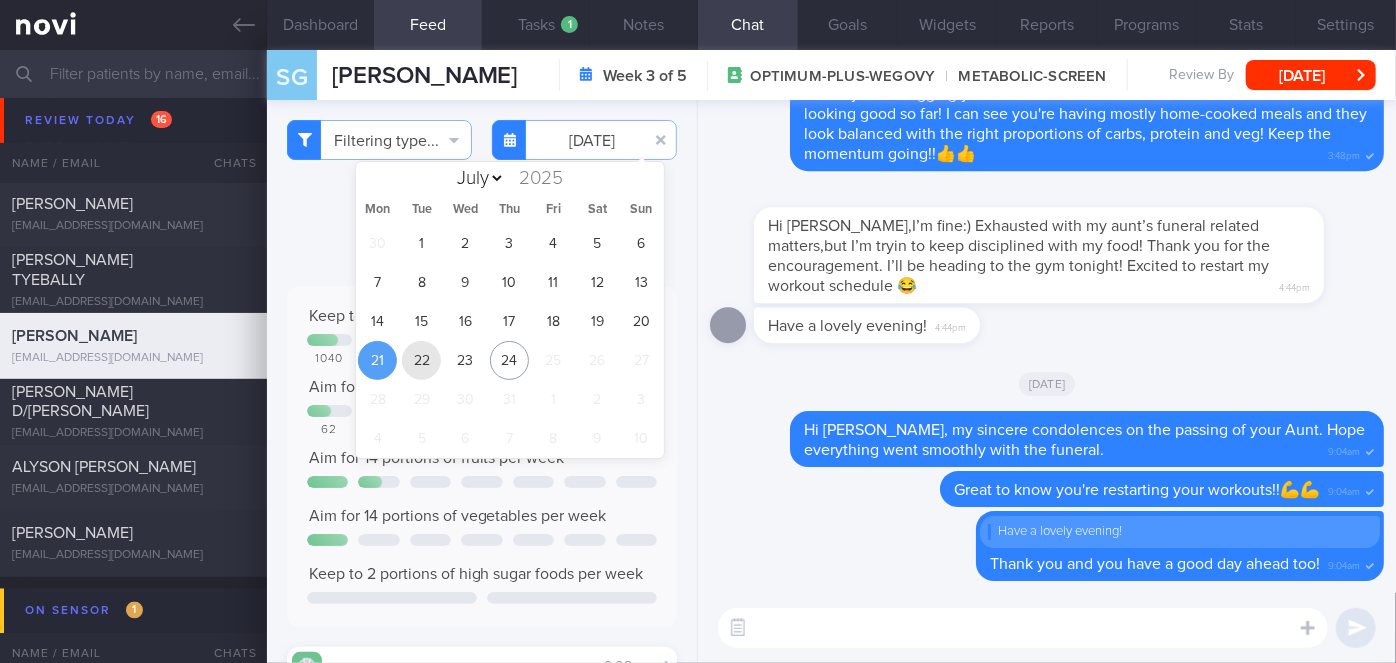 click on "22" at bounding box center [421, 360] 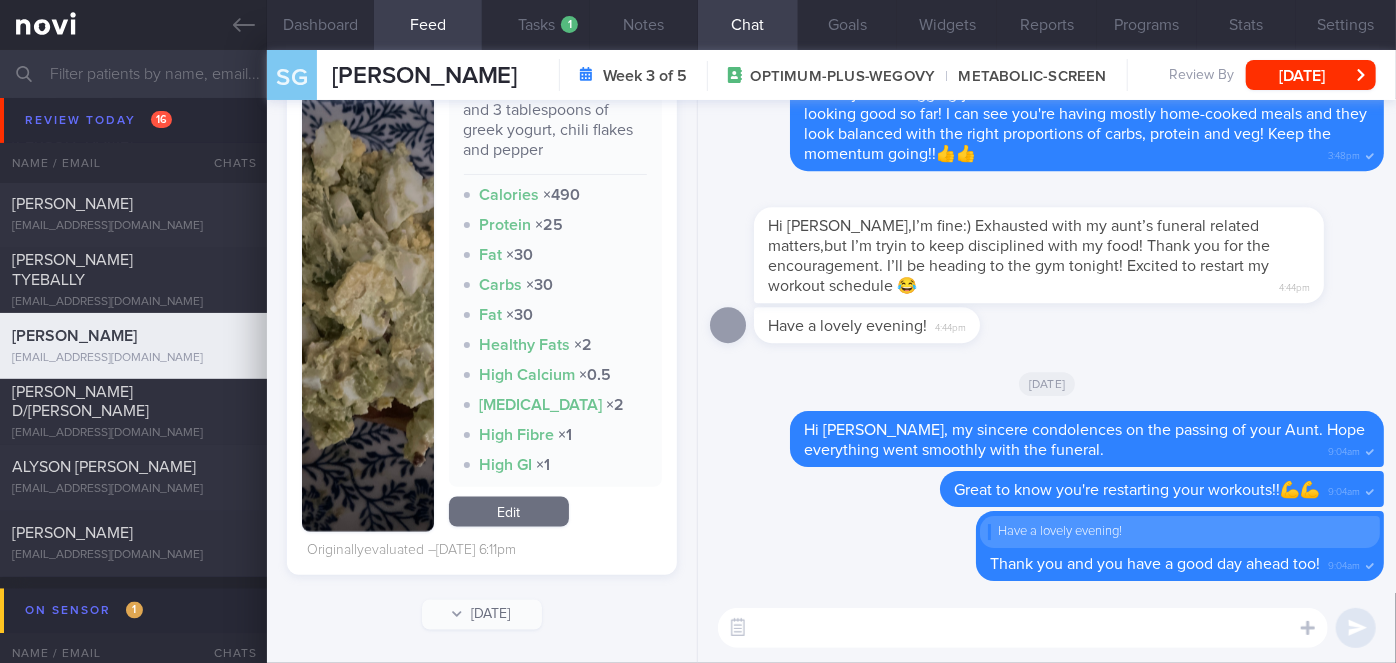 scroll, scrollTop: 1458, scrollLeft: 0, axis: vertical 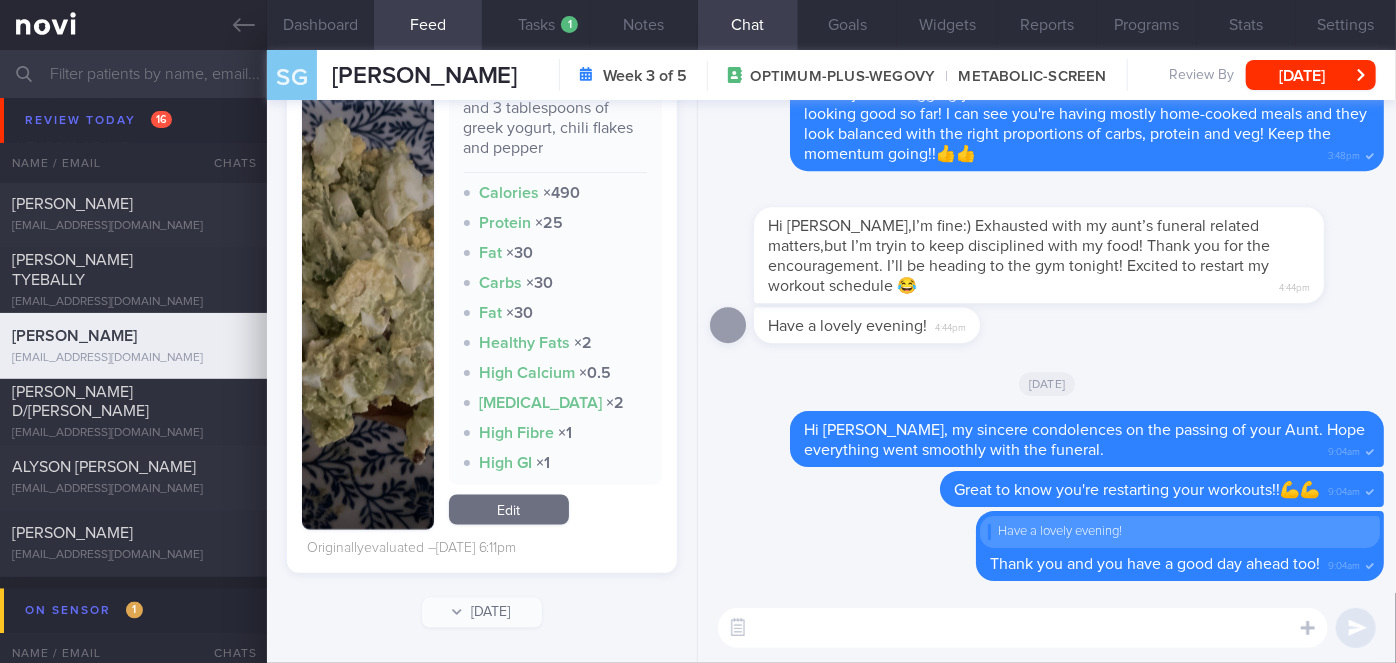 click at bounding box center [368, 288] 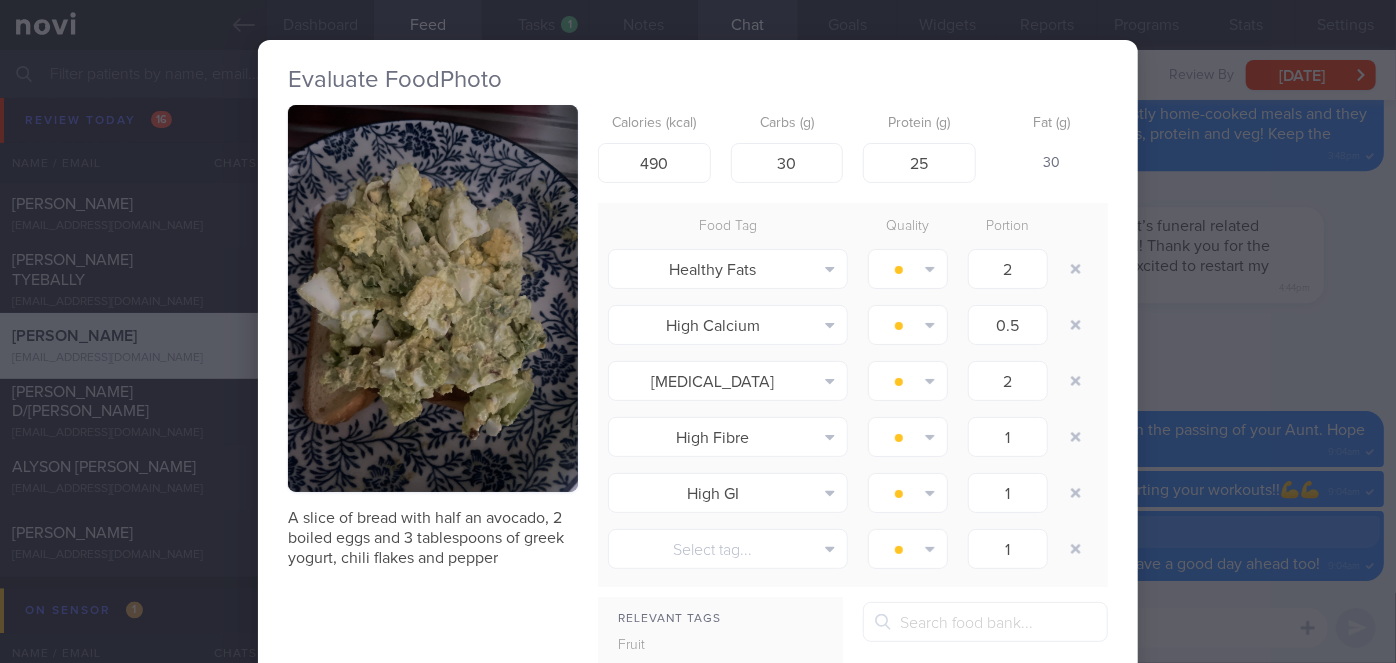 click on "Evaluate Food  Photo
A slice of bread with half an avocado, 2 boiled eggs and 3 tablespoons of greek yogurt, chili flakes and pepper
Calories (kcal)
490
Carbs (g)
30
Protein (g)
25
Fat (g)
30
Food Tag
Quality
Portion
Healthy Fats
Alcohol
Fried
Fruit
Healthy Fats
High Calcium" at bounding box center [698, 331] 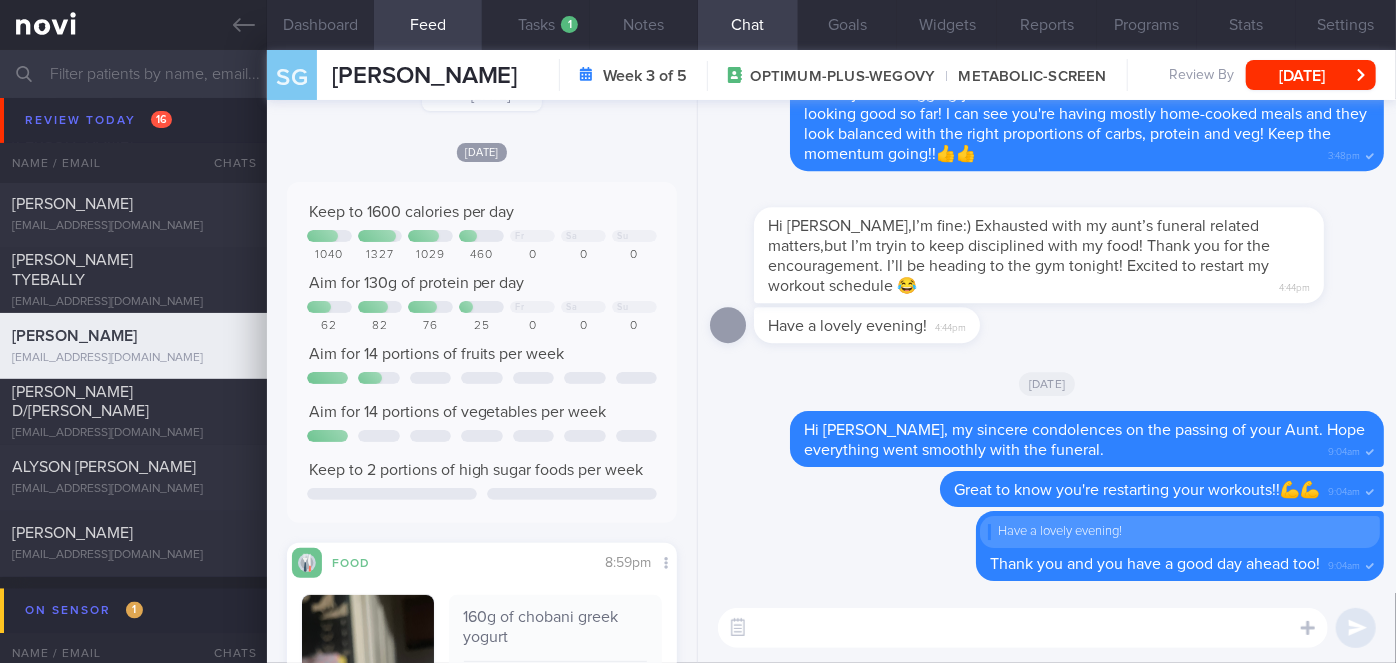 scroll, scrollTop: 0, scrollLeft: 0, axis: both 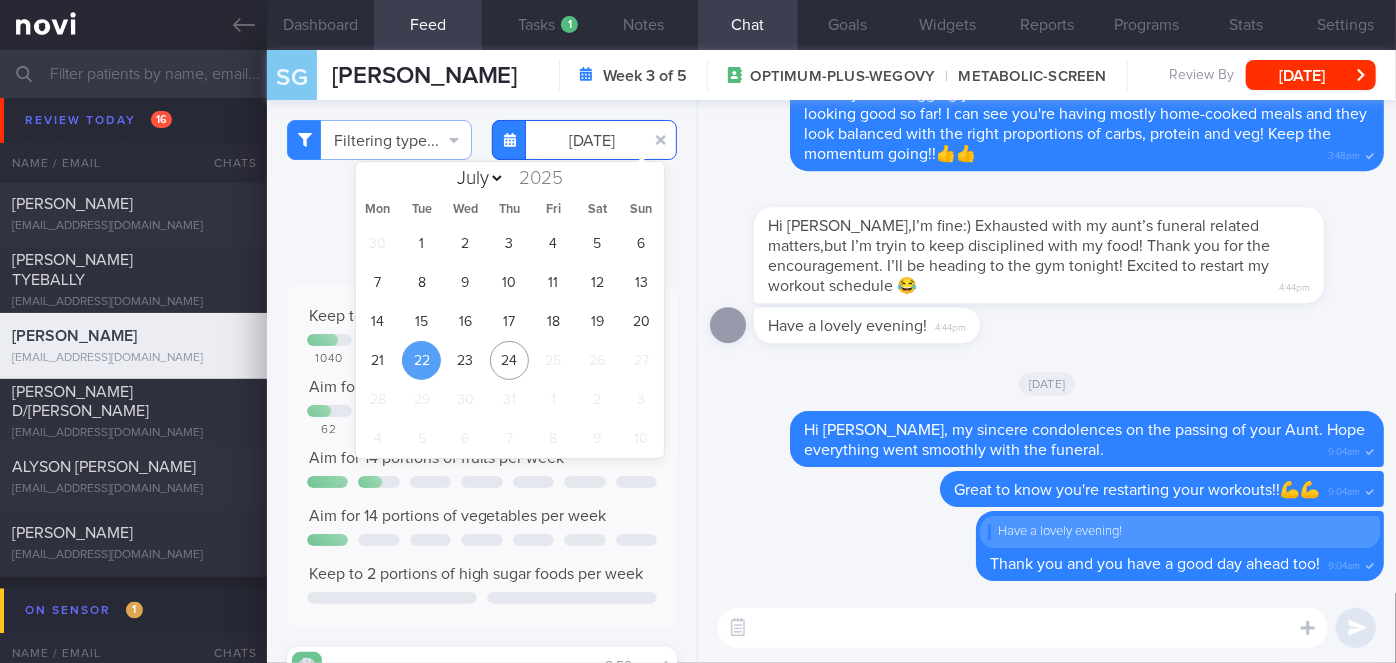 click on "[DATE]" at bounding box center (584, 140) 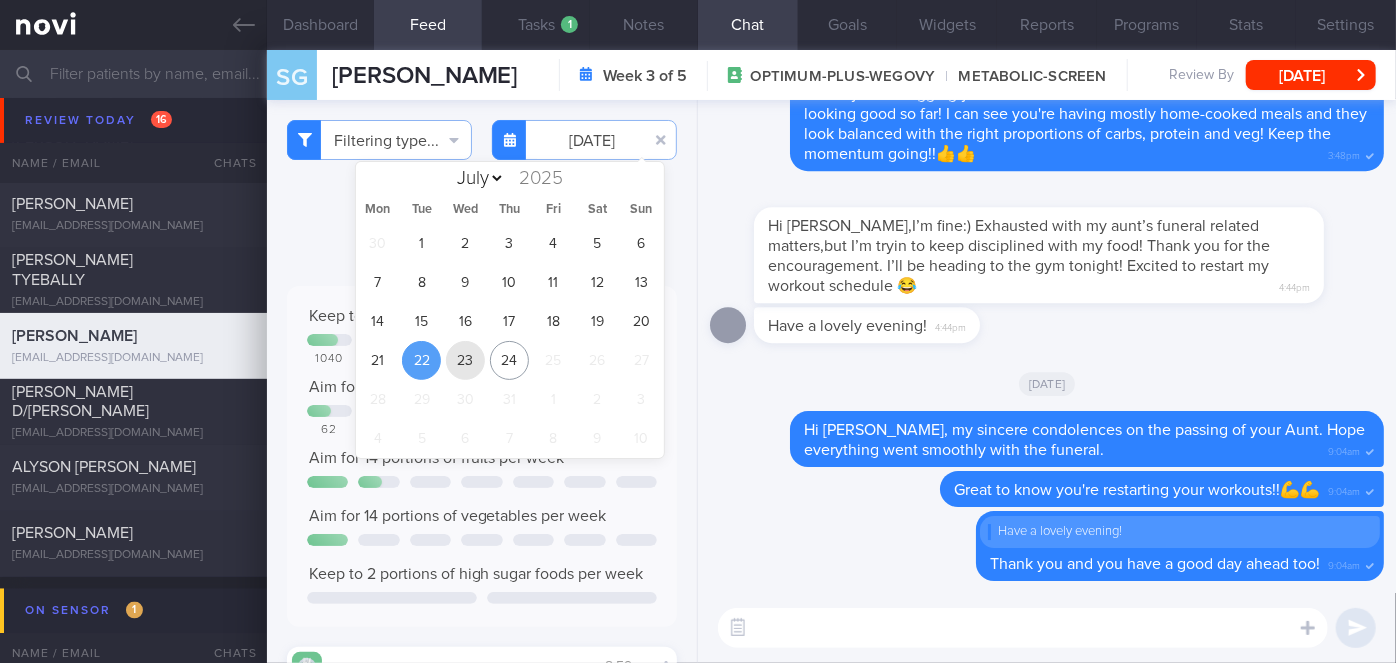click on "23" at bounding box center [465, 360] 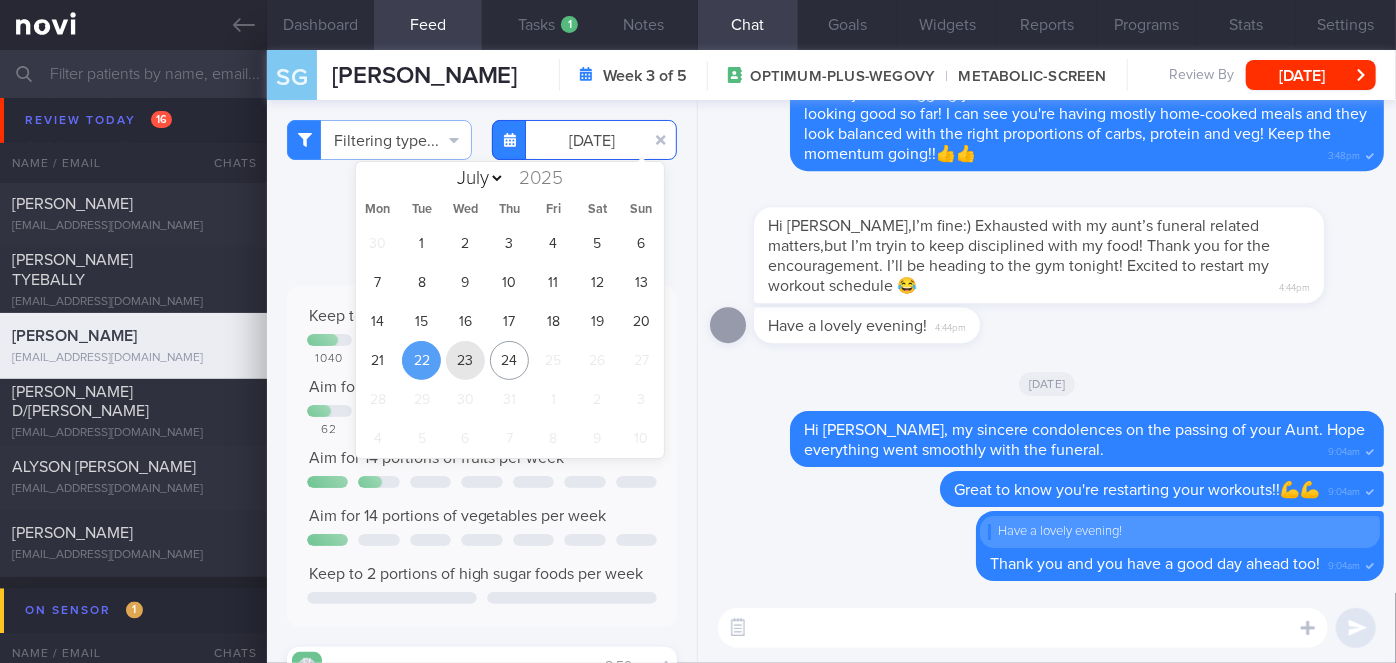 type on "[DATE]" 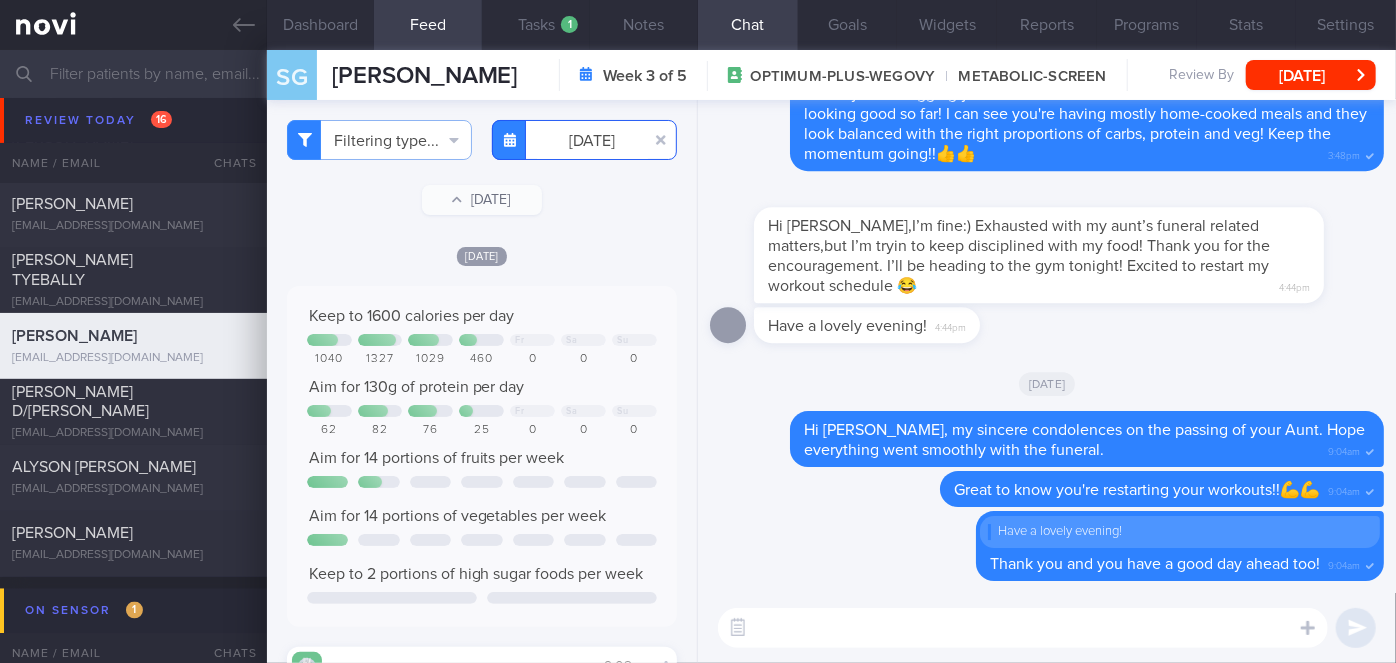 scroll, scrollTop: 0, scrollLeft: 0, axis: both 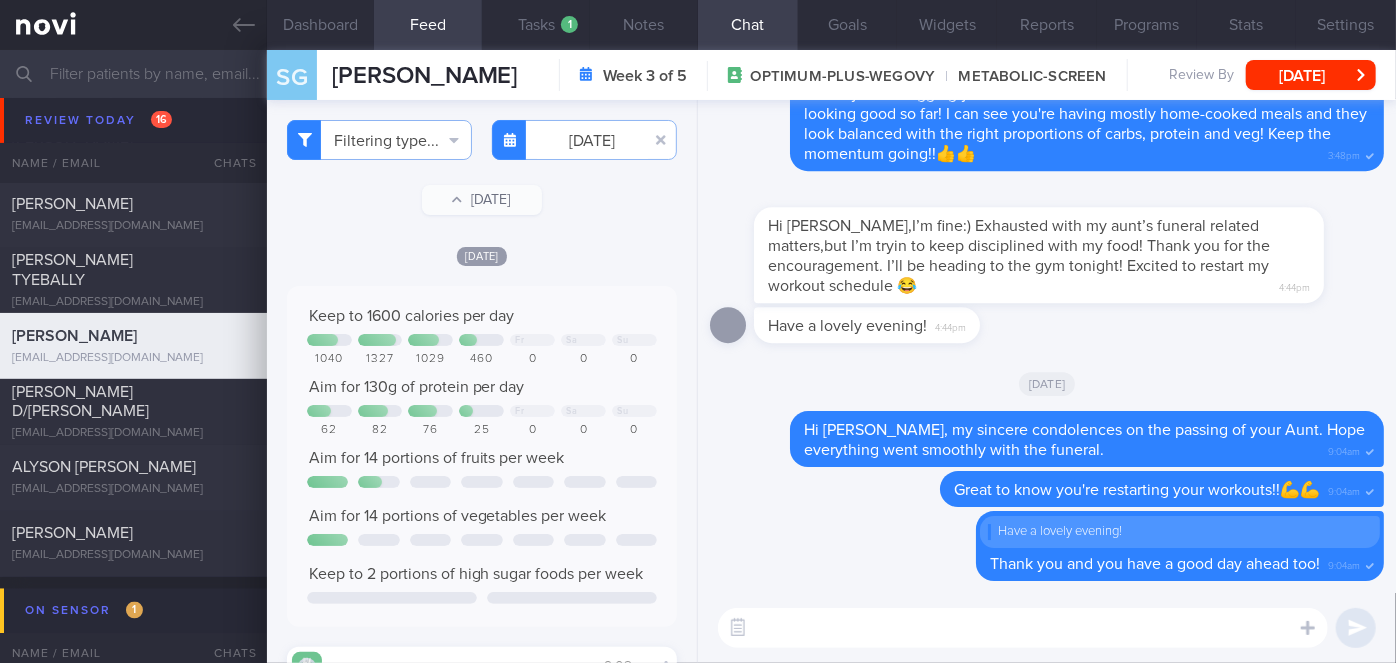 click at bounding box center (1023, 628) 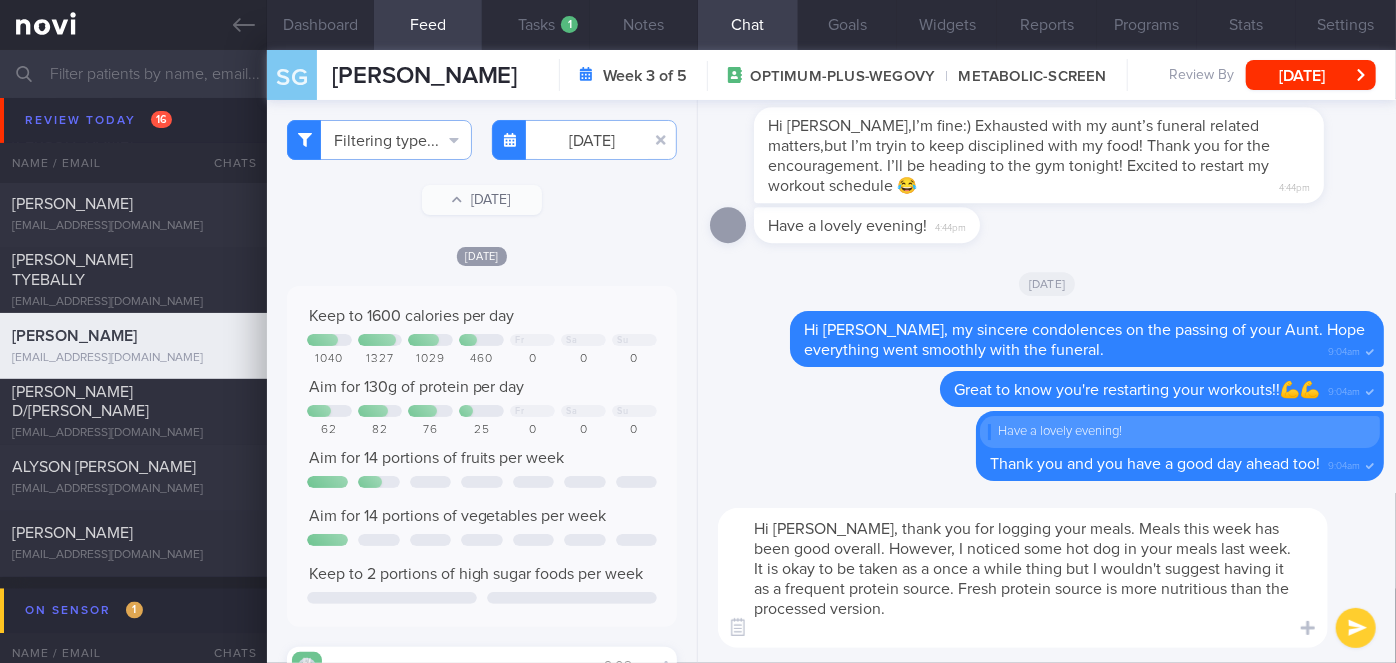 scroll, scrollTop: 0, scrollLeft: 0, axis: both 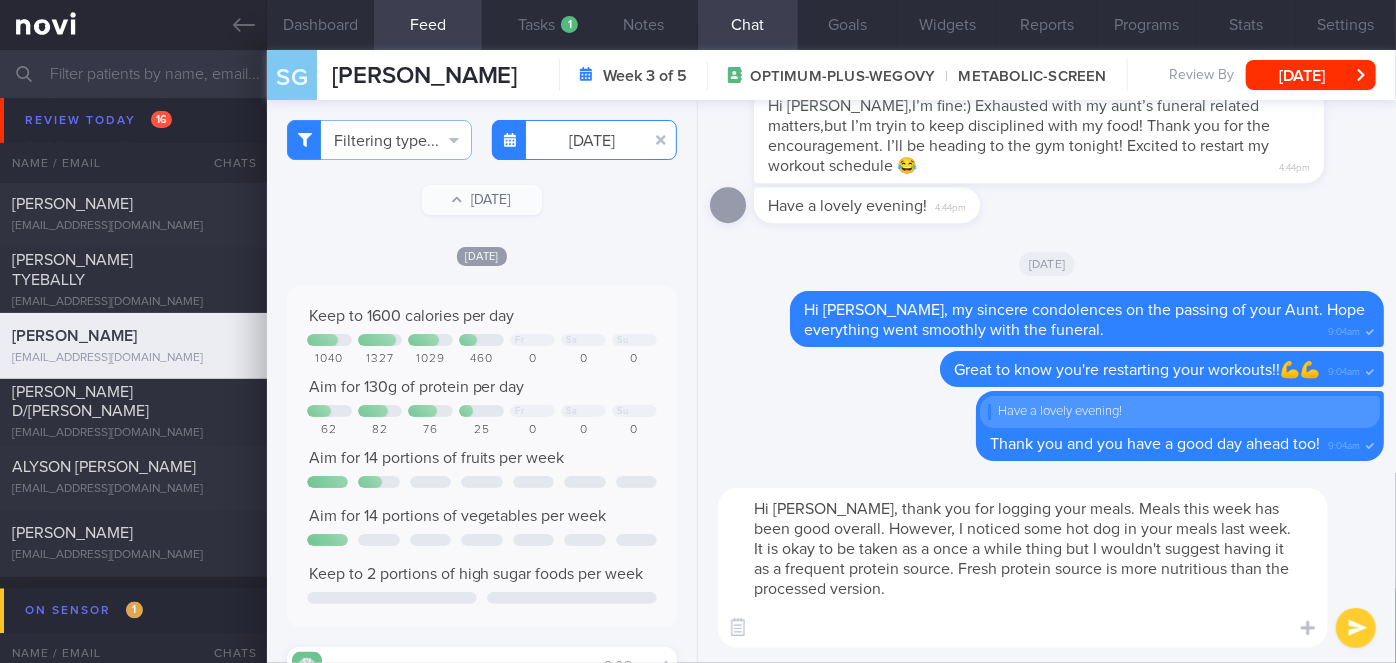 type on "Hi [PERSON_NAME], thank you for logging your meals. Meals this week has been good overall. However, I noticed some hot dog in your meals last week. It is okay to be taken as a once a while thing but I wouldn't suggest having it as a frequent protein source. Fresh protein source is more nutritious than the processed version." 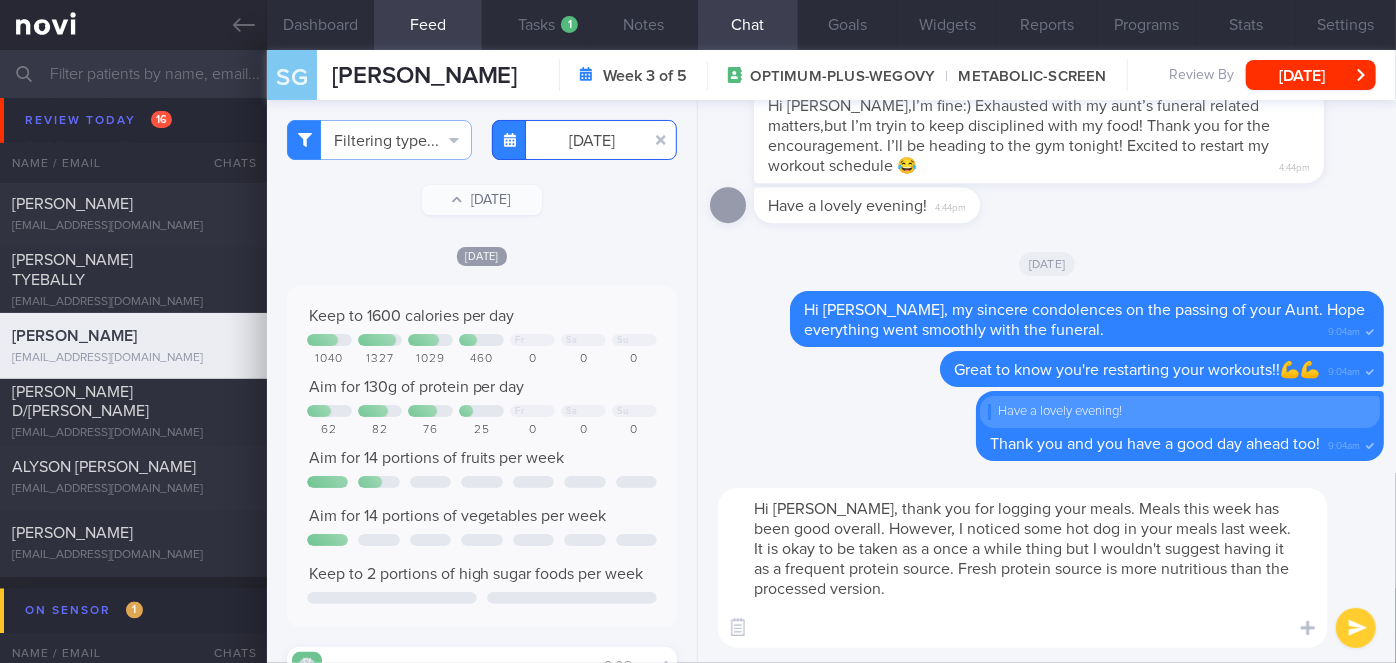 click on "[DATE]" at bounding box center (584, 140) 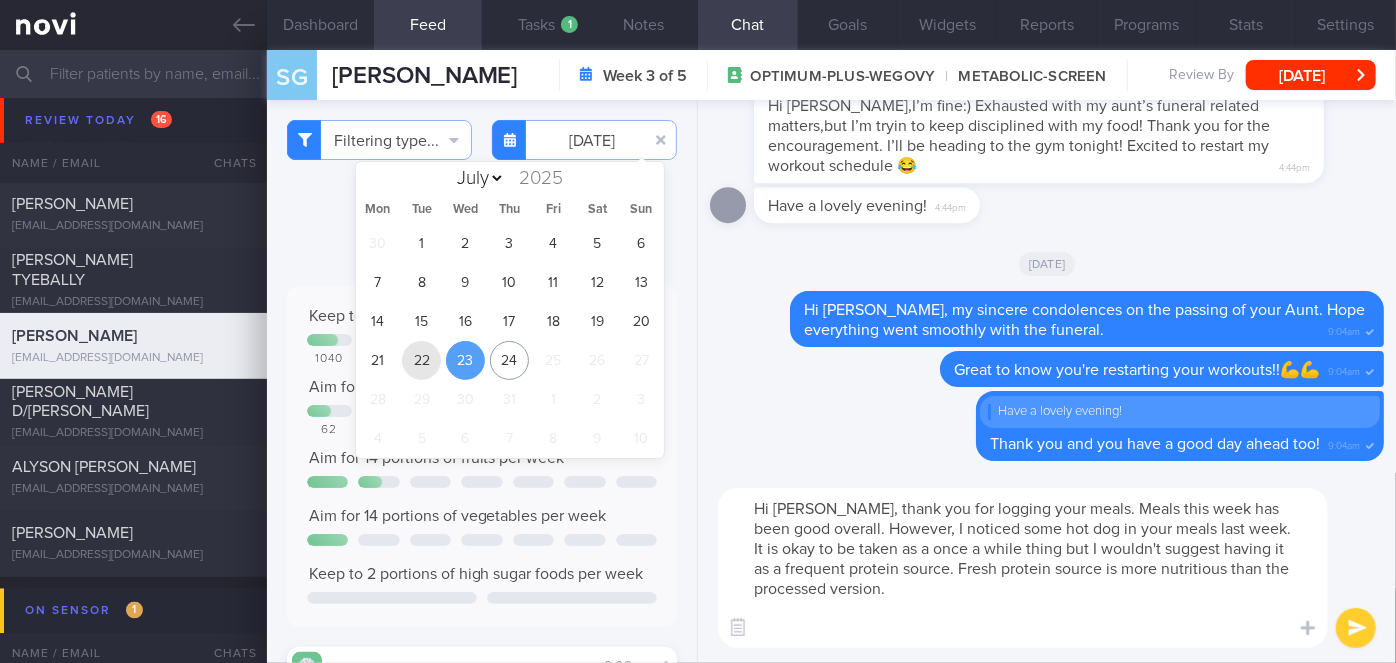 click on "22" at bounding box center (421, 360) 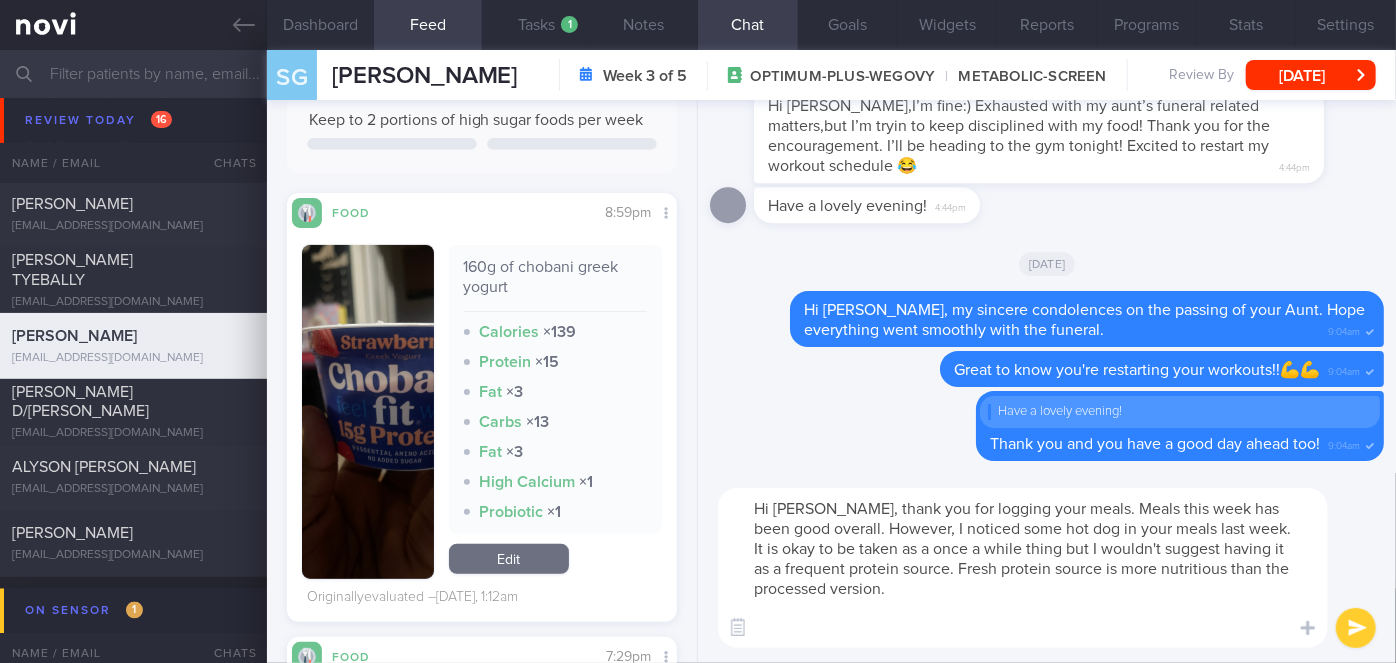 scroll, scrollTop: 0, scrollLeft: 0, axis: both 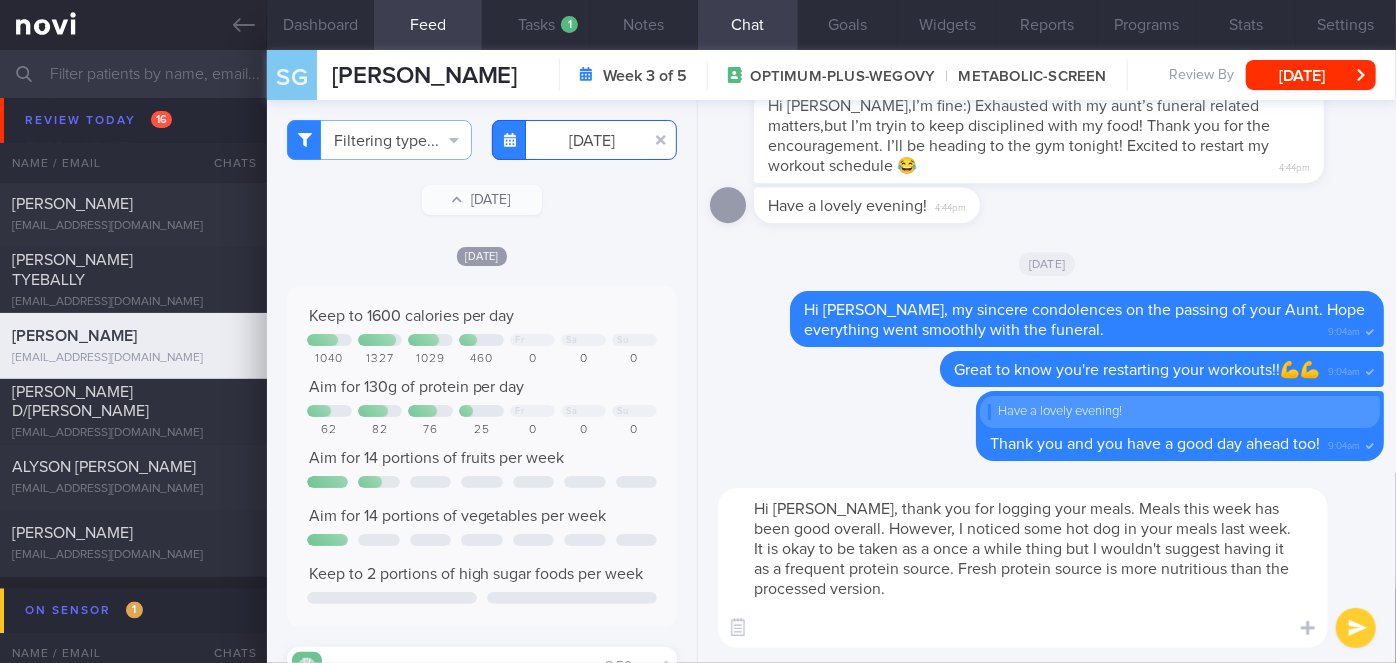 click on "[DATE]" at bounding box center (584, 140) 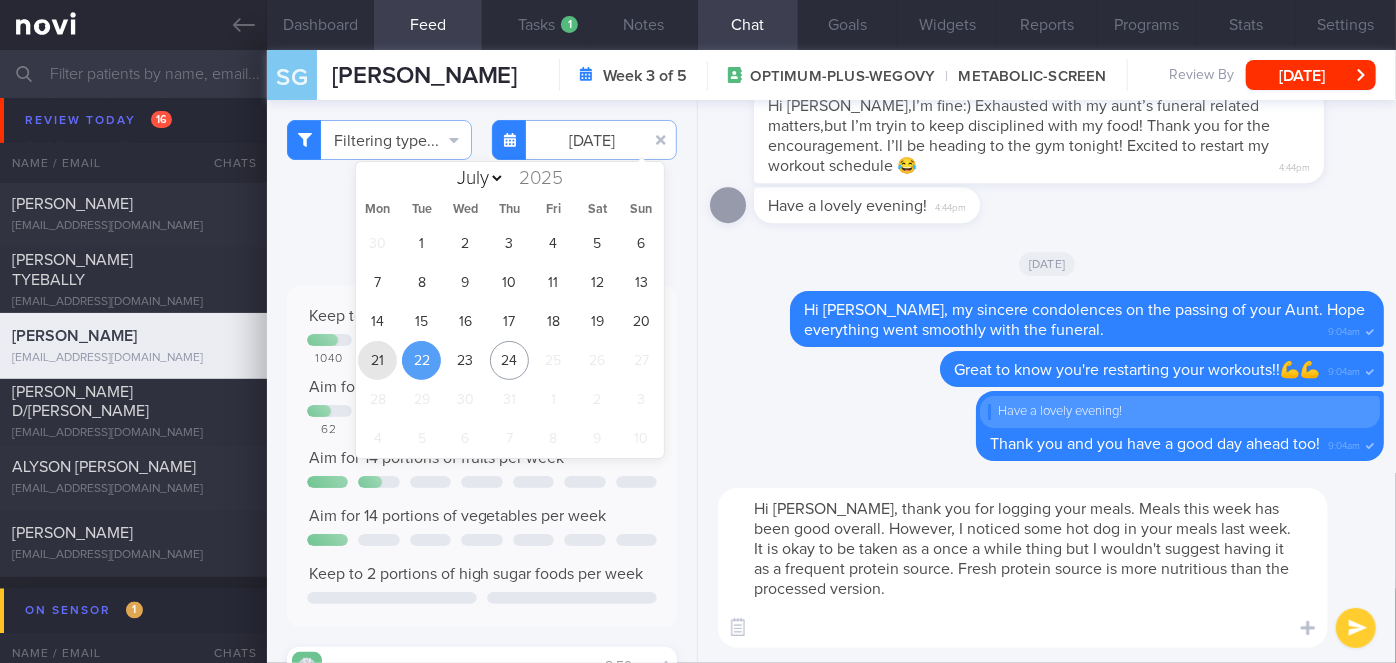 click on "21" at bounding box center (377, 360) 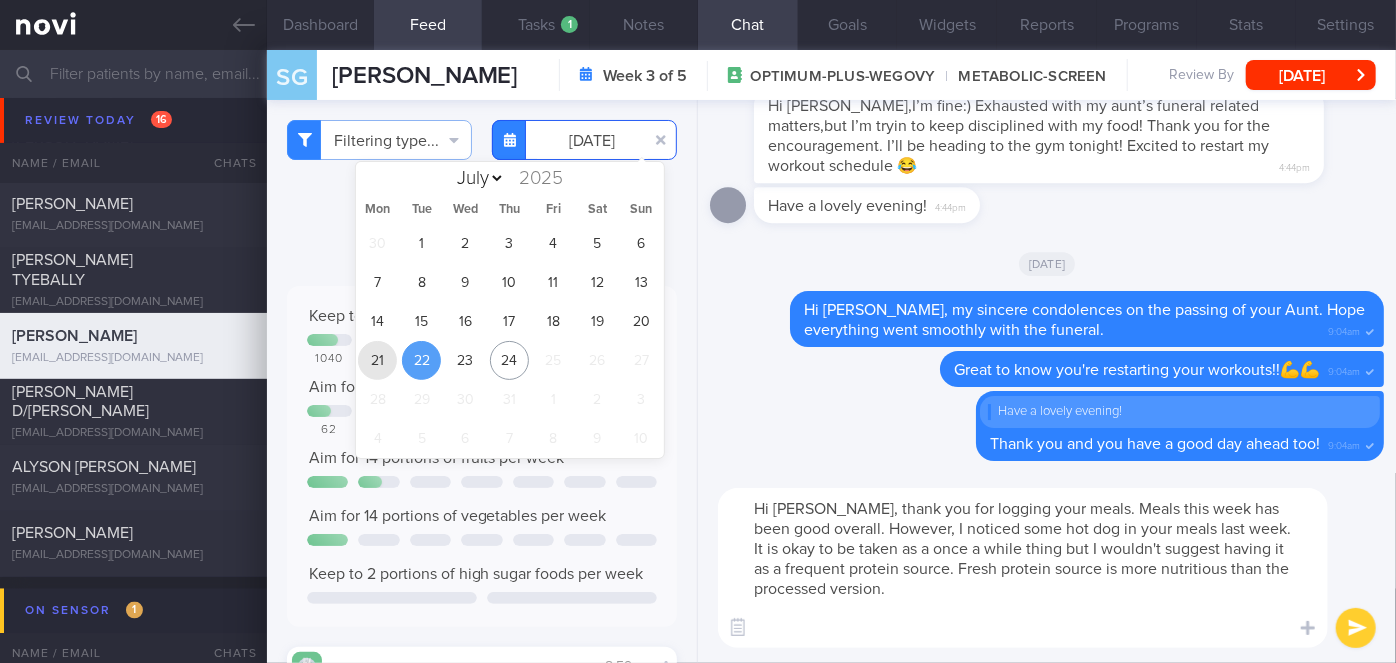 type on "[DATE]" 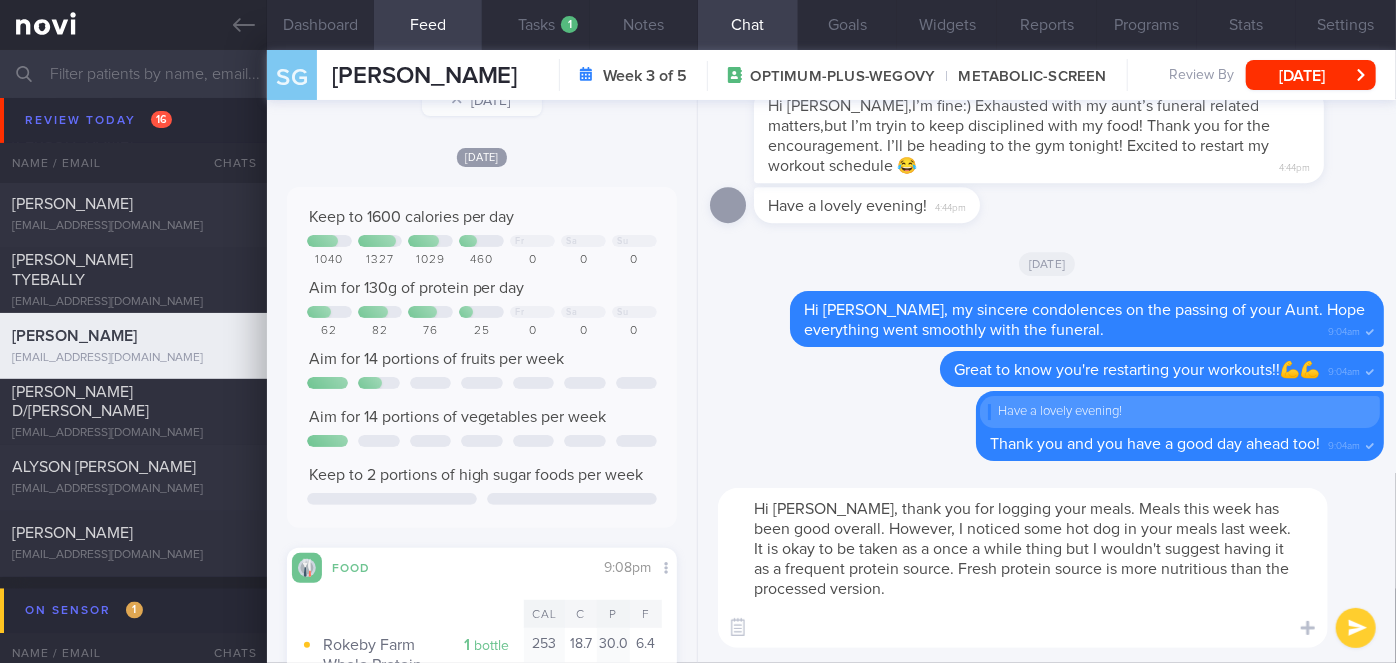 scroll, scrollTop: 736, scrollLeft: 0, axis: vertical 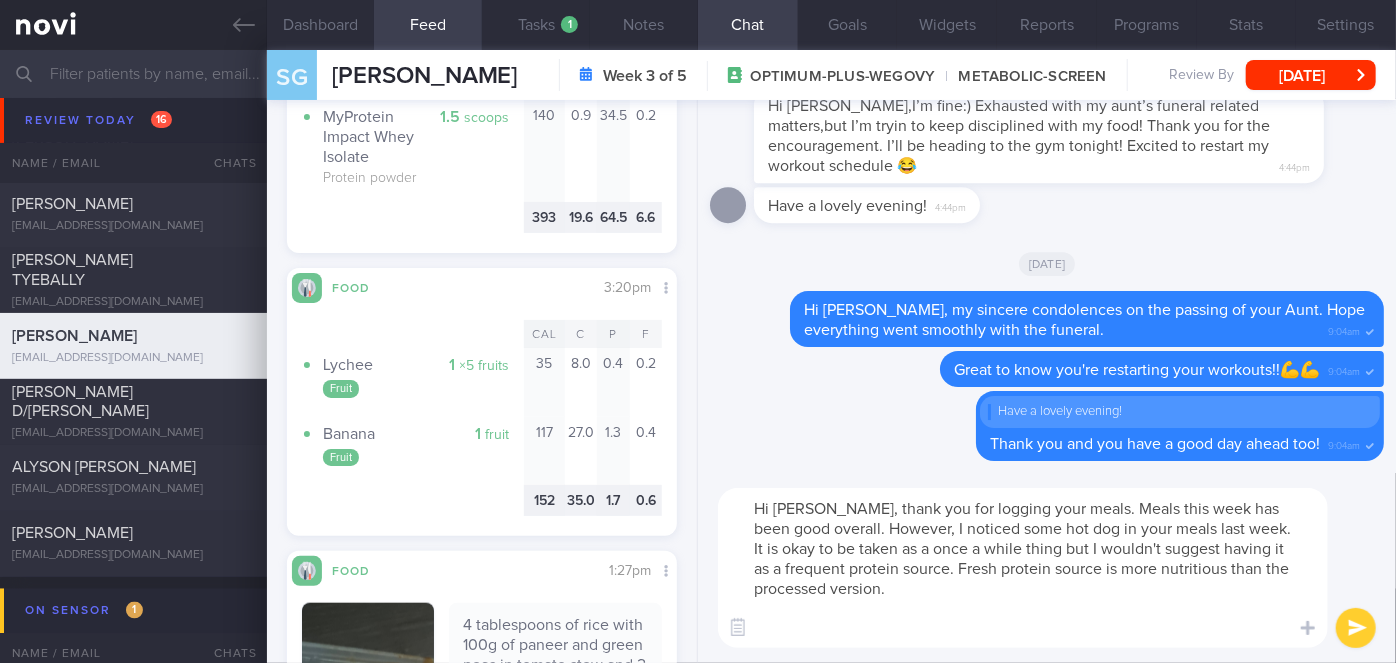 click on "Hi [PERSON_NAME], thank you for logging your meals. Meals this week has been good overall. However, I noticed some hot dog in your meals last week. It is okay to be taken as a once a while thing but I wouldn't suggest having it as a frequent protein source. Fresh protein source is more nutritious than the processed version." at bounding box center [1023, 568] 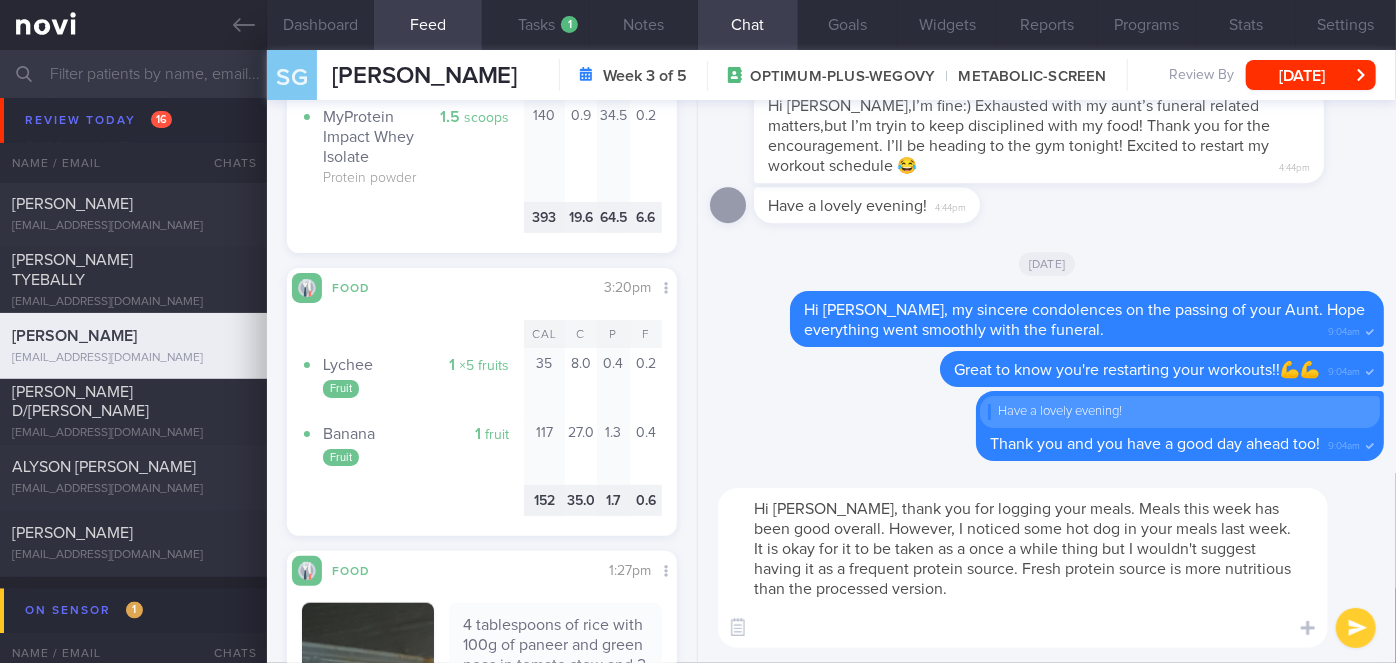 type on "Hi [PERSON_NAME], thank you for logging your meals. Meals this week has been good overall. However, I noticed some hot dog in your meals last week. It is okay for it to be taken as a once a while thing but I wouldn't suggest having it as a frequent protein source. Fresh protein source is more nutritious than the processed version." 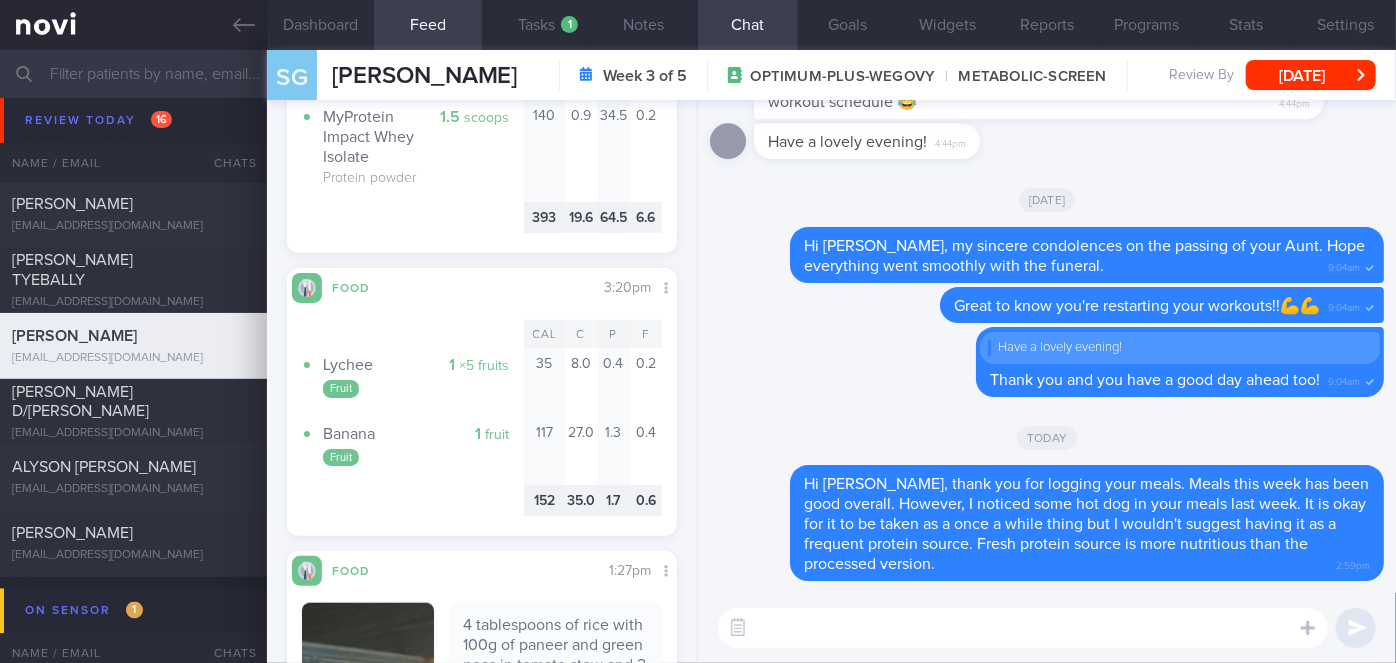 click at bounding box center (1023, 628) 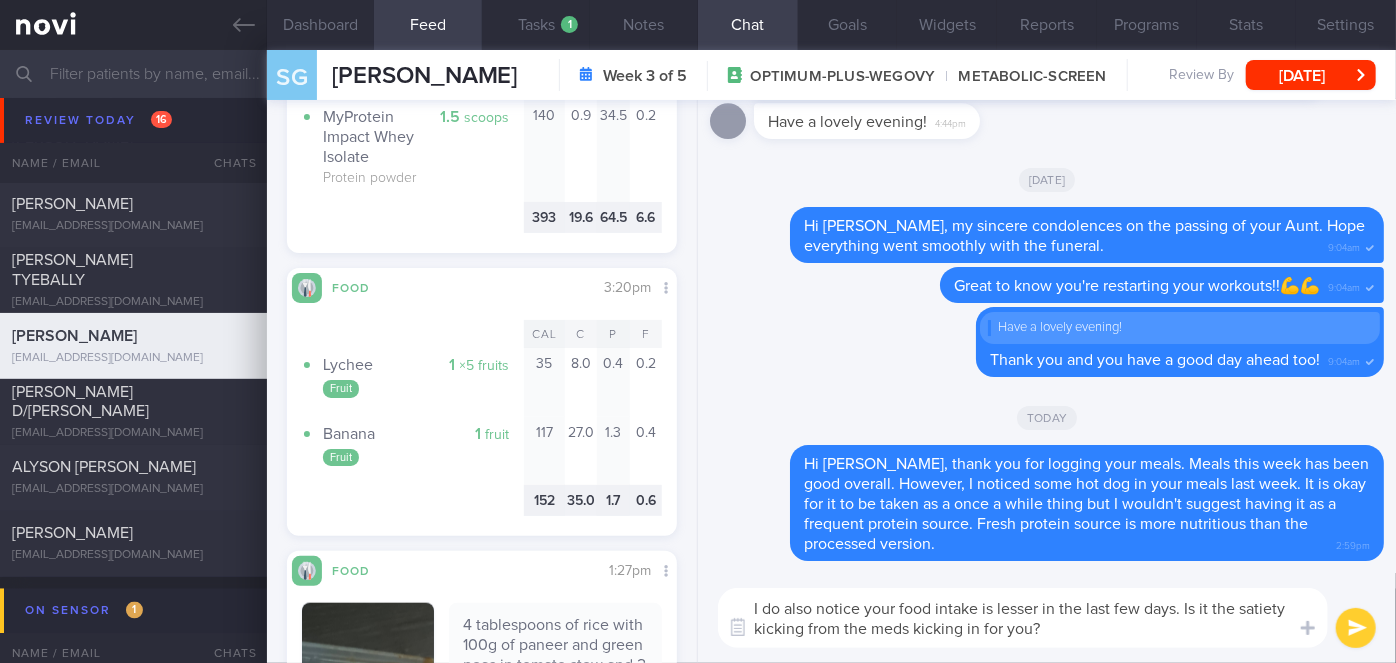 click on "I do also notice your food intake is lesser in the last few days. Is it the satiety kicking from the meds kicking in for you?" at bounding box center (1023, 618) 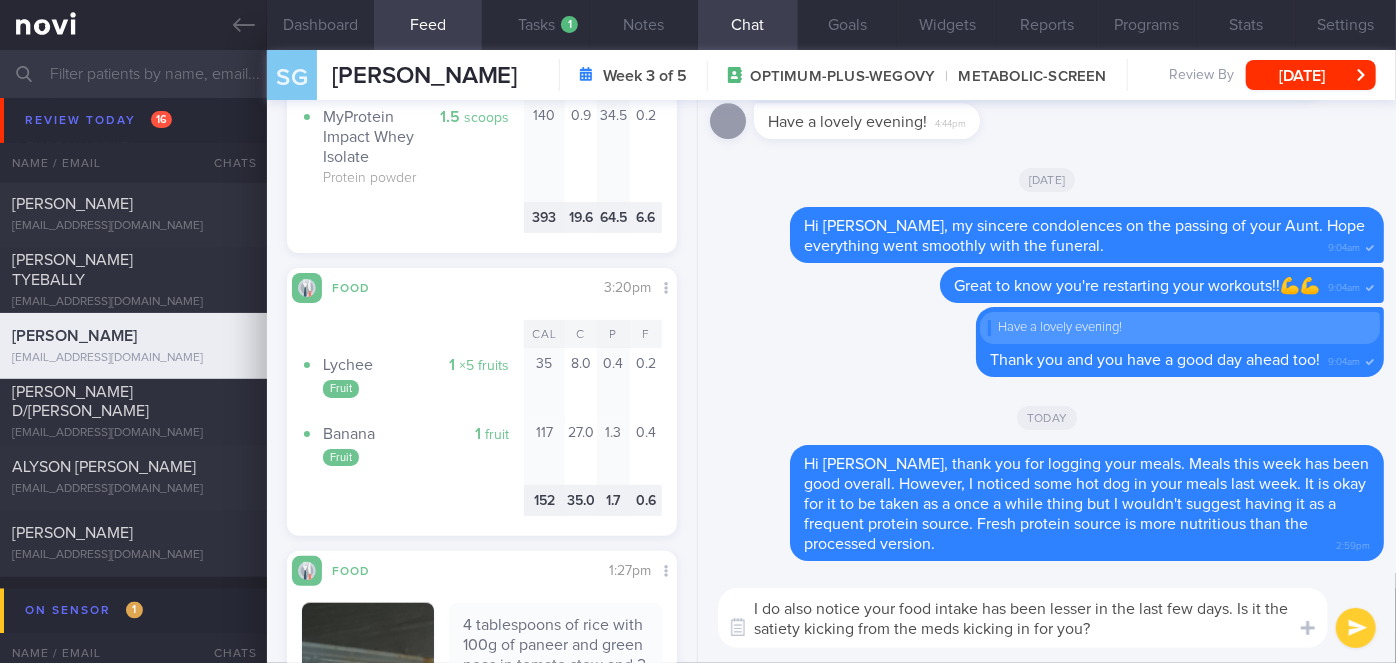 click on "I do also notice your food intake has been lesser in the last few days. Is it the satiety kicking from the meds kicking in for you?" at bounding box center [1023, 618] 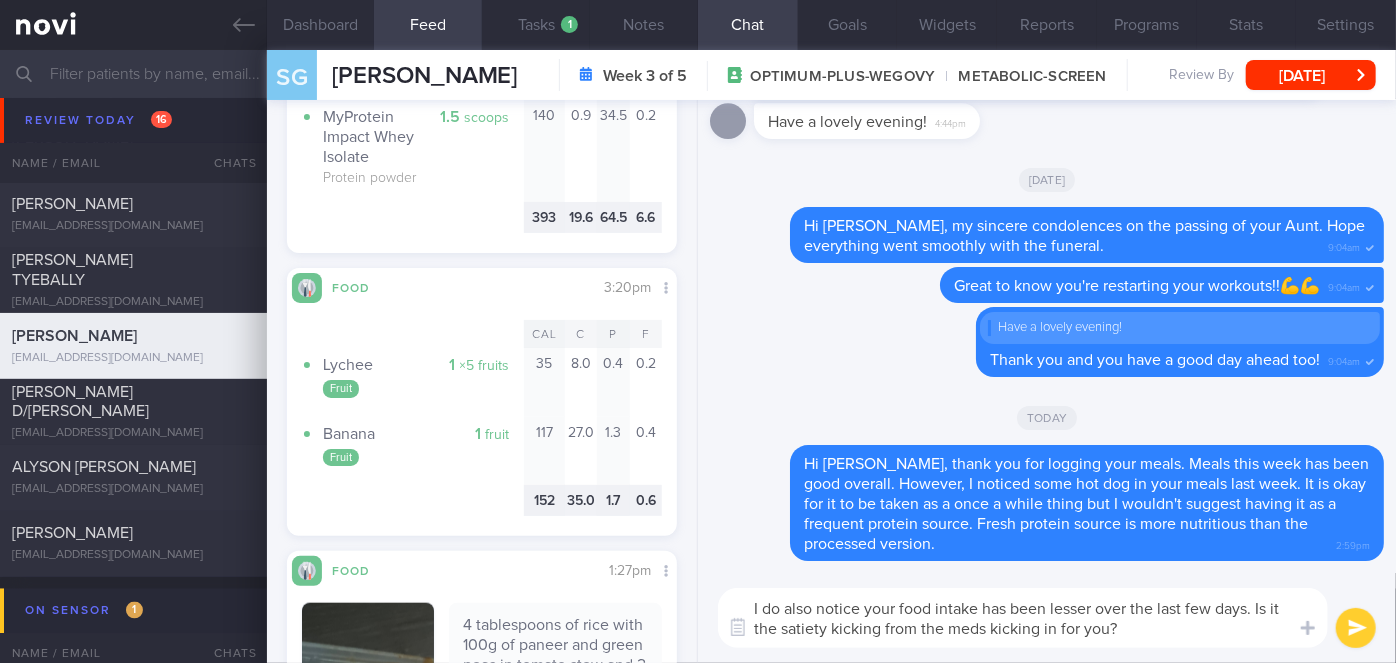 click on "I do also notice your food intake has been lesser over the last few days. Is it the satiety kicking from the meds kicking in for you?" at bounding box center [1023, 618] 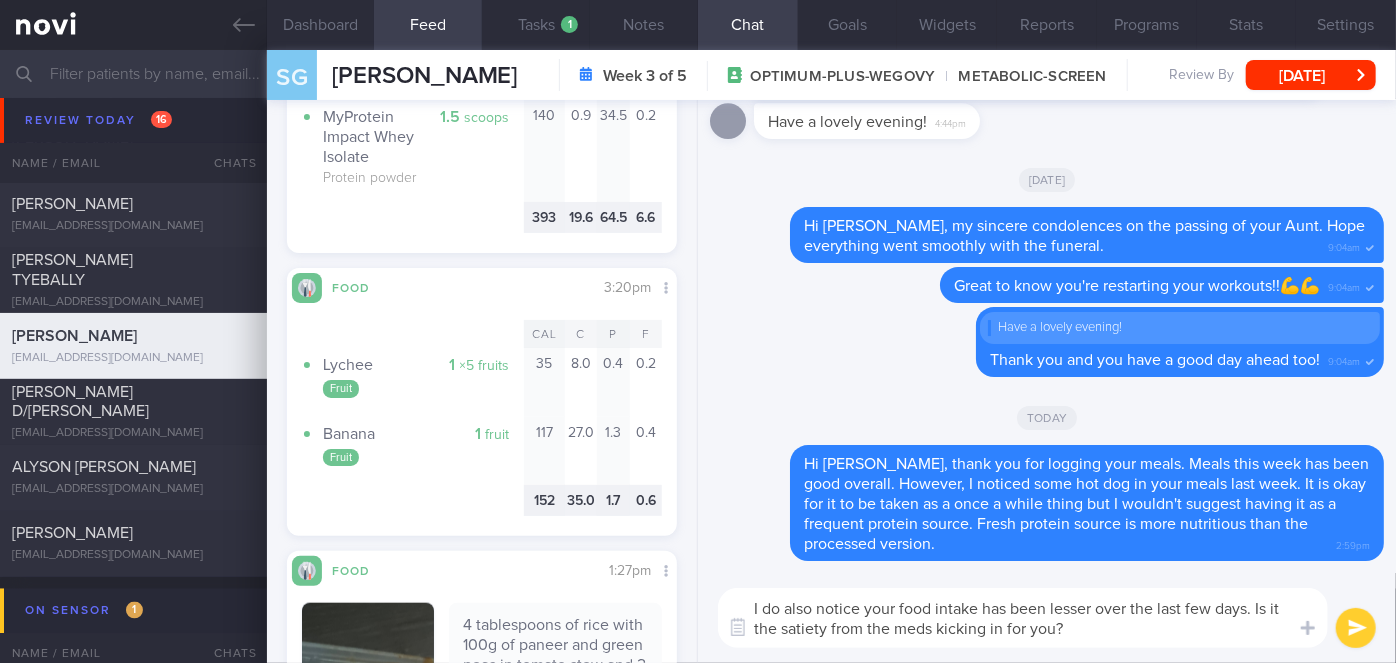 type on "I do also notice your food intake has been lesser over the last few days. Is it the satiety from the meds kicking in for you?" 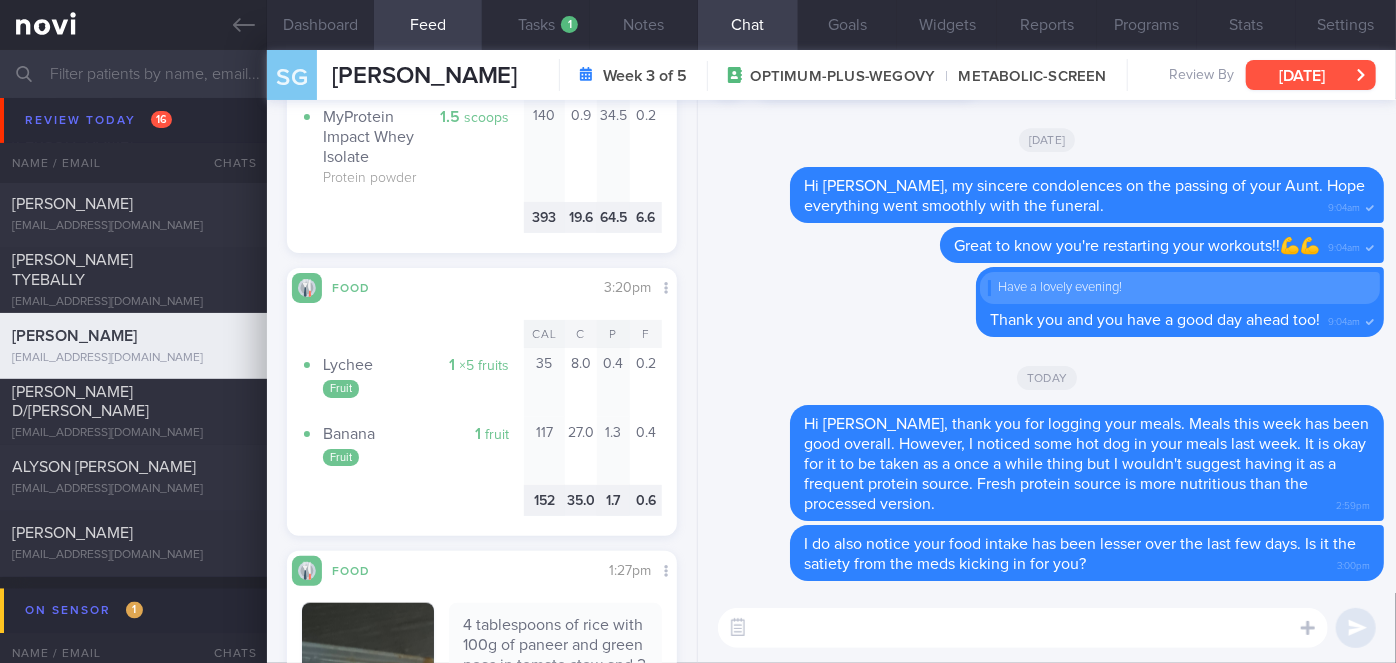 click on "[DATE]" at bounding box center (1311, 75) 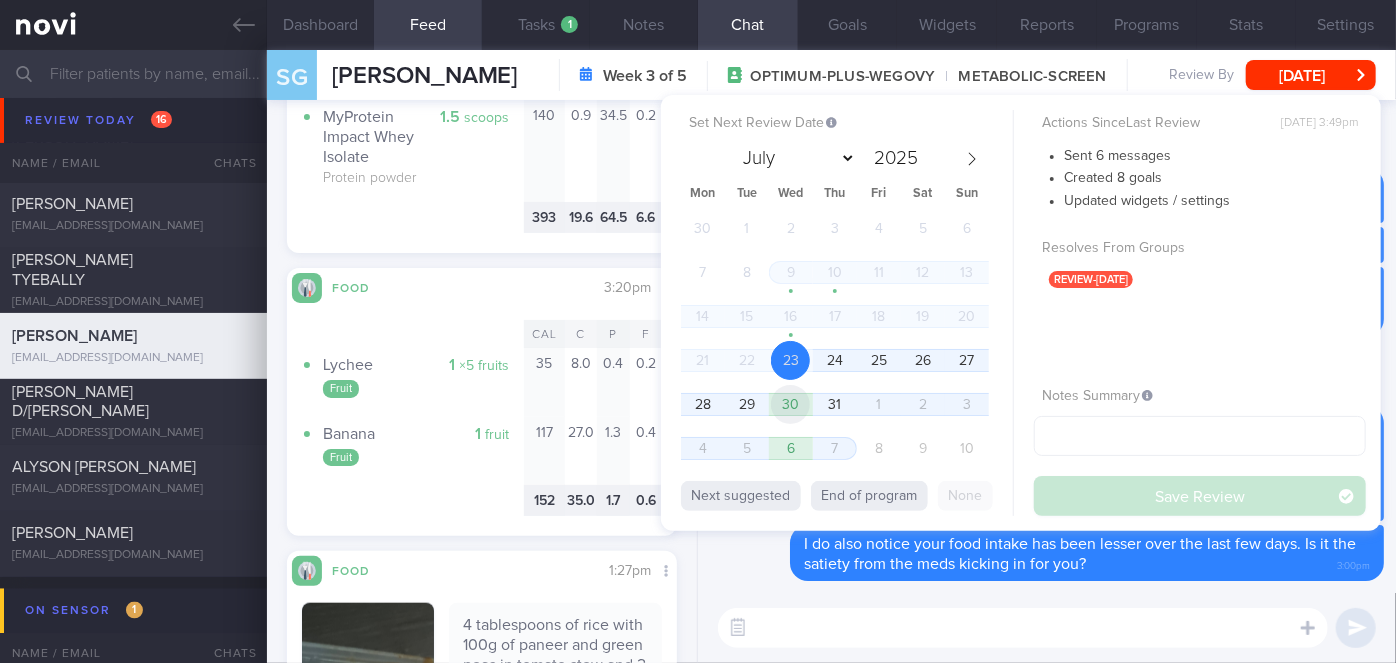 click on "30" at bounding box center [790, 404] 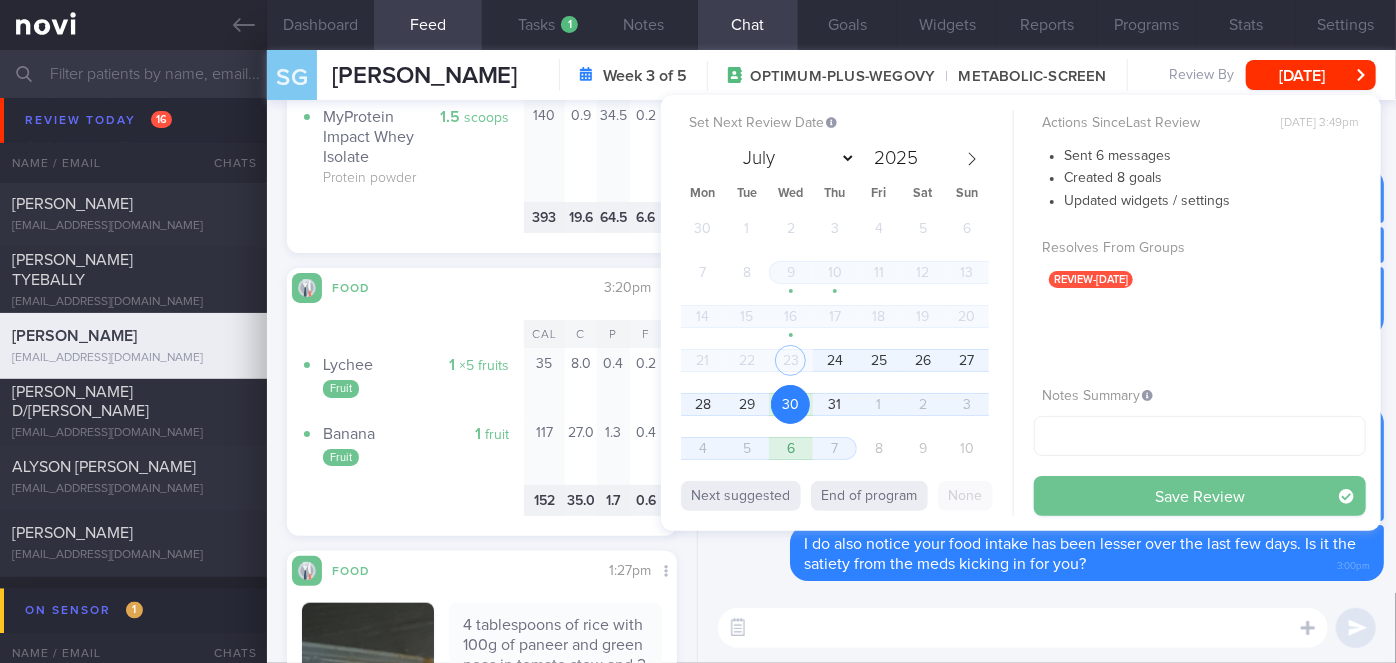 click on "Save Review" at bounding box center (1200, 496) 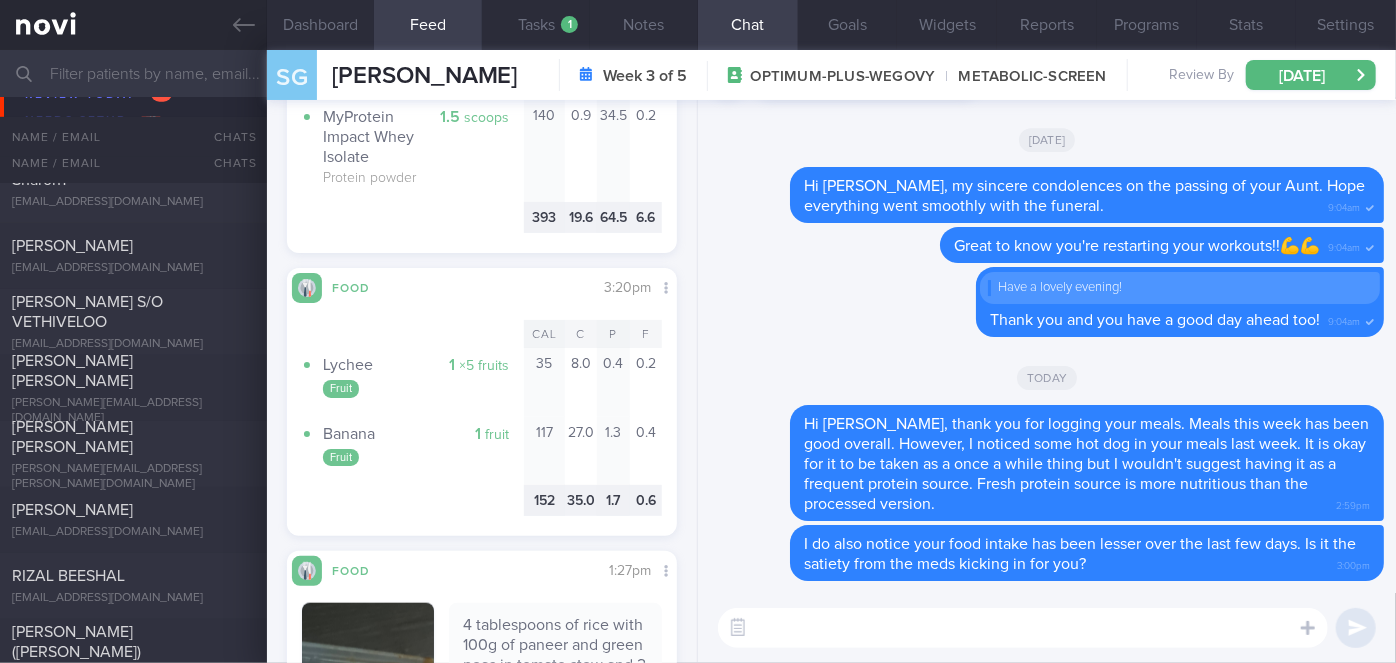 scroll, scrollTop: 4730, scrollLeft: 0, axis: vertical 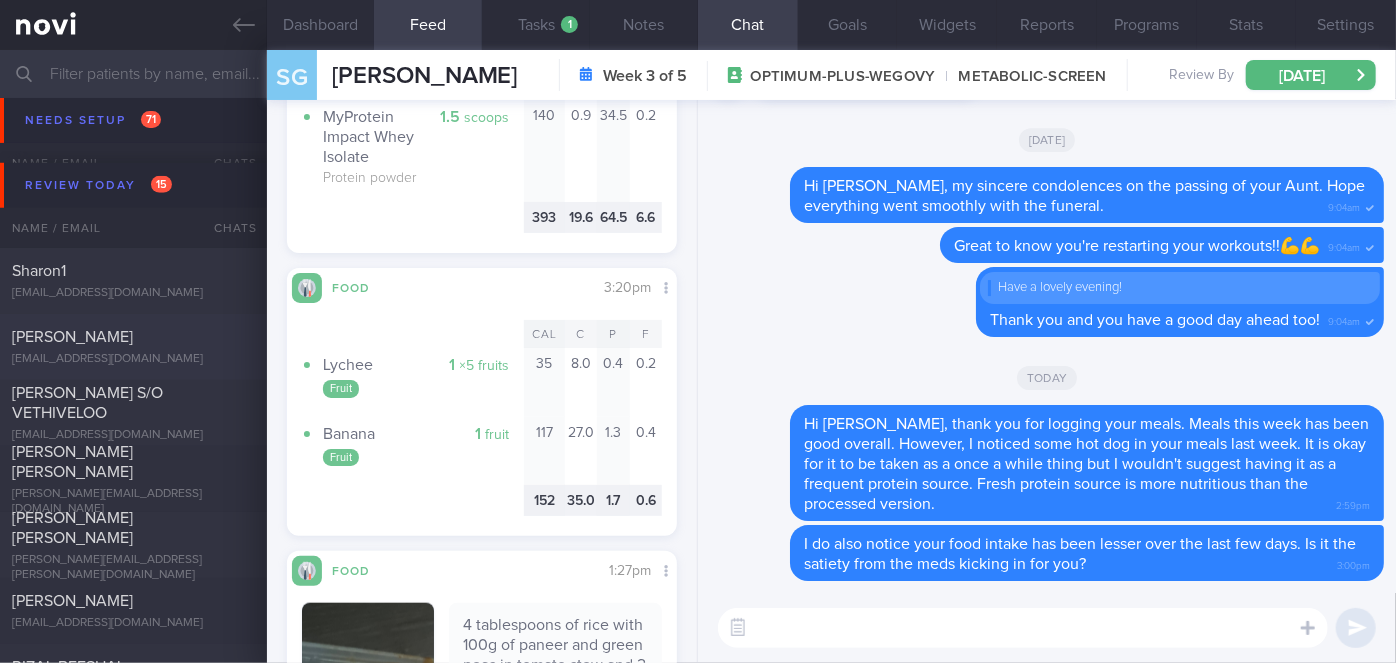 click on "[PERSON_NAME]" at bounding box center [131, 337] 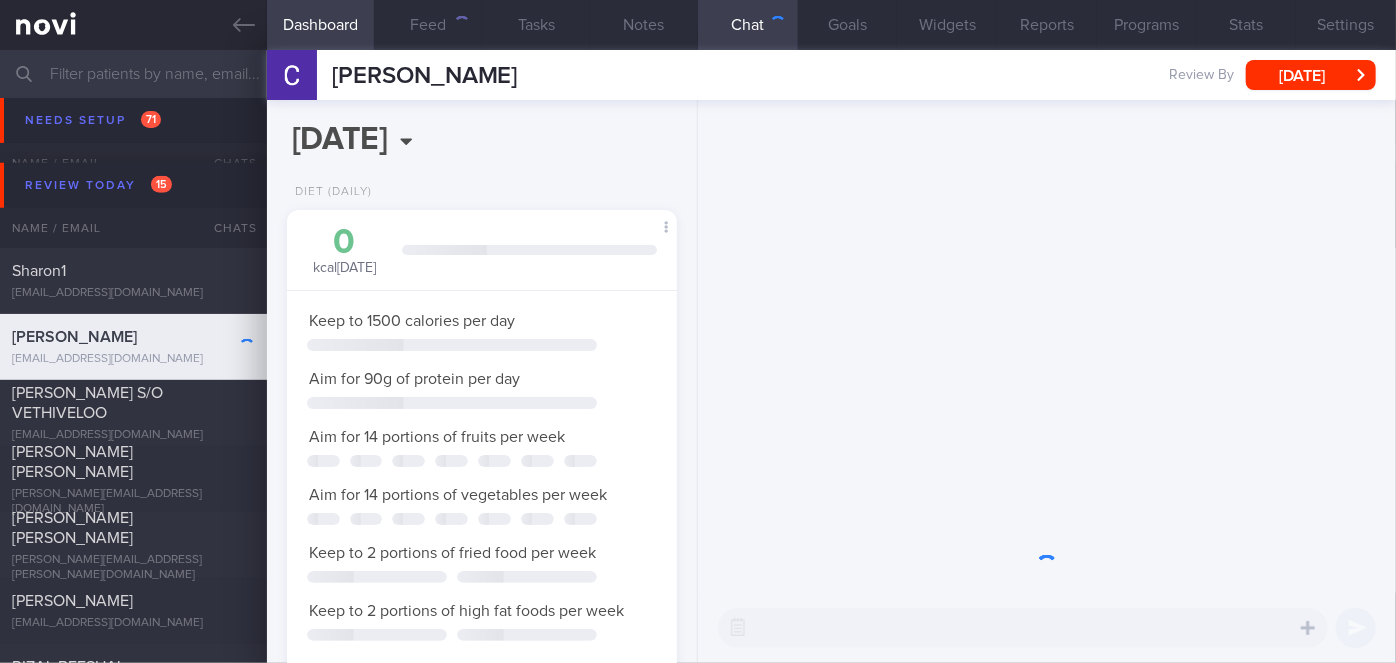 scroll, scrollTop: 999800, scrollLeft: 999658, axis: both 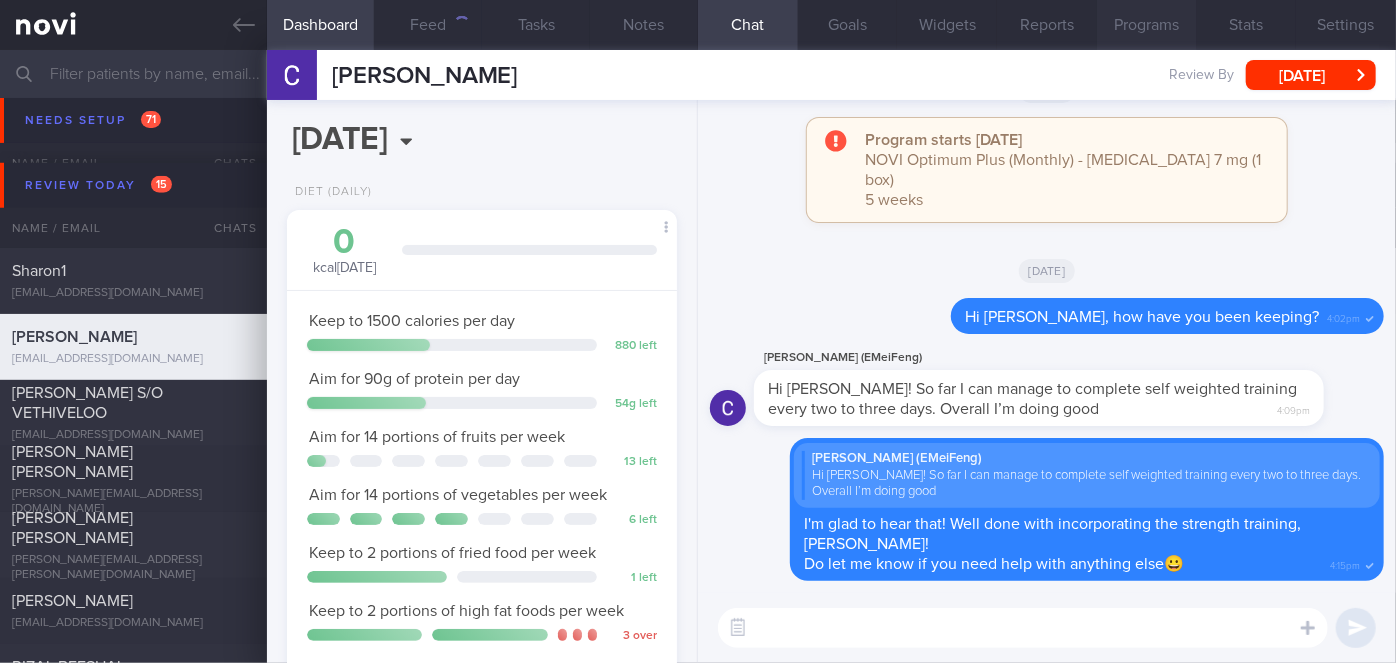 click on "Programs" at bounding box center [1147, 25] 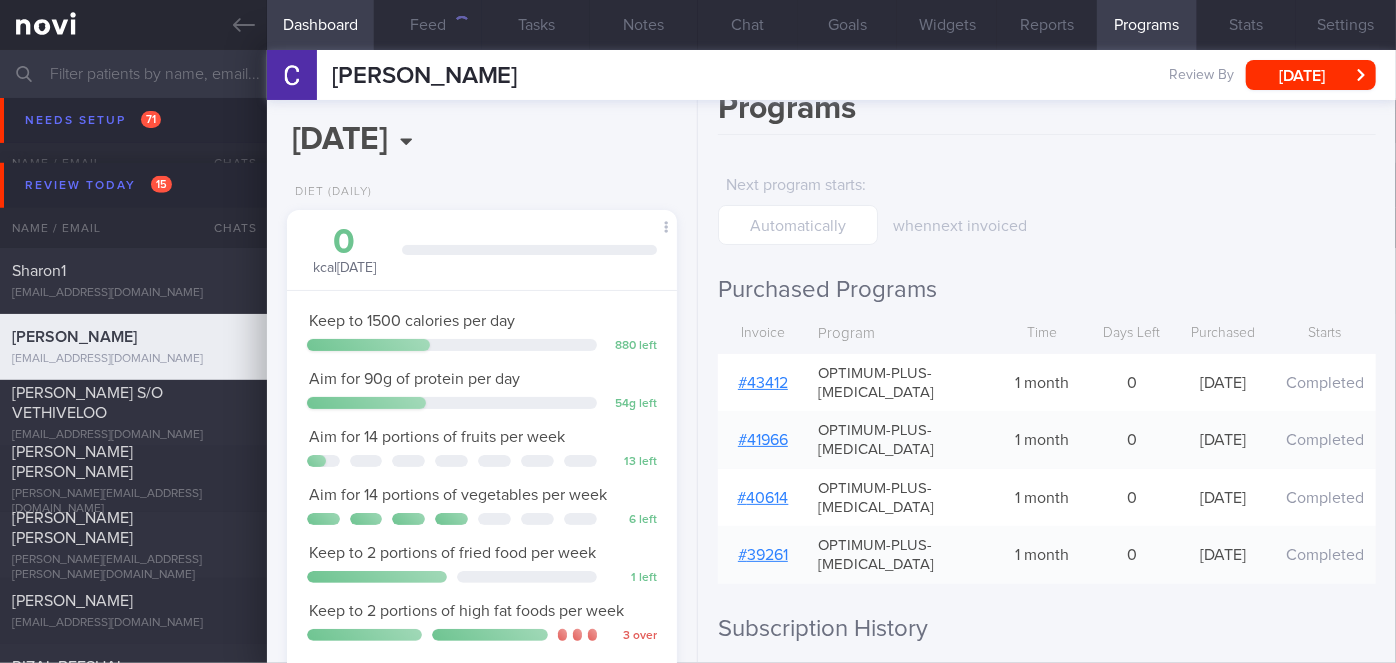 scroll, scrollTop: 0, scrollLeft: 0, axis: both 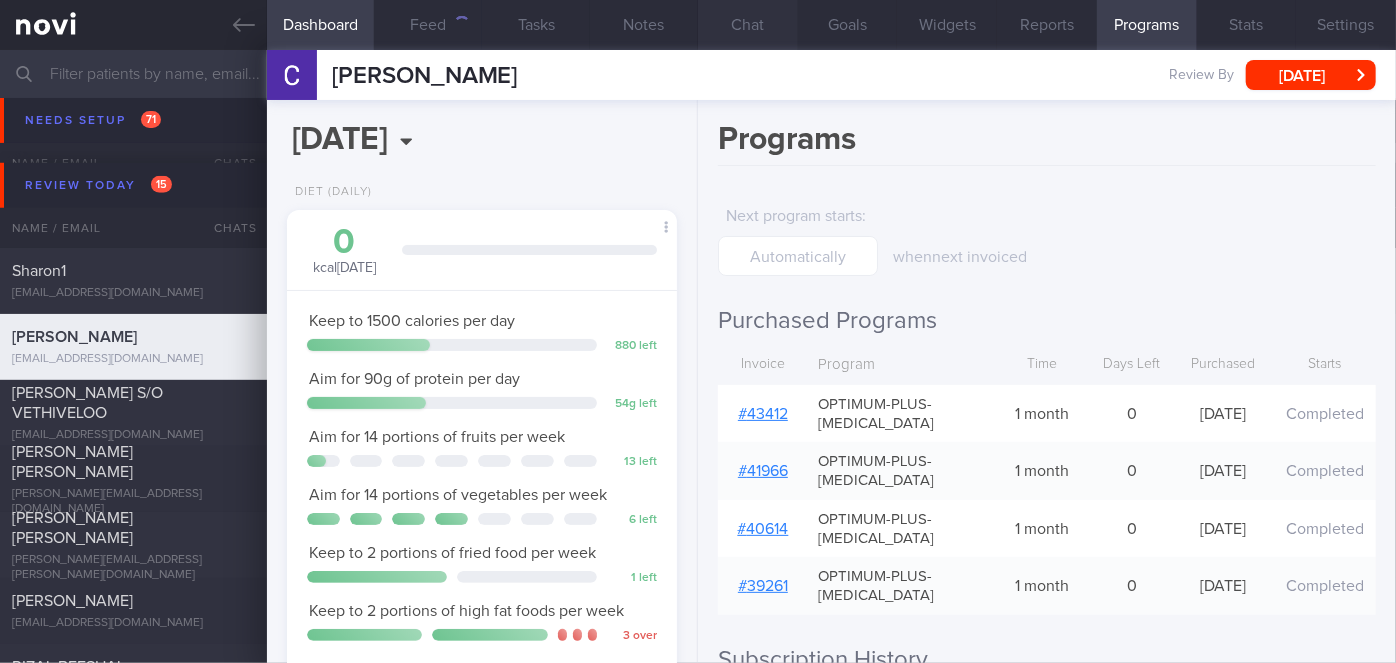 click on "Chat" at bounding box center (748, 25) 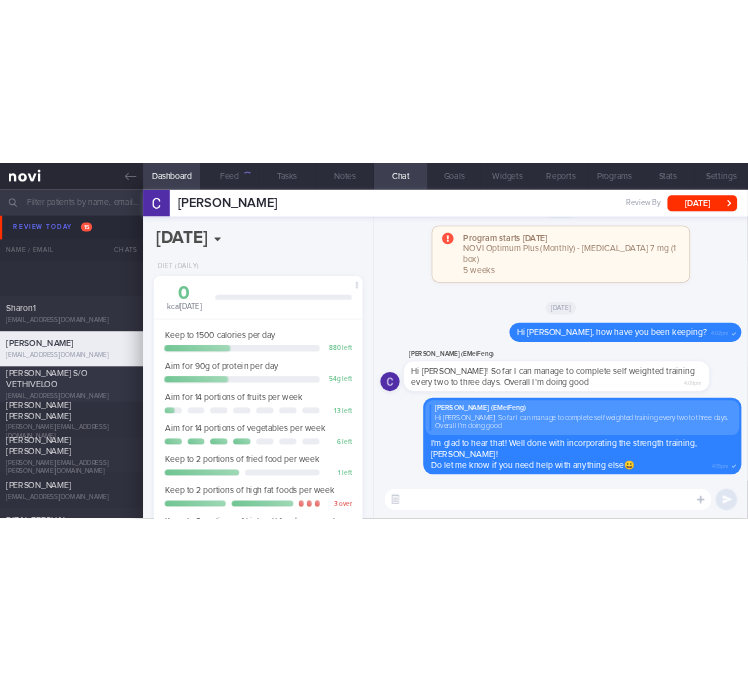 scroll, scrollTop: 5275, scrollLeft: 0, axis: vertical 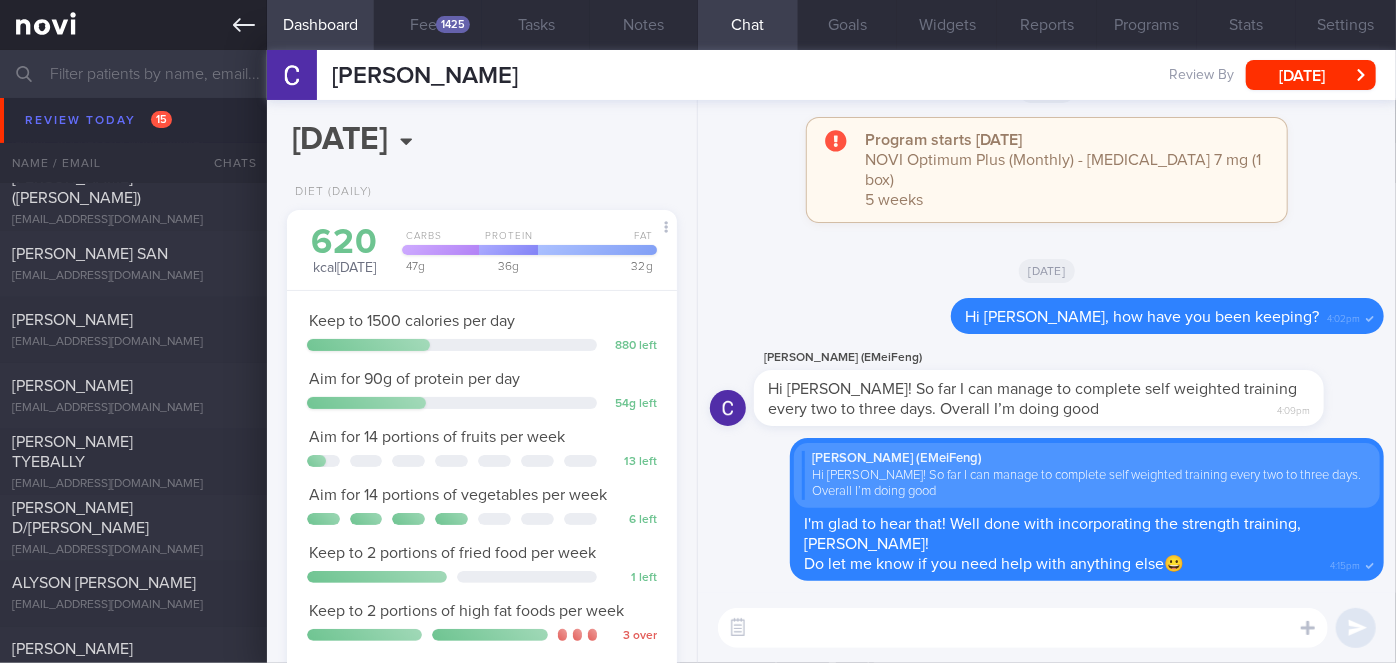 click at bounding box center (133, 25) 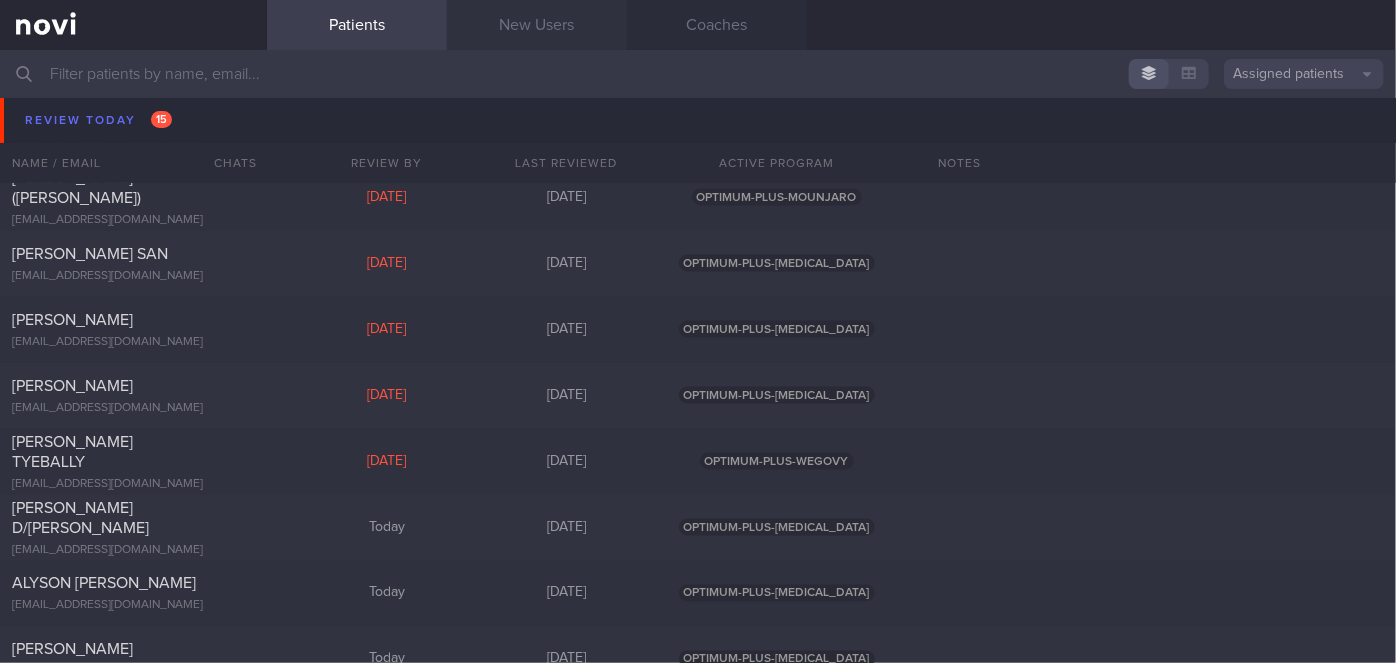 click on "New Users" at bounding box center [537, 25] 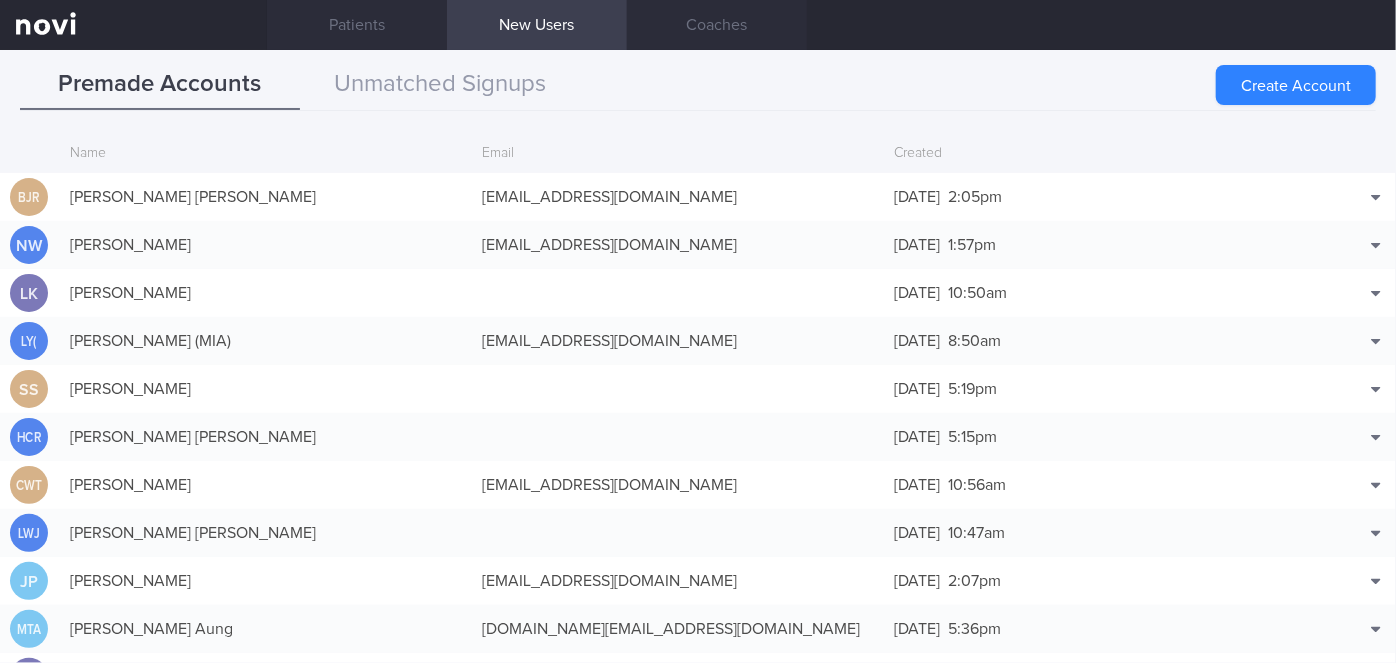 click on "Match with..." at bounding box center [1324, 227] 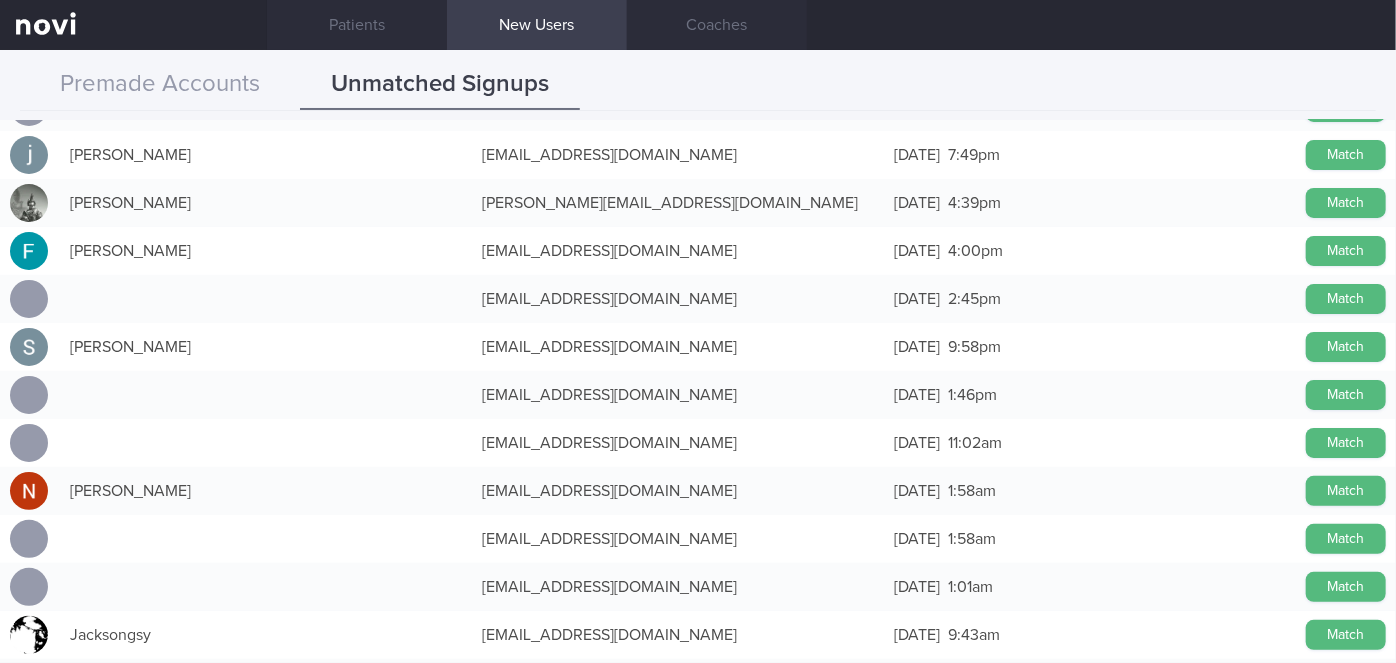 scroll, scrollTop: 0, scrollLeft: 0, axis: both 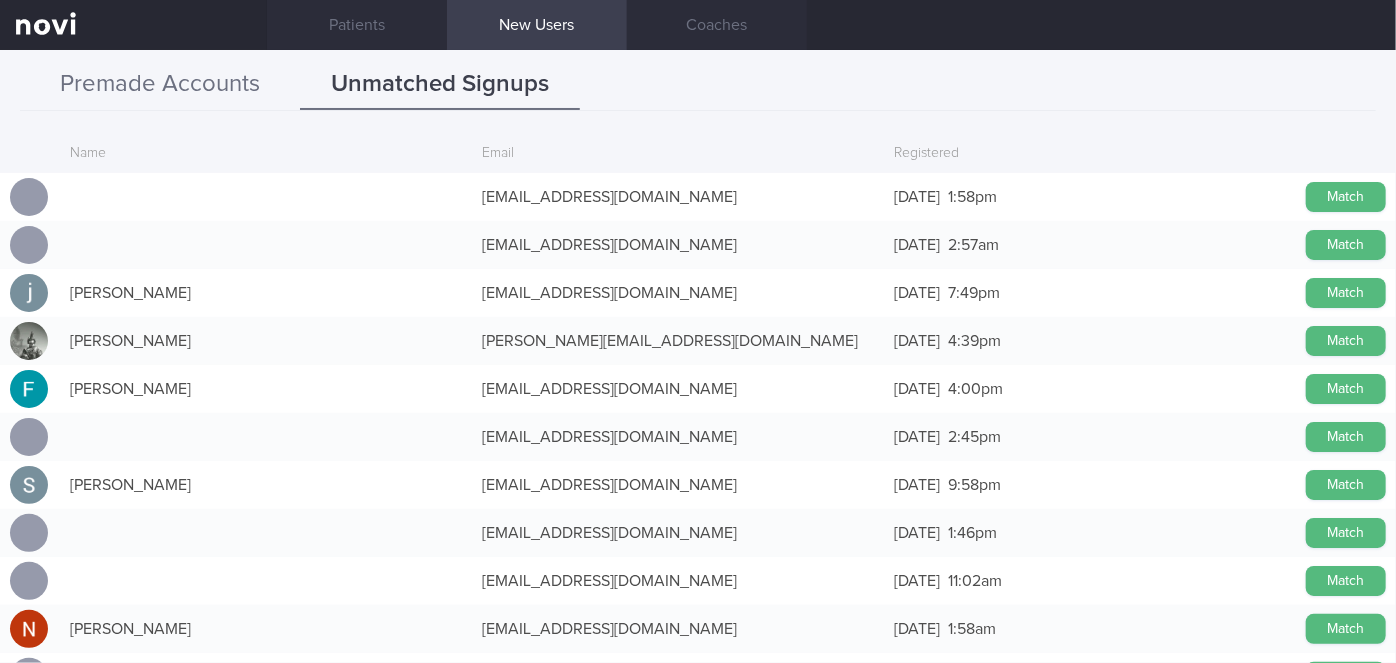 click on "Premade Accounts" at bounding box center (160, 85) 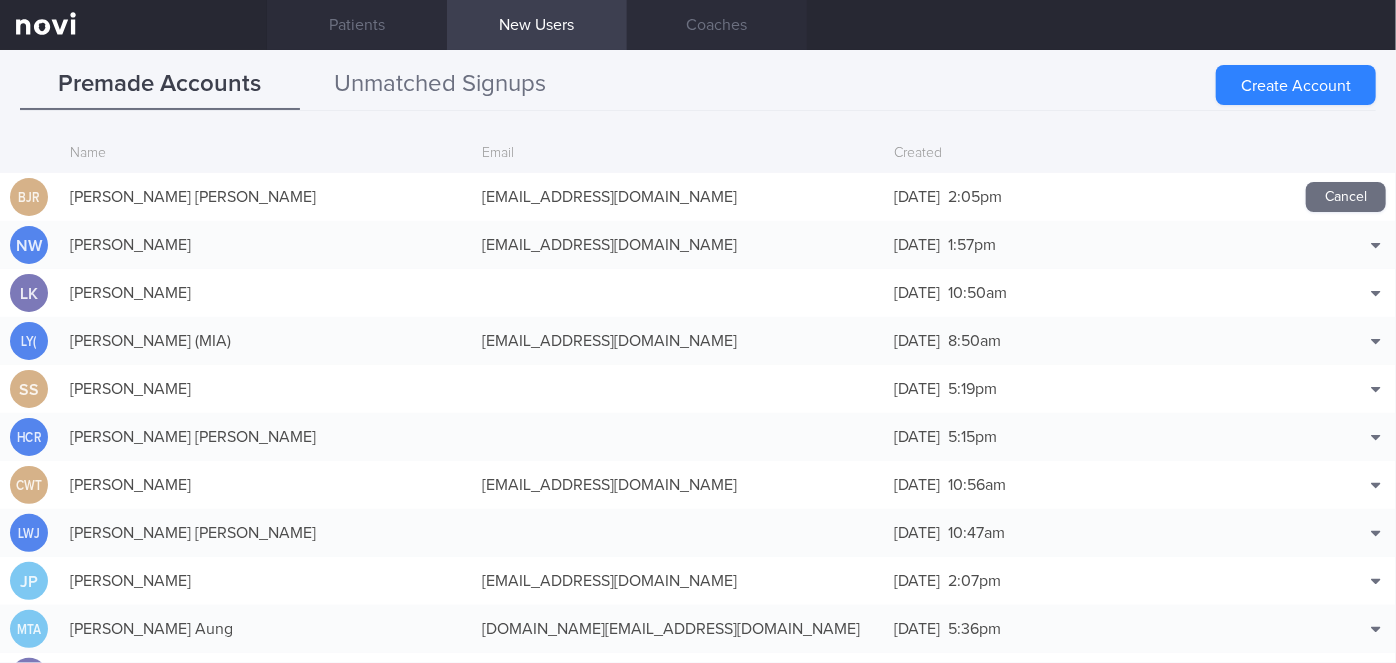 click on "Unmatched Signups" at bounding box center (440, 85) 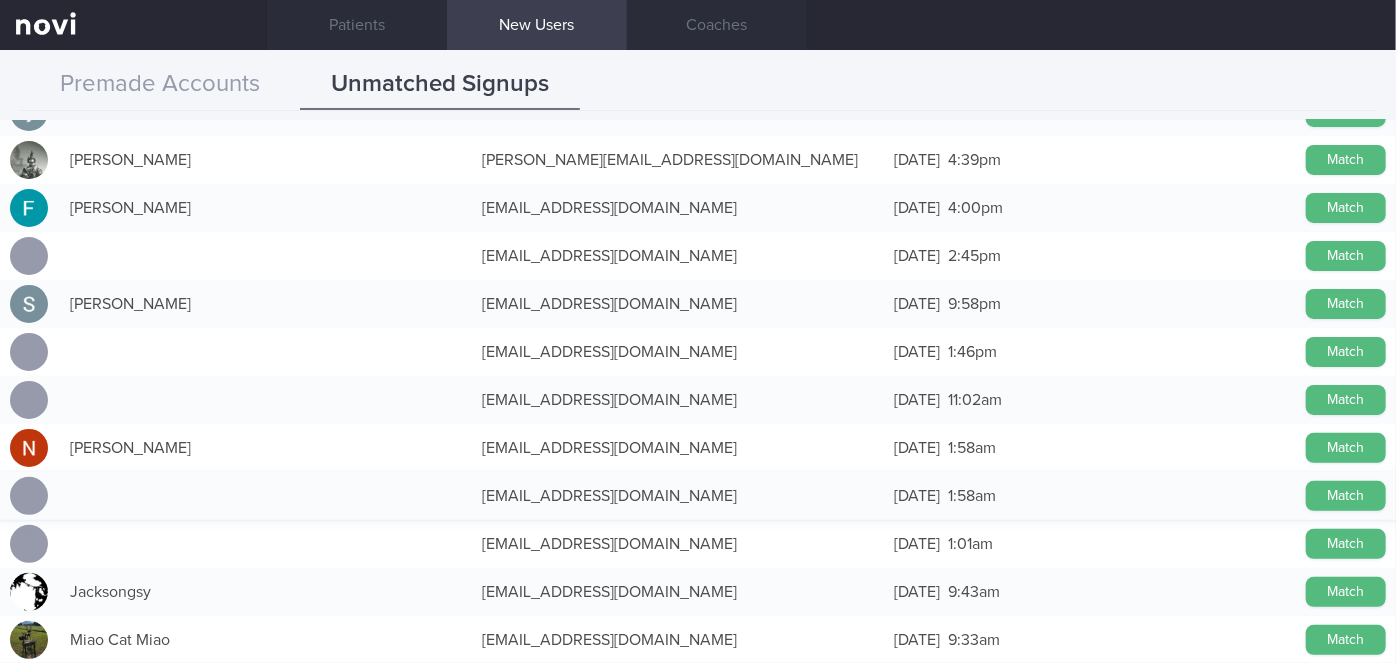 scroll, scrollTop: 272, scrollLeft: 0, axis: vertical 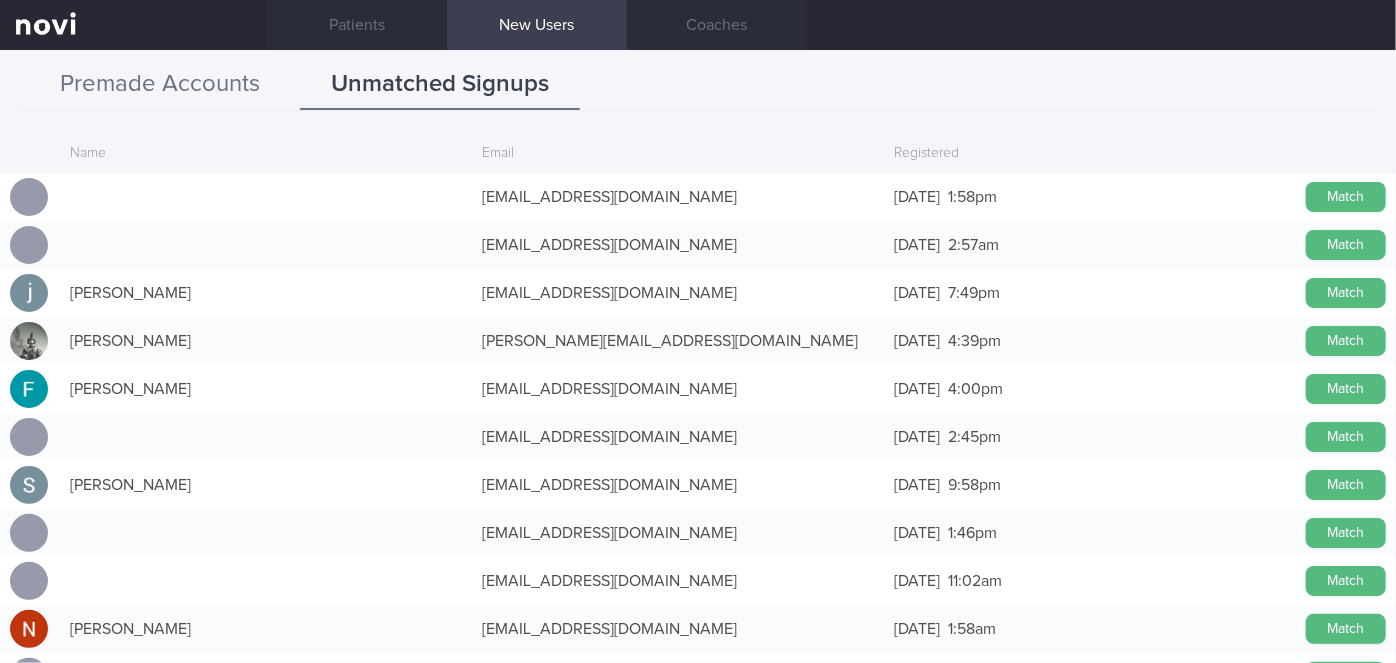click on "Premade Accounts" at bounding box center (160, 85) 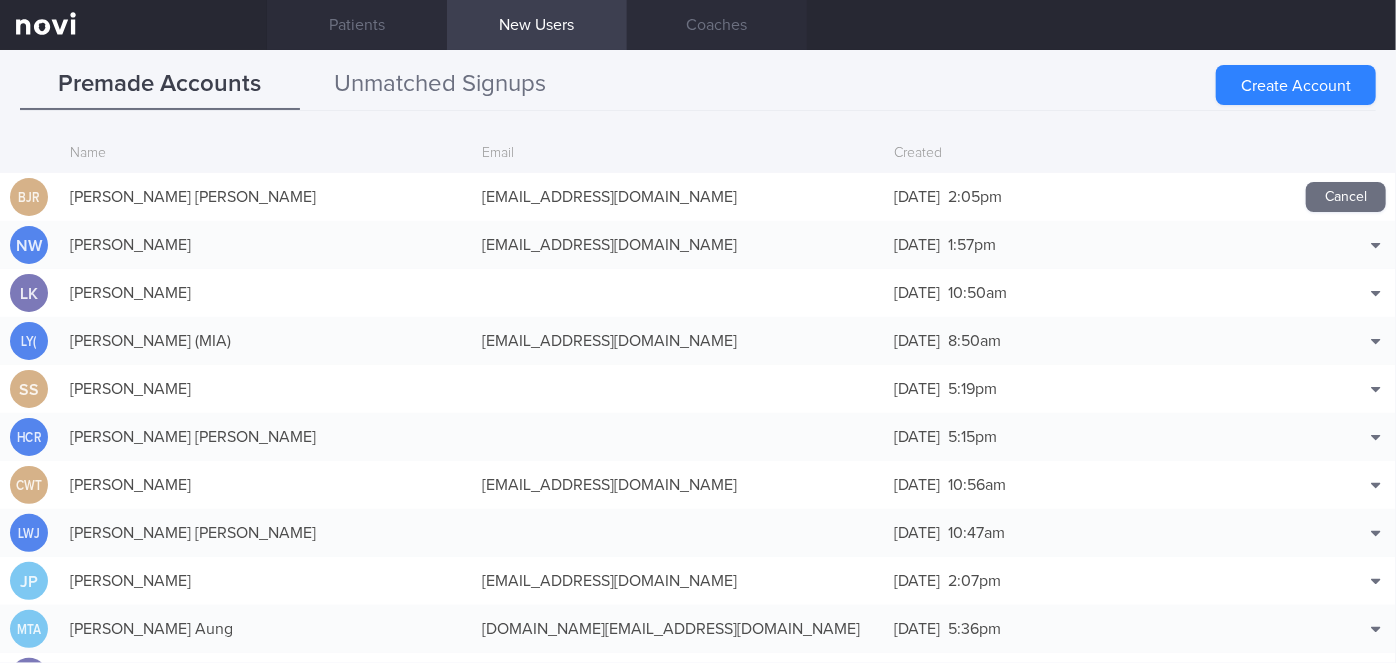 click on "Unmatched Signups" at bounding box center [440, 85] 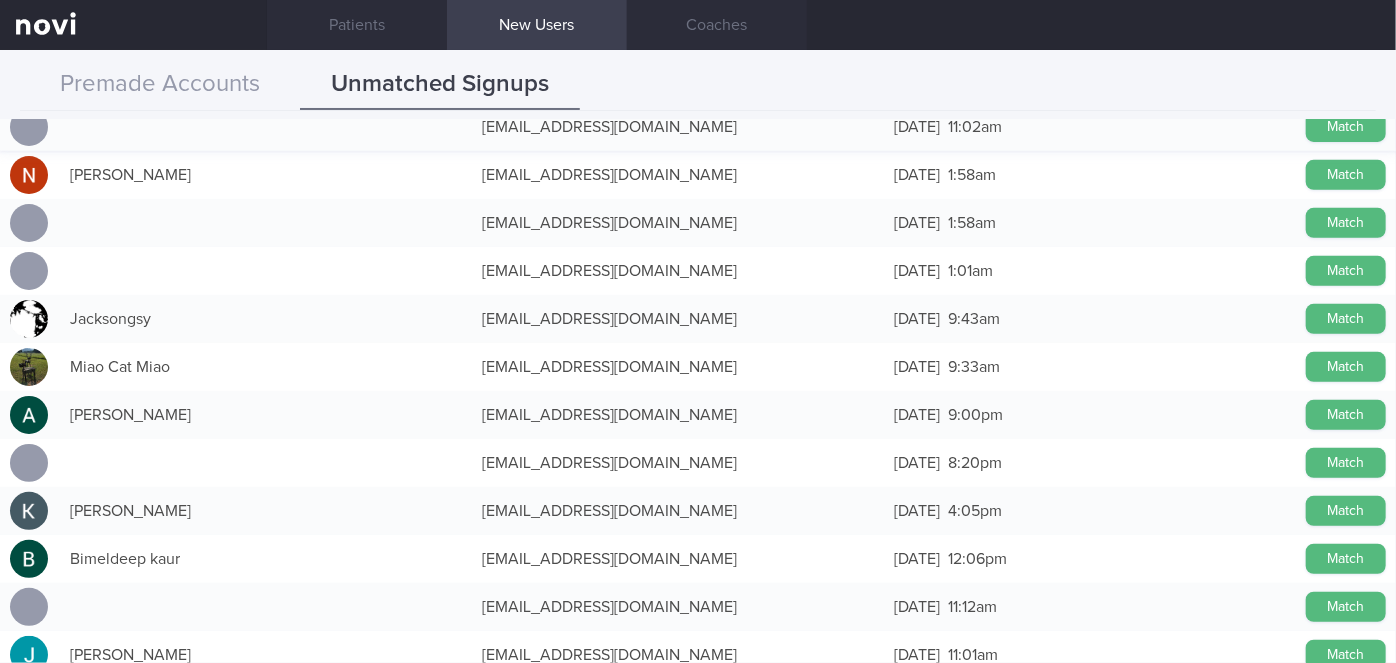 scroll, scrollTop: 363, scrollLeft: 0, axis: vertical 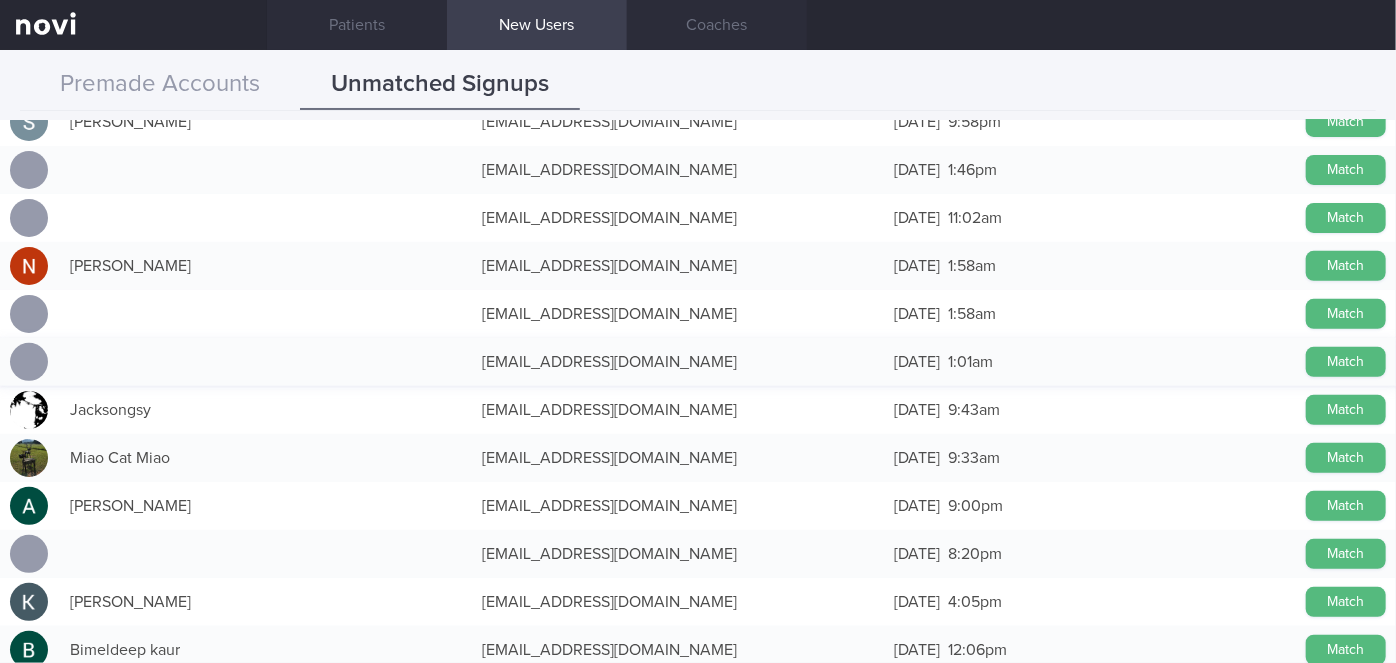 click on "[EMAIL_ADDRESS][DOMAIN_NAME]" at bounding box center (678, 362) 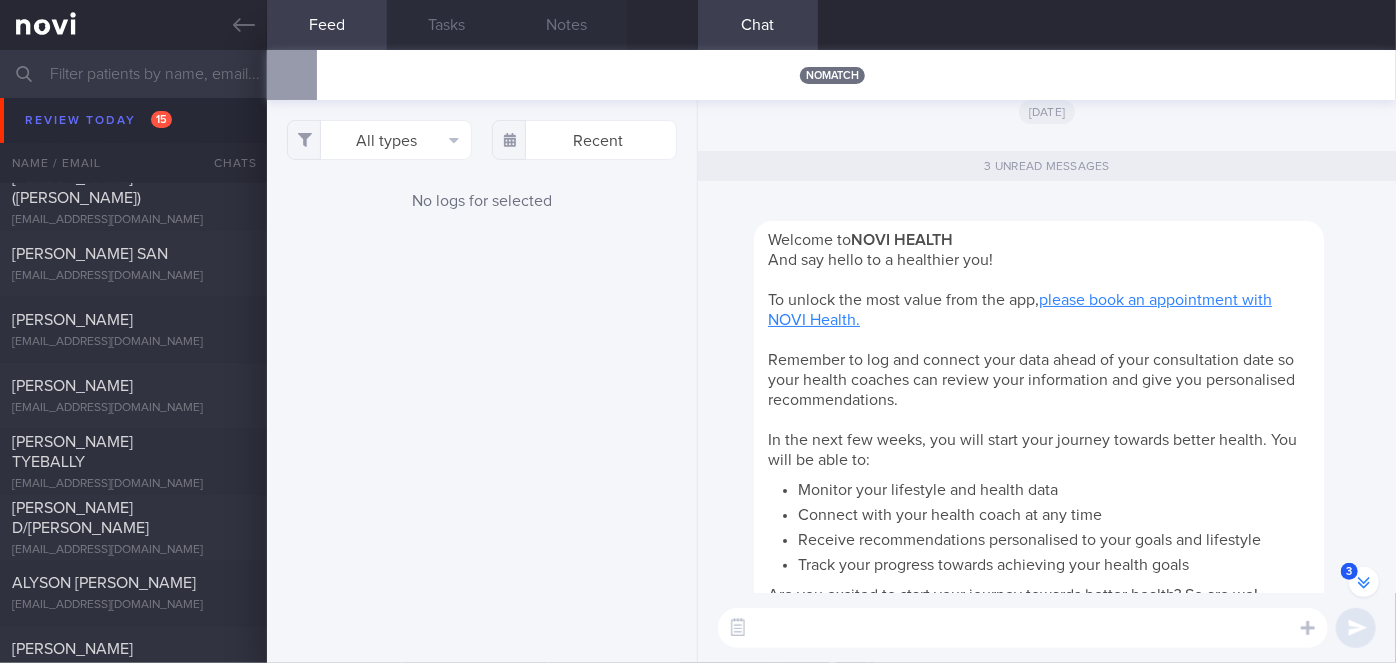 scroll, scrollTop: 0, scrollLeft: 0, axis: both 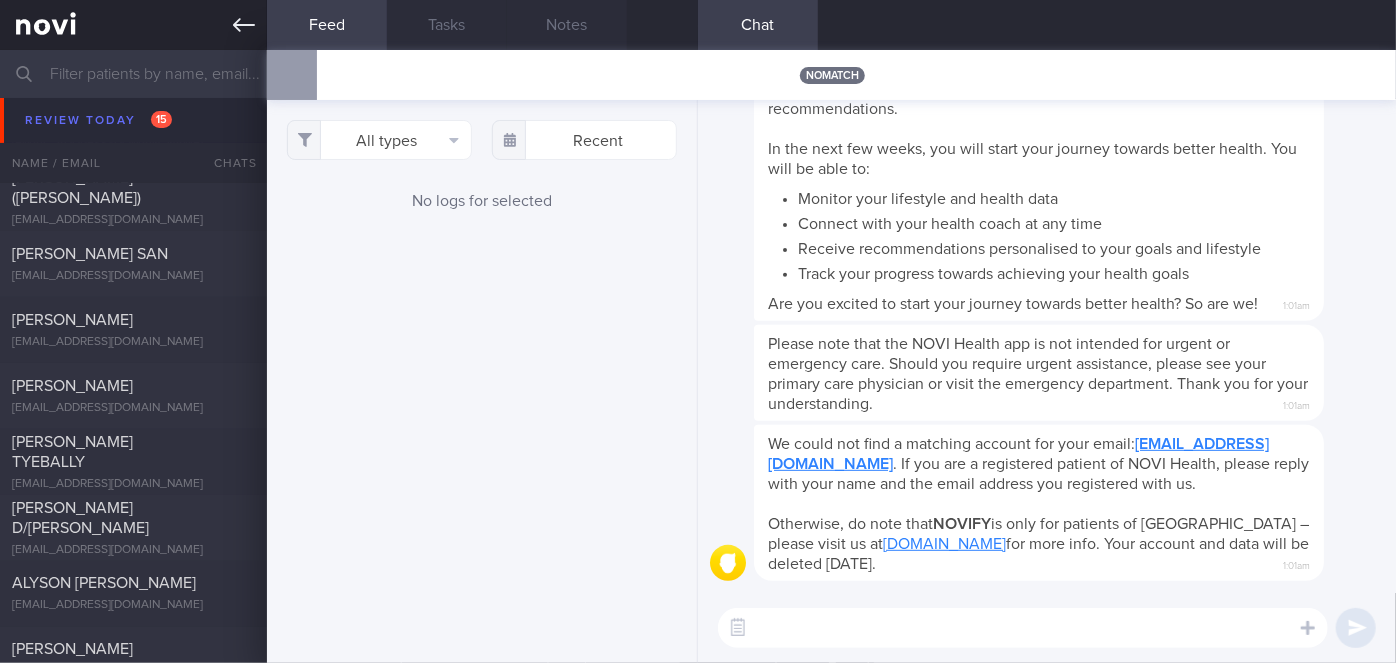 click 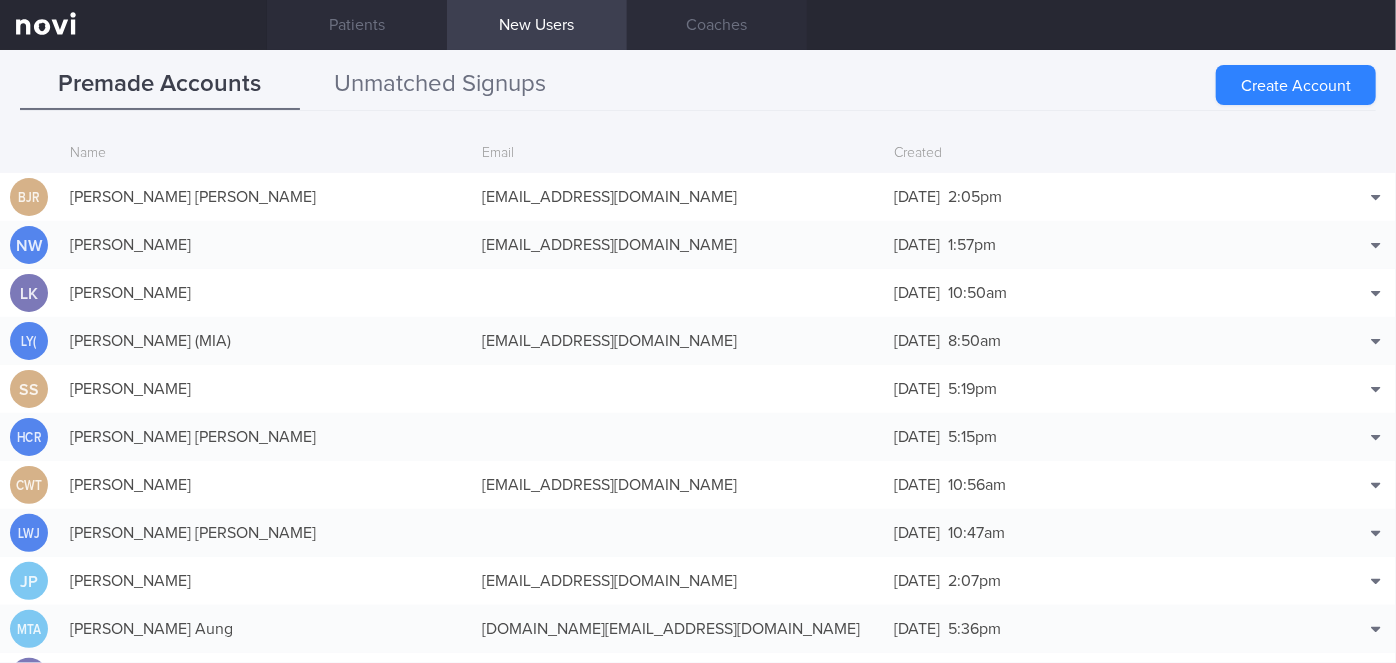 click on "Unmatched Signups" at bounding box center [440, 85] 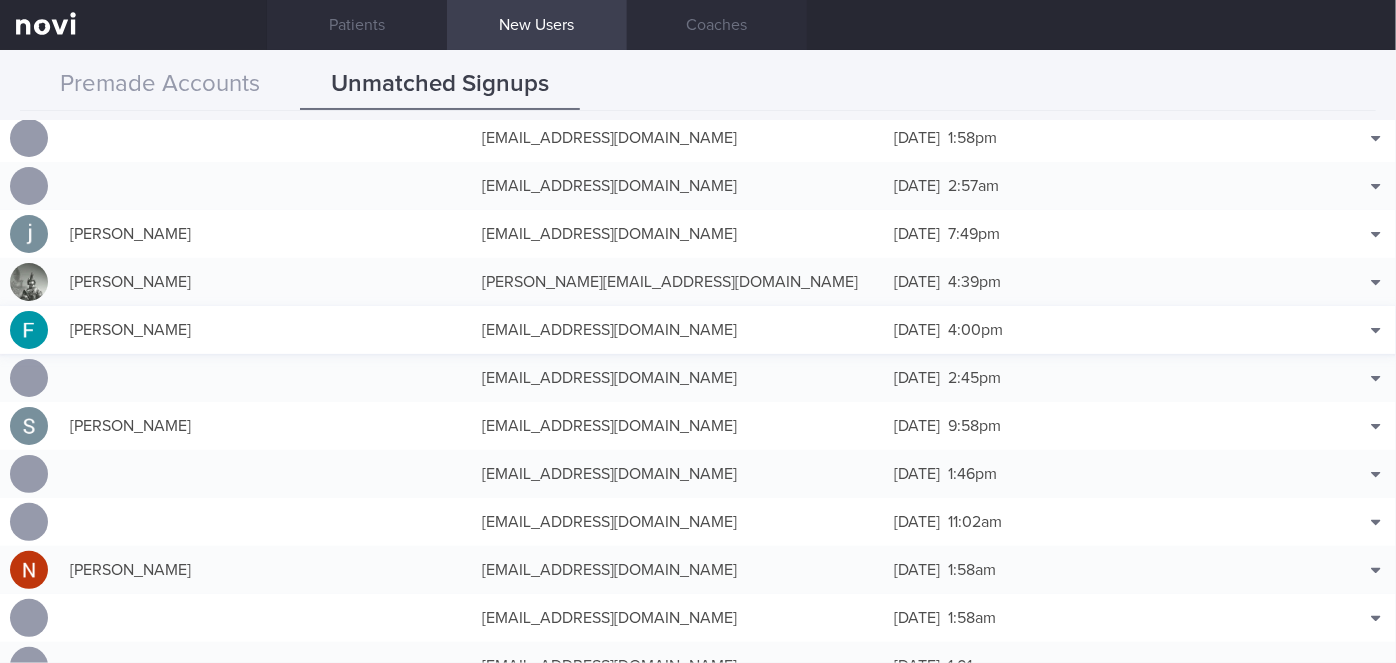scroll, scrollTop: 90, scrollLeft: 0, axis: vertical 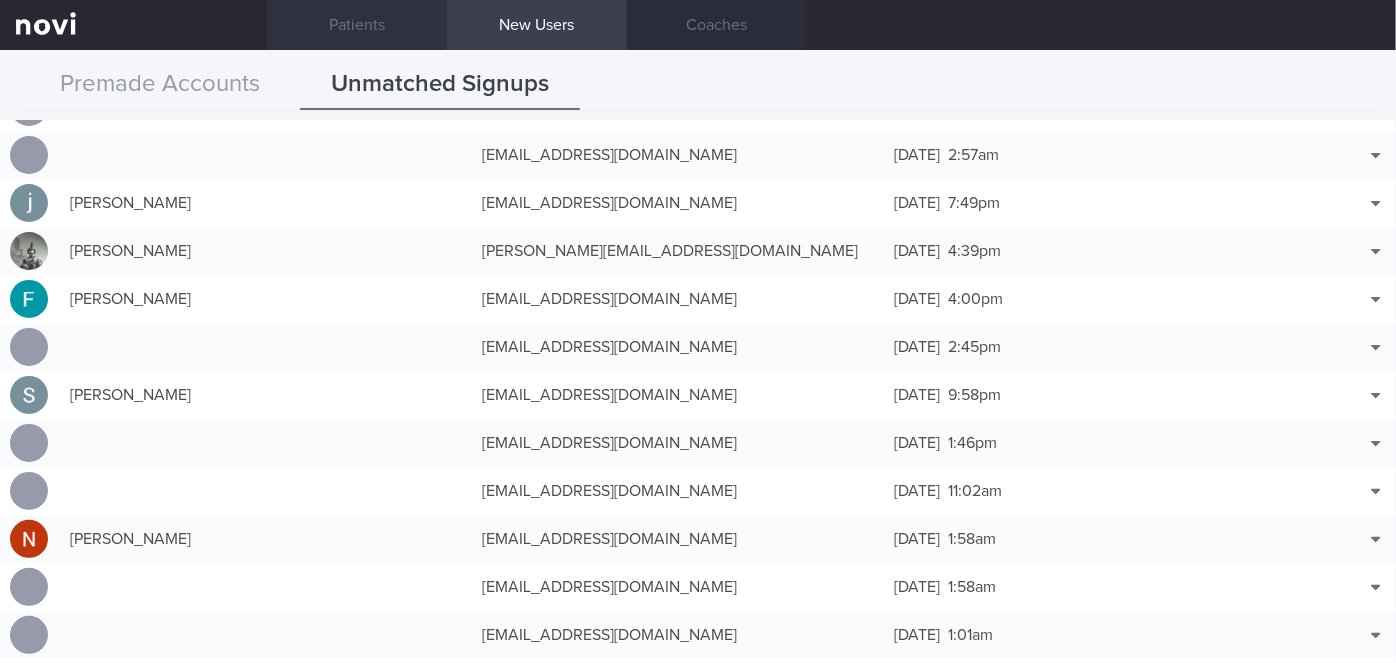 click on "Patients" at bounding box center [357, 25] 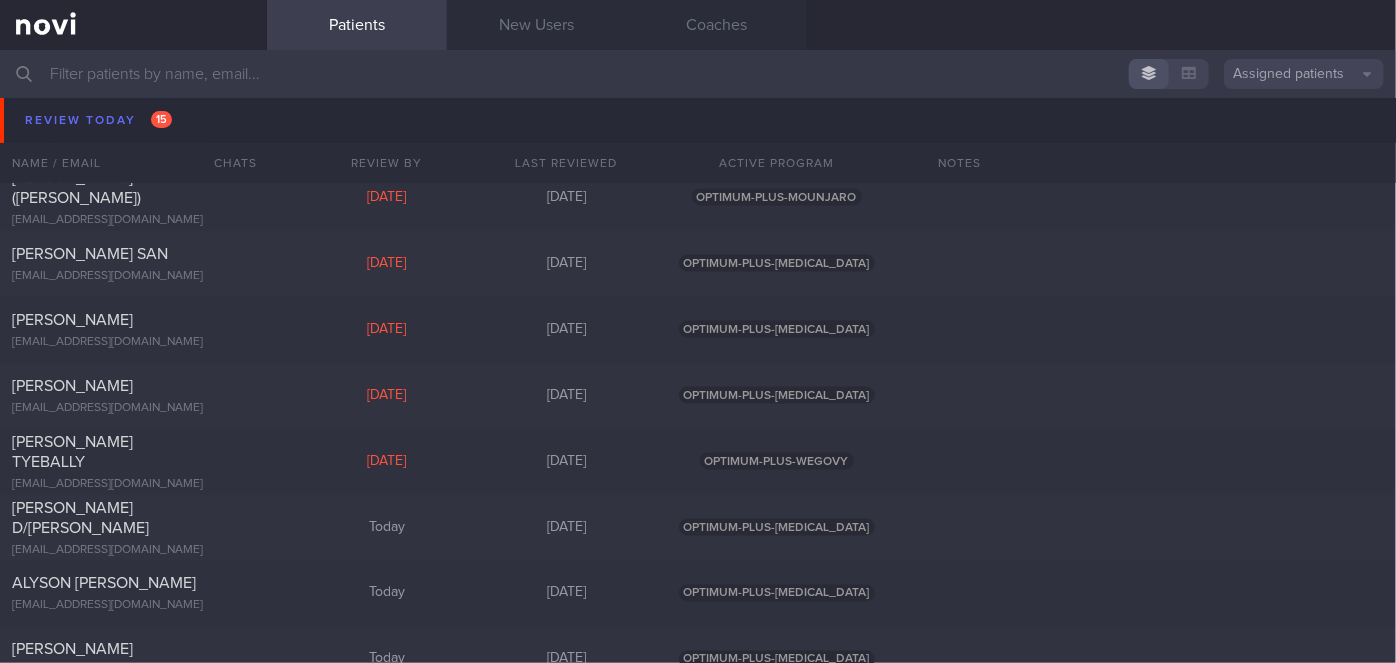 click on "Assigned patients" at bounding box center (1304, 74) 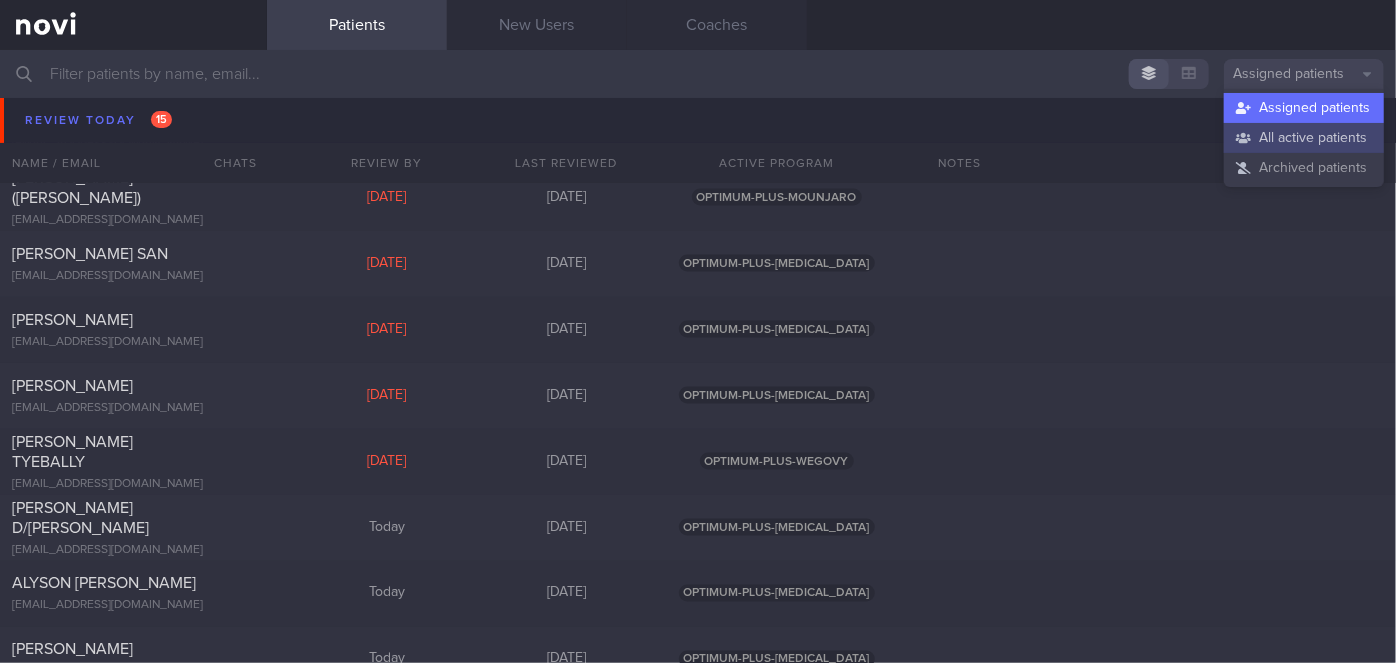 click on "All active patients" at bounding box center [1304, 138] 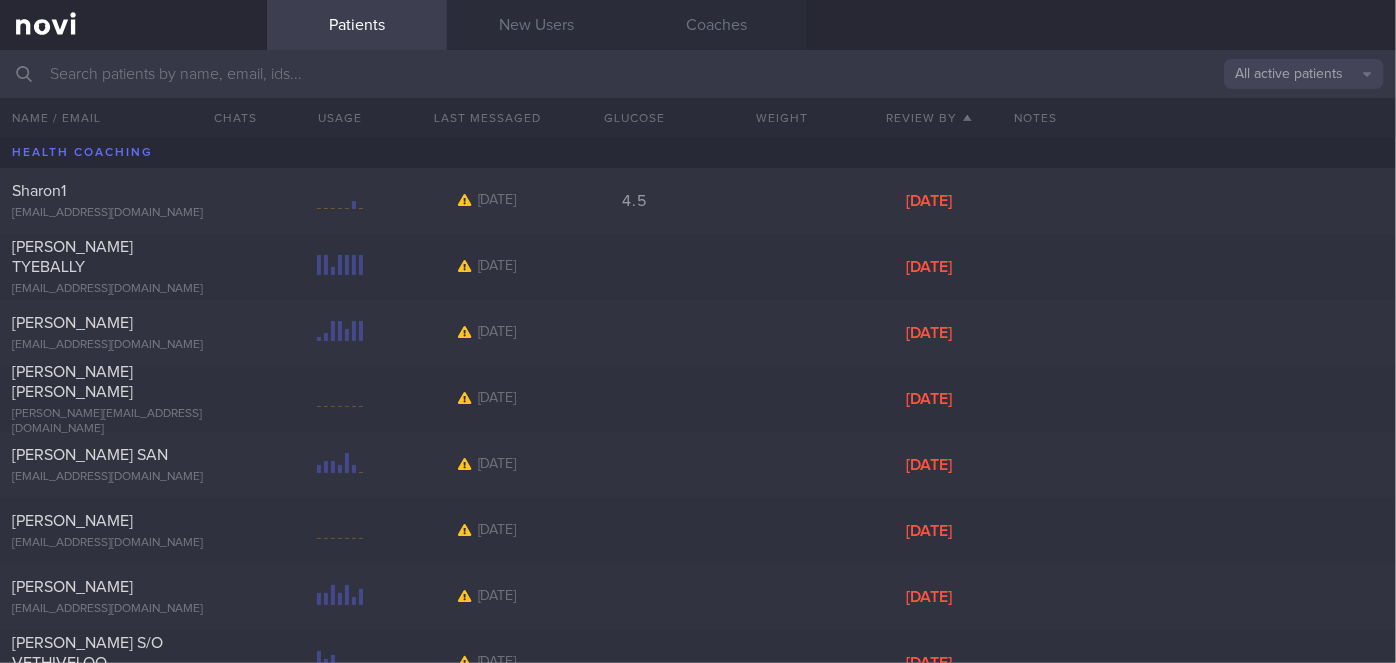 click at bounding box center (698, 74) 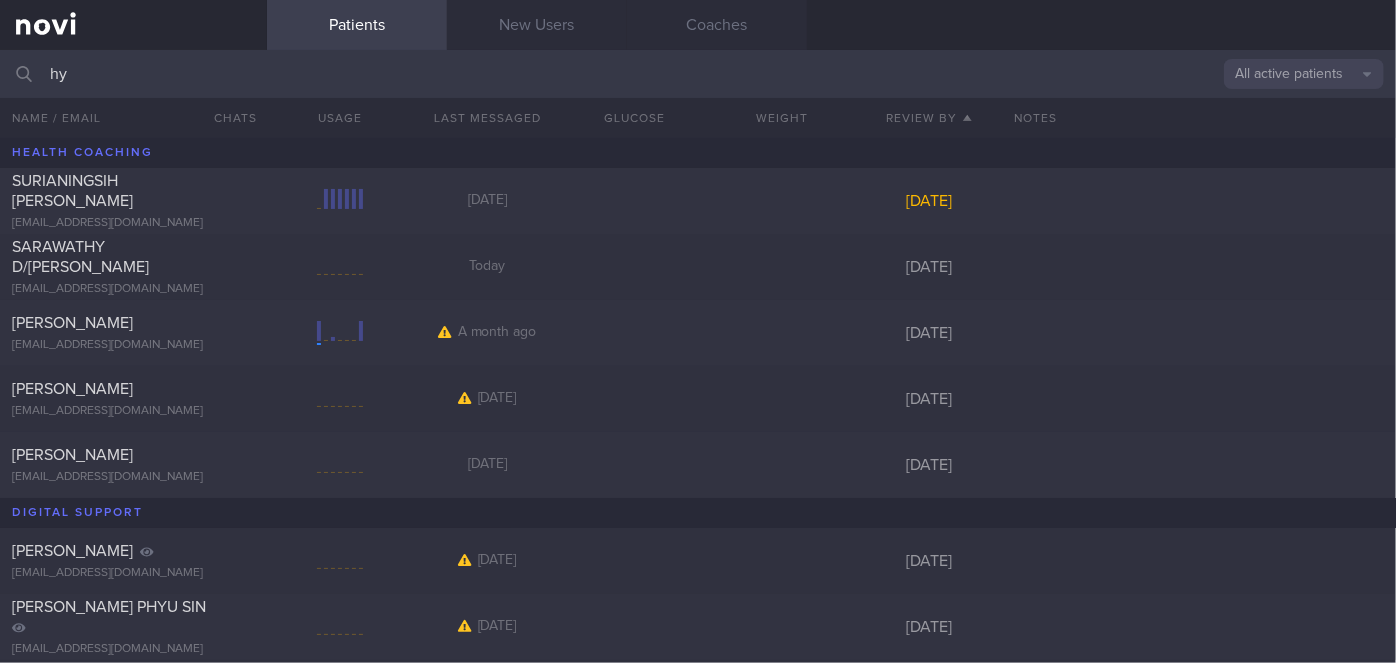type on "h" 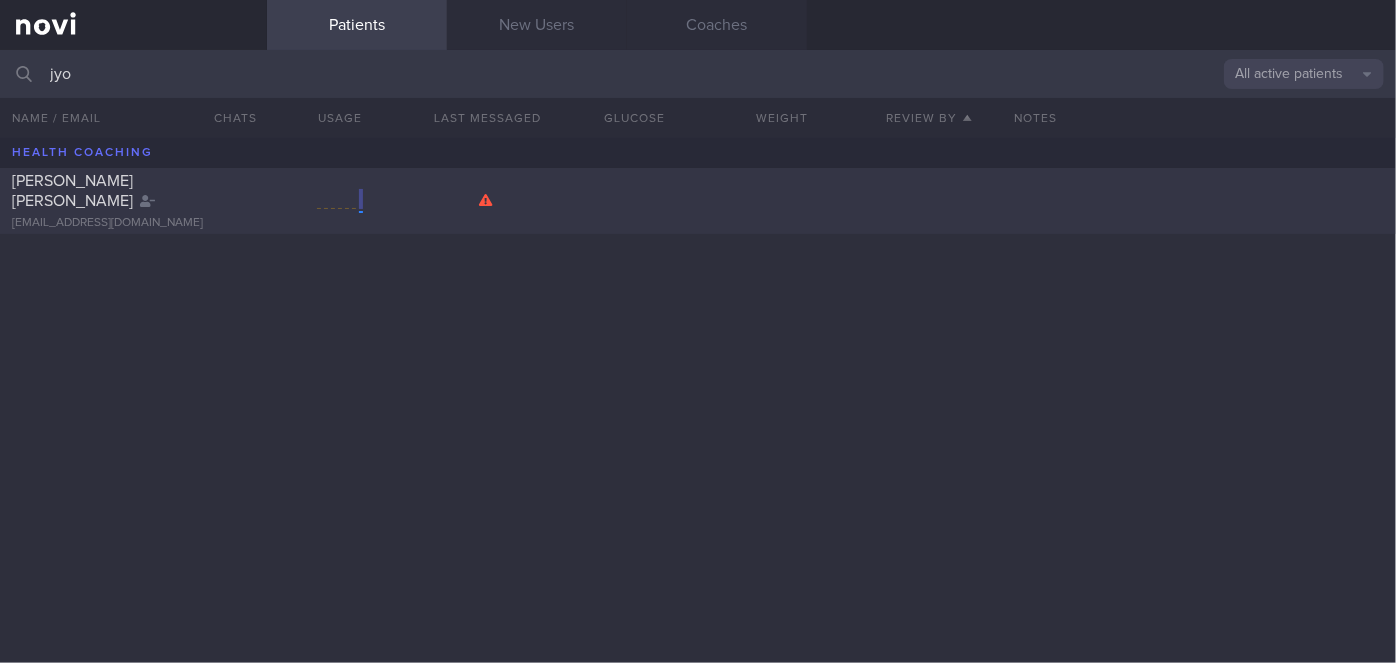 type on "jyo" 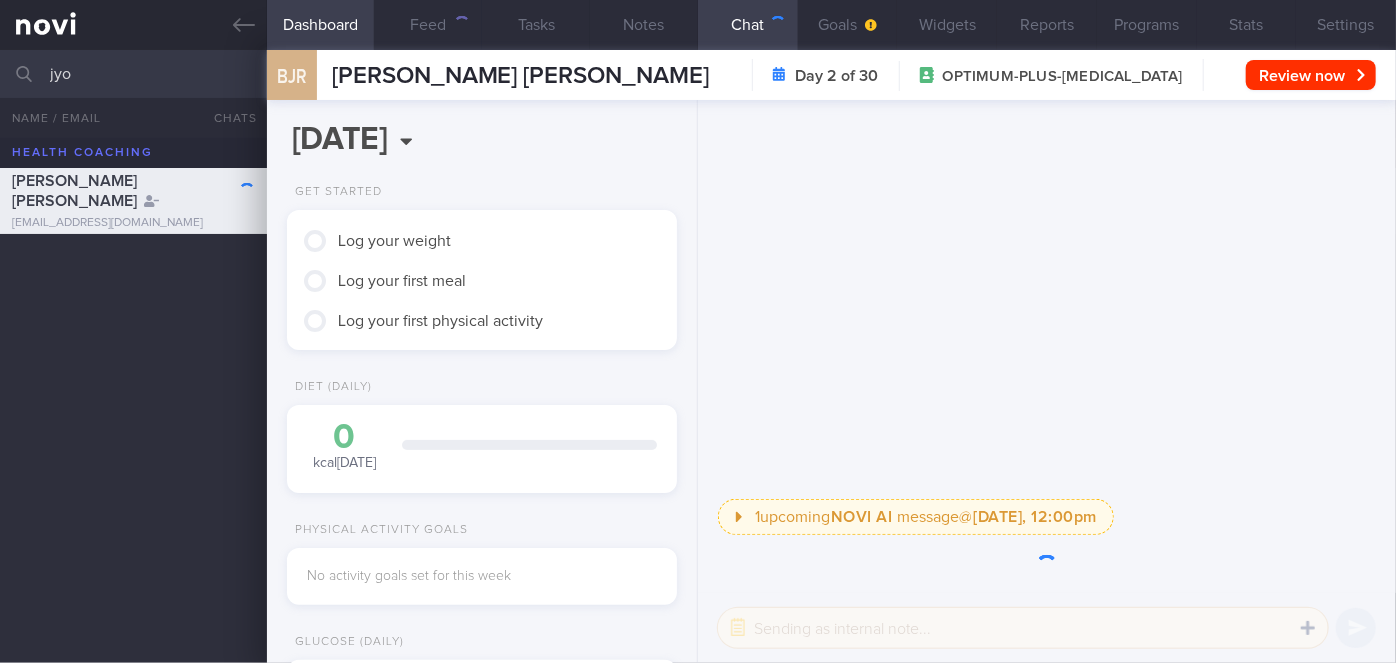 scroll, scrollTop: 999829, scrollLeft: 999658, axis: both 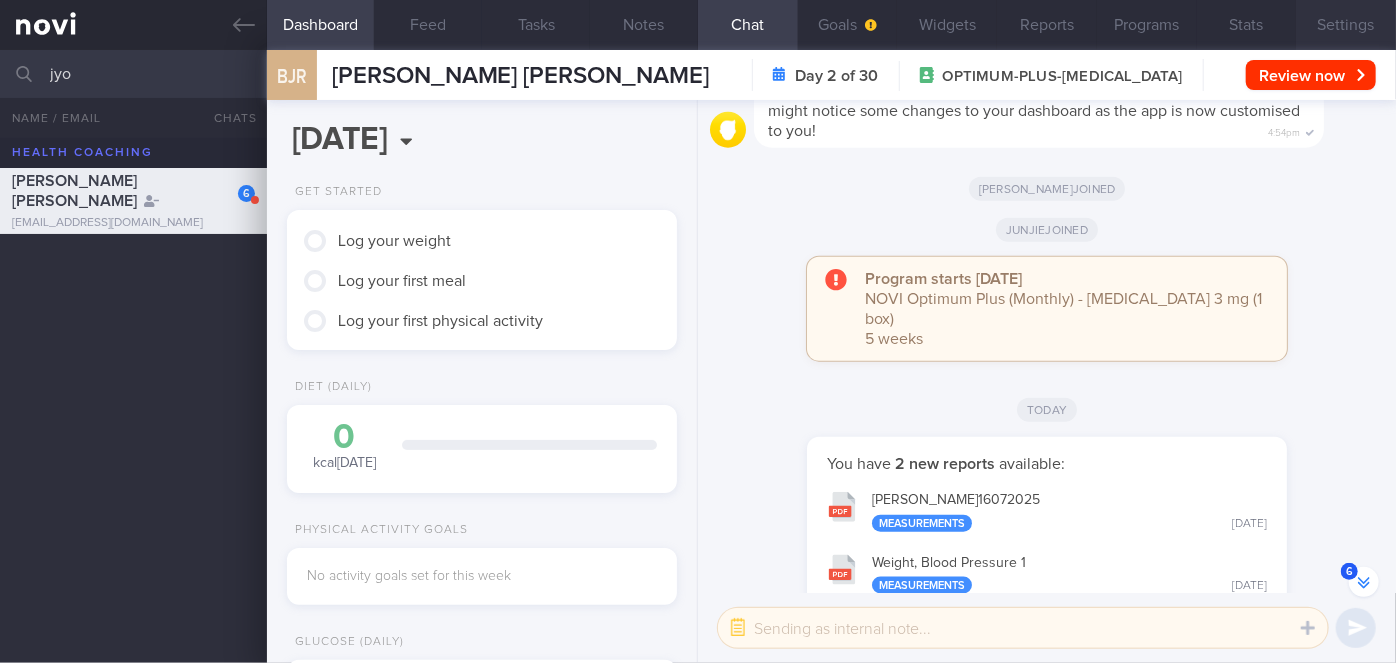 click on "Settings" at bounding box center [1346, 25] 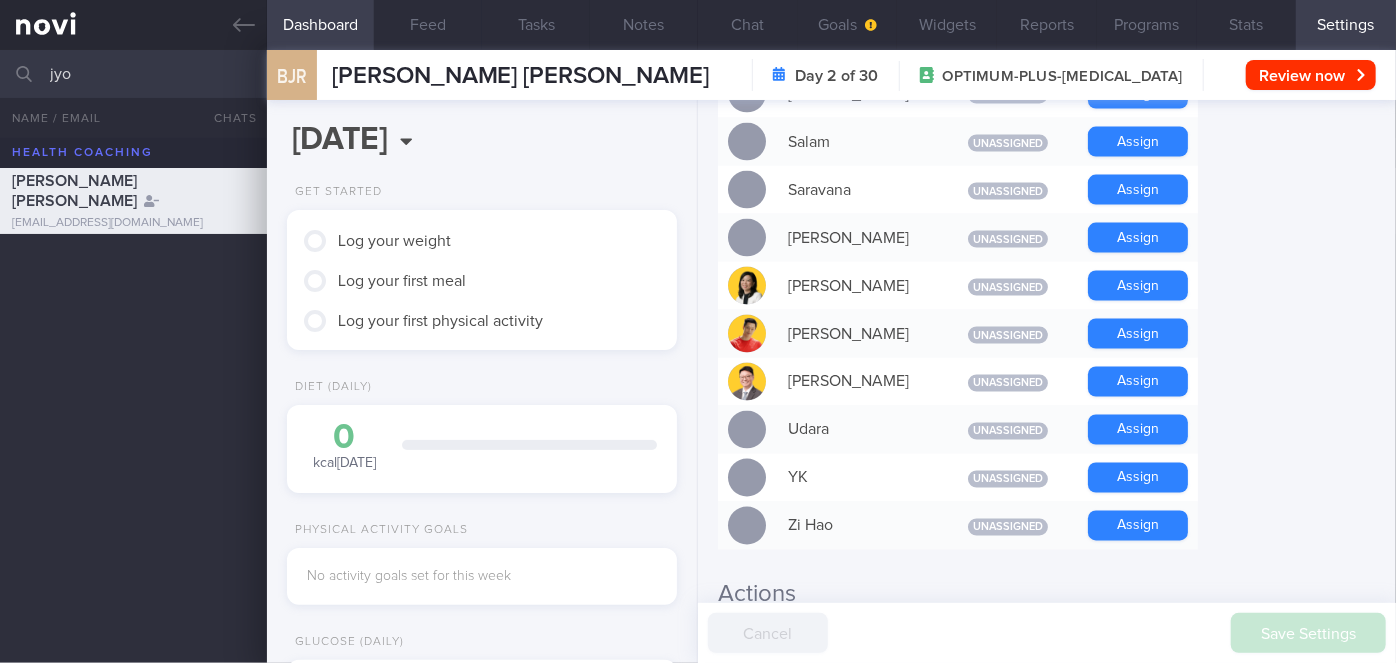 scroll, scrollTop: 1545, scrollLeft: 0, axis: vertical 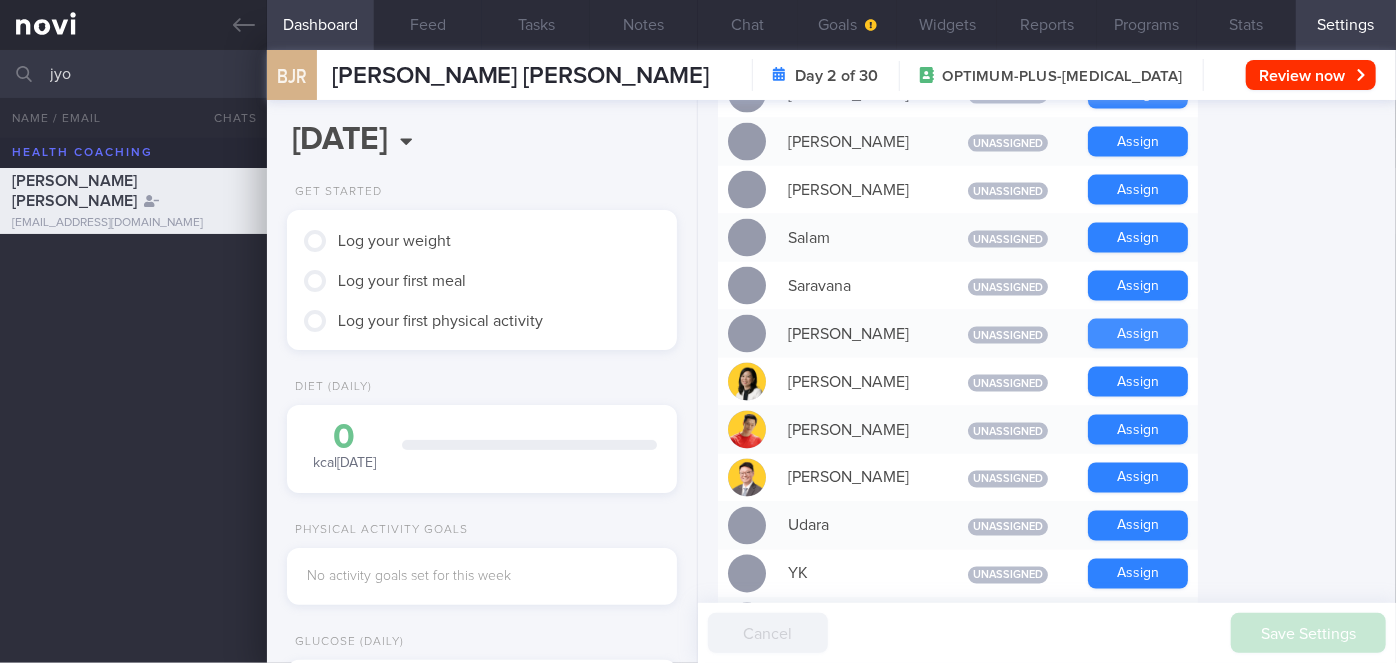 click on "Assign" at bounding box center (1138, 334) 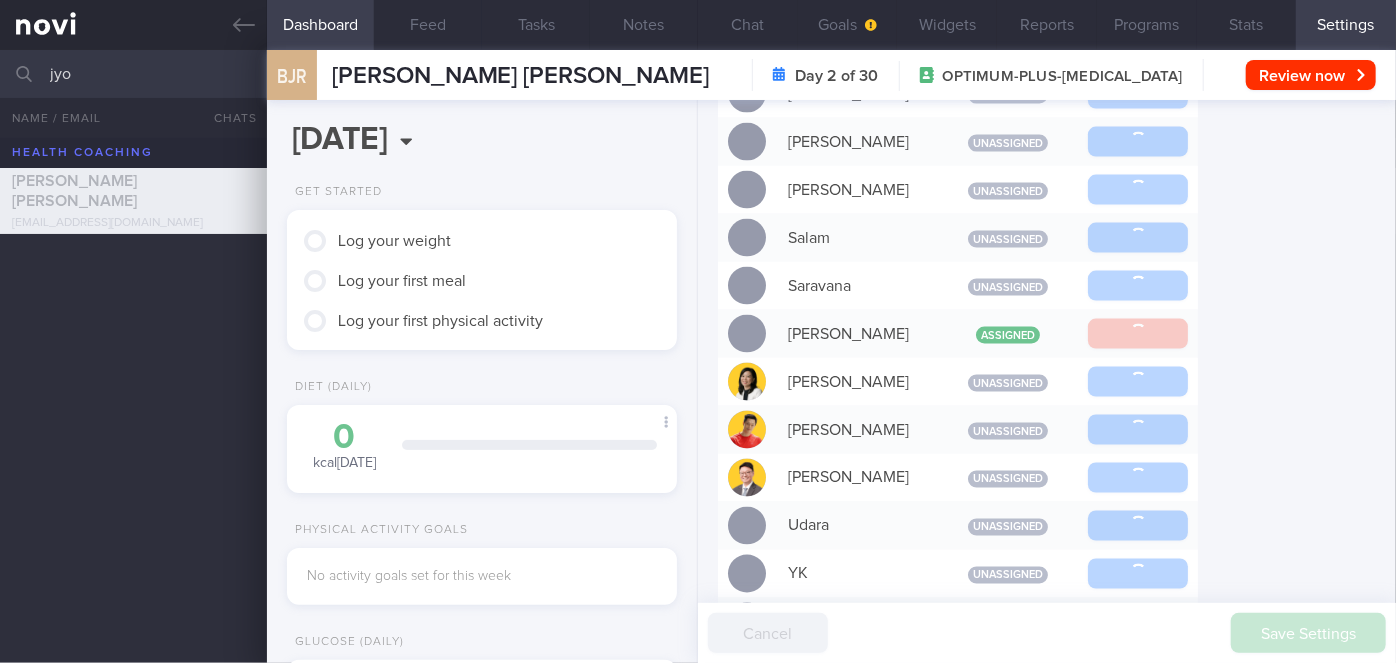 scroll, scrollTop: -146, scrollLeft: 0, axis: vertical 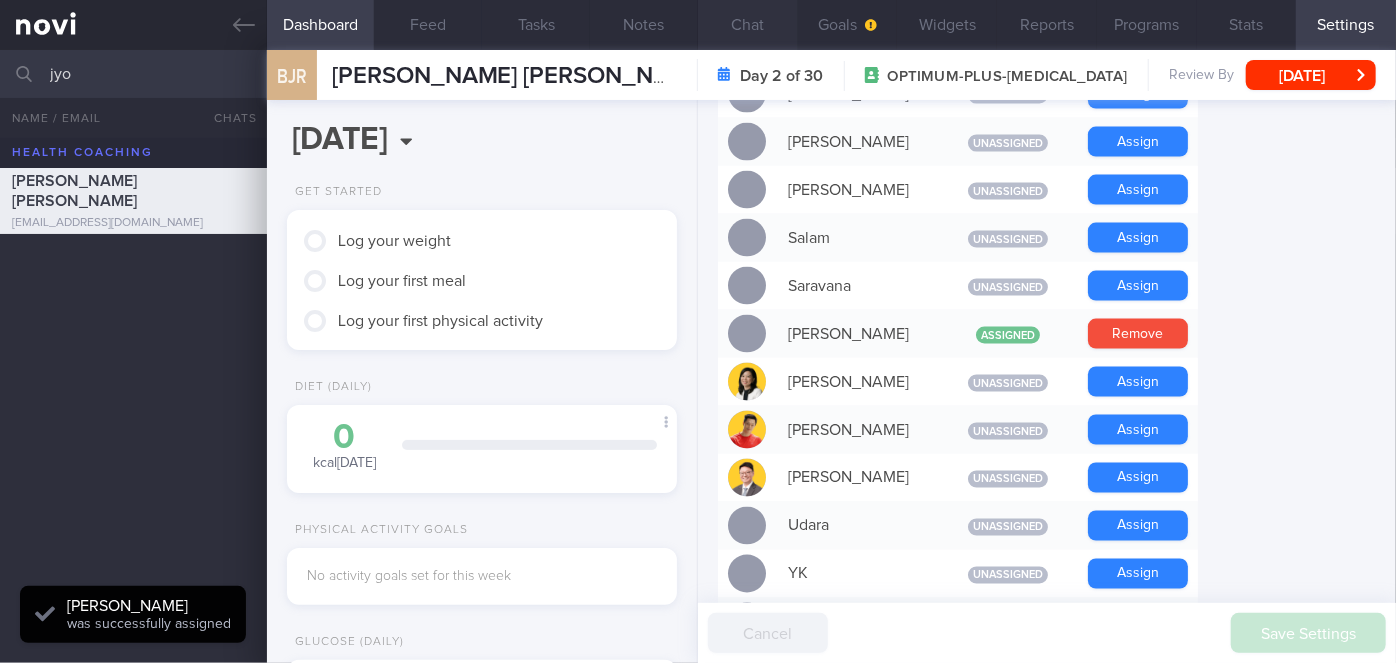 click on "Chat" at bounding box center (748, 25) 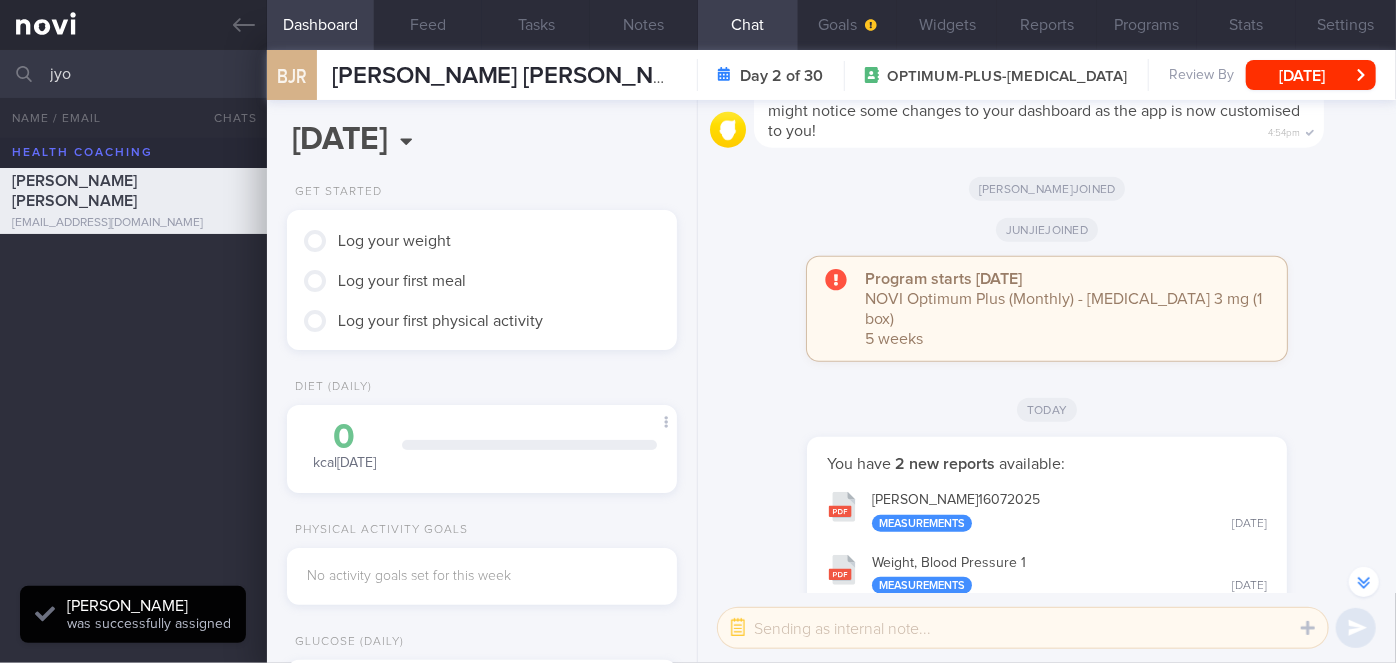 scroll, scrollTop: 0, scrollLeft: 0, axis: both 